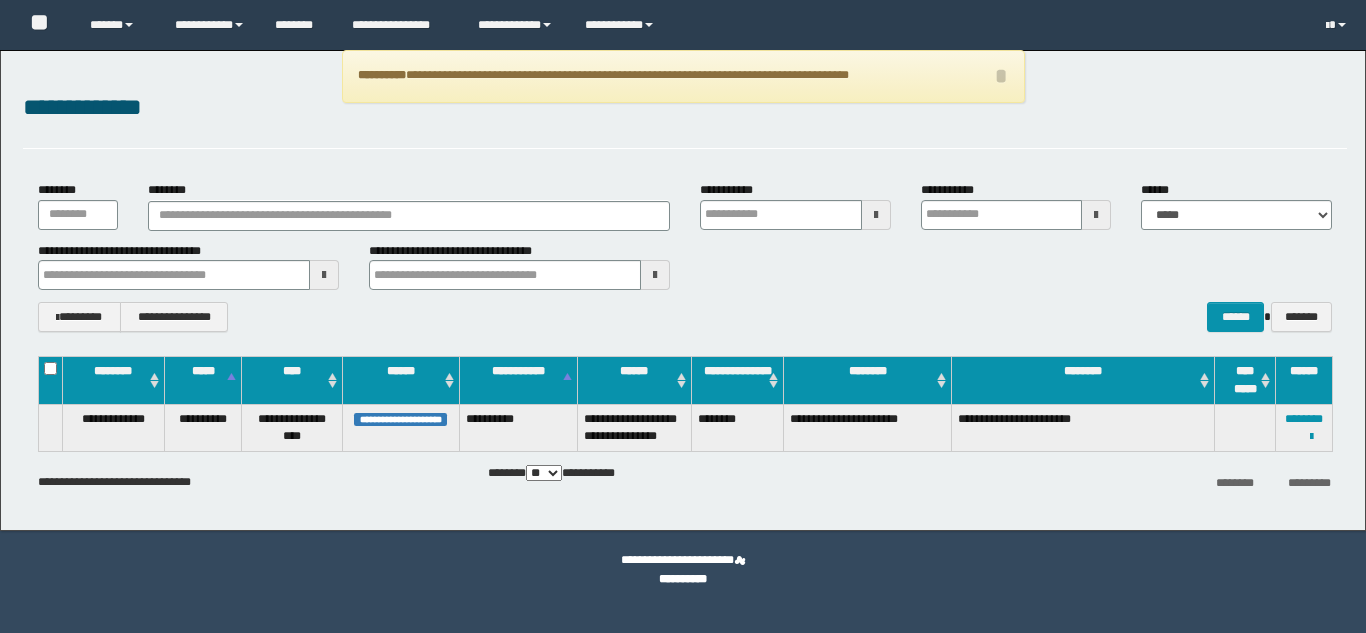 scroll, scrollTop: 0, scrollLeft: 0, axis: both 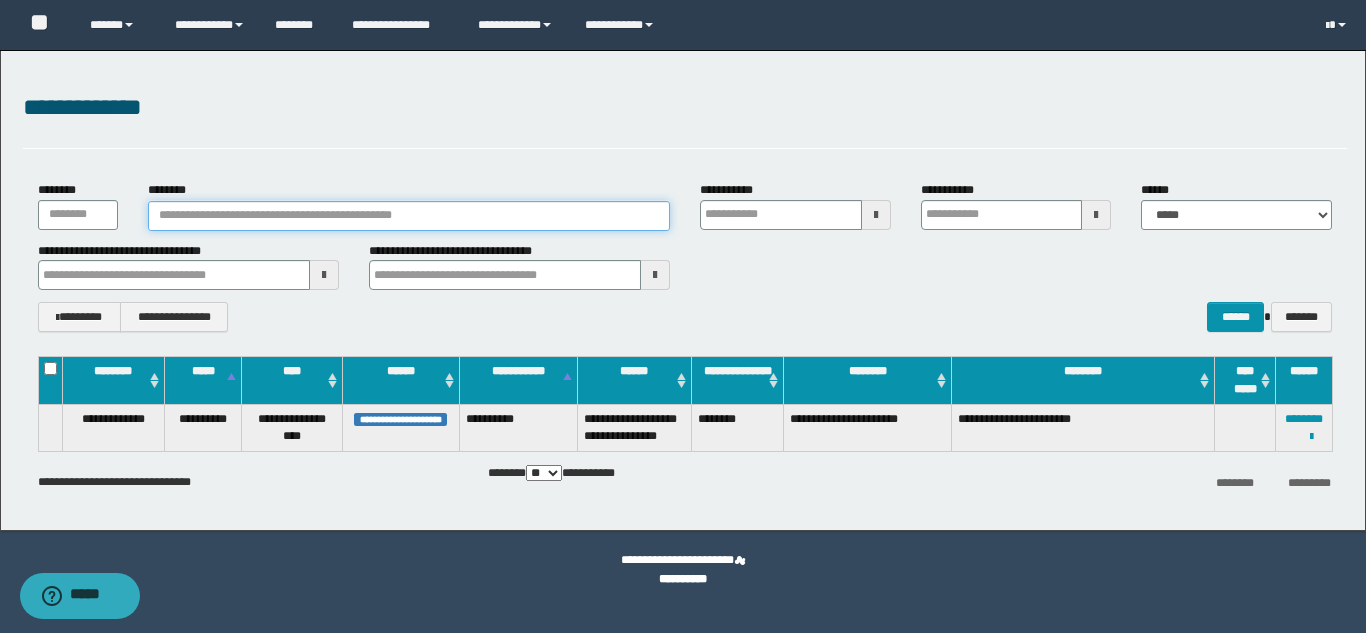 click on "********" at bounding box center (409, 216) 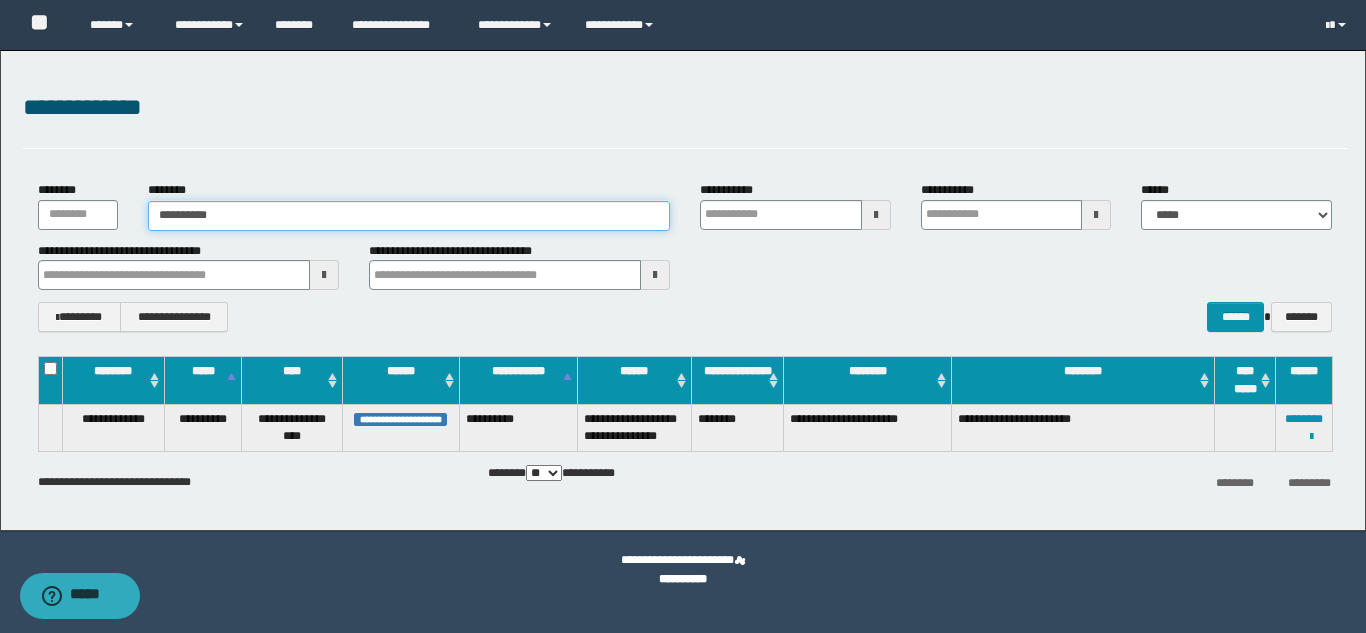 type on "**********" 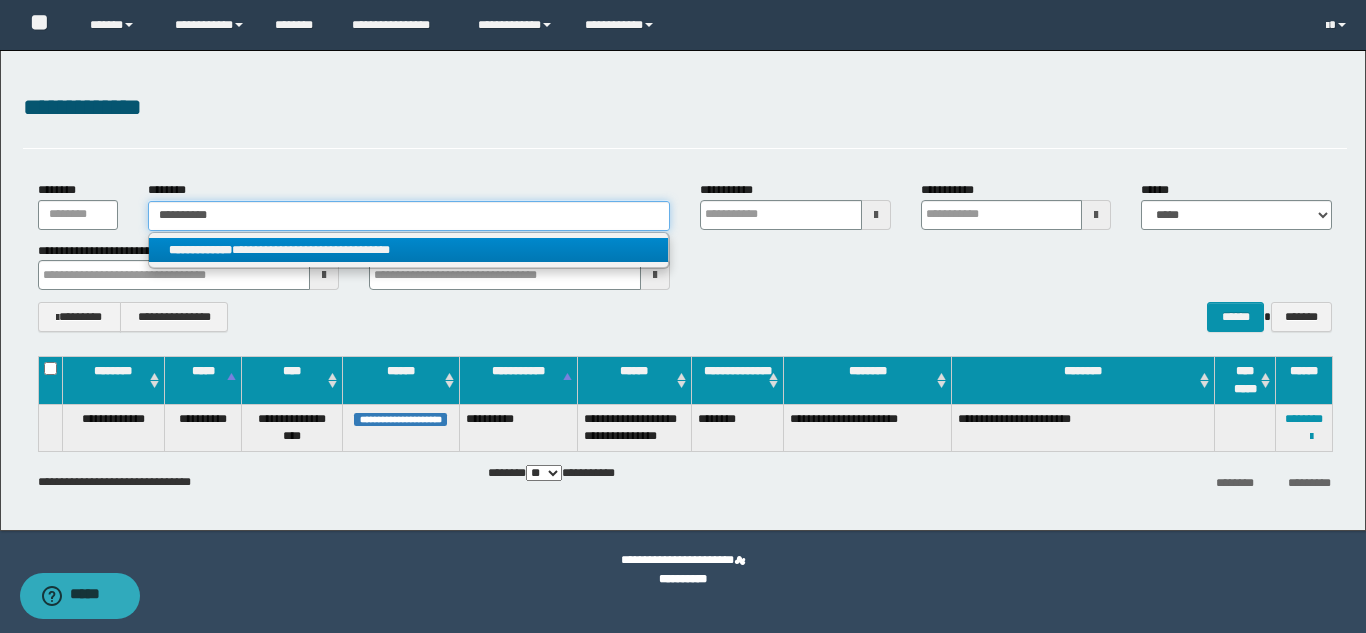 type on "**********" 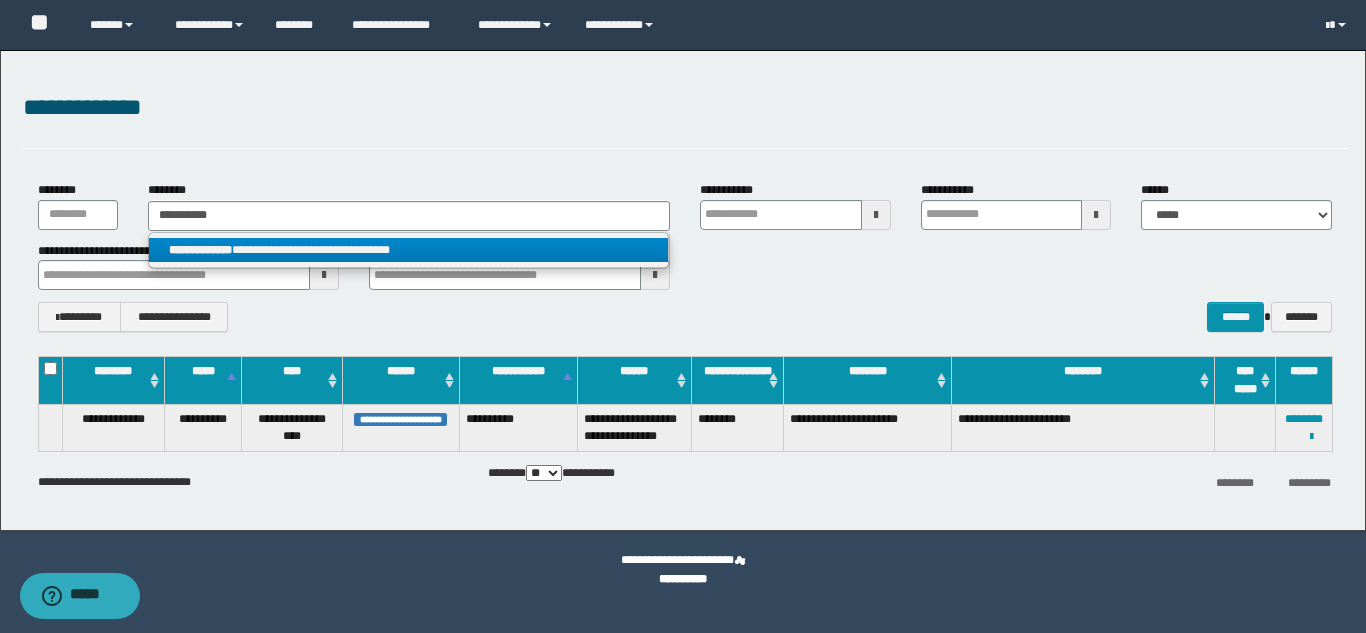 click on "**********" at bounding box center [408, 250] 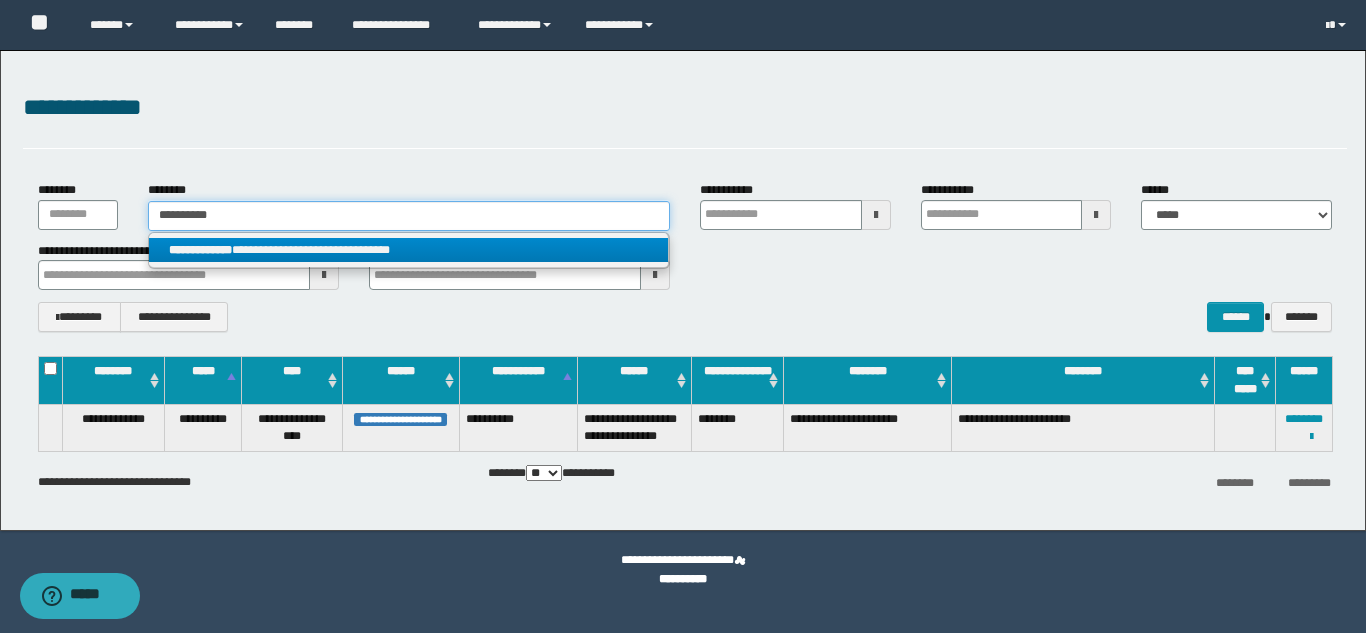 type 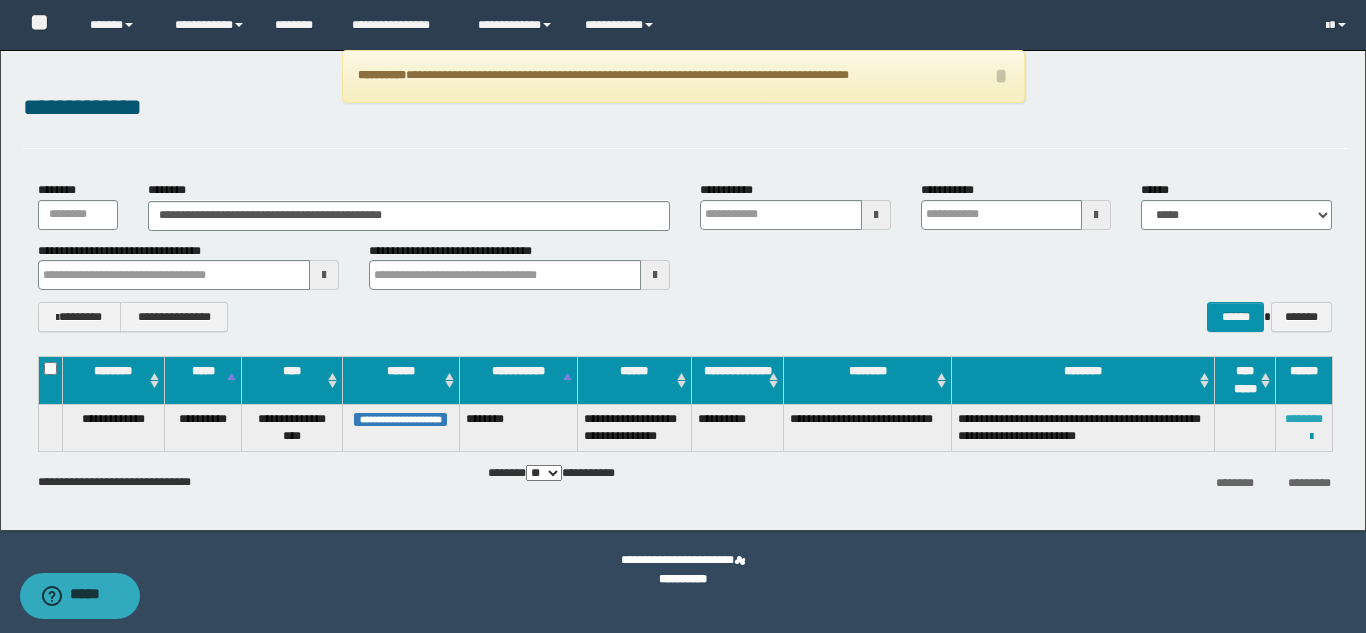 click on "********" at bounding box center [1304, 419] 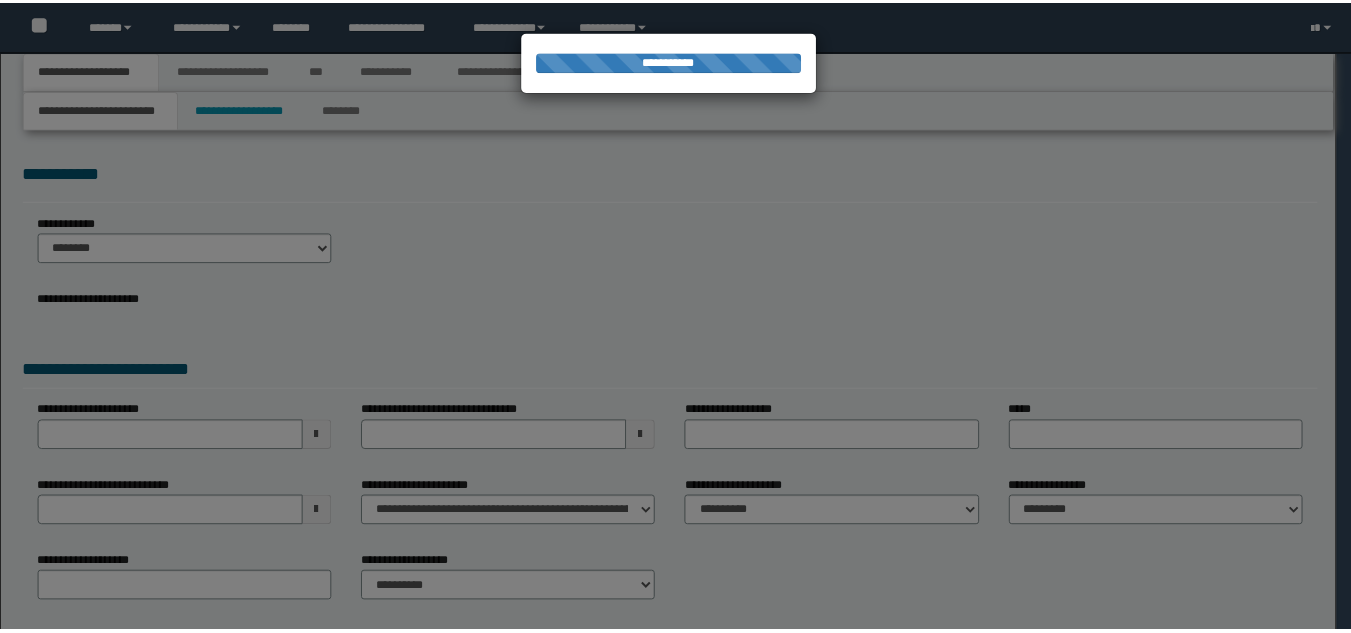 scroll, scrollTop: 0, scrollLeft: 0, axis: both 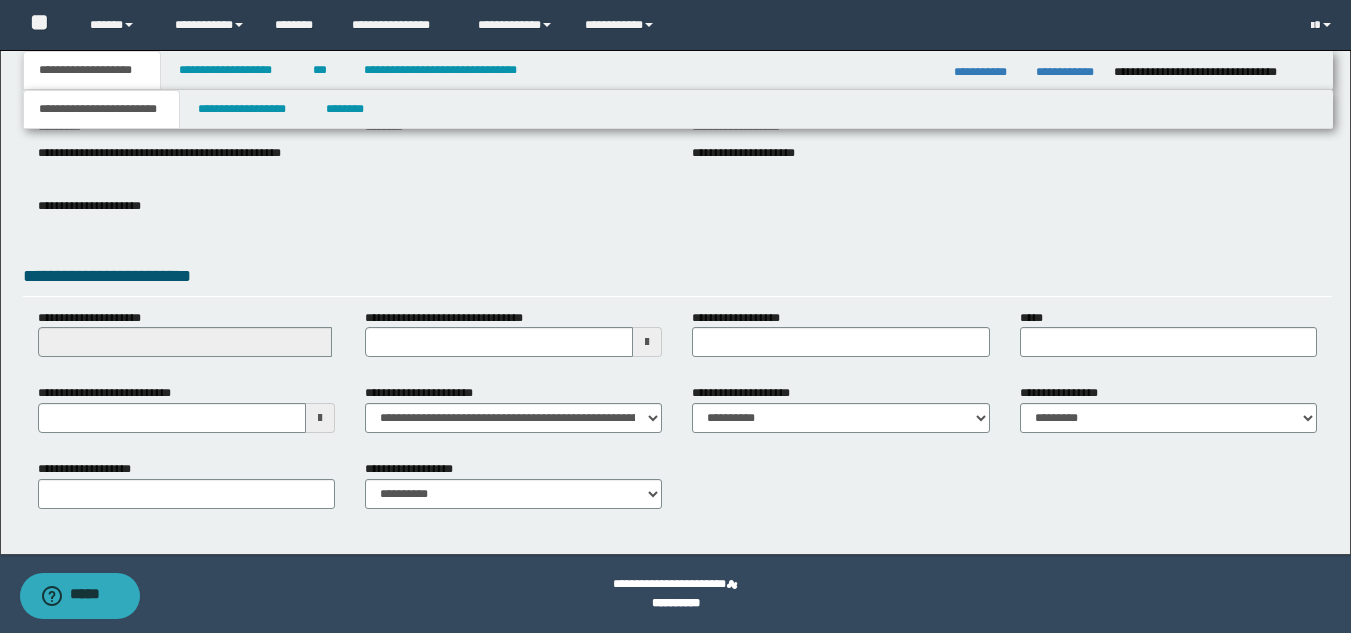 click at bounding box center [320, 418] 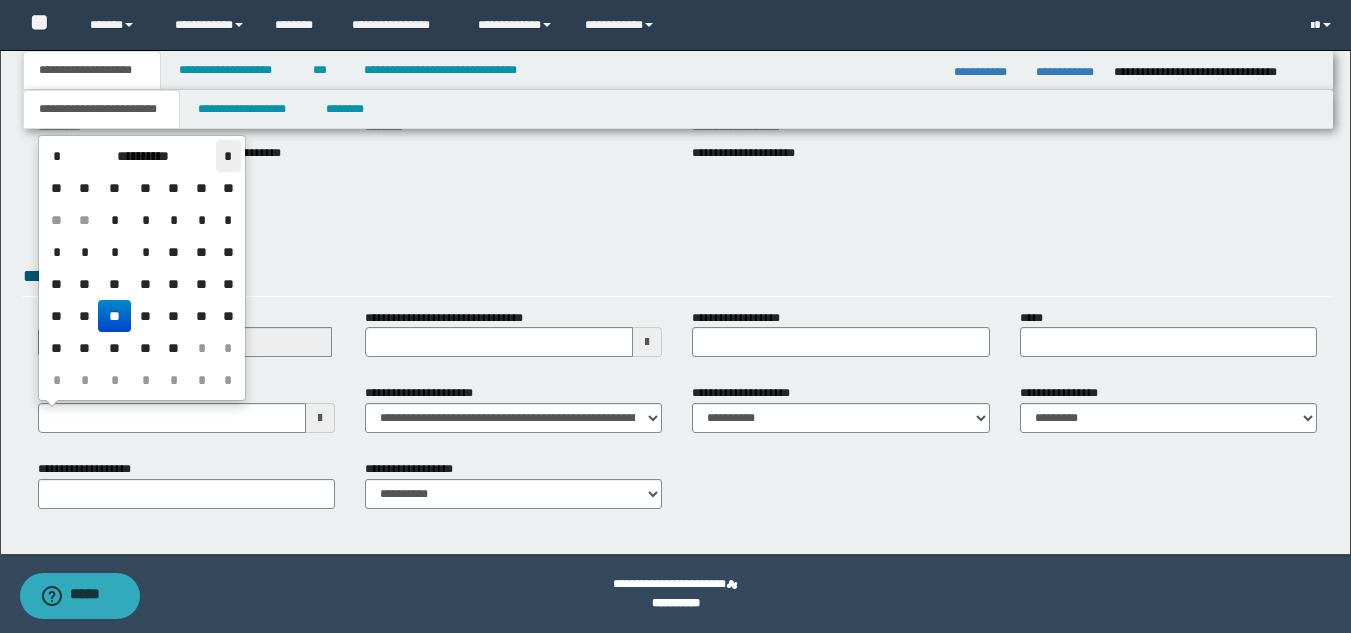 click on "*" at bounding box center (228, 156) 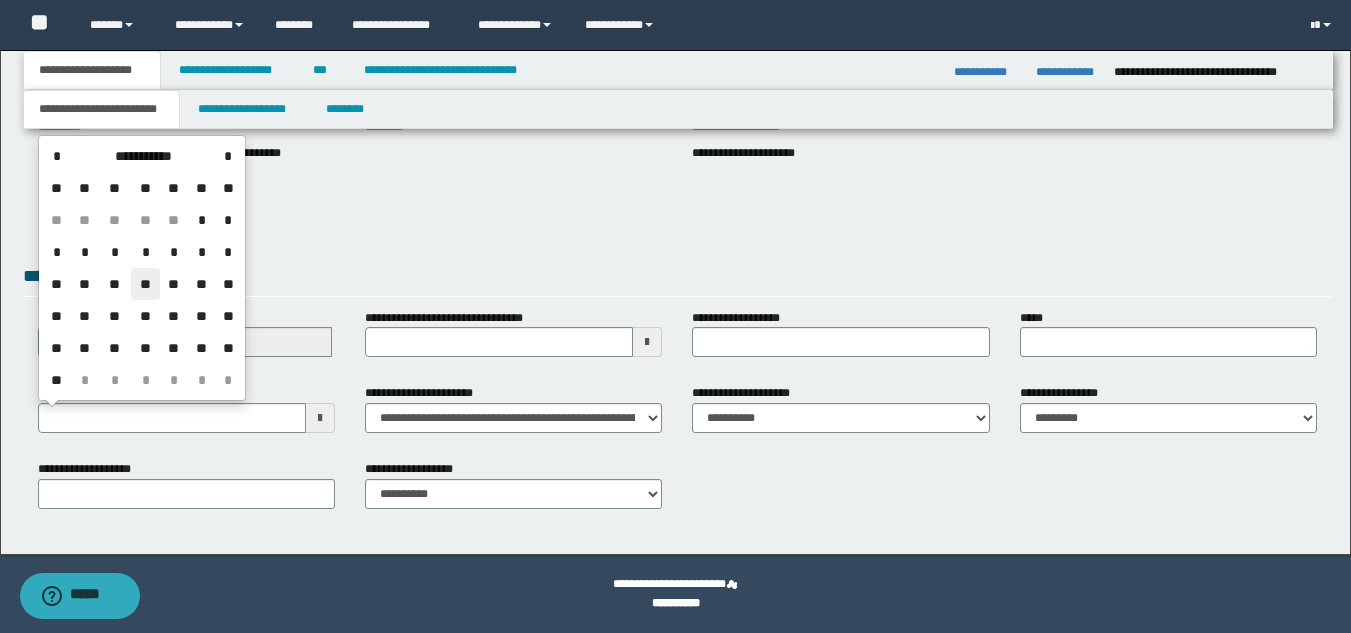 click on "**" at bounding box center [145, 284] 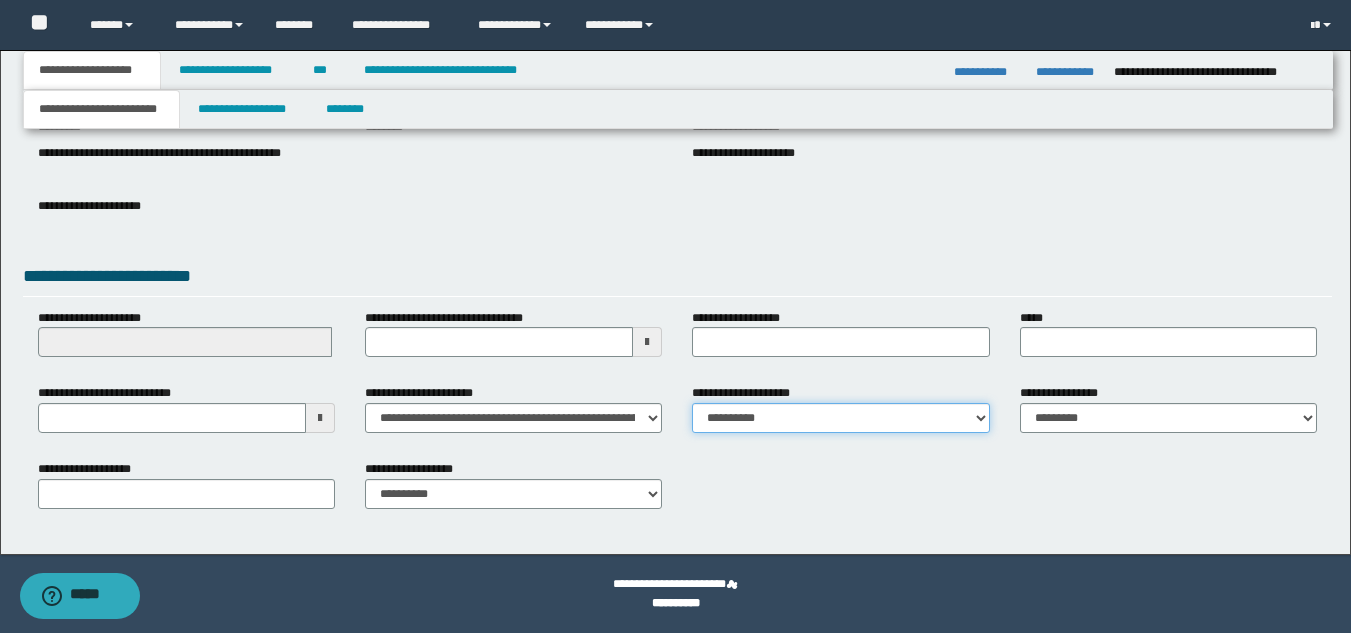click on "**********" at bounding box center (840, 418) 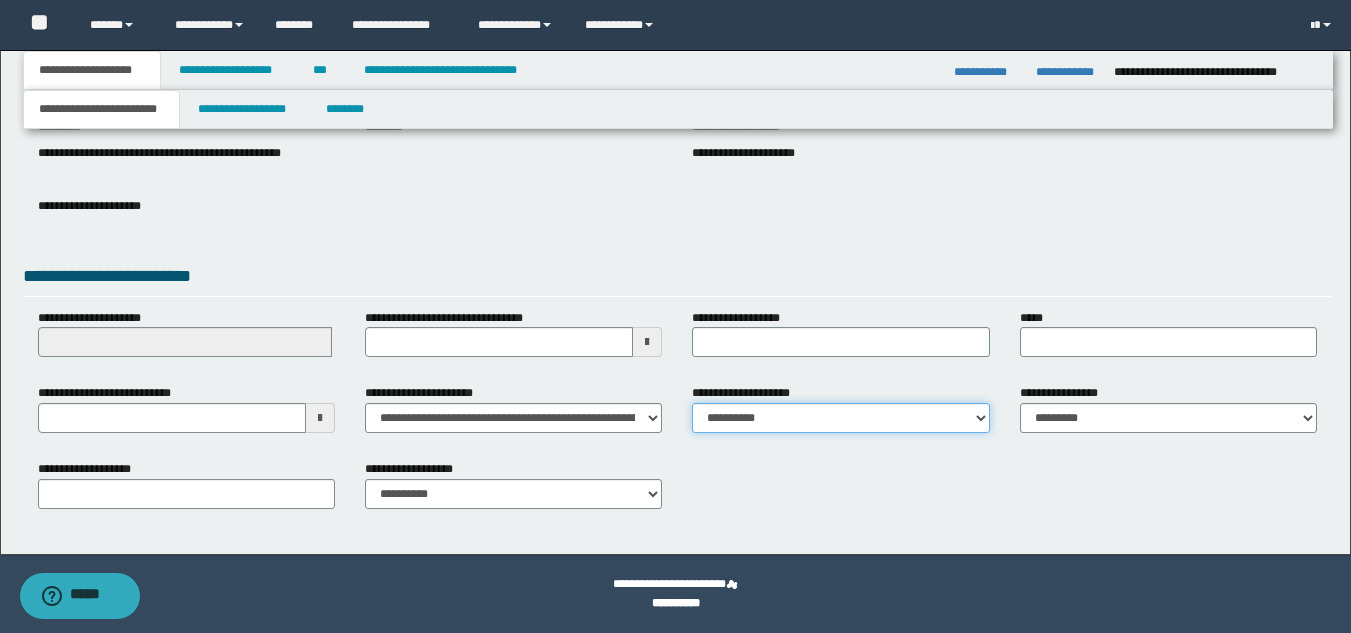 select on "*" 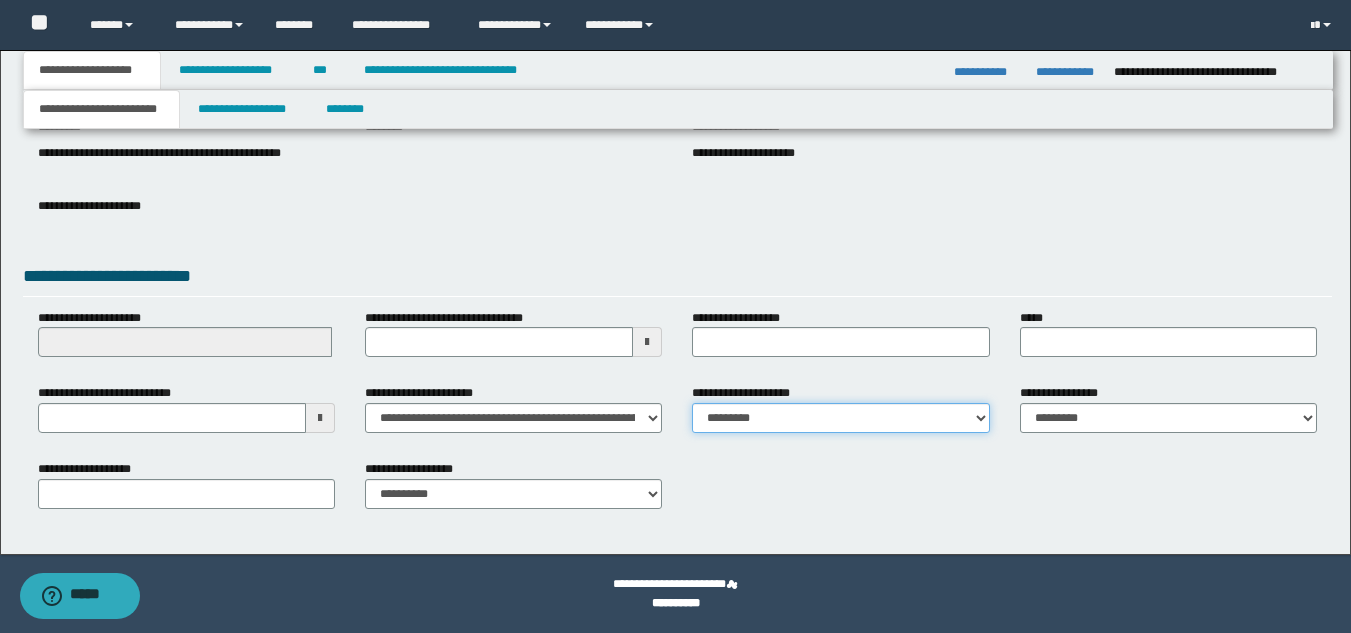 click on "**********" at bounding box center [840, 418] 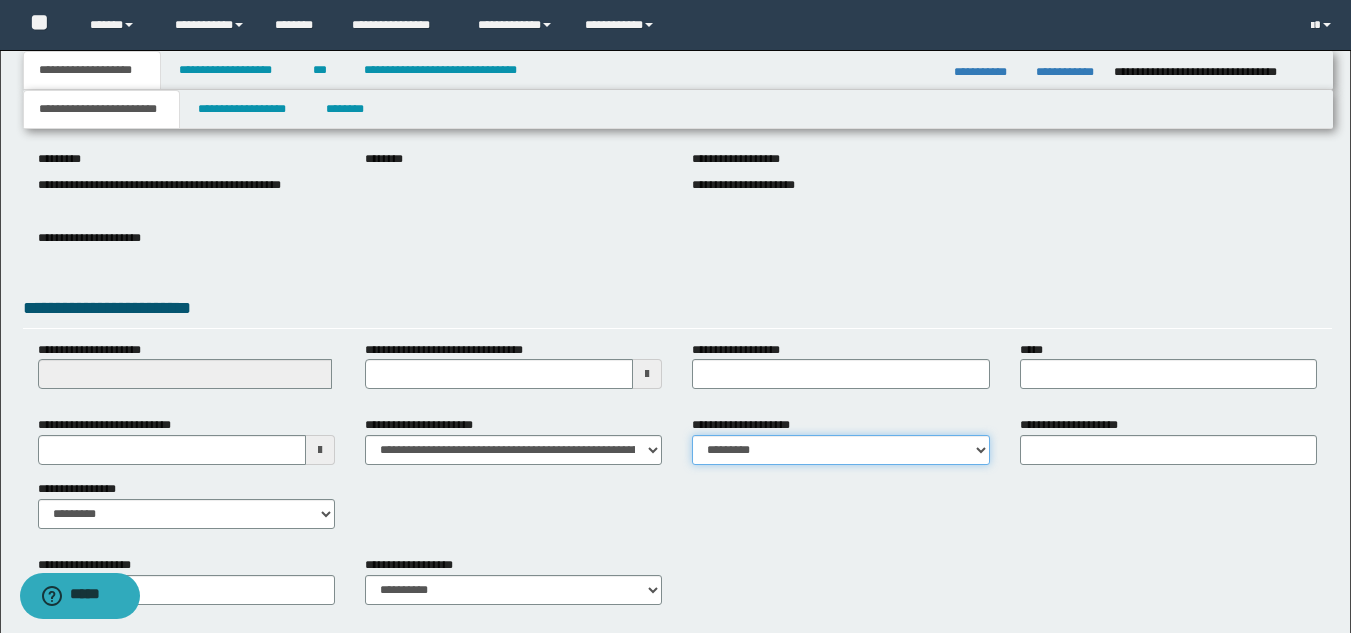 scroll, scrollTop: 215, scrollLeft: 0, axis: vertical 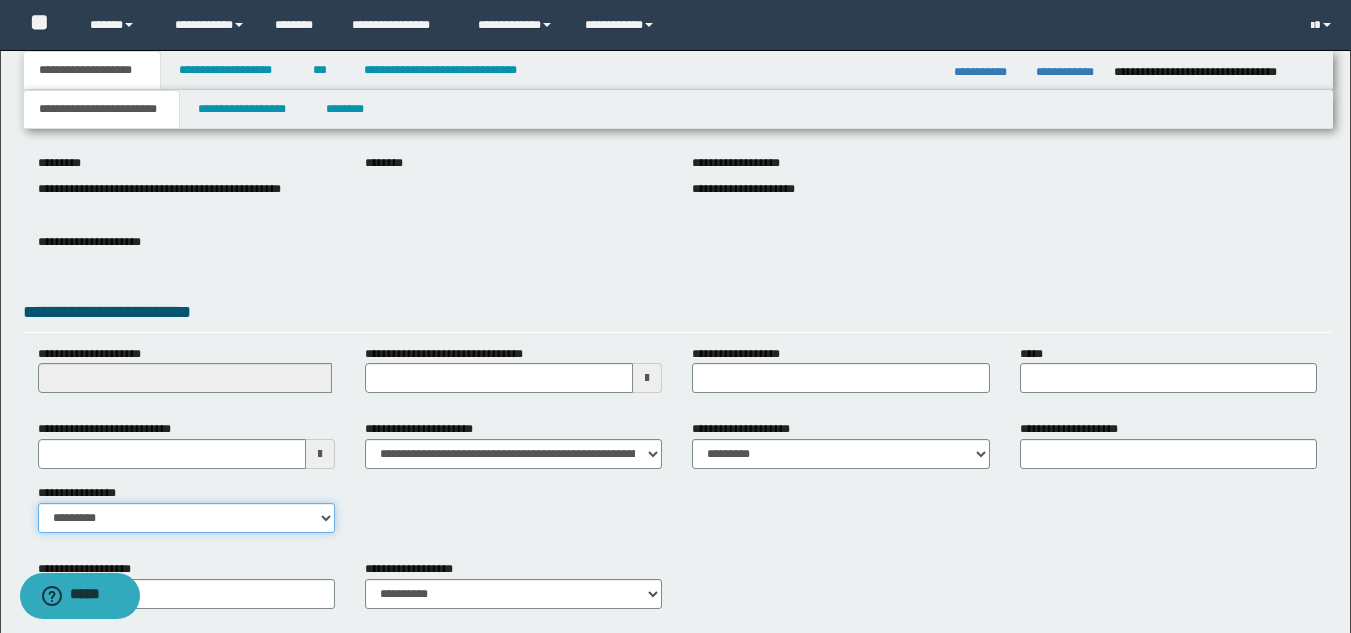 click on "**********" at bounding box center [186, 518] 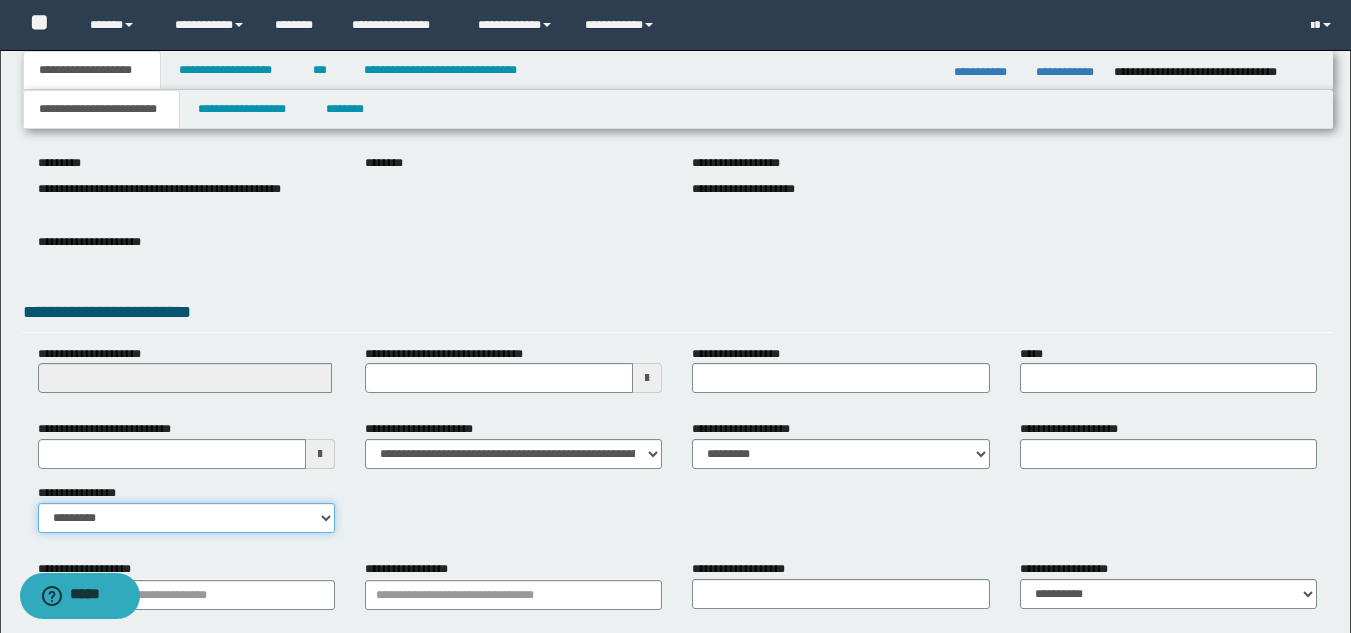 scroll, scrollTop: 315, scrollLeft: 0, axis: vertical 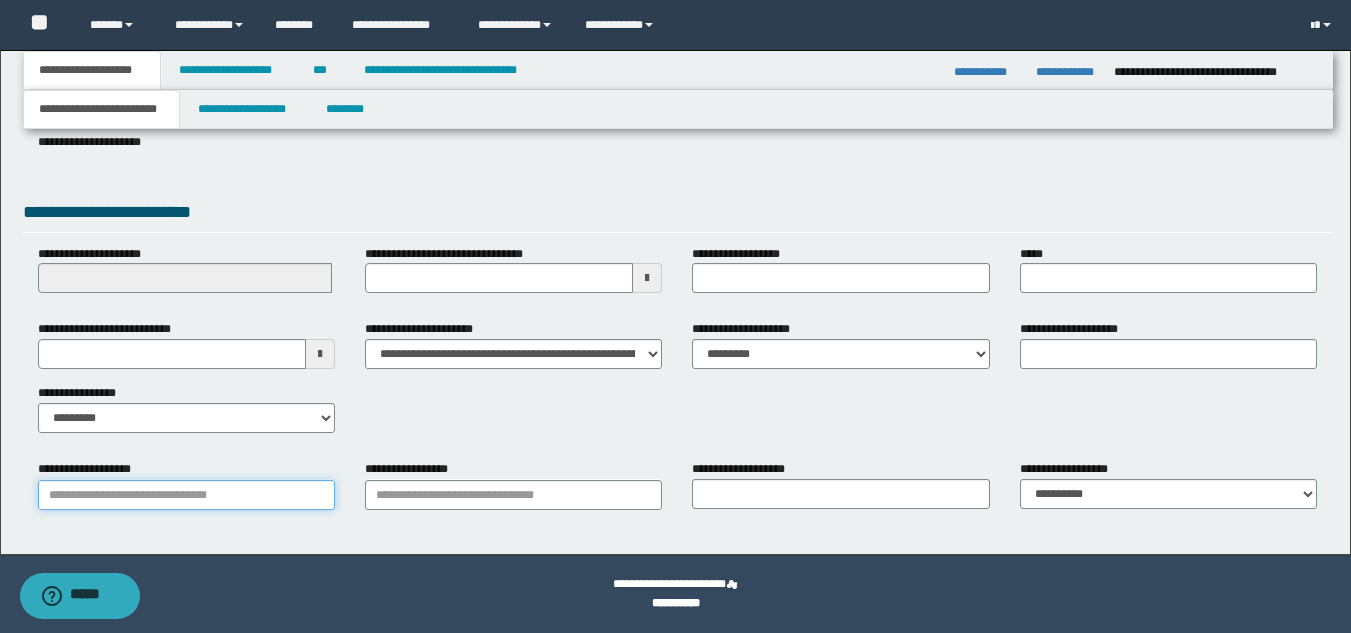 click on "**********" at bounding box center [186, 495] 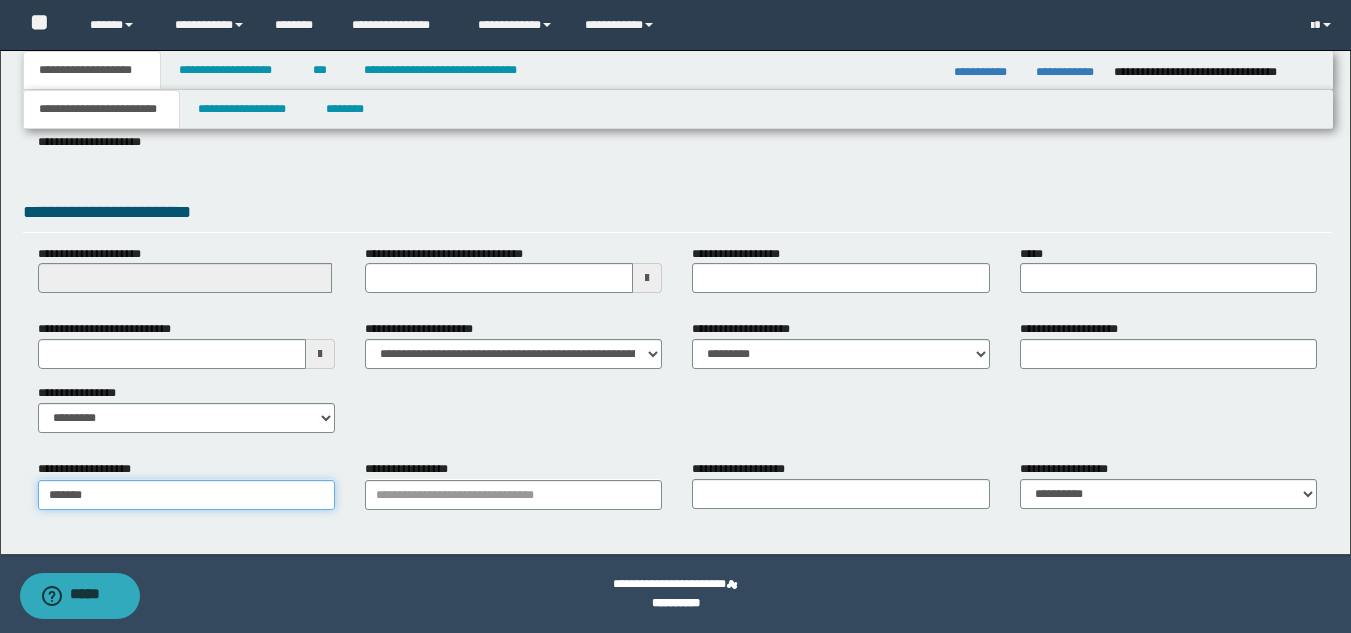 type on "*******" 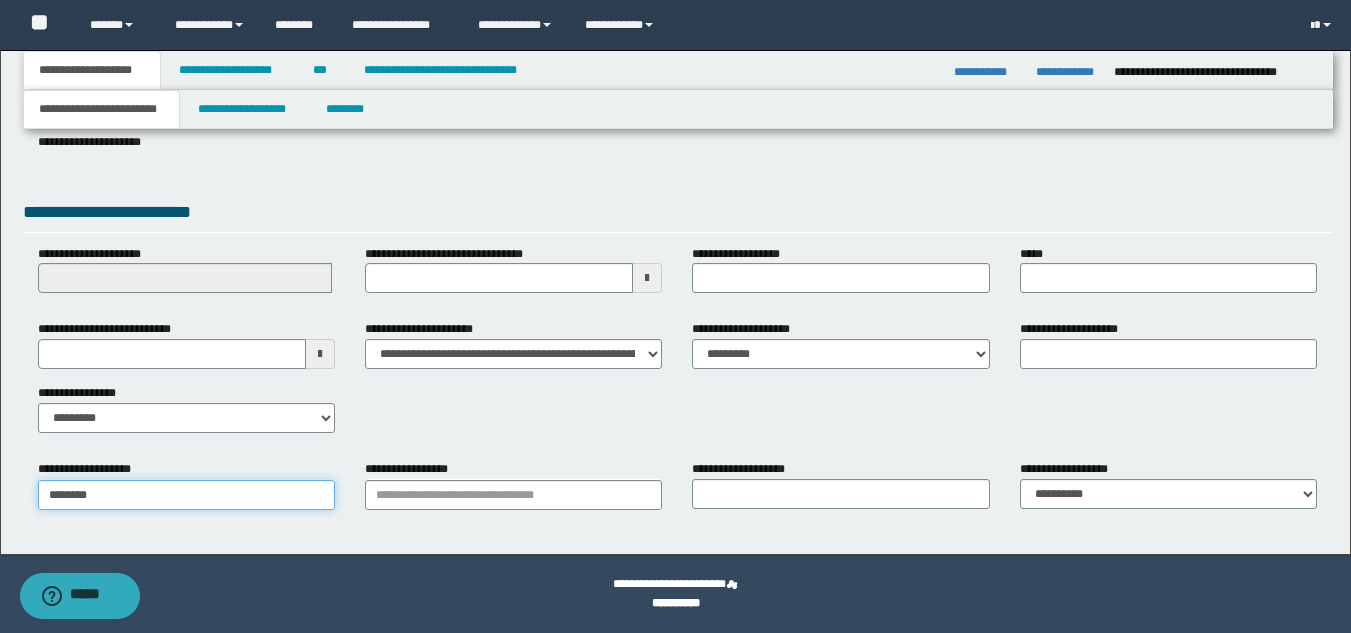 type on "*******" 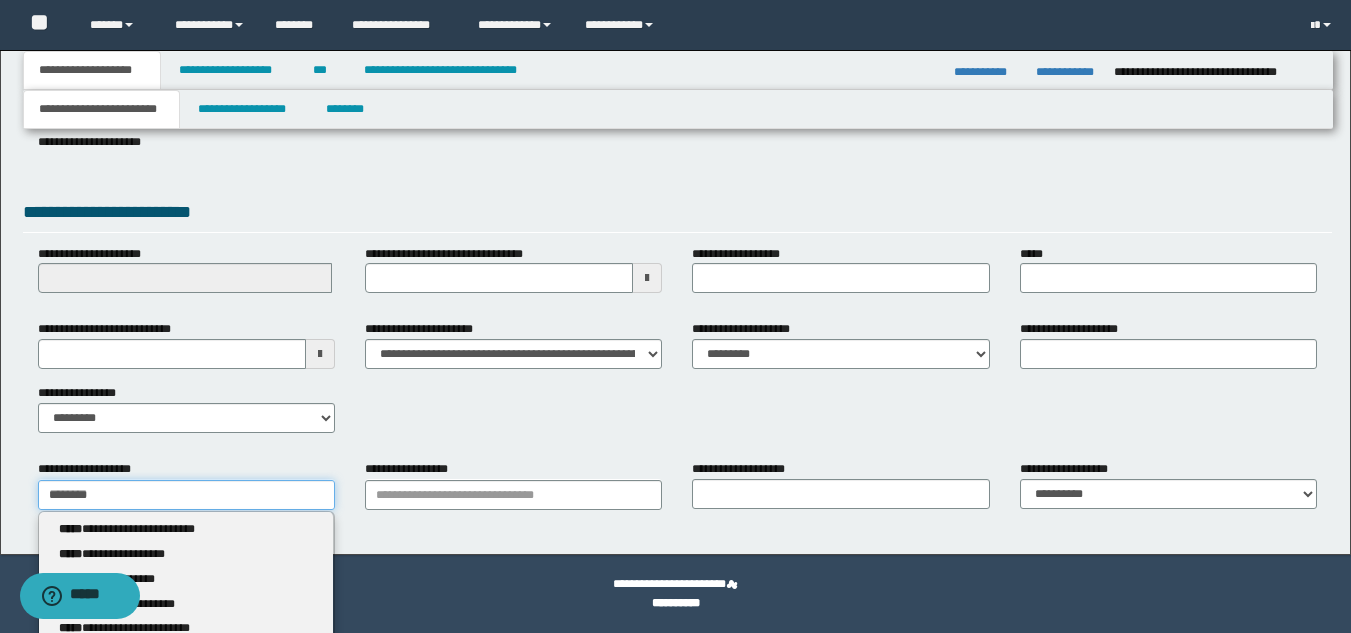 type 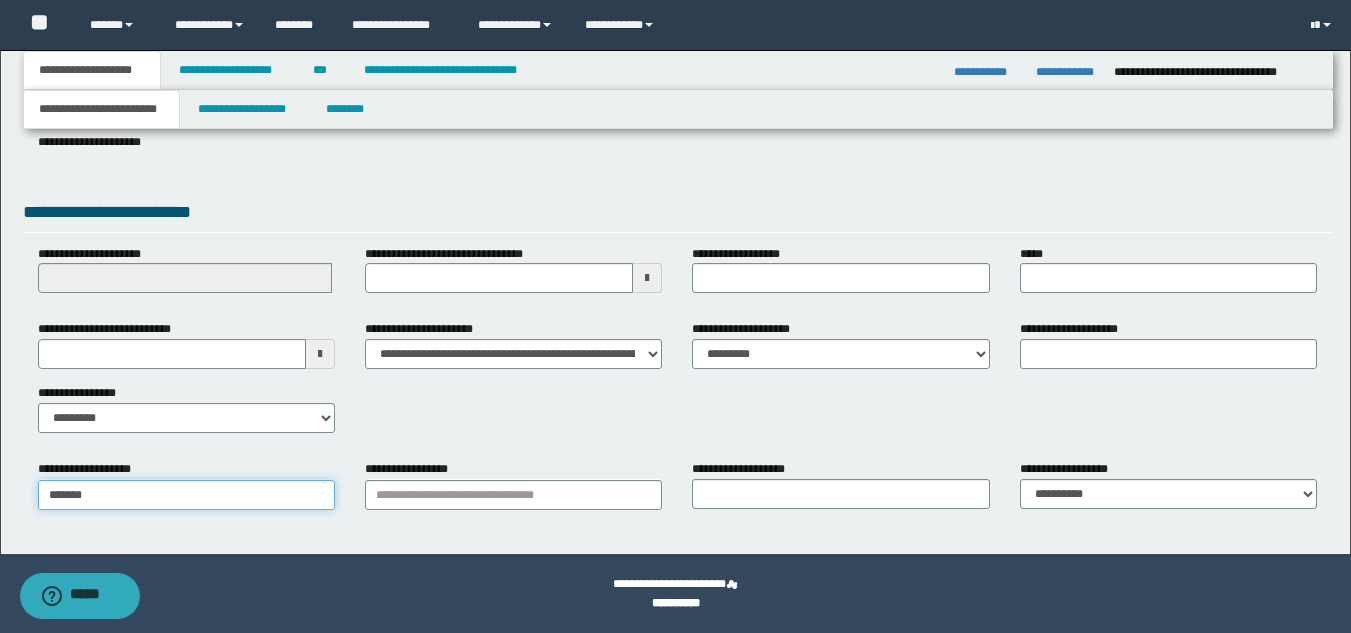 type on "********" 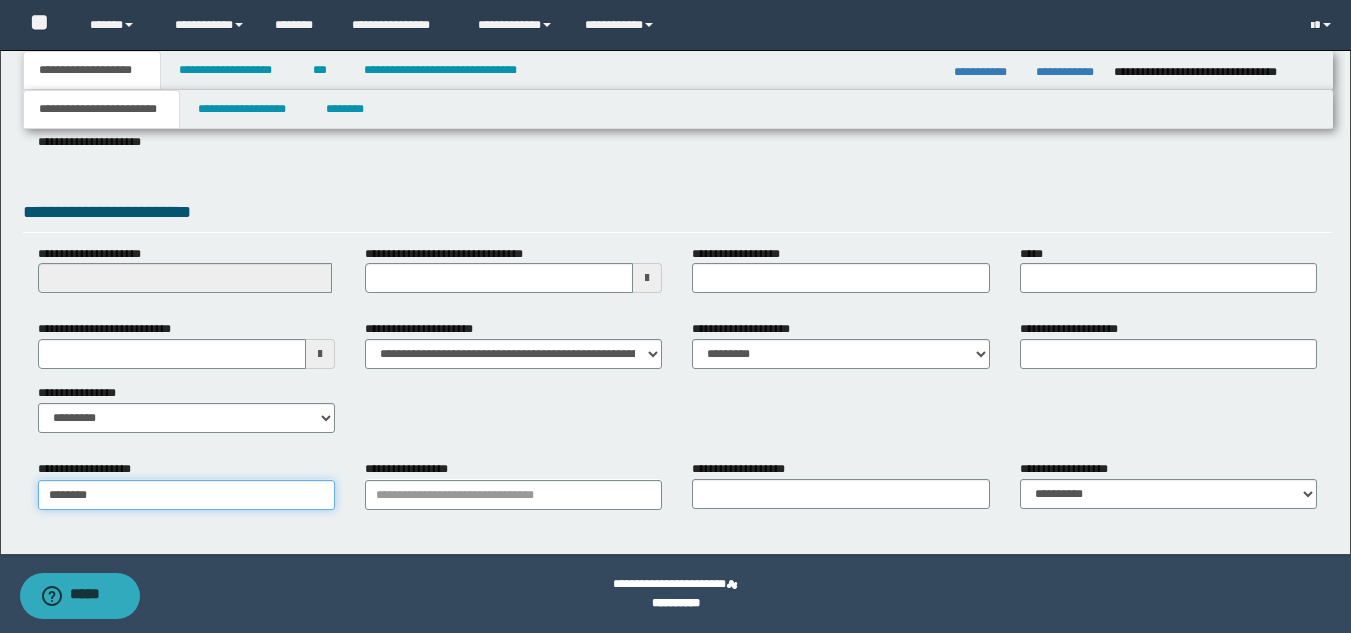 type on "********" 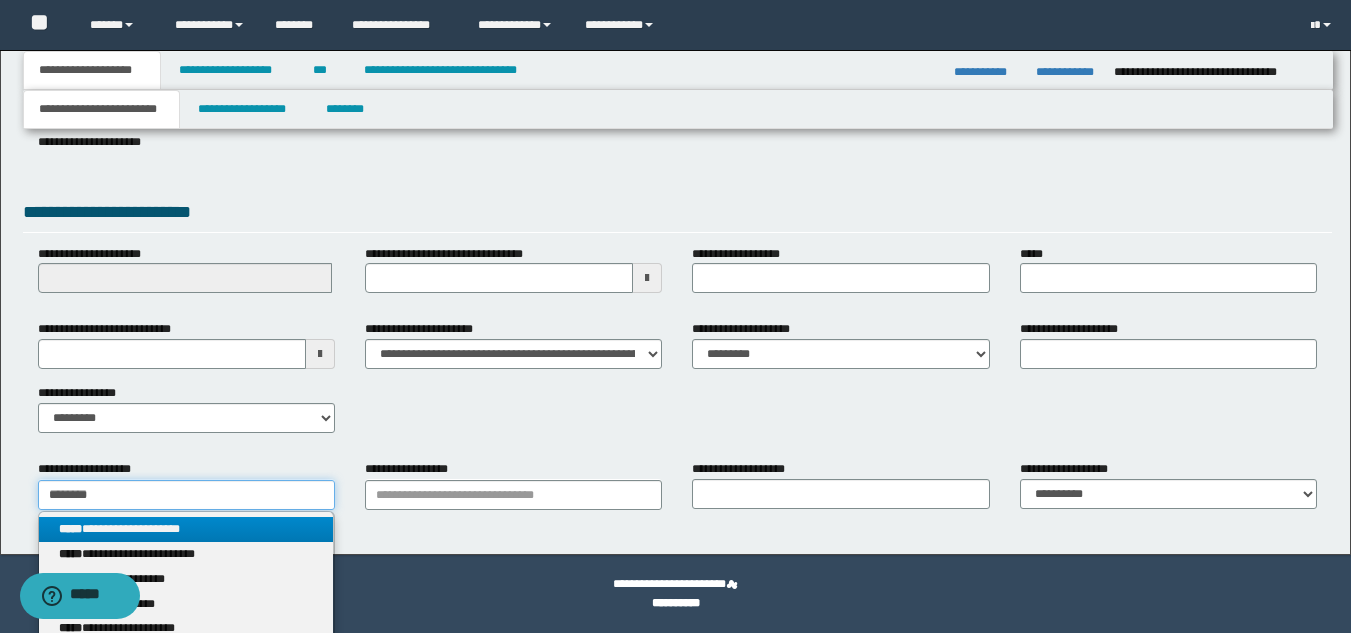 type on "********" 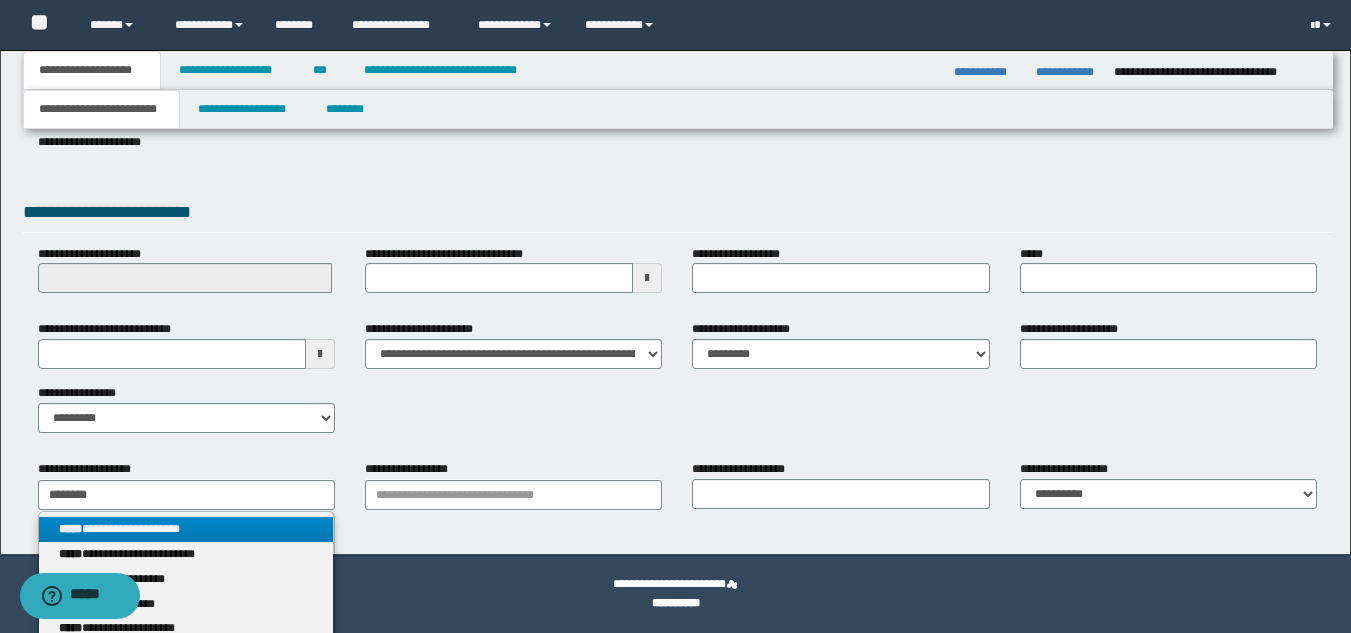 click on "**********" at bounding box center (186, 529) 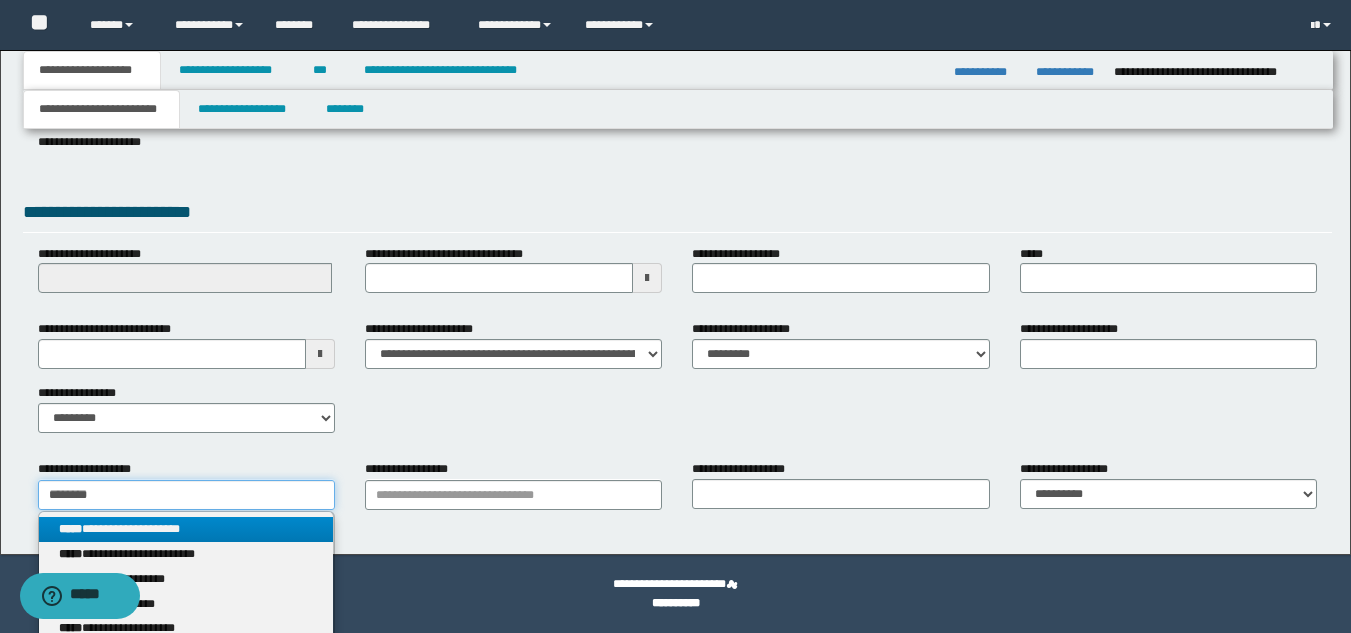 type 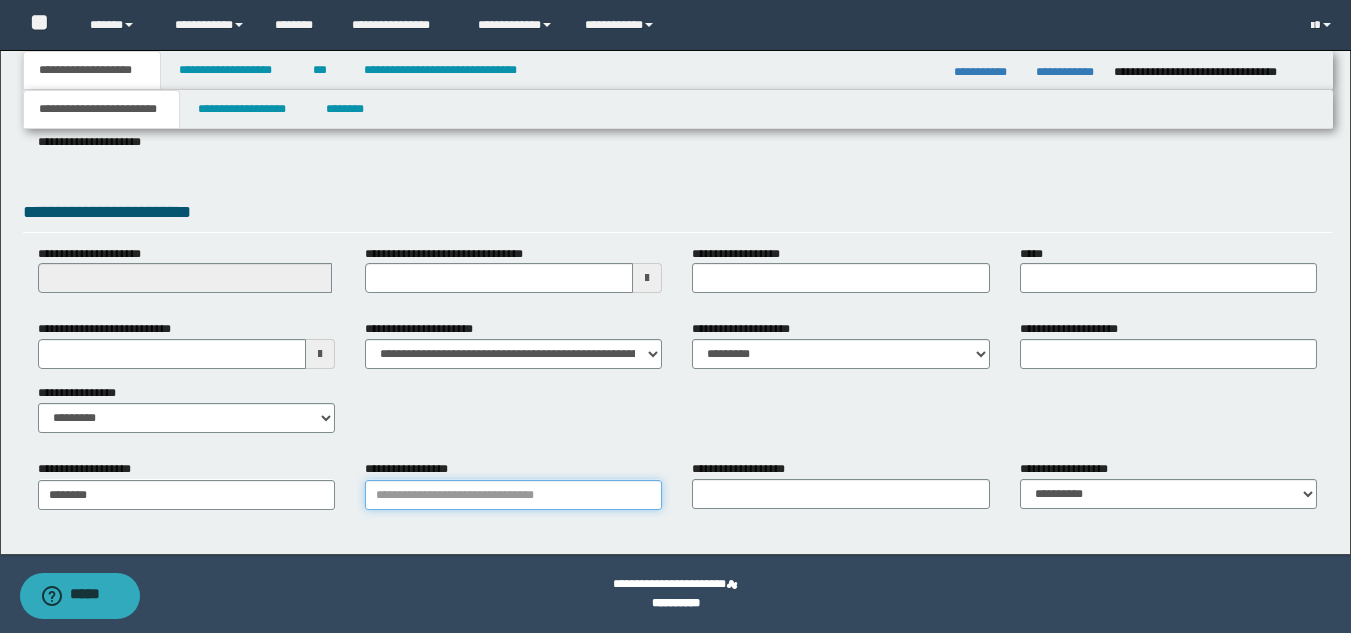 click on "**********" at bounding box center (513, 495) 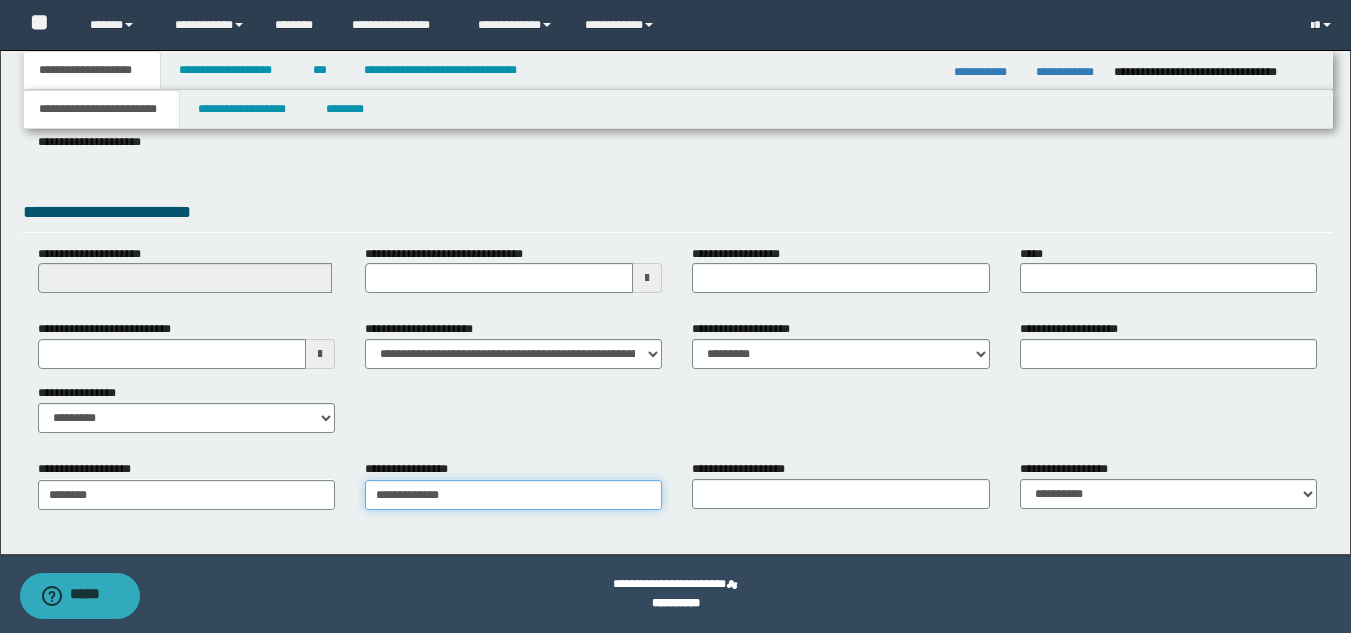 type on "**********" 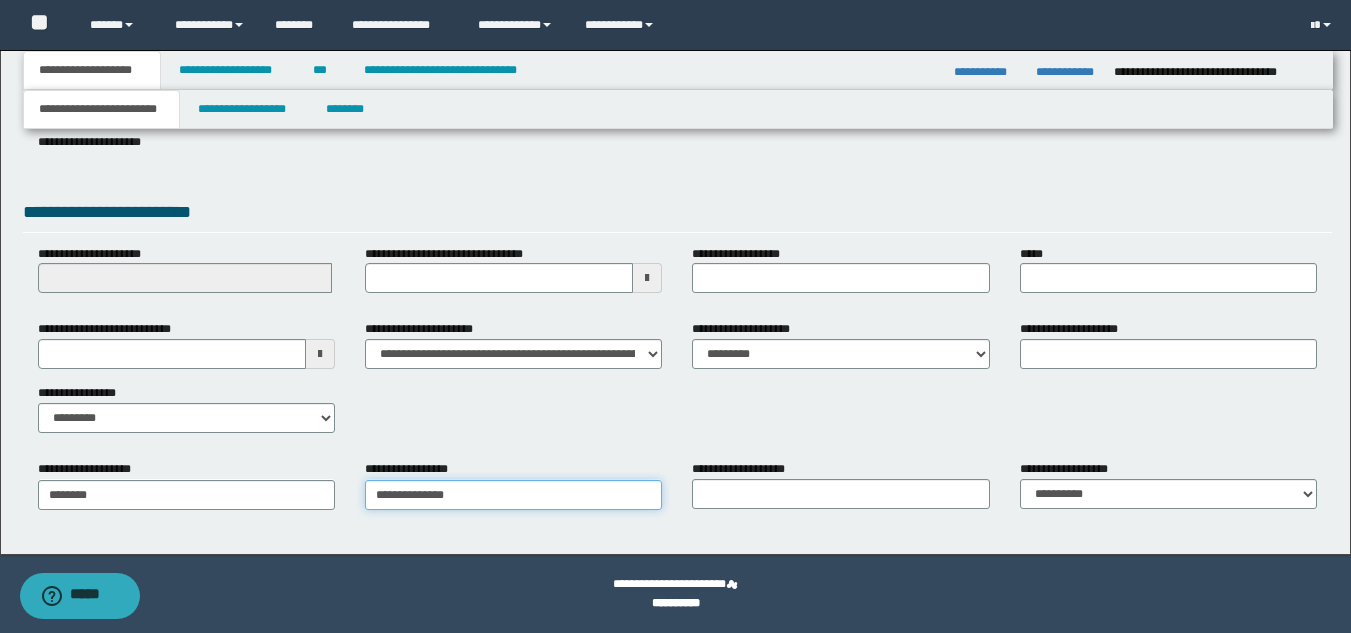 type on "**********" 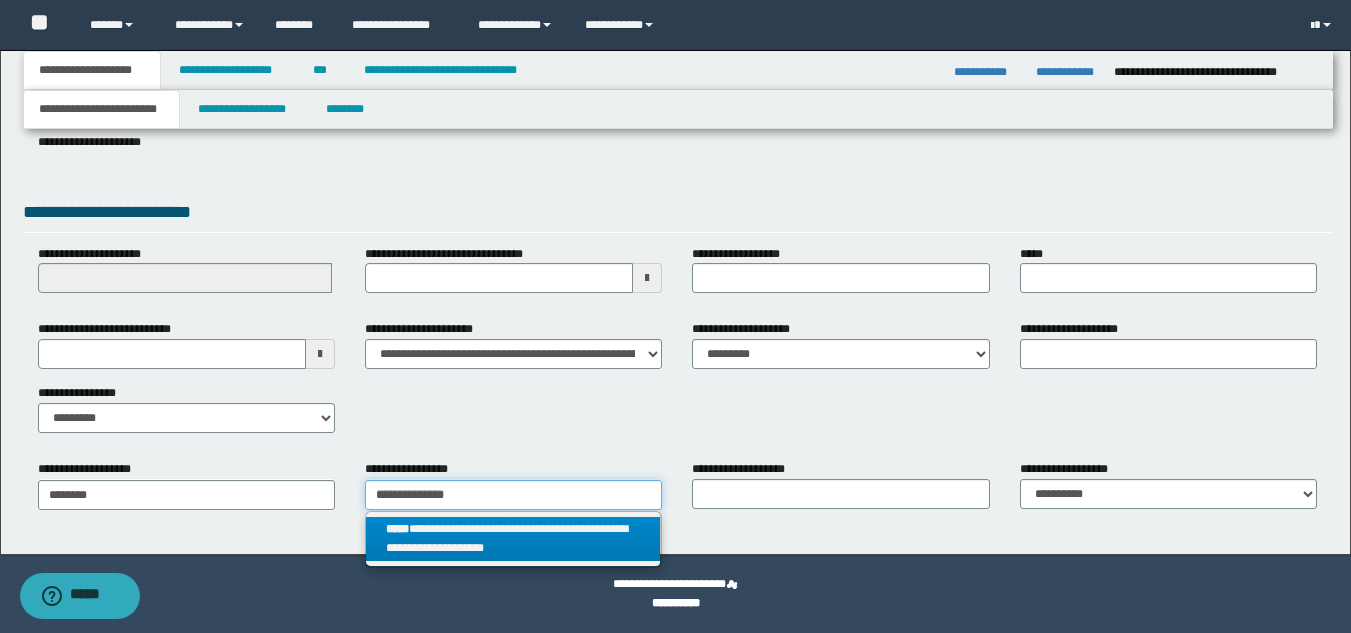 type on "**********" 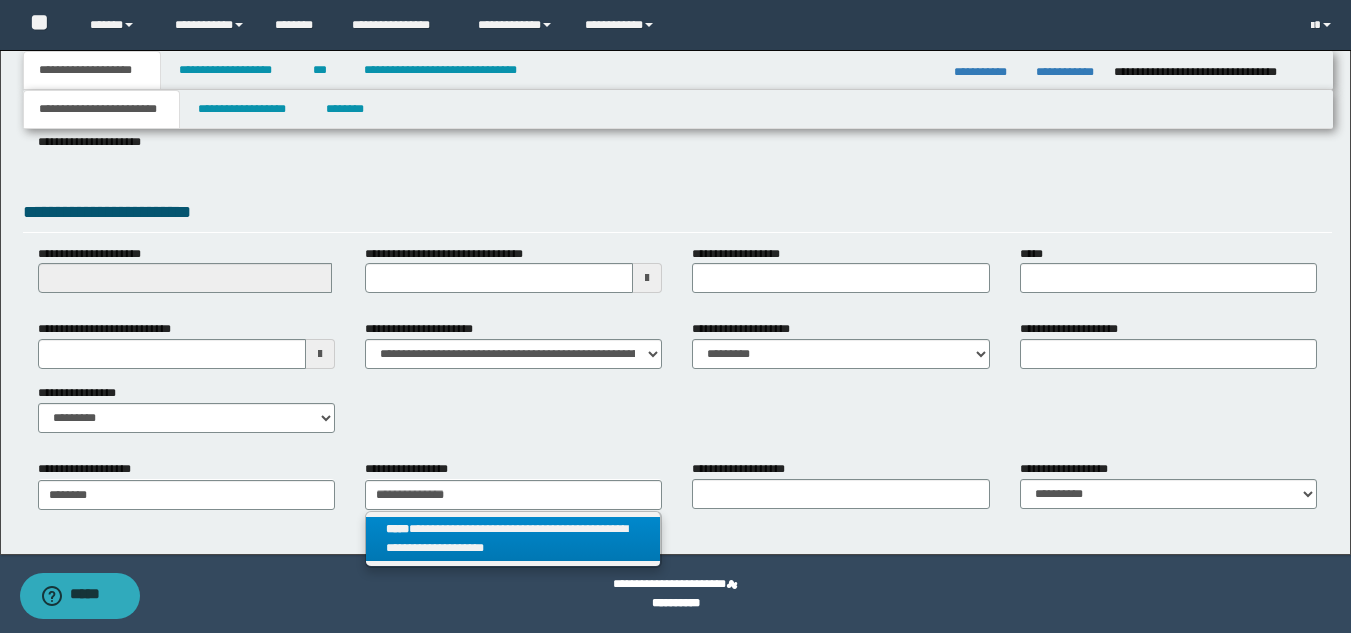 click on "**********" at bounding box center (513, 539) 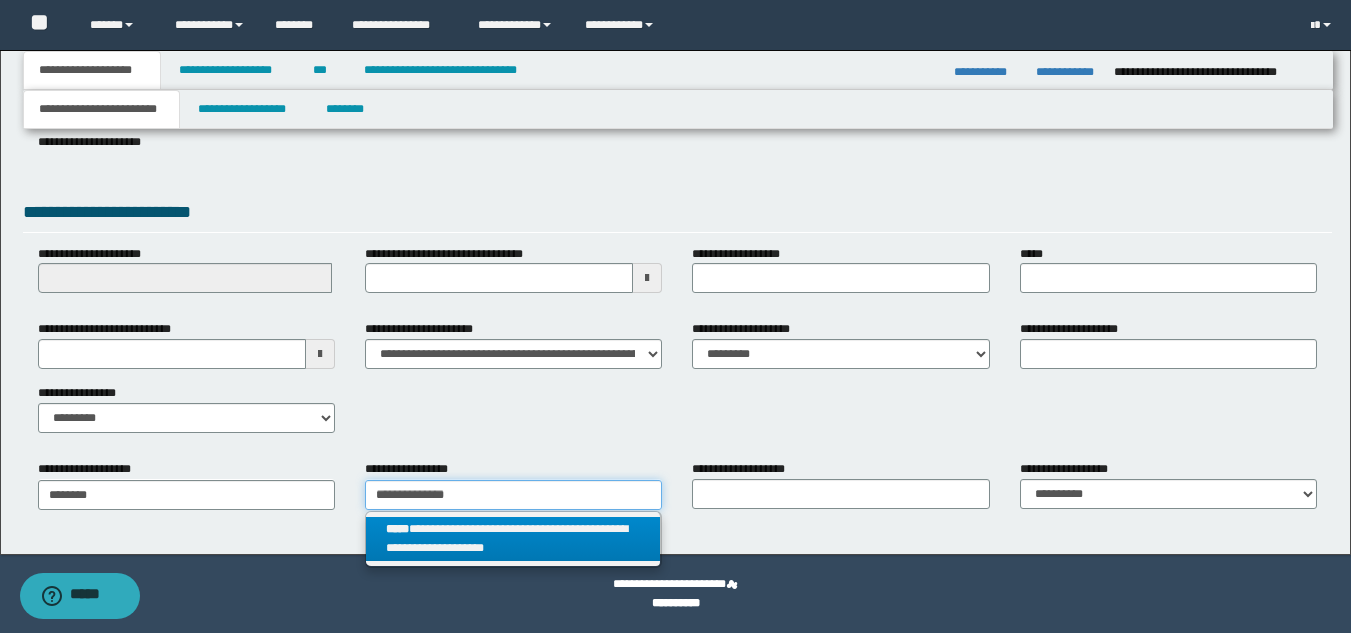 type 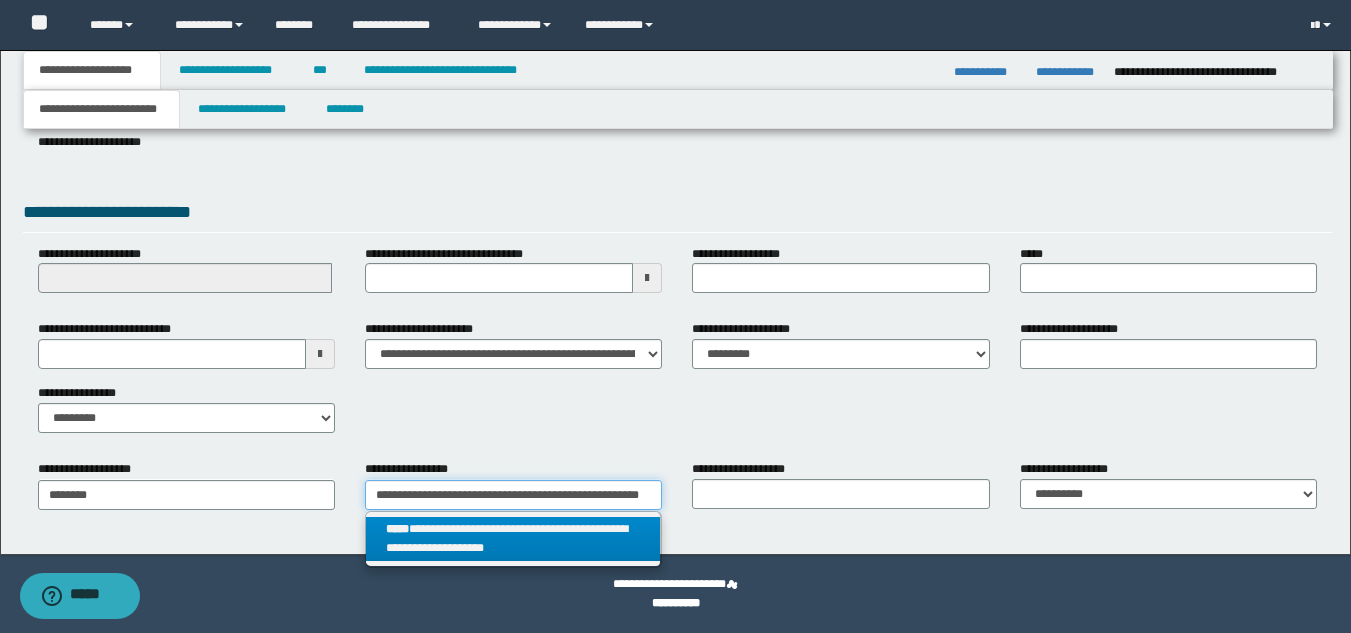 scroll, scrollTop: 0, scrollLeft: 56, axis: horizontal 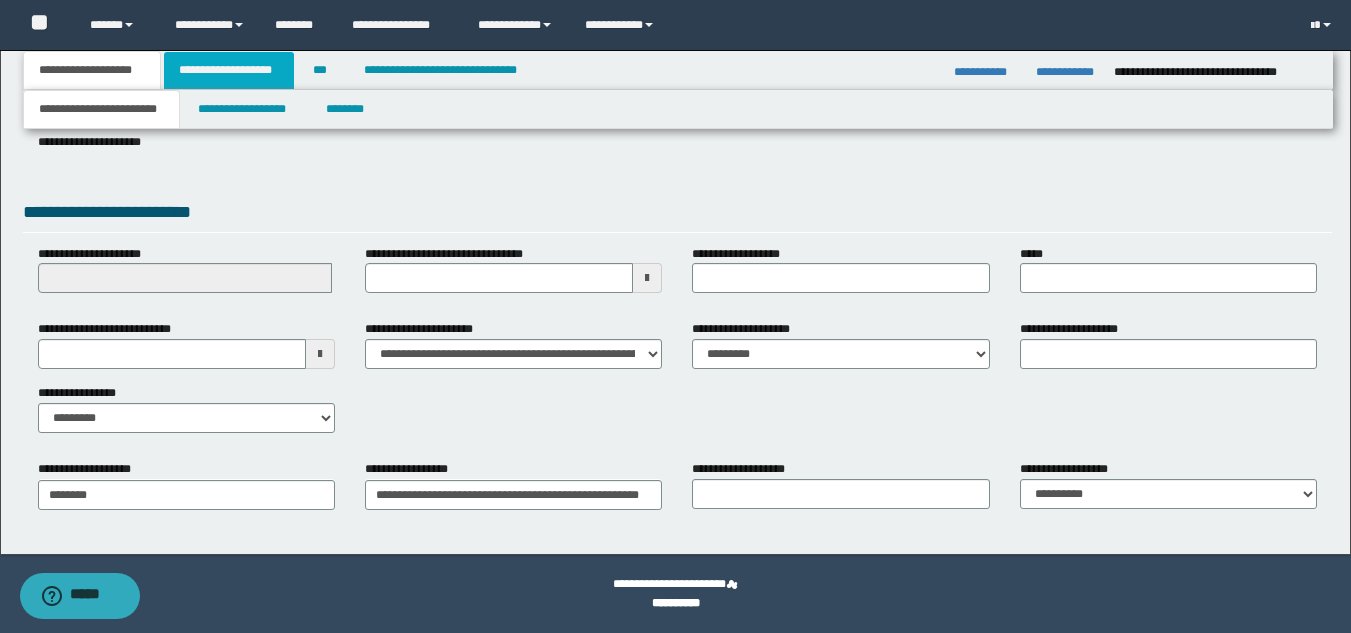 click on "**********" at bounding box center [229, 70] 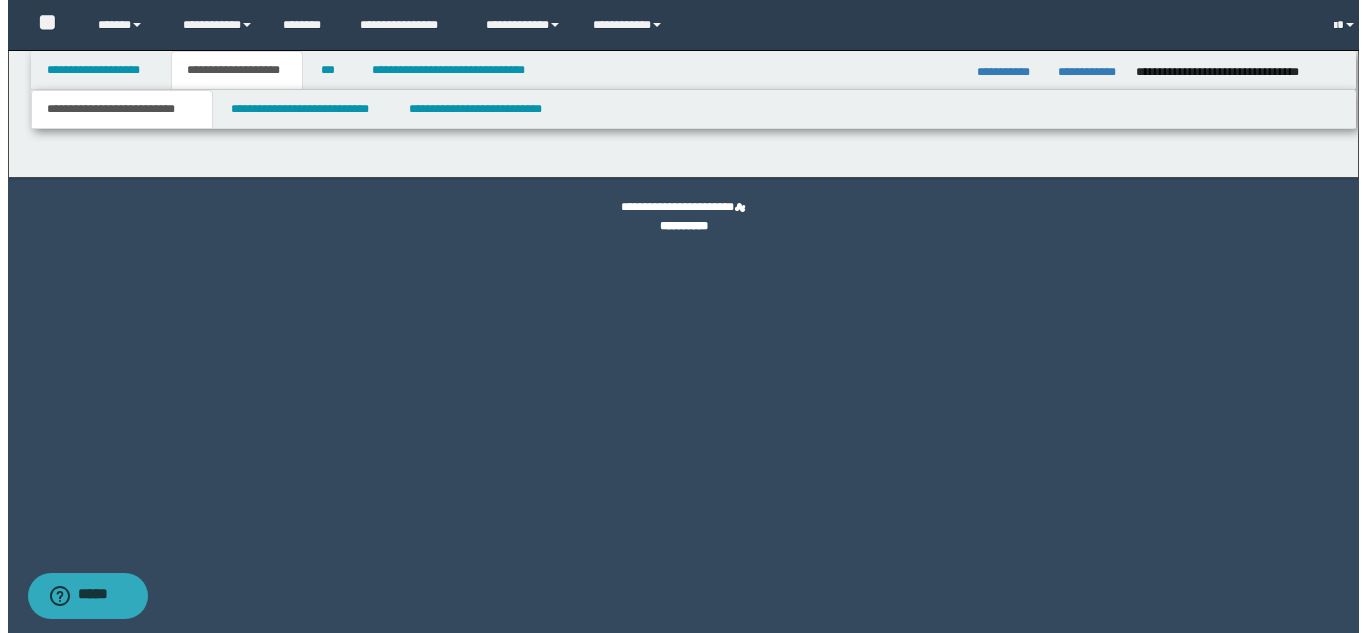 scroll, scrollTop: 0, scrollLeft: 0, axis: both 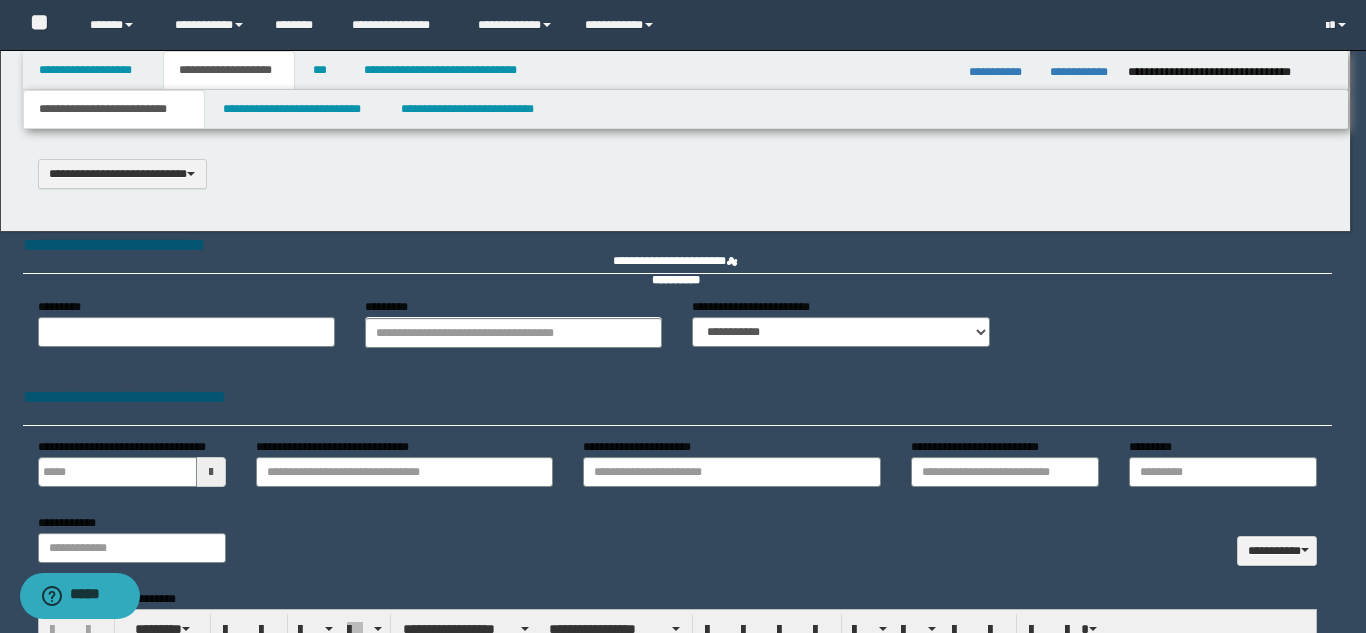select on "*" 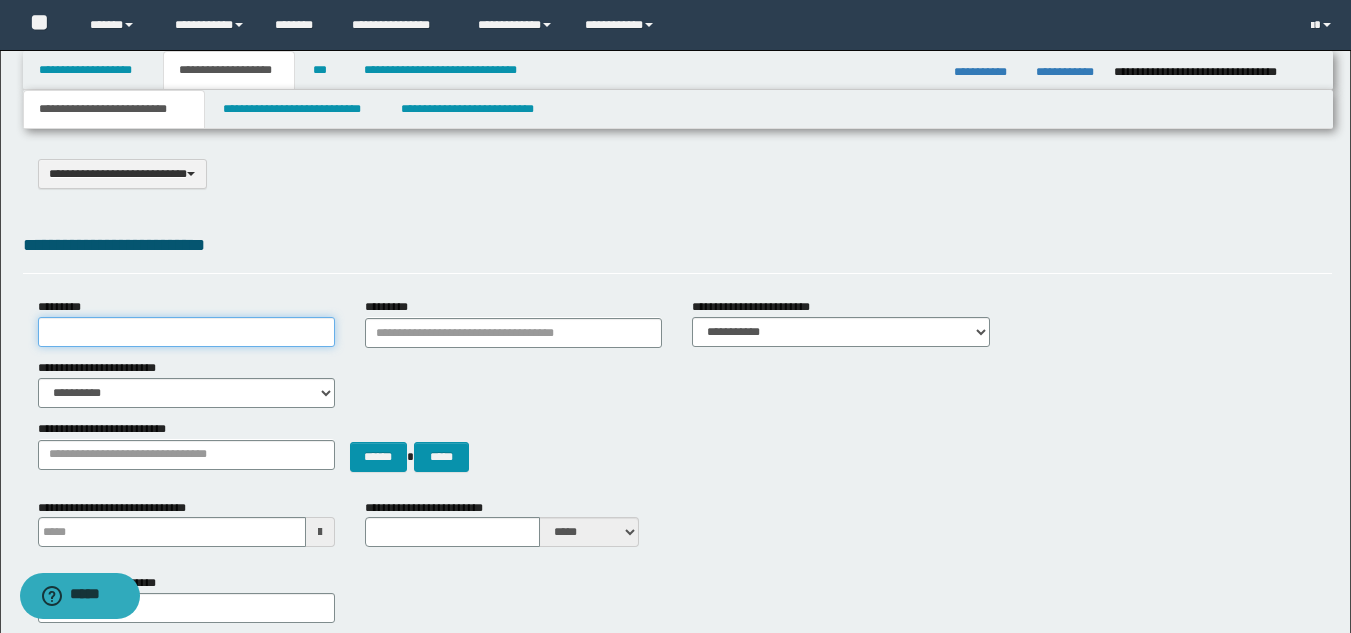 click on "*********" at bounding box center [186, 332] 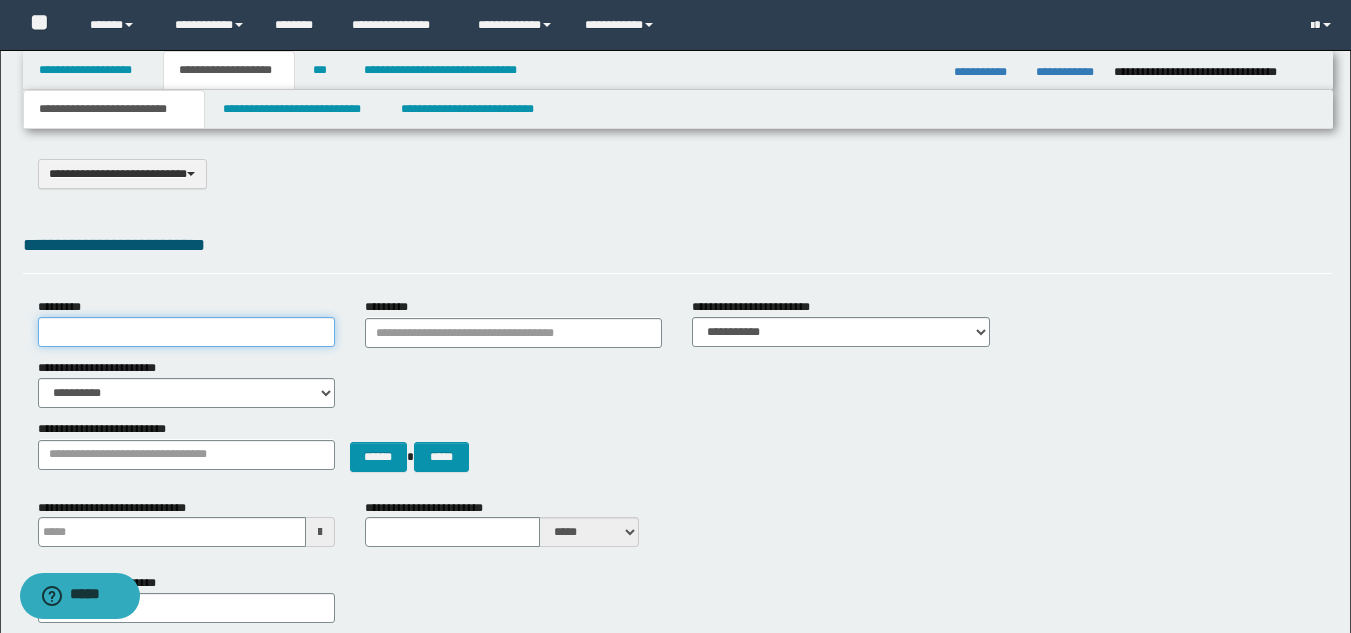 paste on "**********" 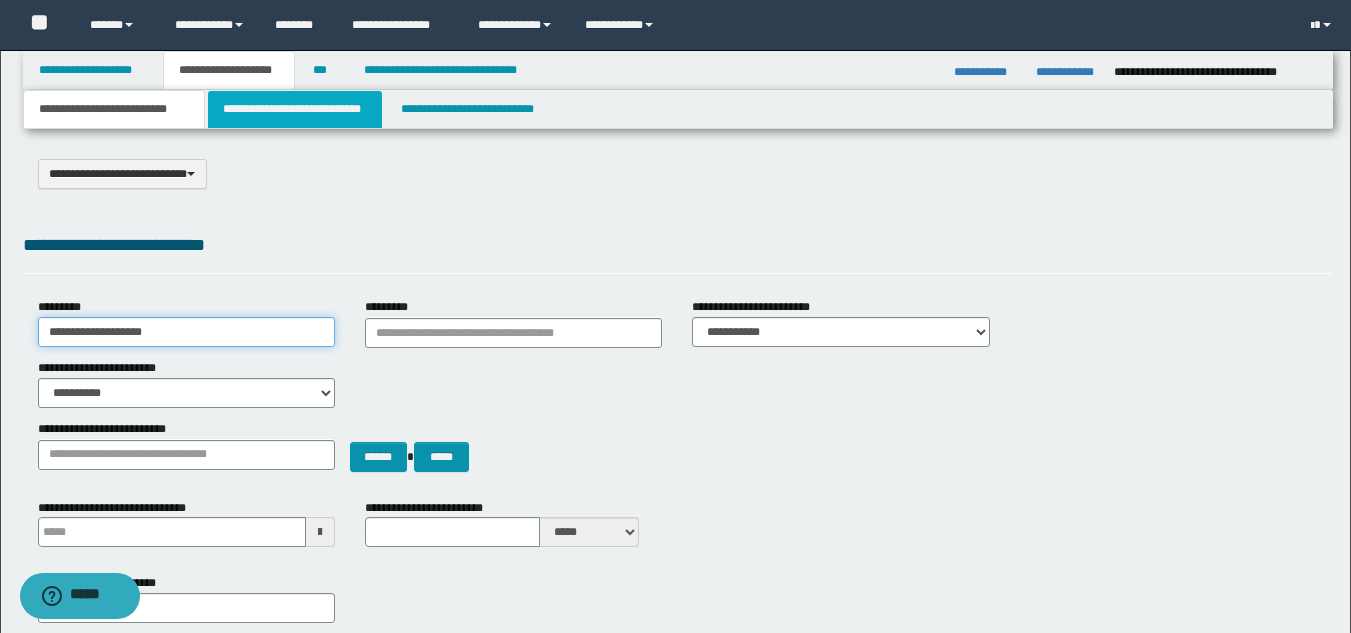 type on "**********" 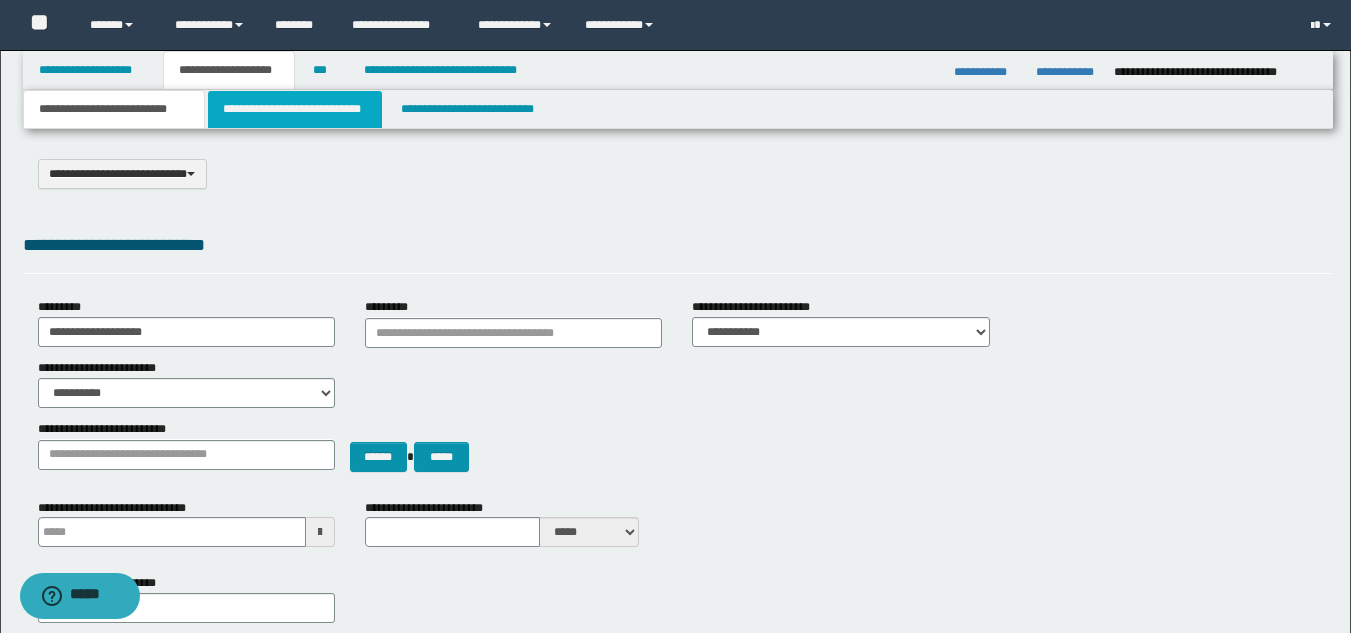click on "**********" at bounding box center [295, 109] 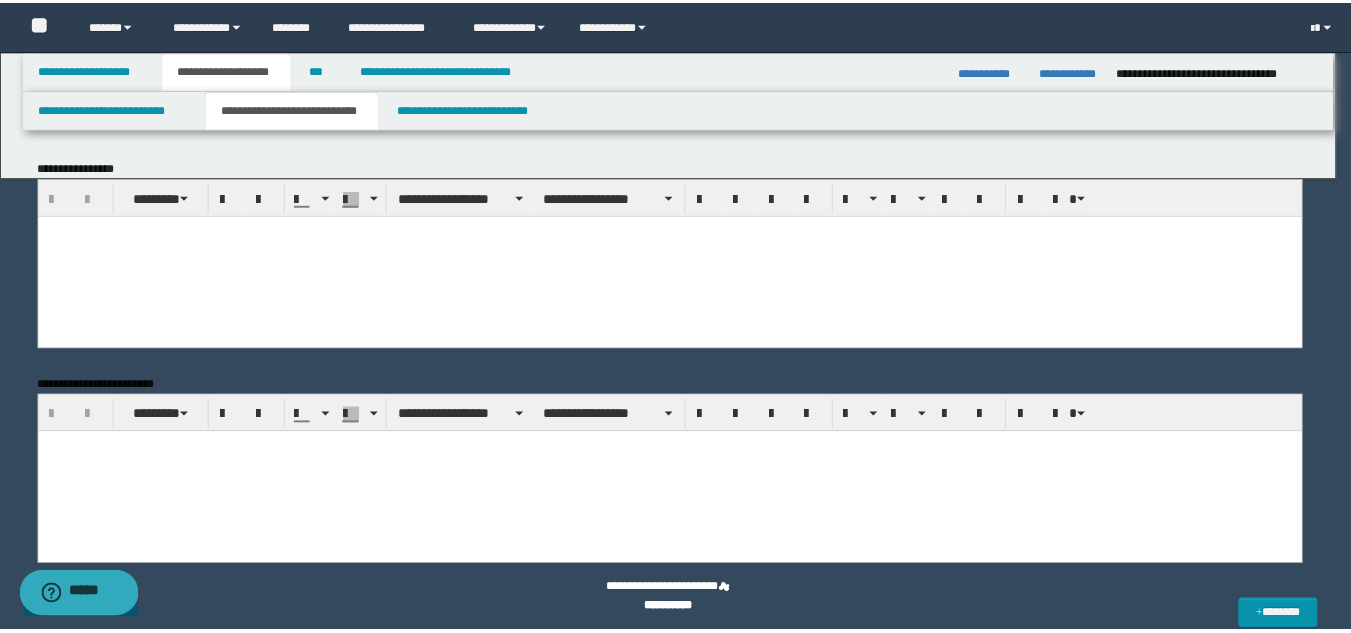 scroll, scrollTop: 0, scrollLeft: 0, axis: both 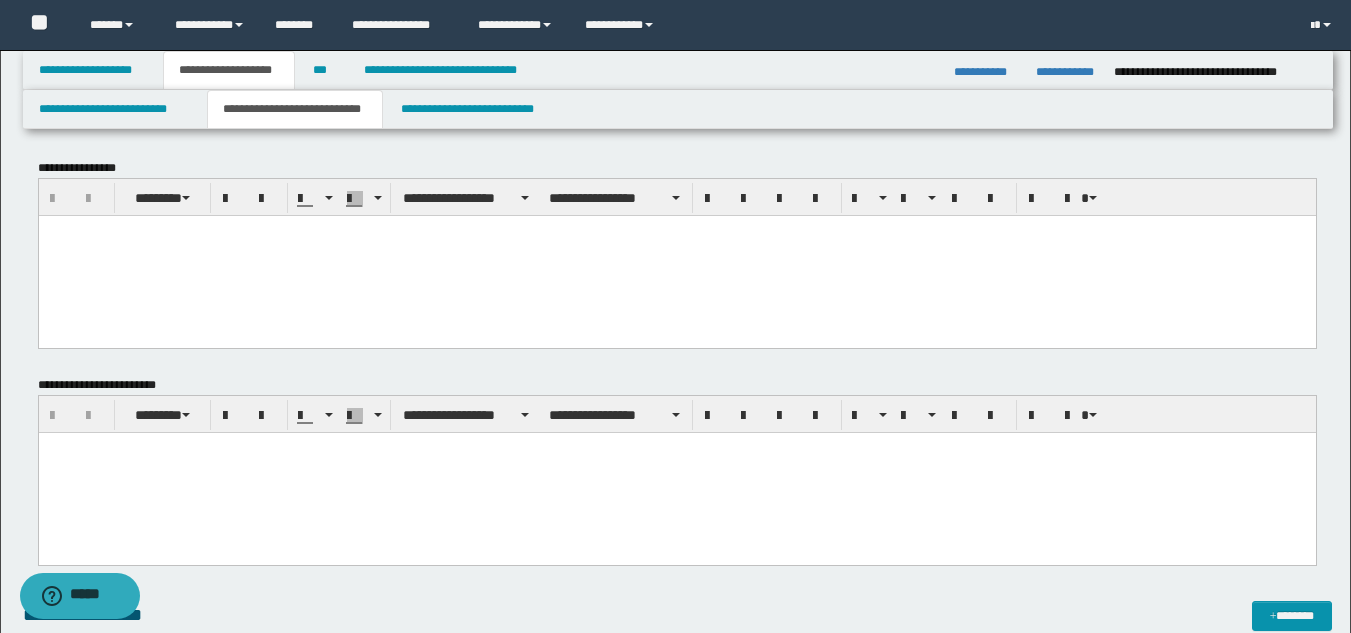 click at bounding box center [676, 255] 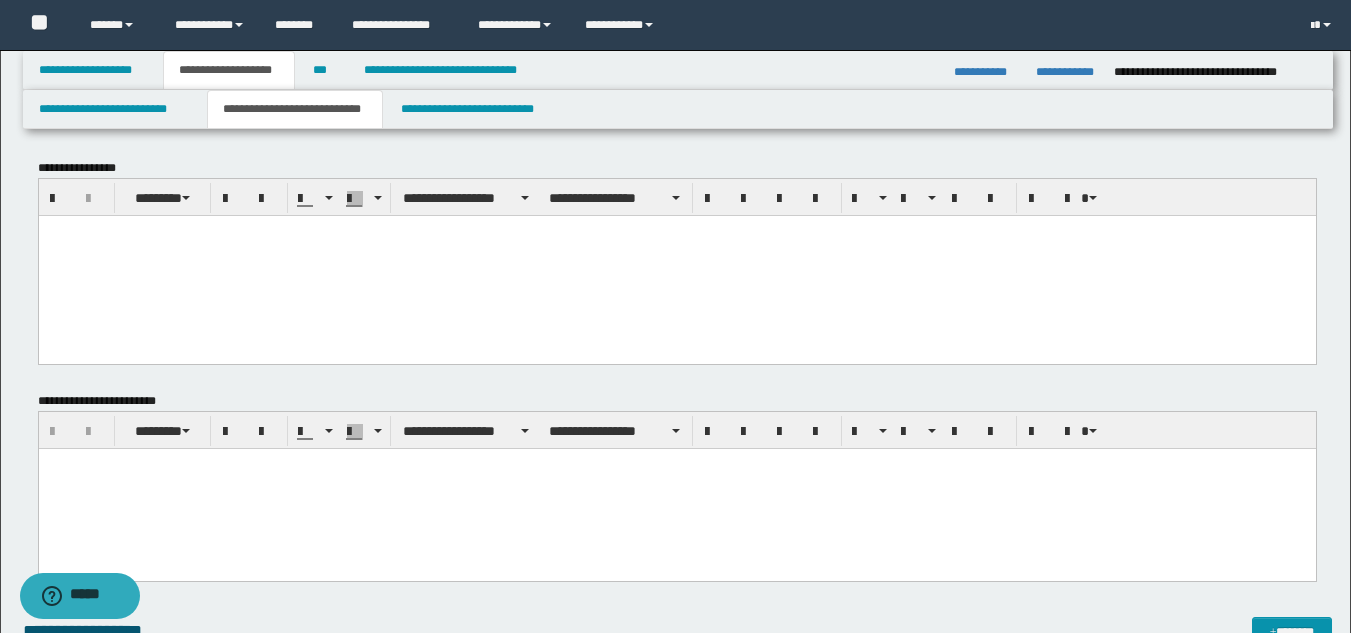 paste 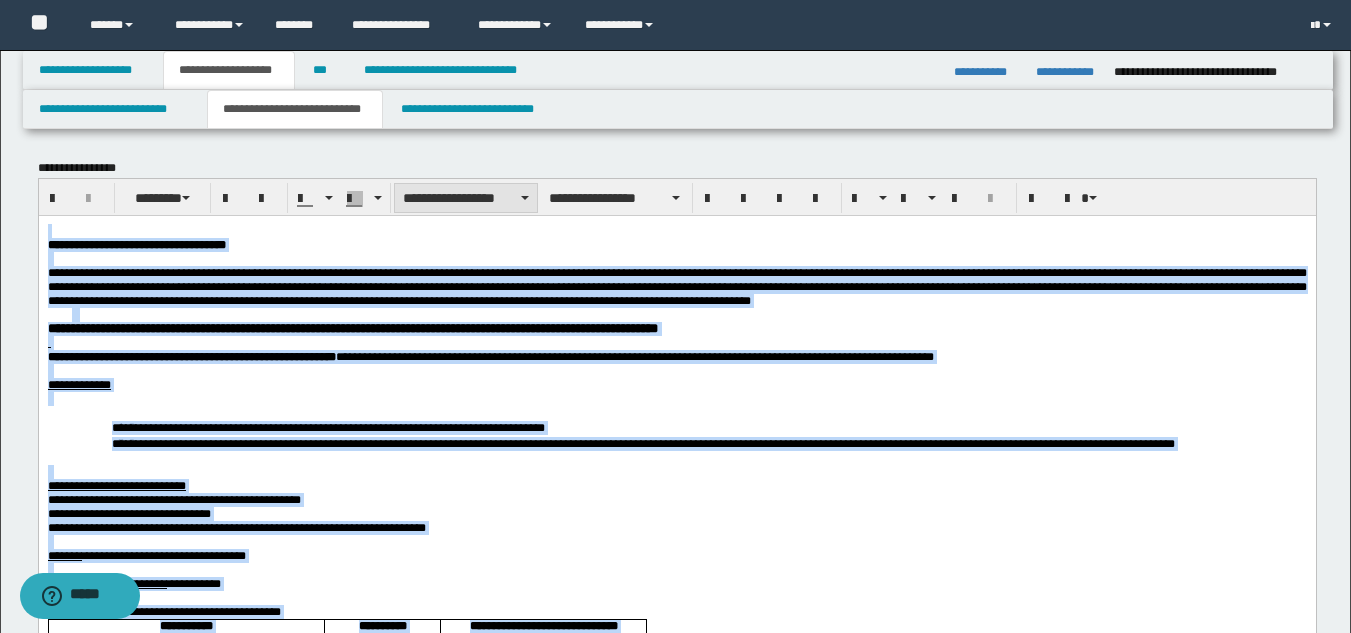 click on "**********" at bounding box center [466, 198] 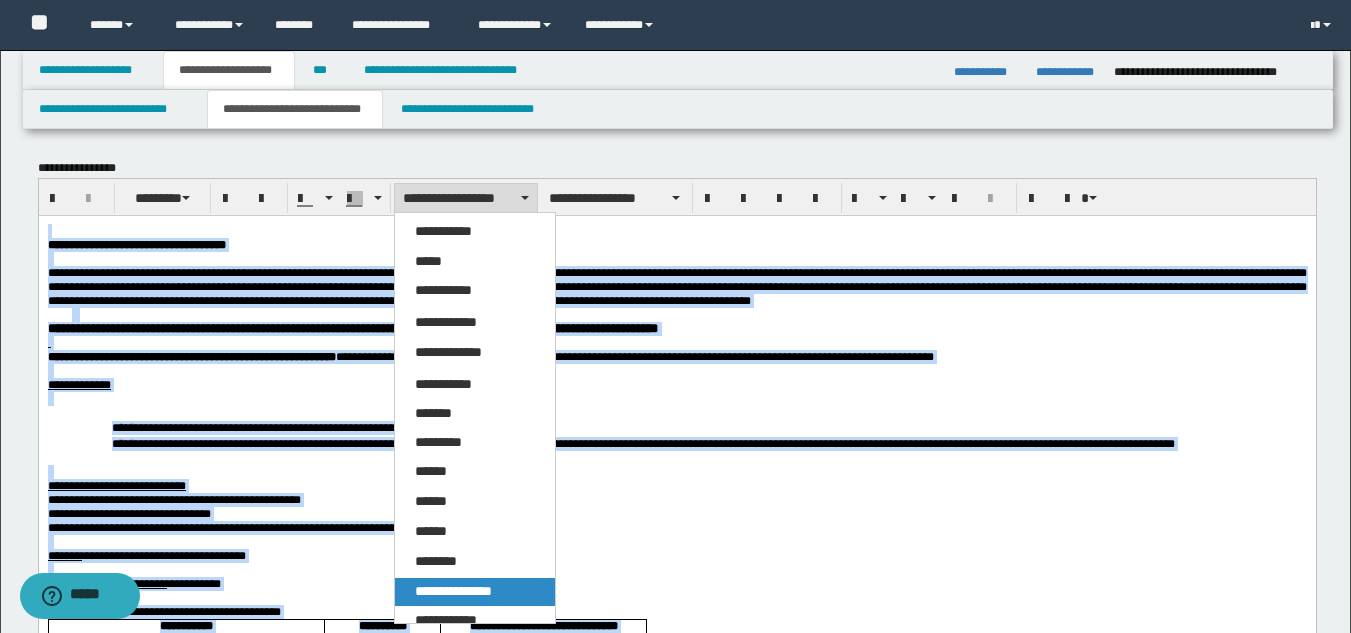 click on "**********" at bounding box center (453, 591) 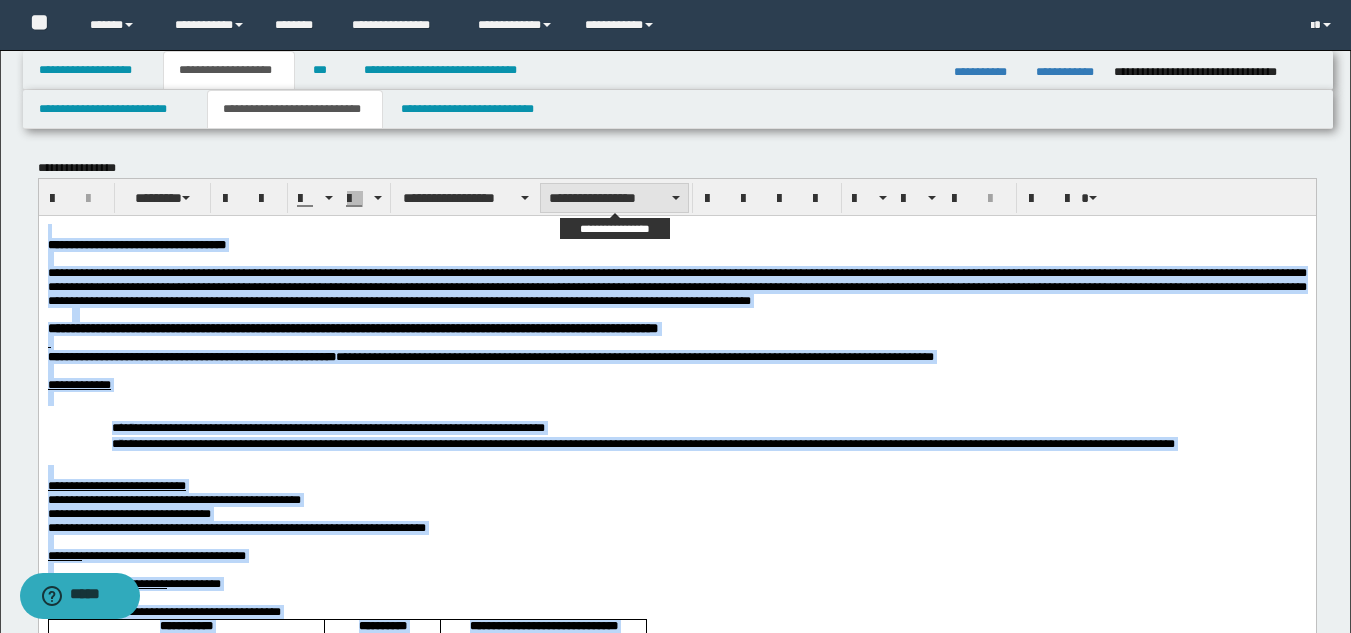 click on "**********" at bounding box center [614, 198] 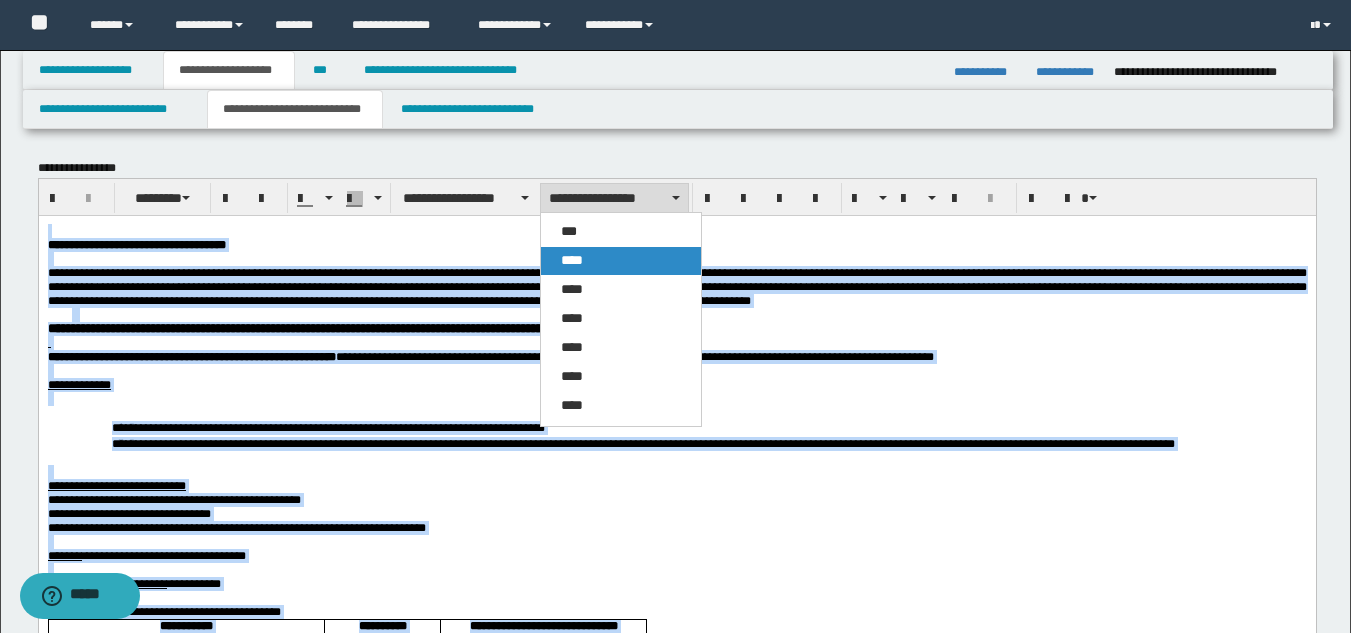 click on "****" at bounding box center [621, 261] 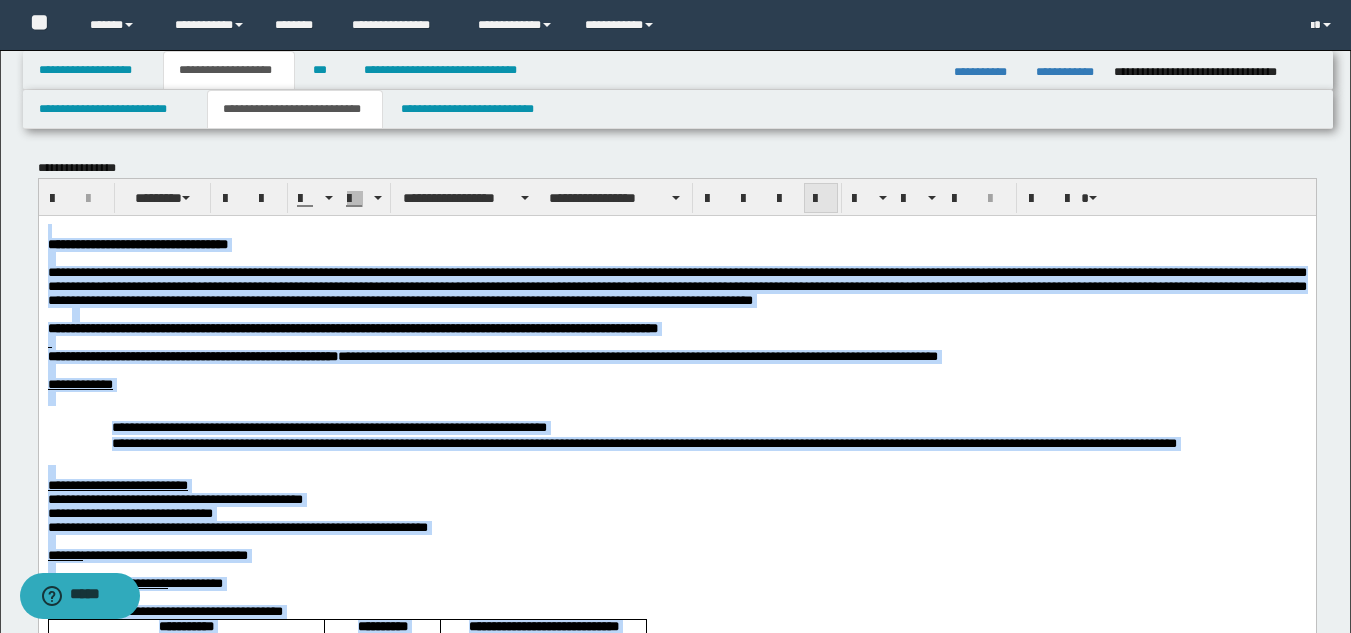 click at bounding box center (821, 199) 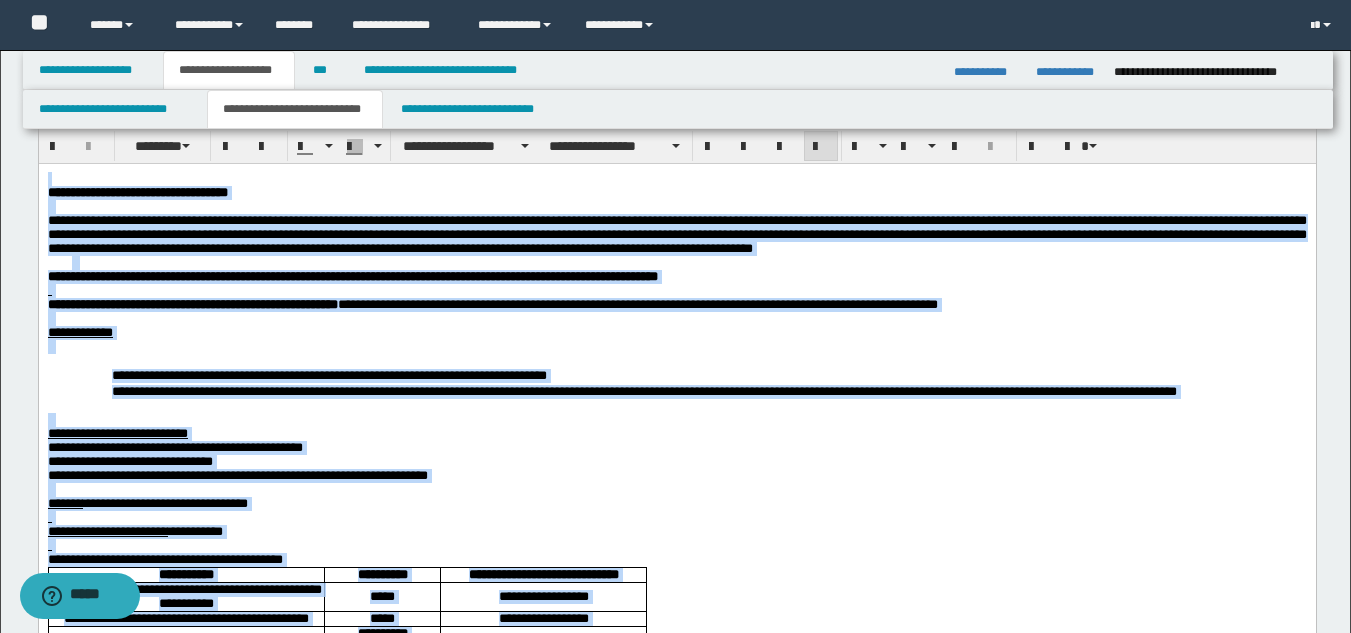 scroll, scrollTop: 100, scrollLeft: 0, axis: vertical 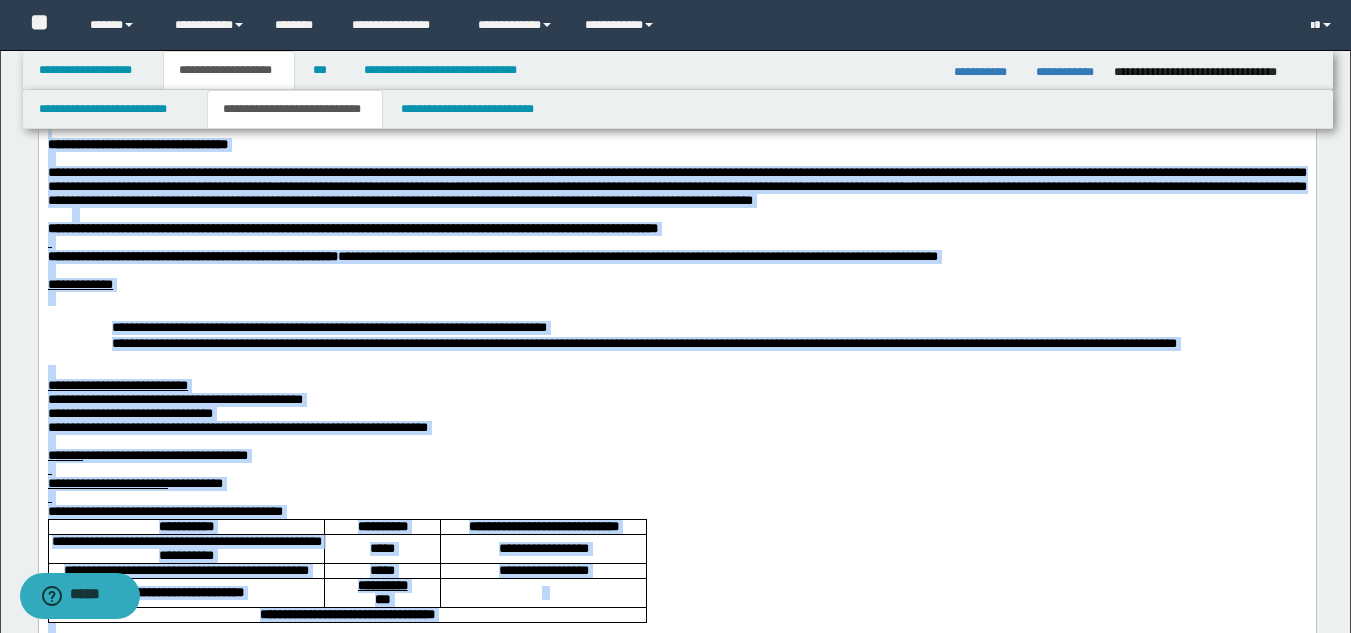 click on "**********" at bounding box center (328, 326) 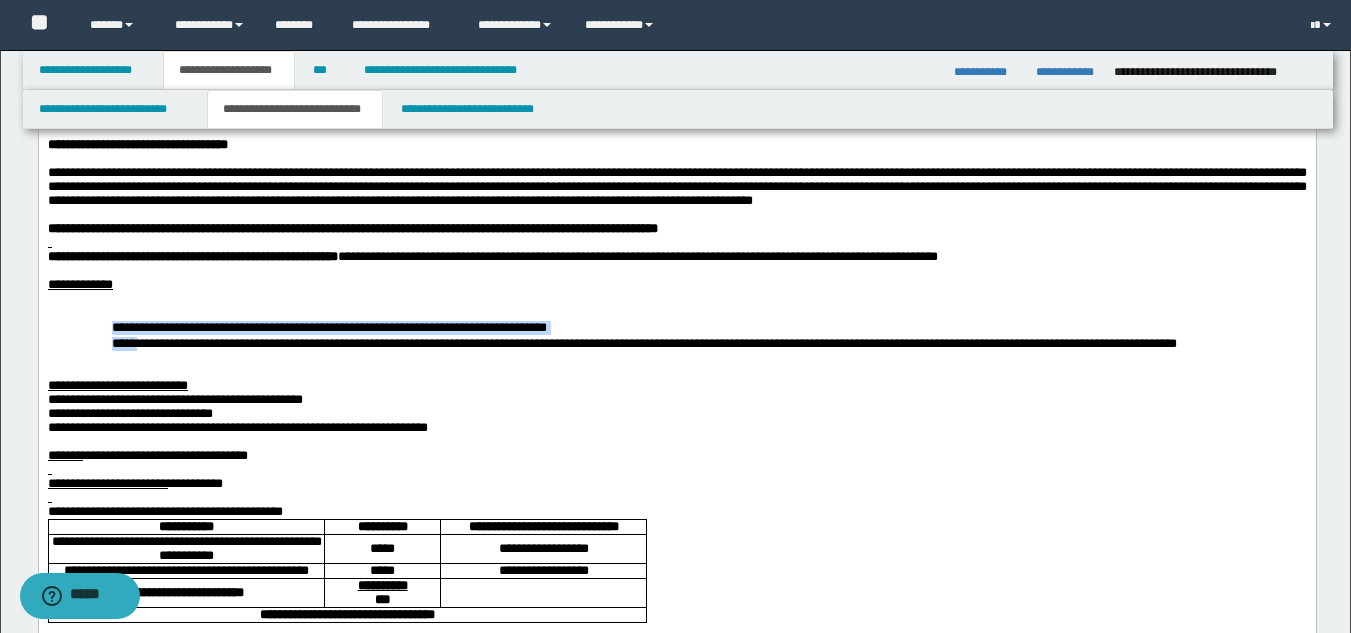 drag, startPoint x: 112, startPoint y: 347, endPoint x: 156, endPoint y: 379, distance: 54.405884 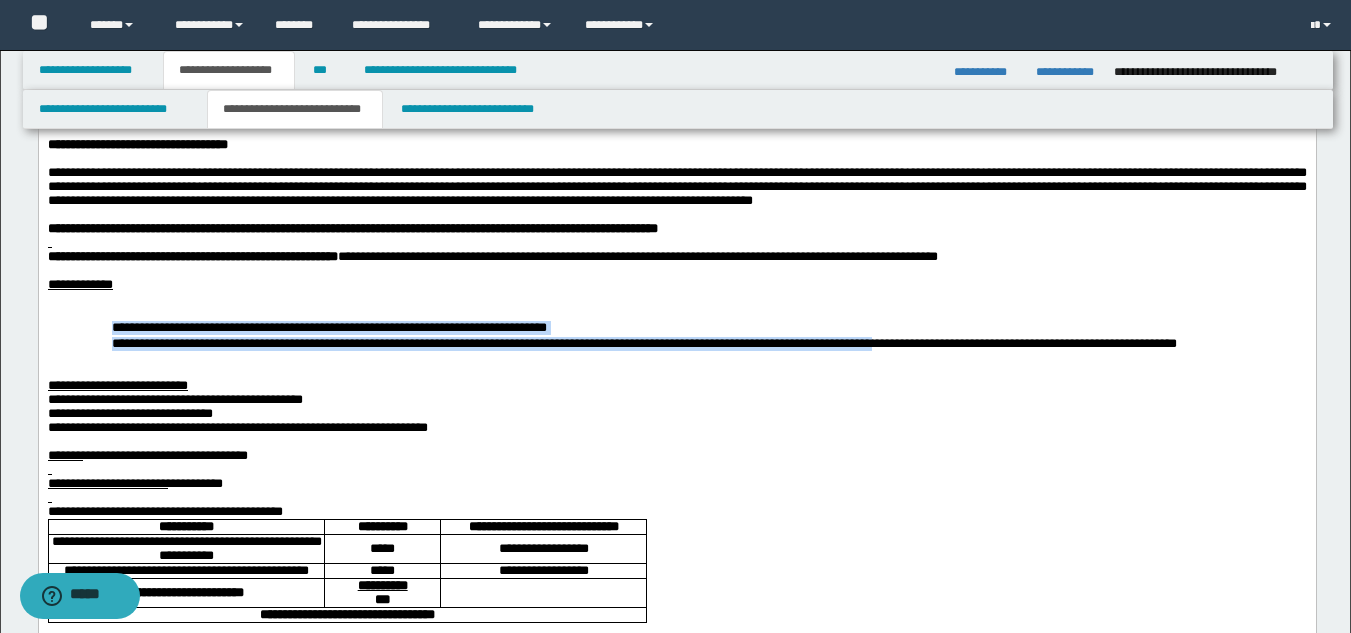 click on "**********" at bounding box center [643, 342] 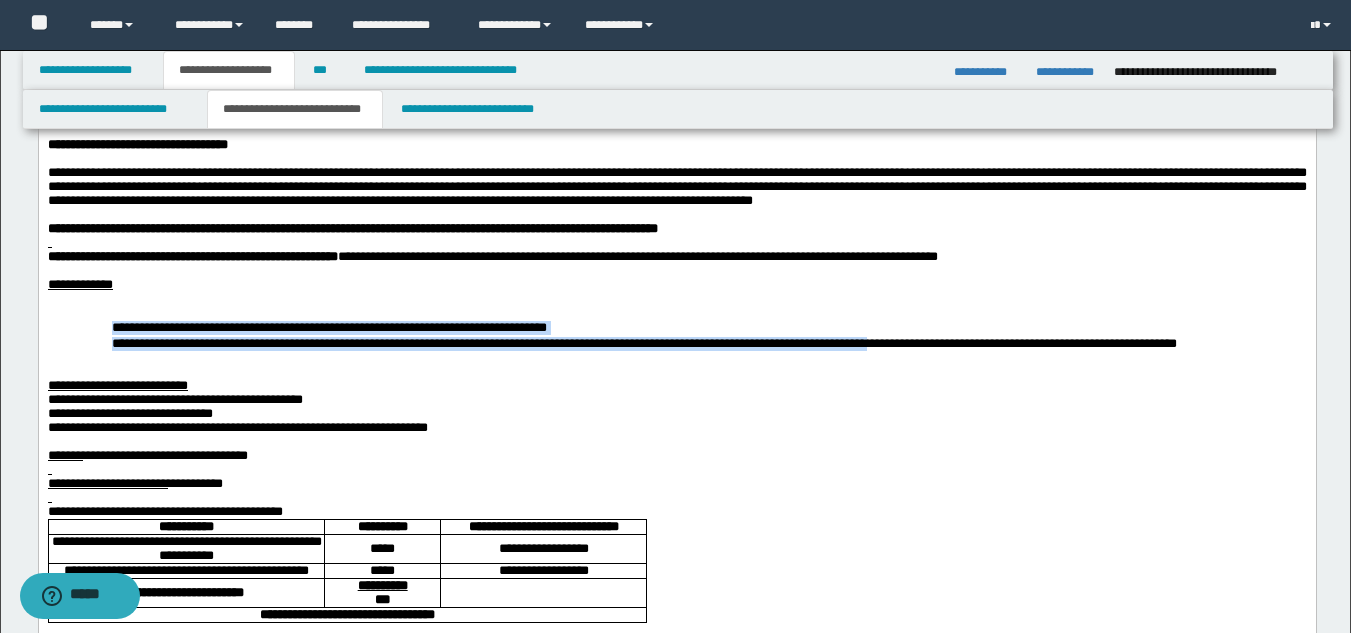 drag, startPoint x: 110, startPoint y: 349, endPoint x: 153, endPoint y: 383, distance: 54.81788 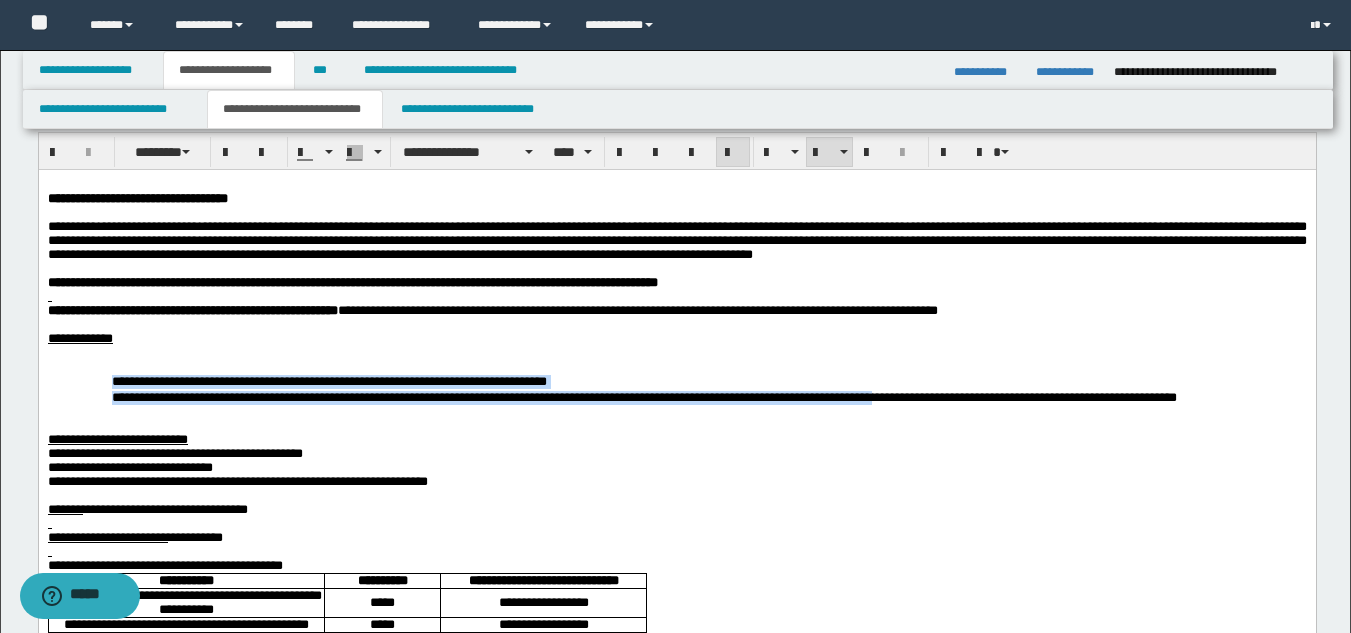 scroll, scrollTop: 0, scrollLeft: 0, axis: both 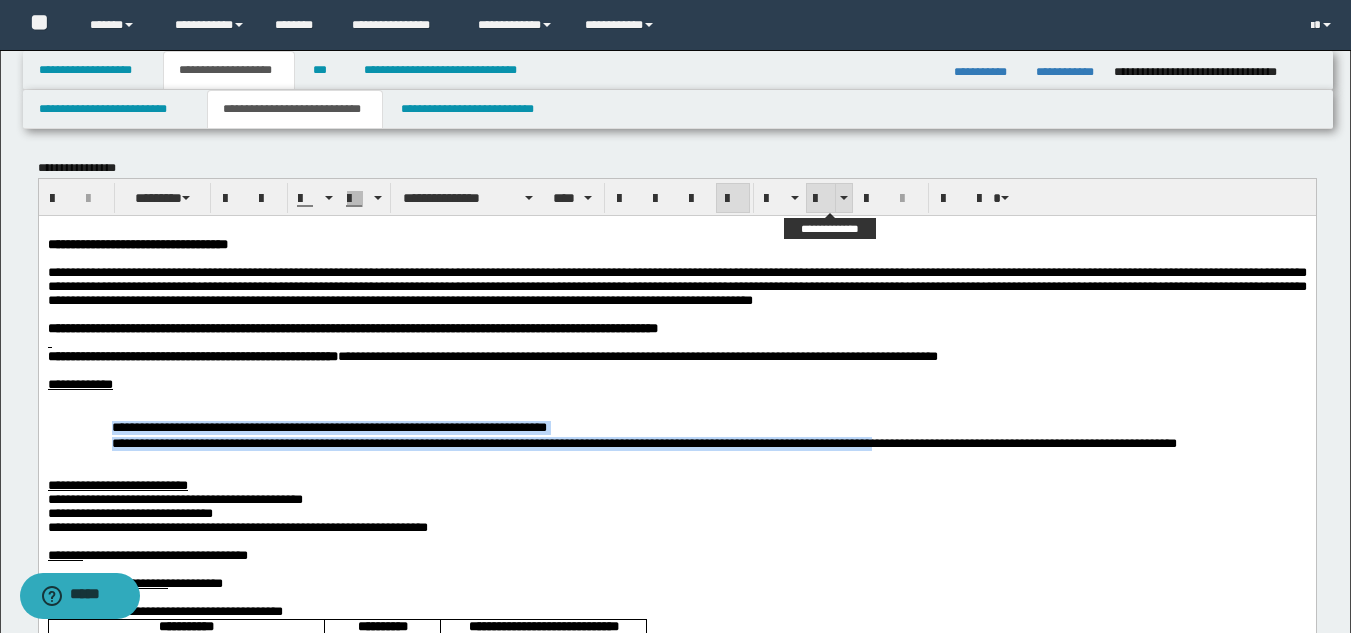 click at bounding box center [821, 198] 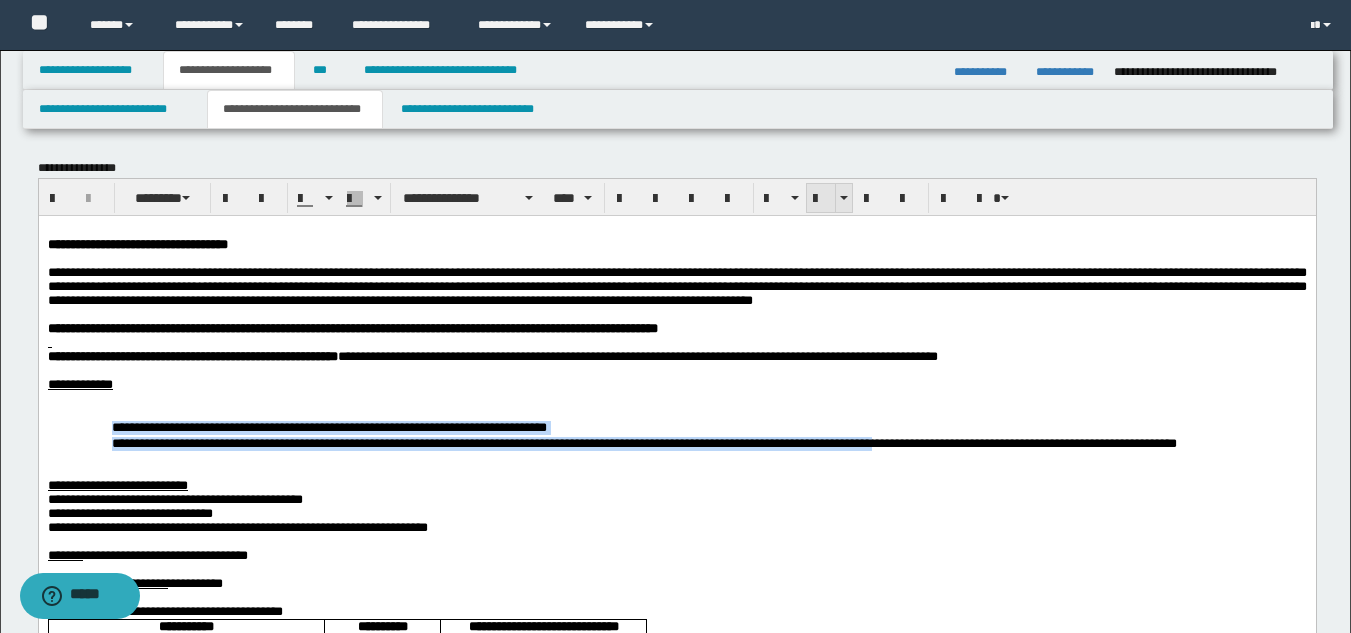 click at bounding box center [821, 198] 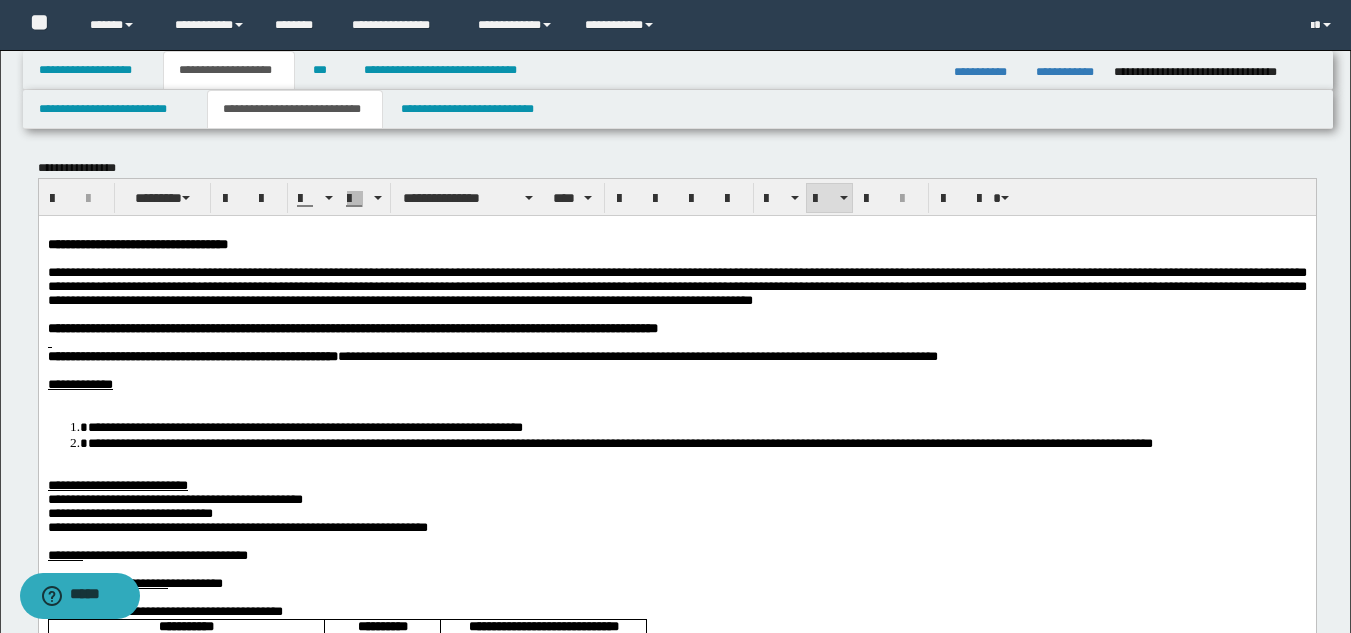 click at bounding box center (676, 398) 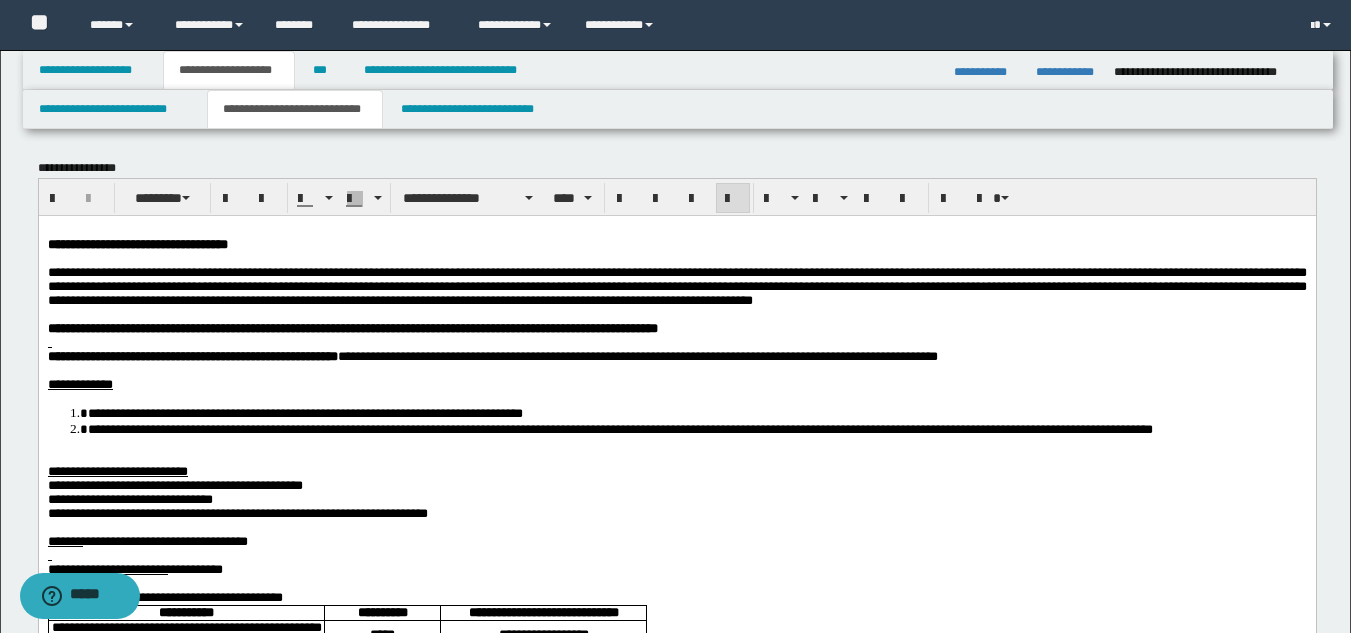 click at bounding box center [676, 342] 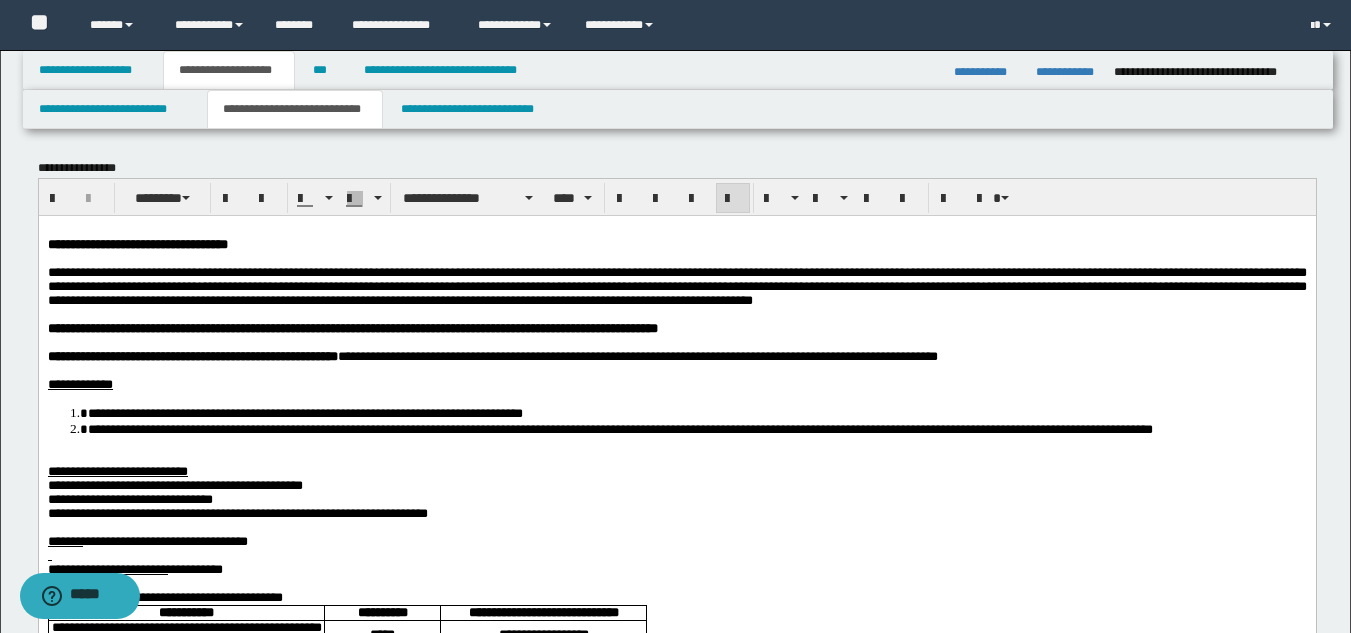click on "**********" at bounding box center (676, 919) 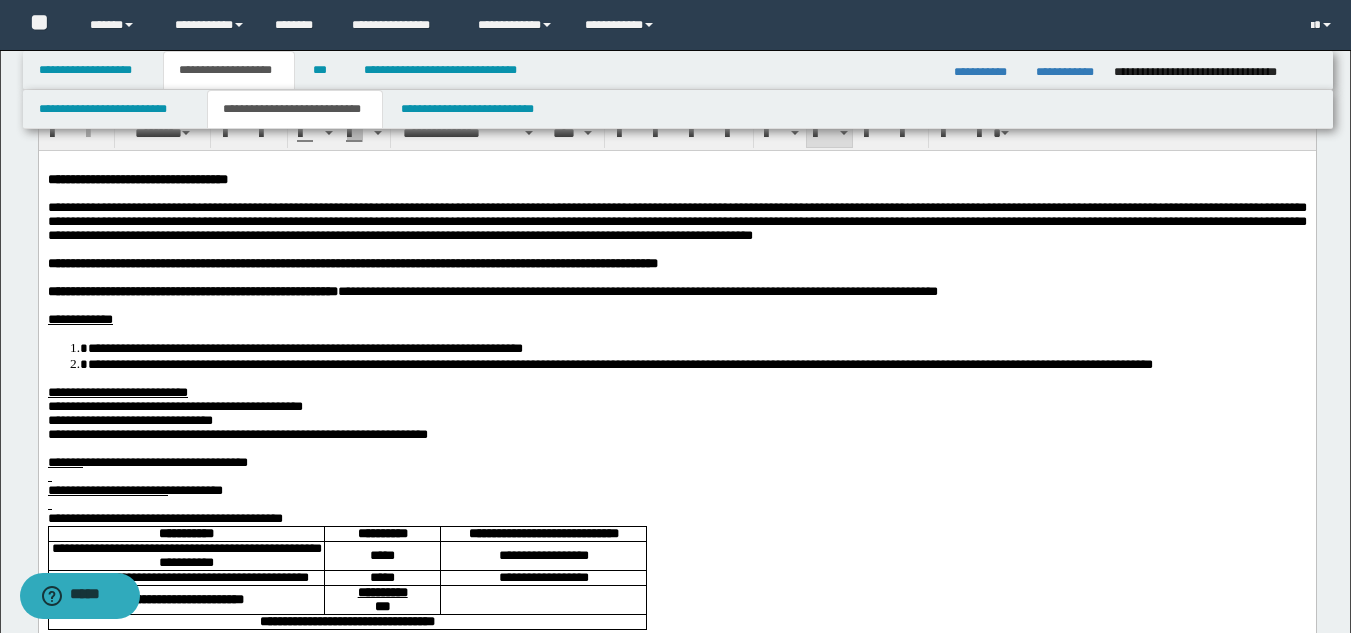 scroll, scrollTop: 100, scrollLeft: 0, axis: vertical 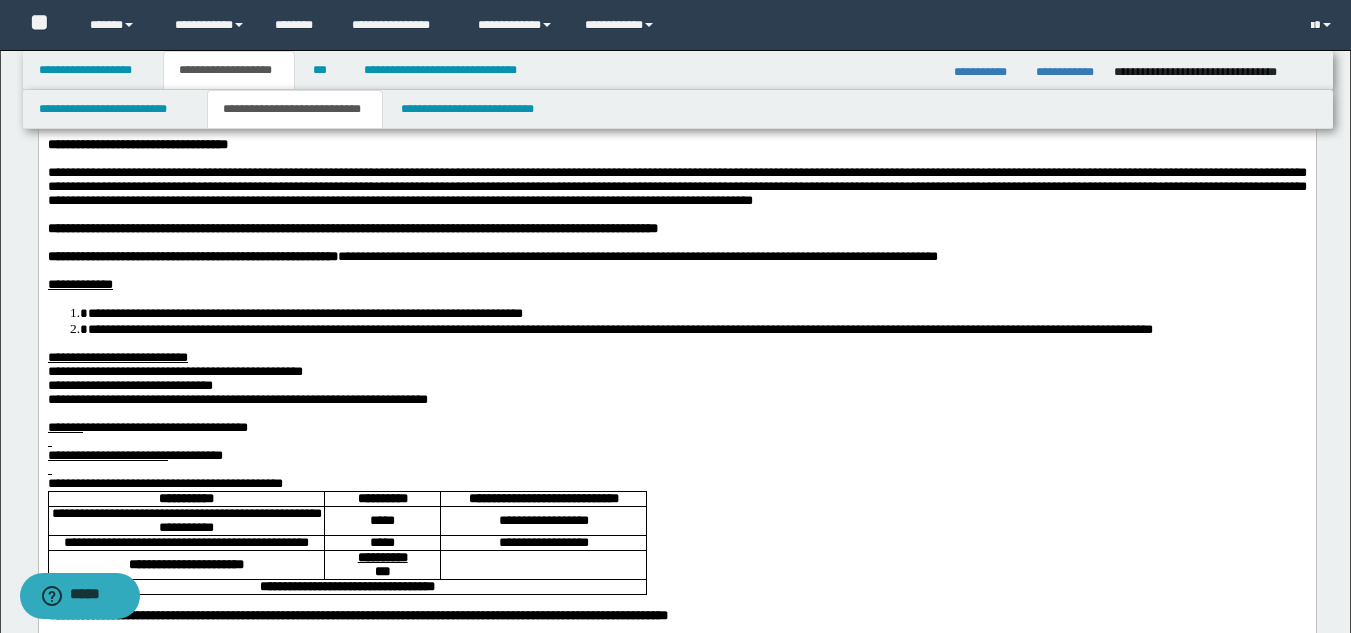click on "**********" at bounding box center [174, 370] 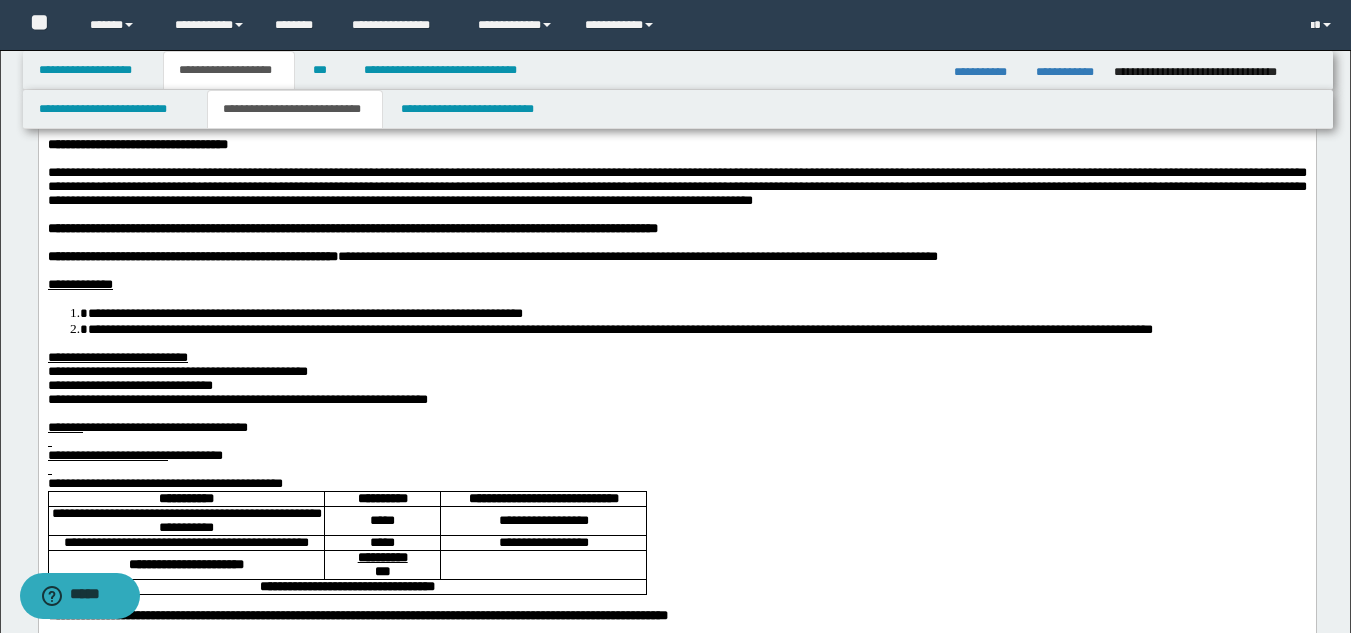 click on "**********" at bounding box center [676, 483] 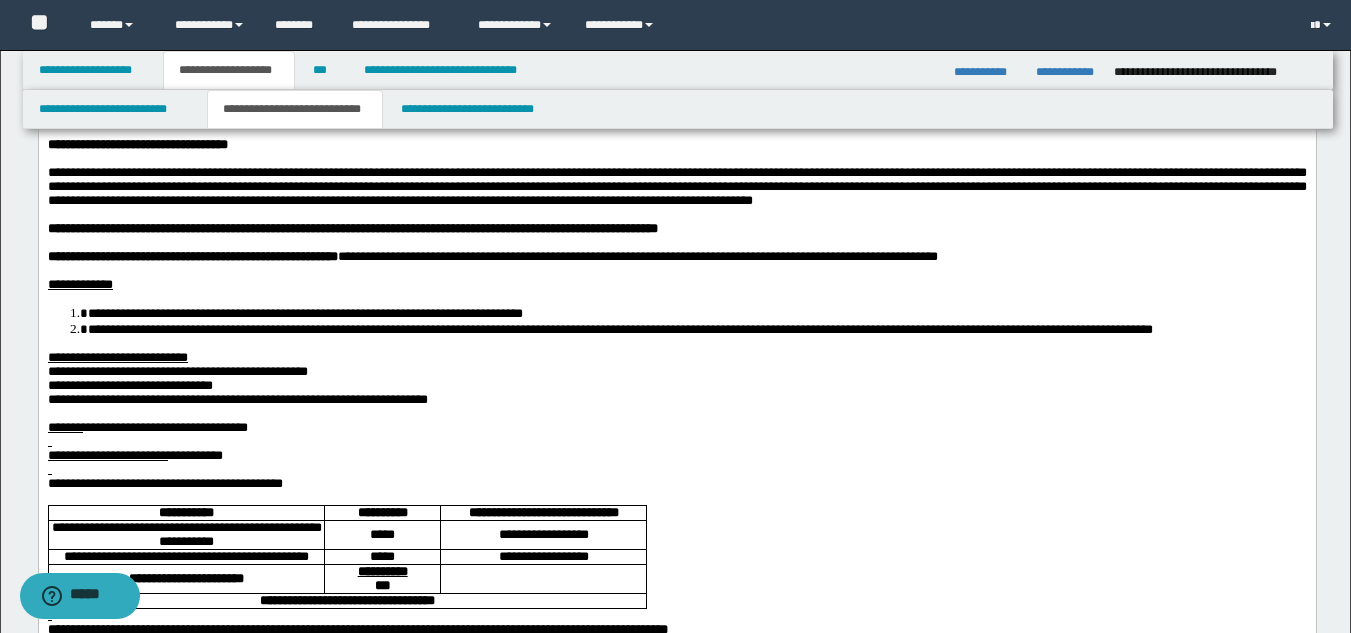 click at bounding box center (676, 469) 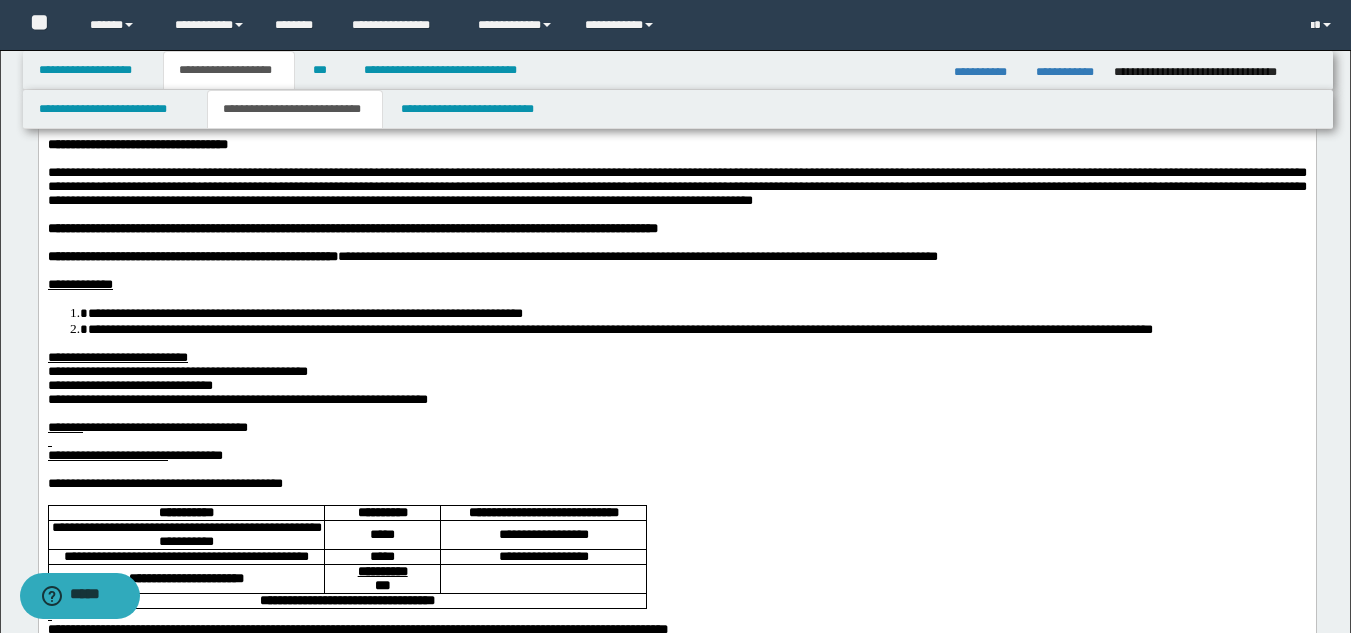click at bounding box center (676, 441) 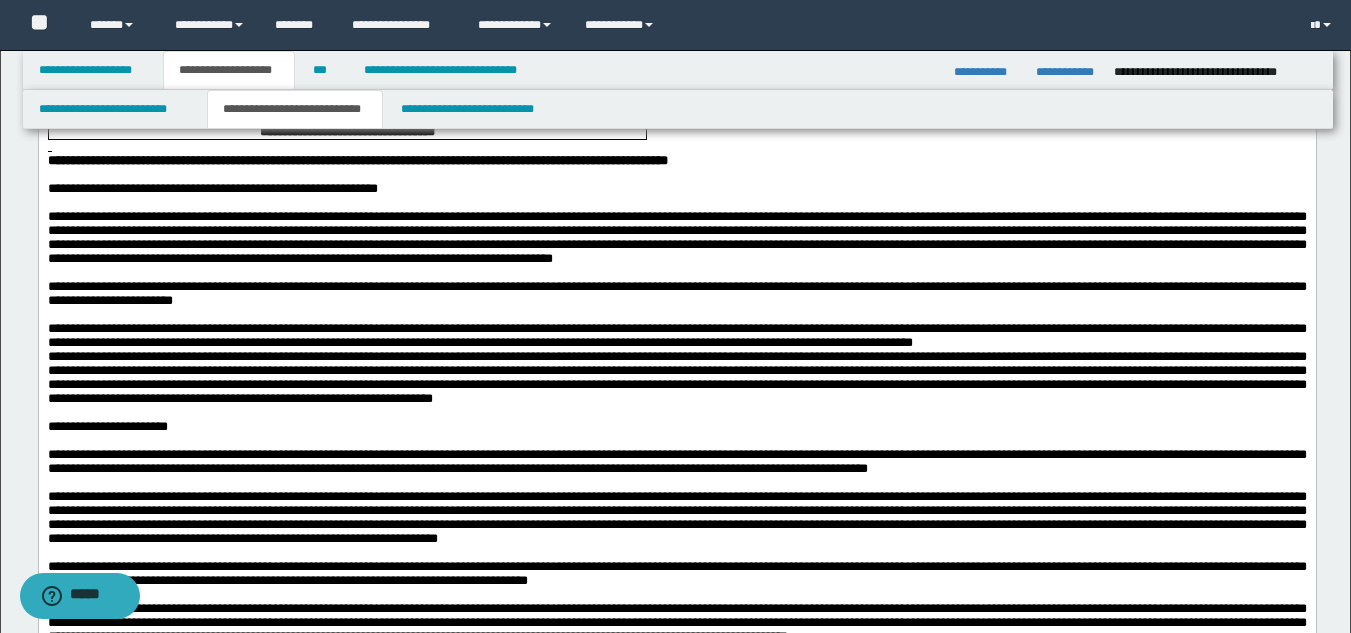 scroll, scrollTop: 600, scrollLeft: 0, axis: vertical 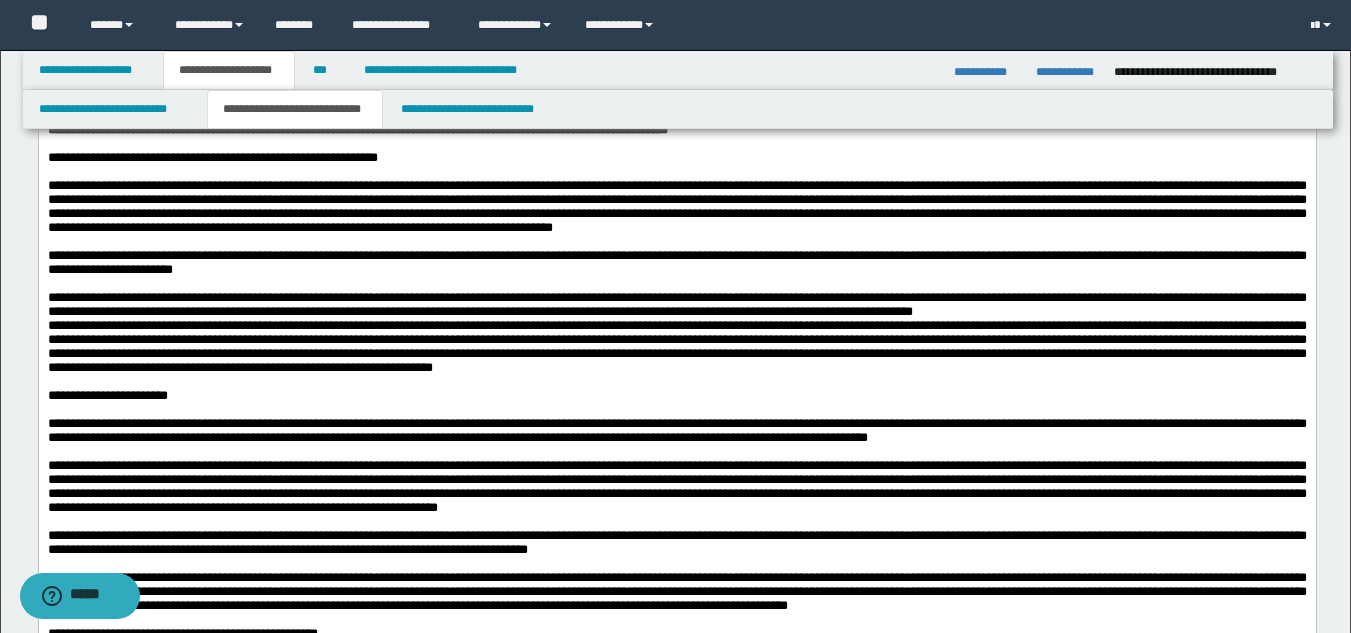 click on "**********" at bounding box center [357, 129] 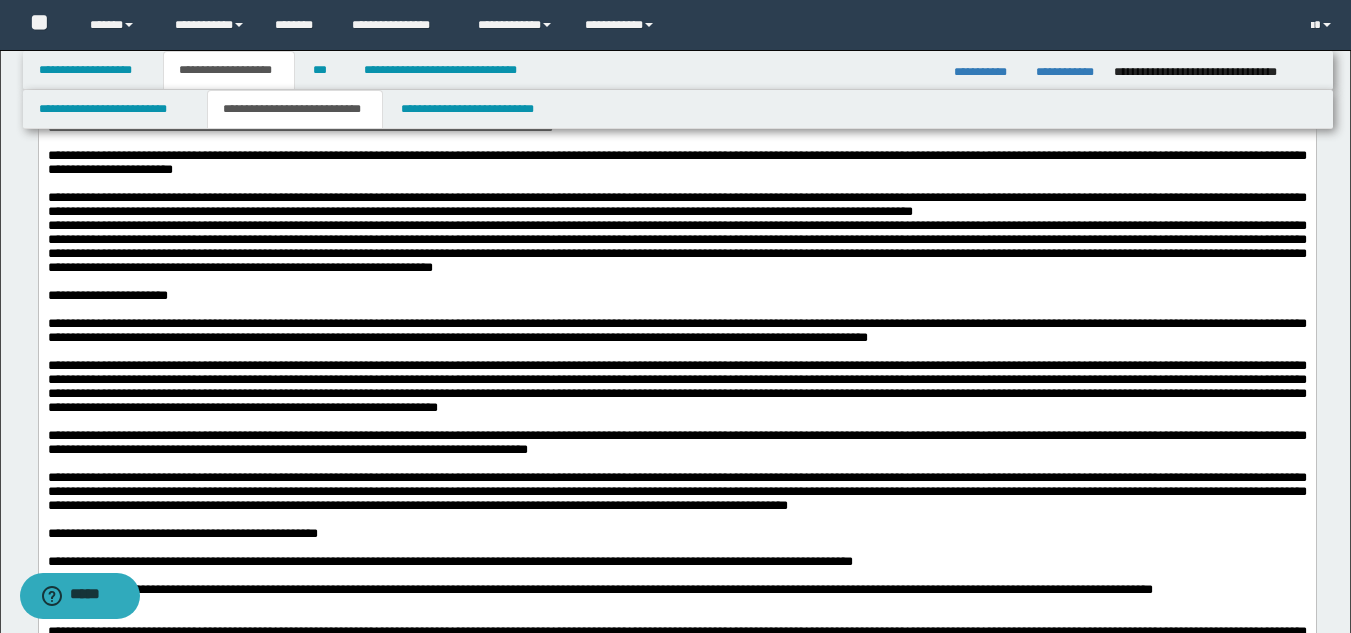 click on "**********" at bounding box center [676, 205] 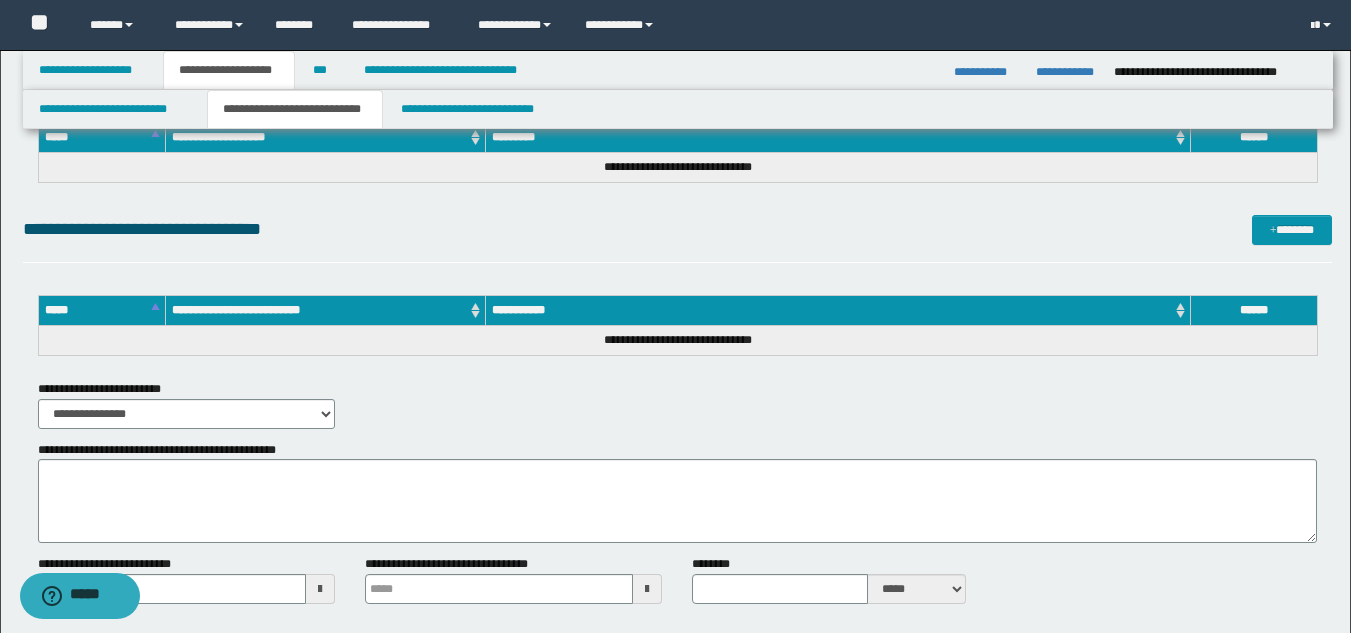 scroll, scrollTop: 2500, scrollLeft: 0, axis: vertical 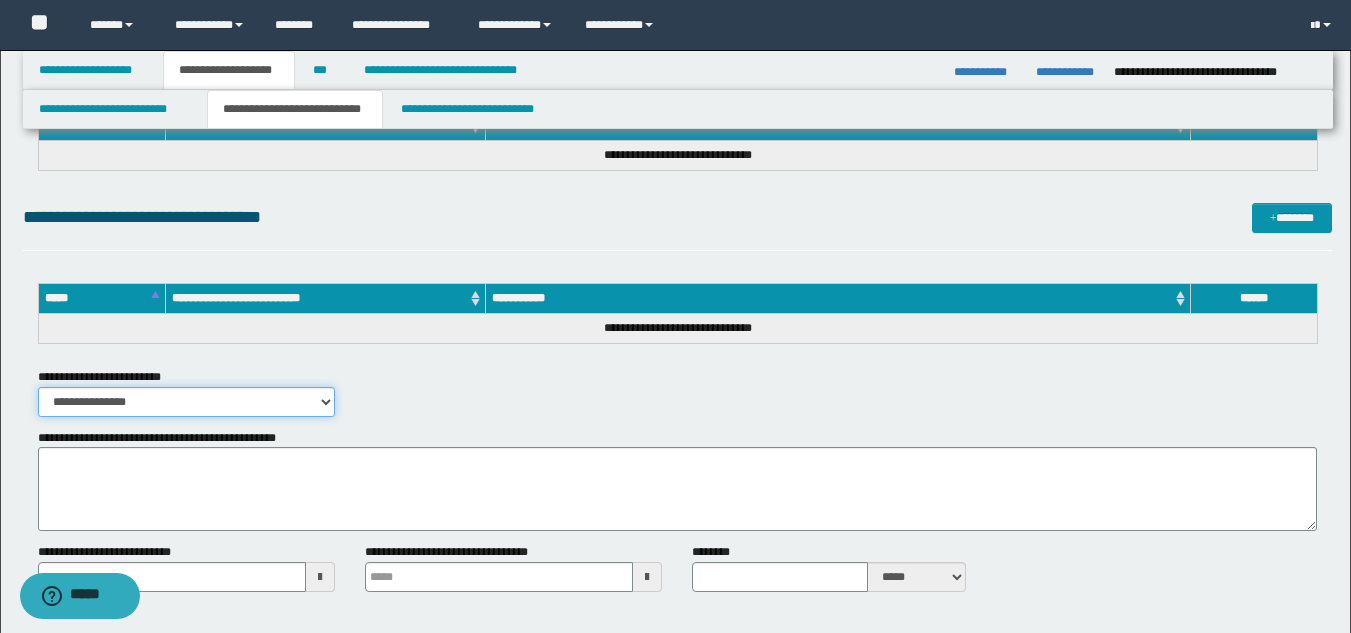 click on "**********" at bounding box center (186, 402) 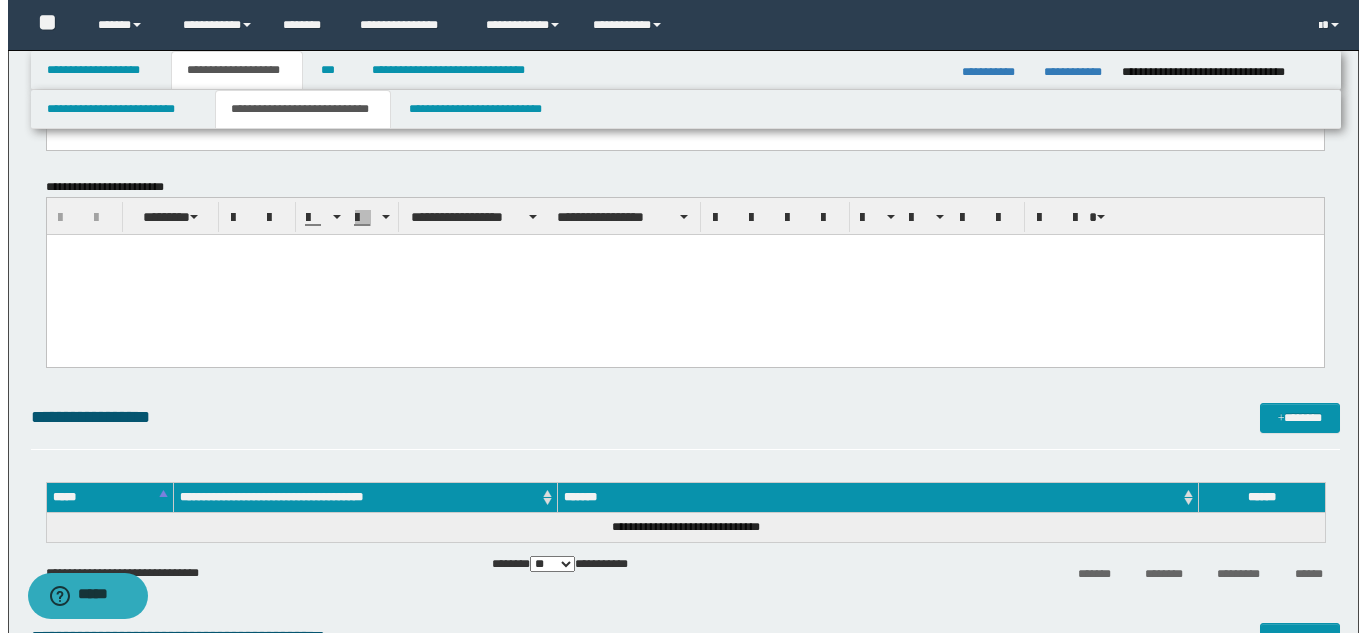 scroll, scrollTop: 1700, scrollLeft: 0, axis: vertical 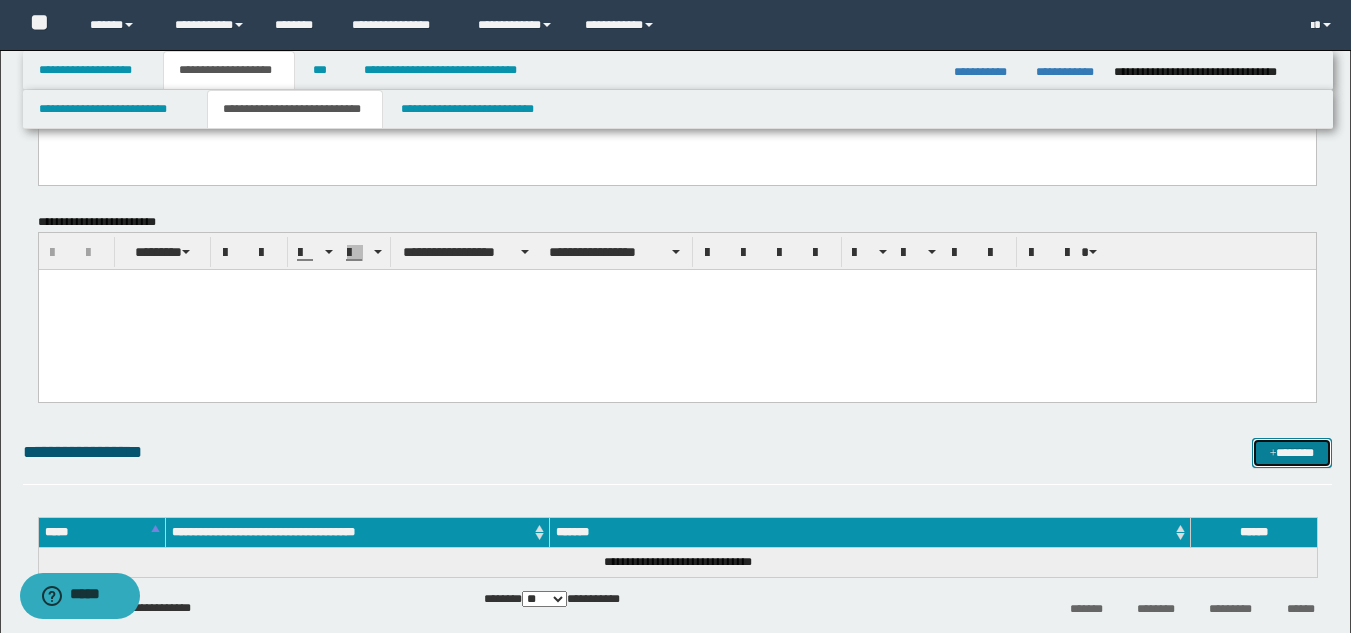 click on "*******" at bounding box center [1292, 453] 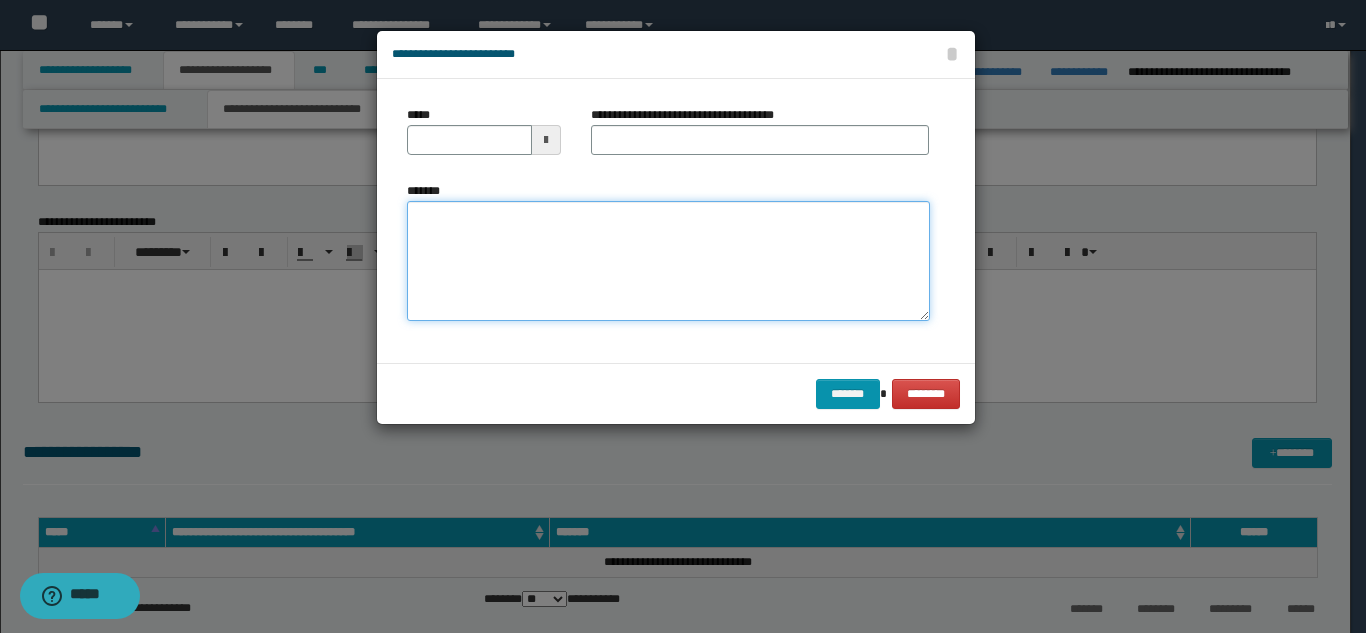 click on "*******" at bounding box center (668, 261) 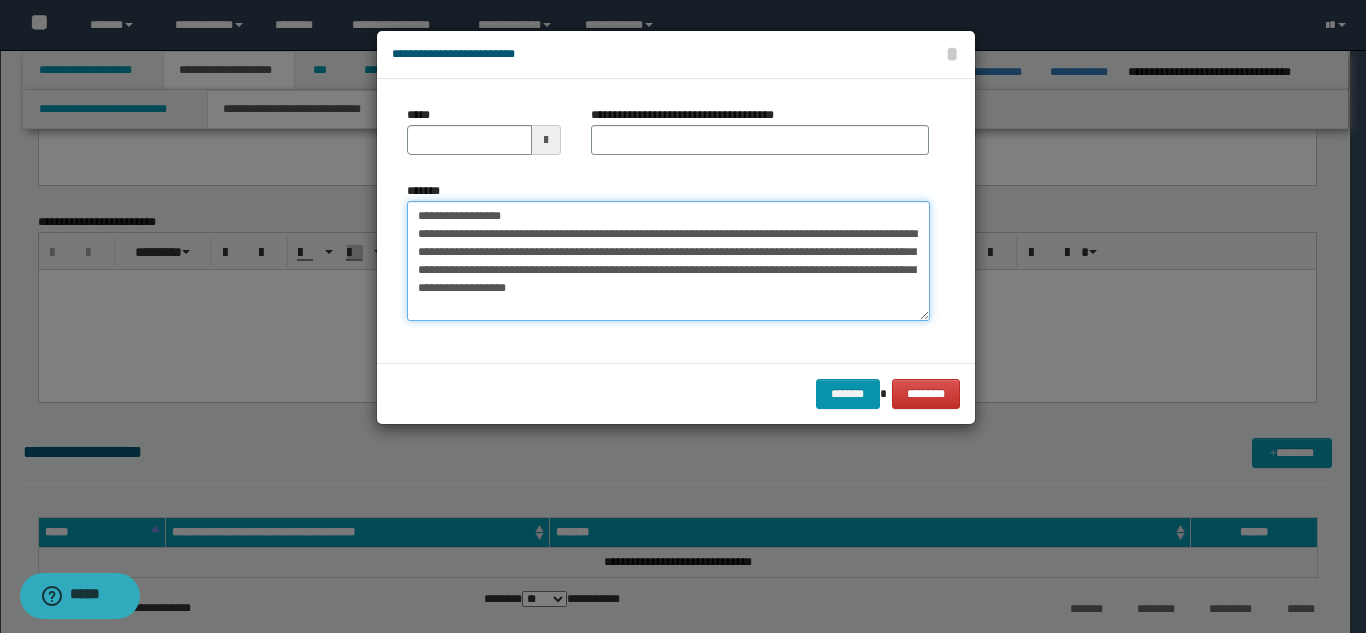 drag, startPoint x: 526, startPoint y: 216, endPoint x: 477, endPoint y: 216, distance: 49 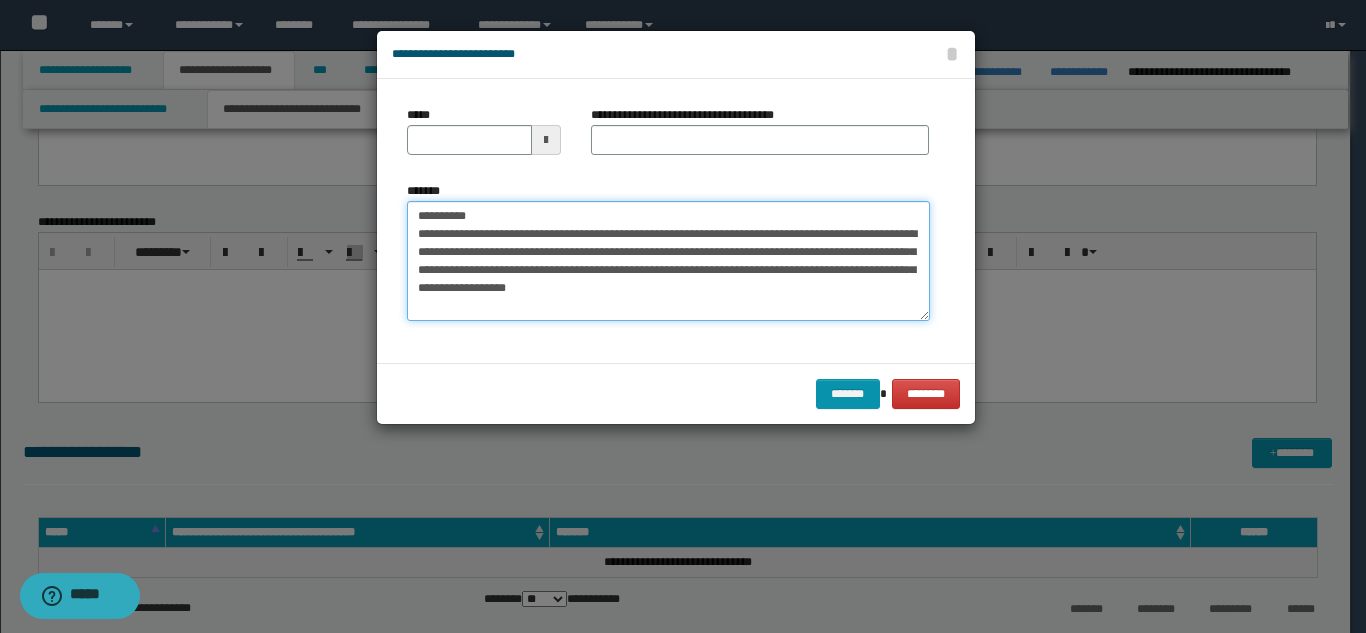 type on "**********" 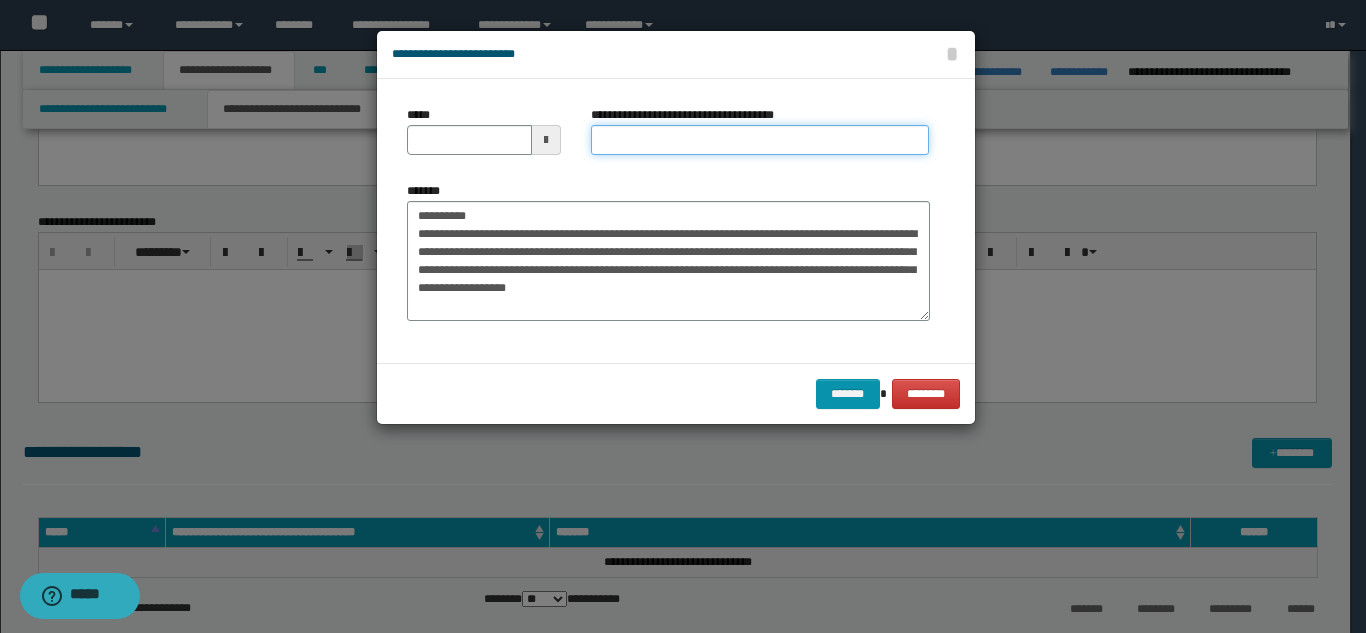 click on "**********" at bounding box center [760, 140] 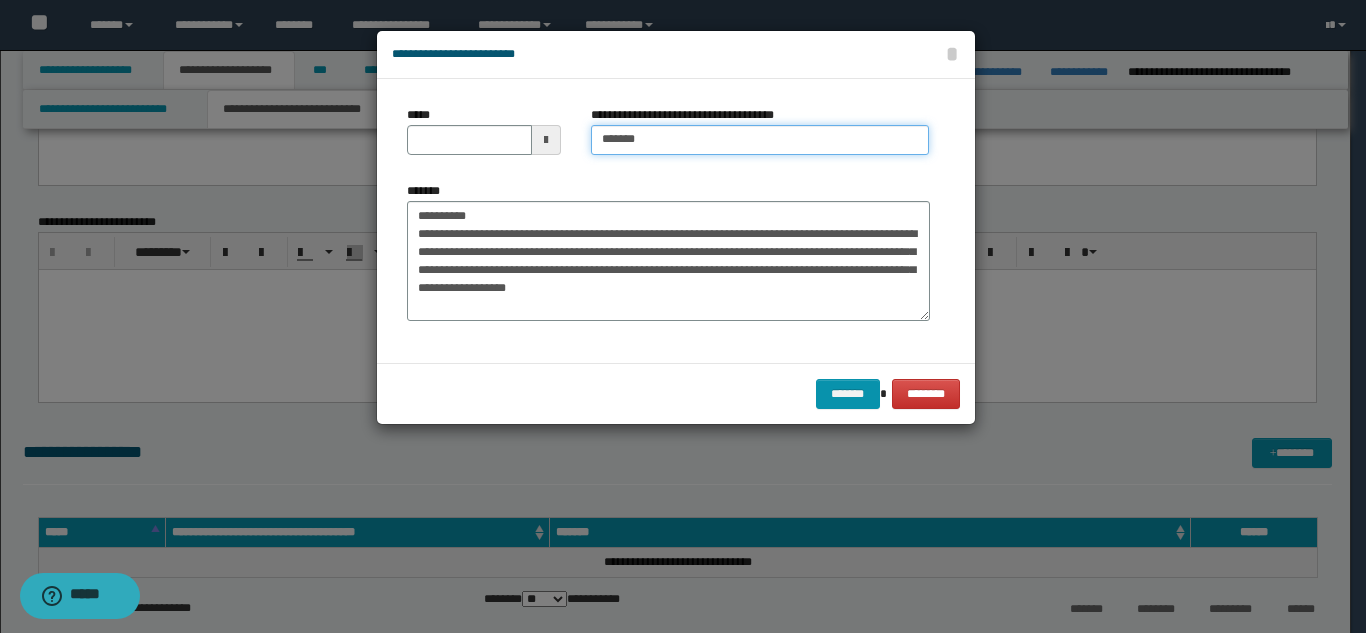 type on "*****" 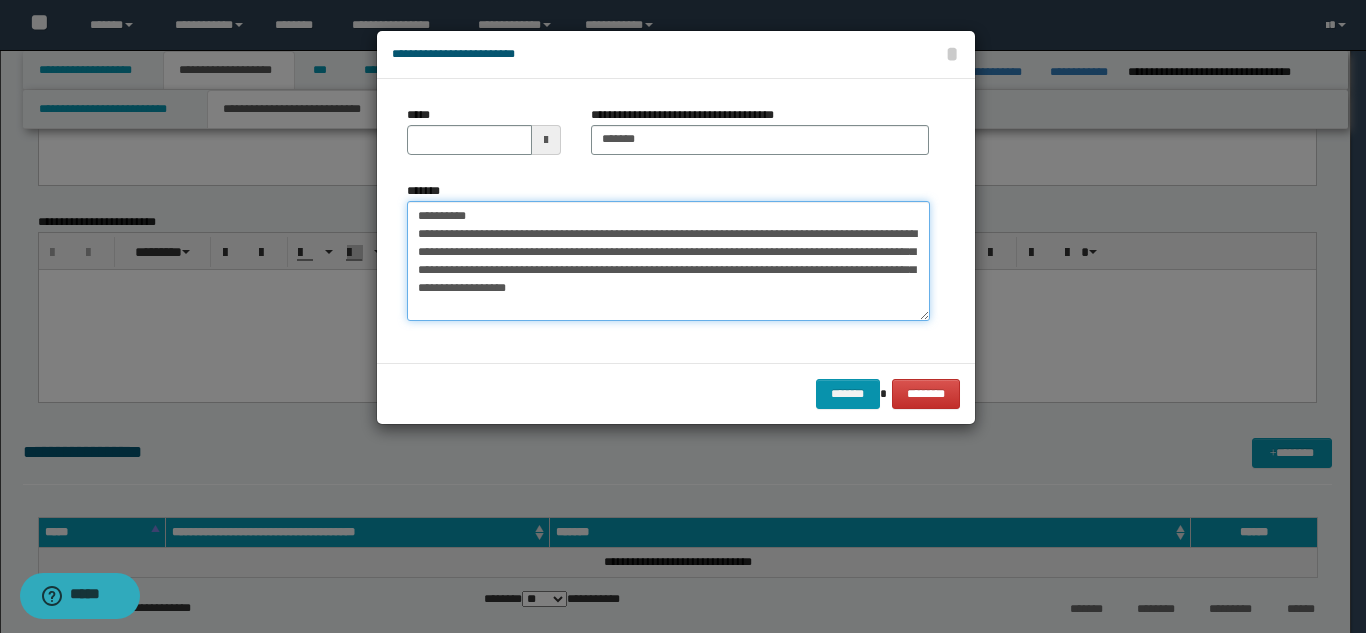 drag, startPoint x: 507, startPoint y: 213, endPoint x: 433, endPoint y: 162, distance: 89.87213 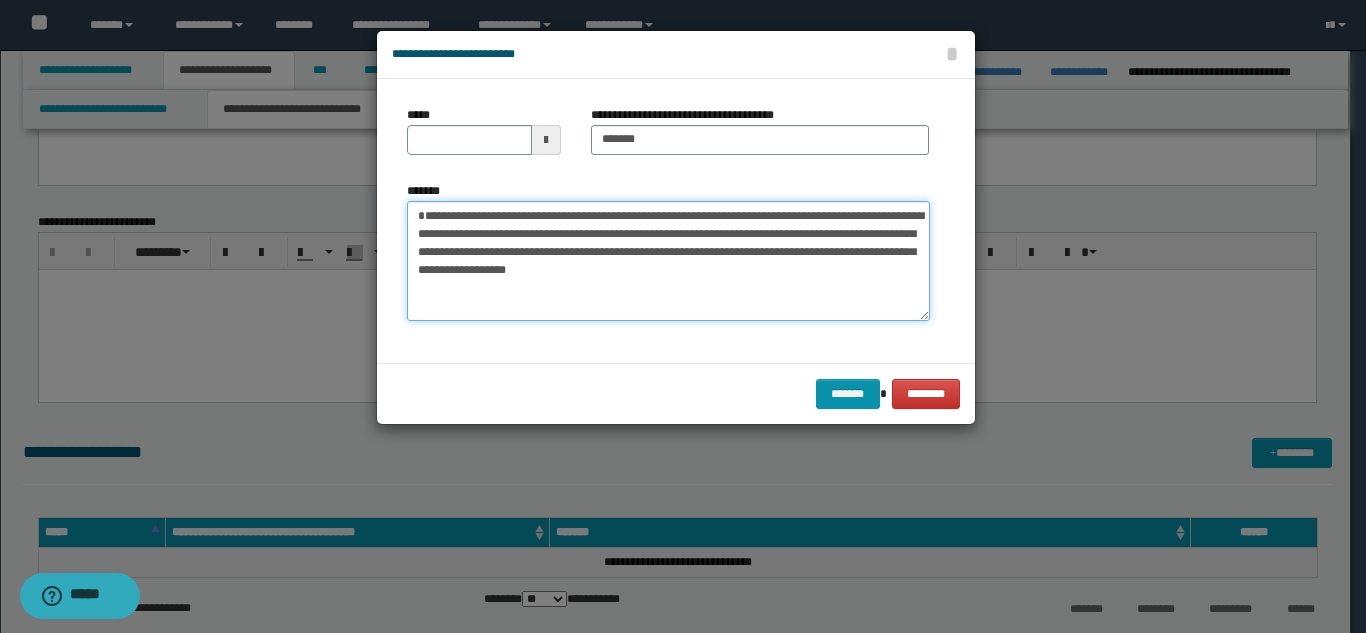 type 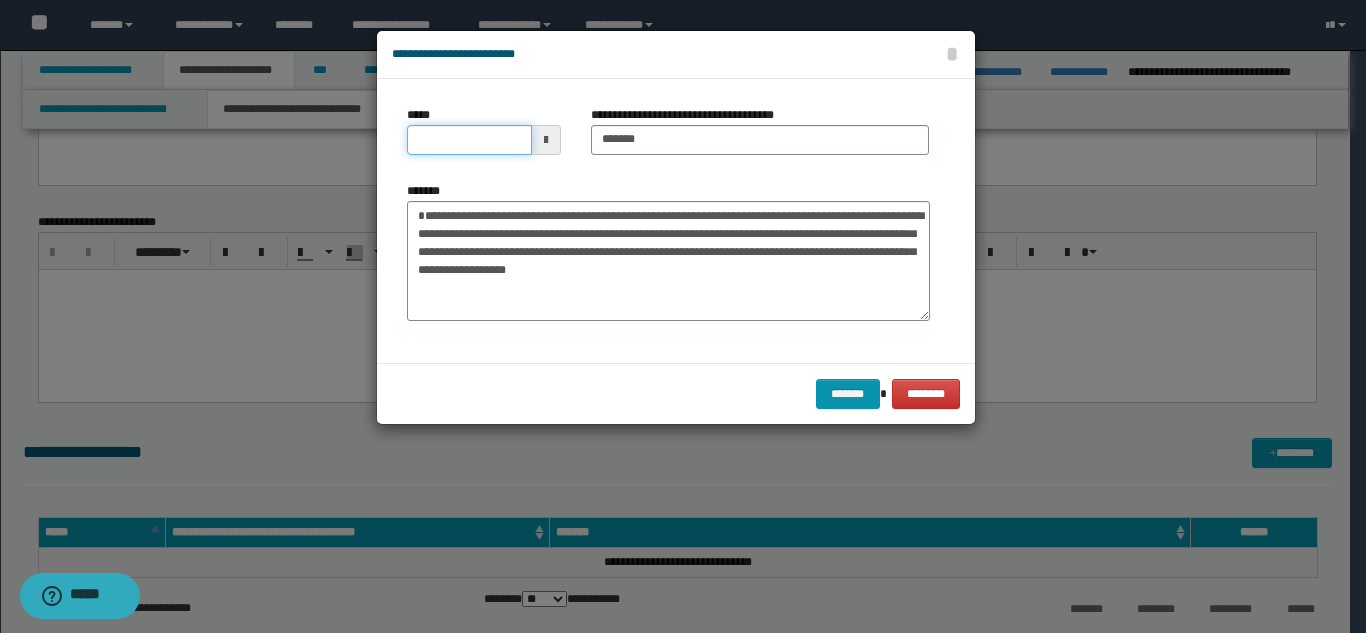 click on "*****" at bounding box center [469, 140] 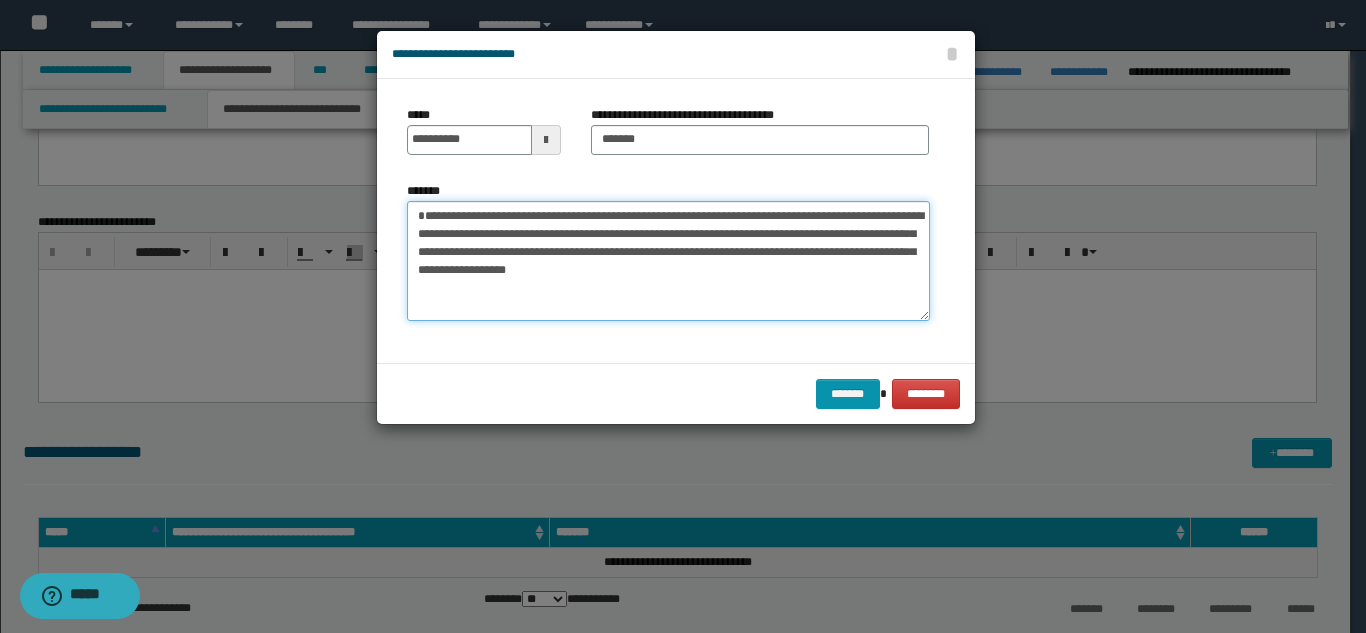 type on "**********" 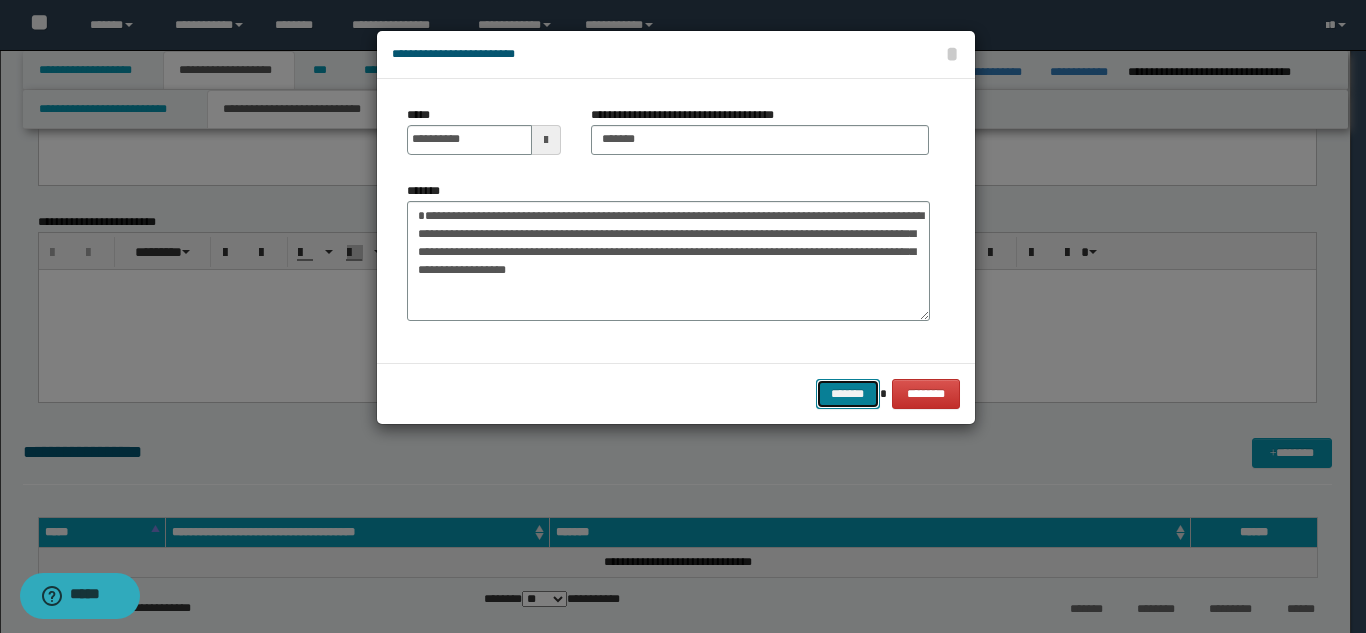 click on "*******" at bounding box center [848, 394] 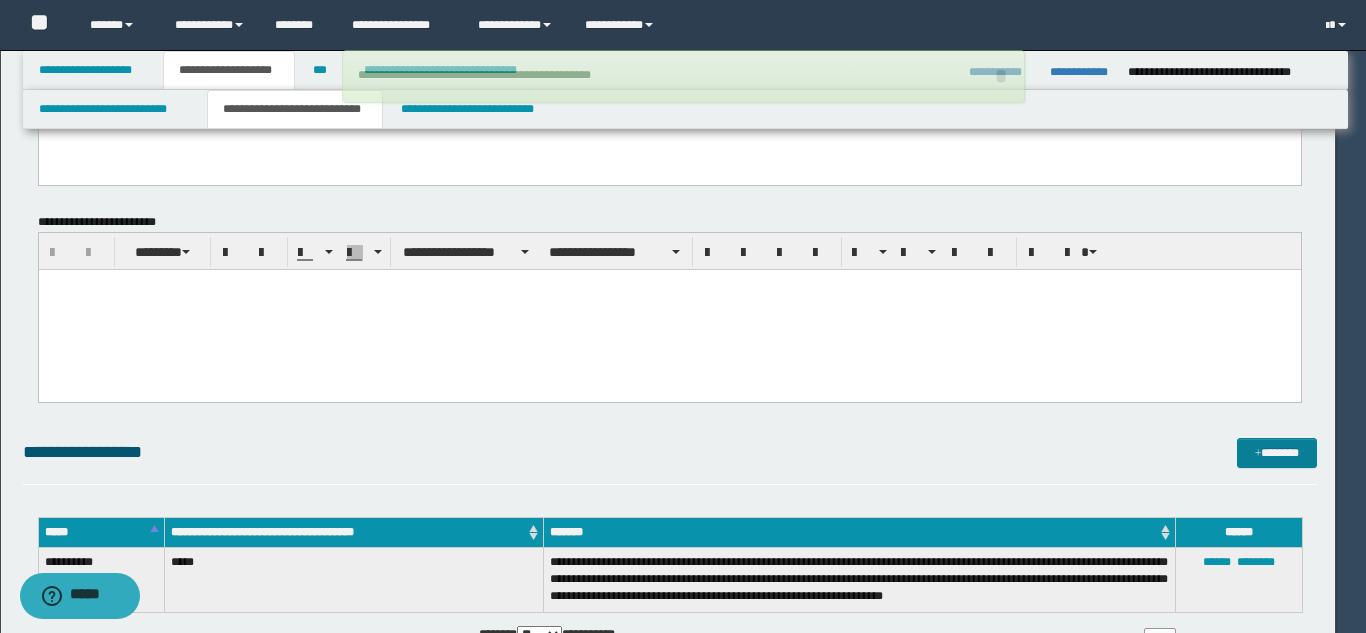 type 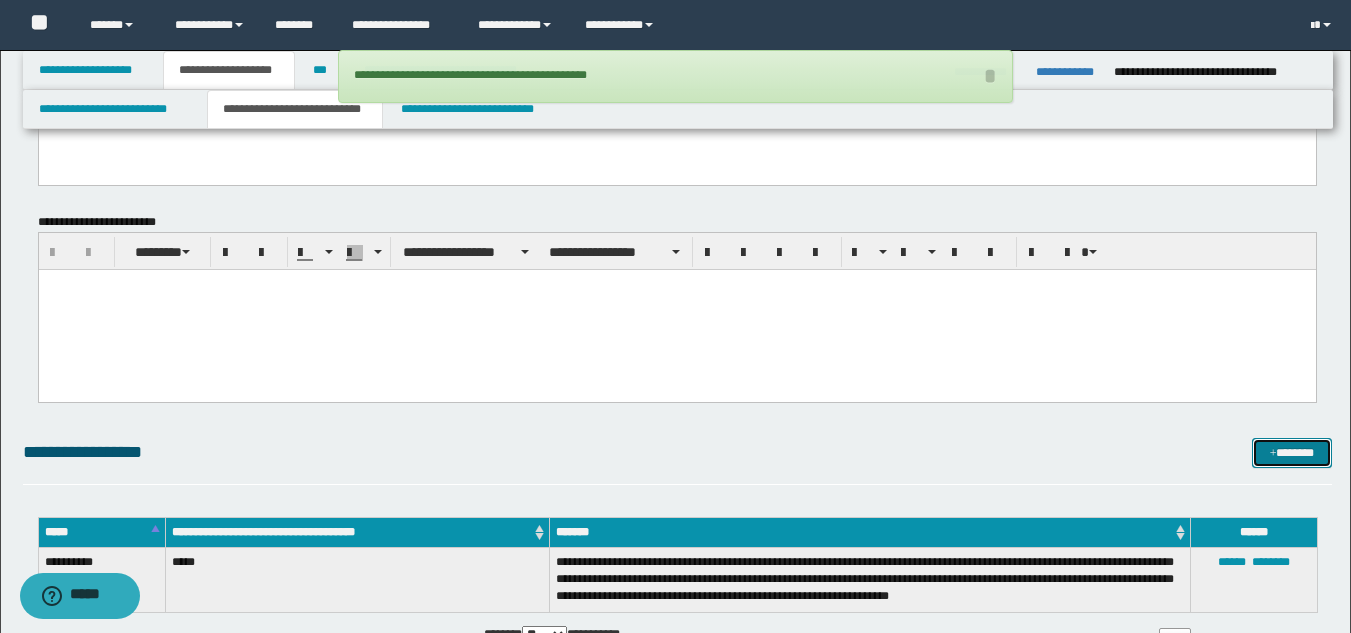 click on "*******" at bounding box center [1292, 453] 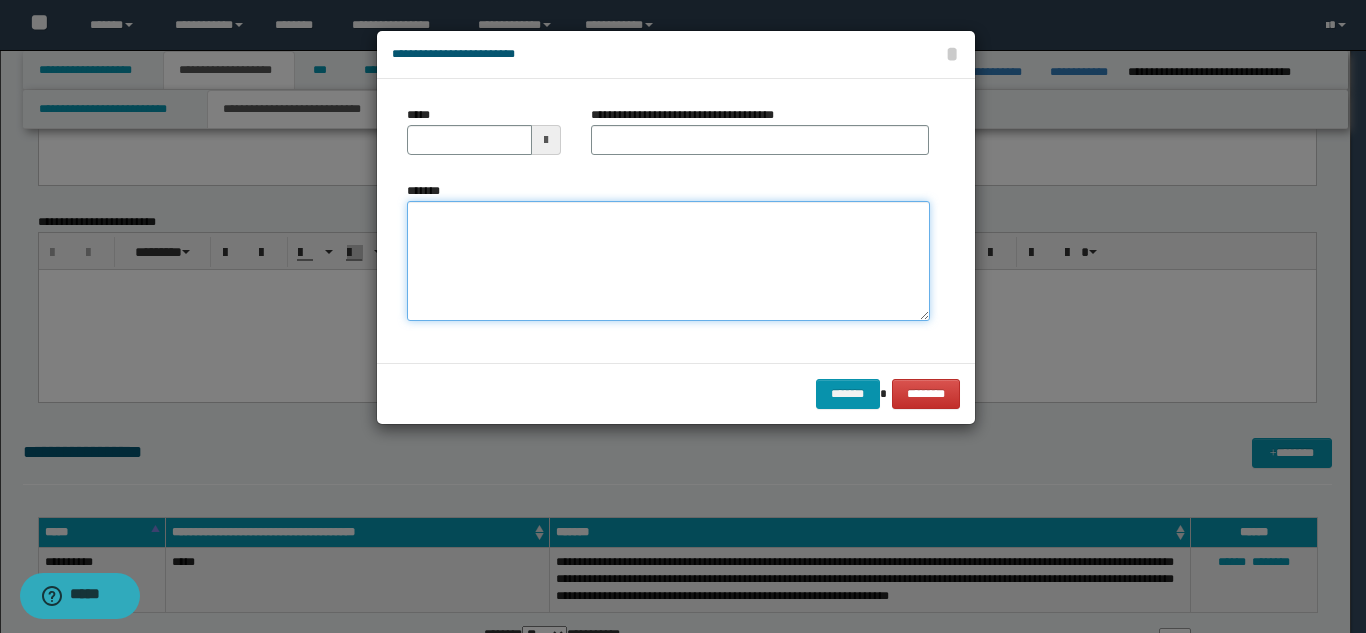 drag, startPoint x: 526, startPoint y: 226, endPoint x: 513, endPoint y: 227, distance: 13.038404 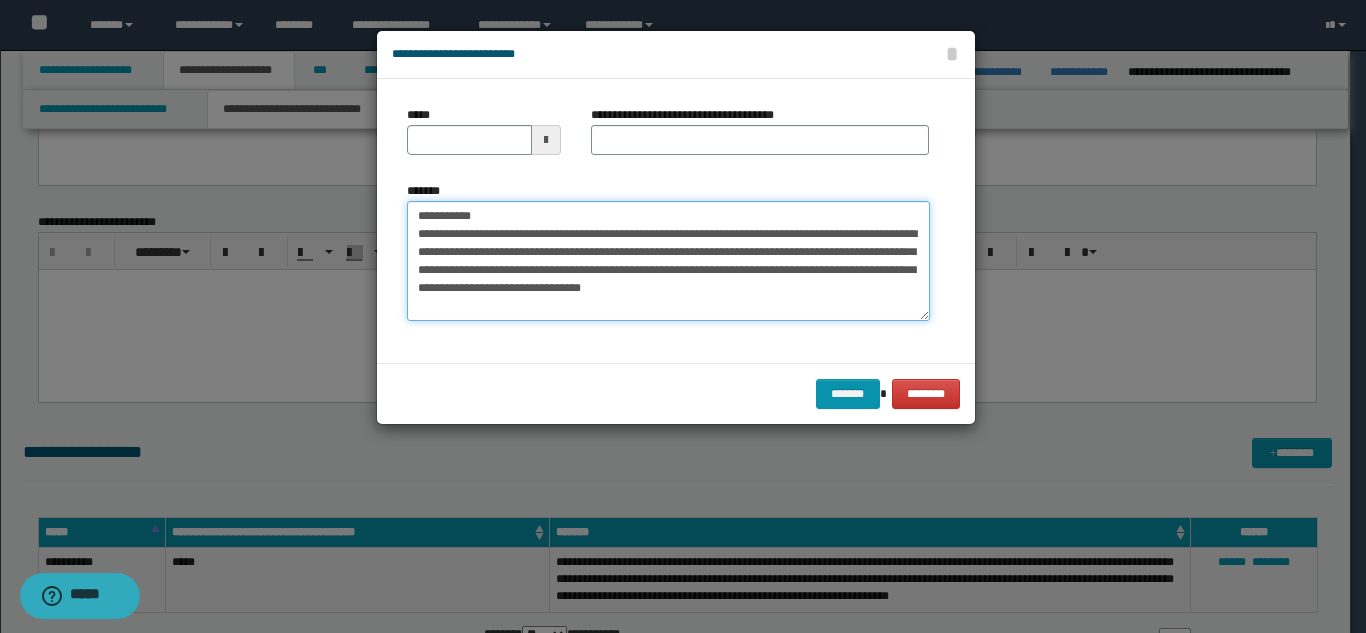 drag, startPoint x: 624, startPoint y: 215, endPoint x: 482, endPoint y: 213, distance: 142.01408 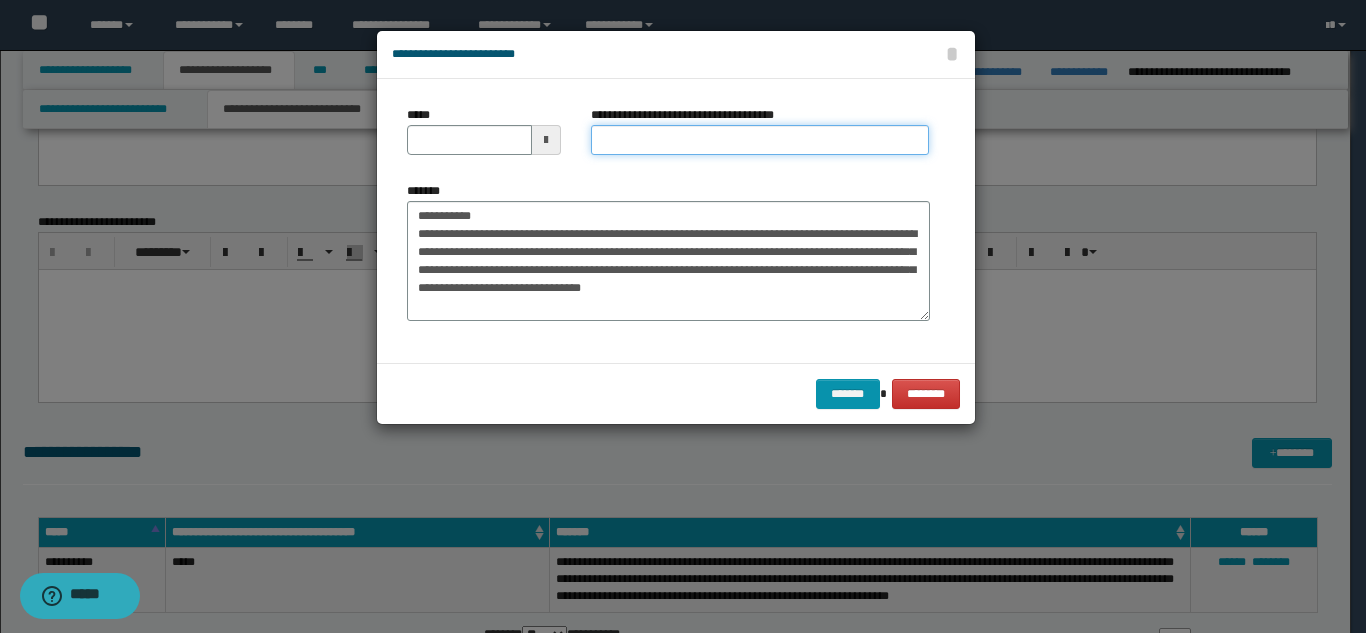 click on "**********" at bounding box center (760, 140) 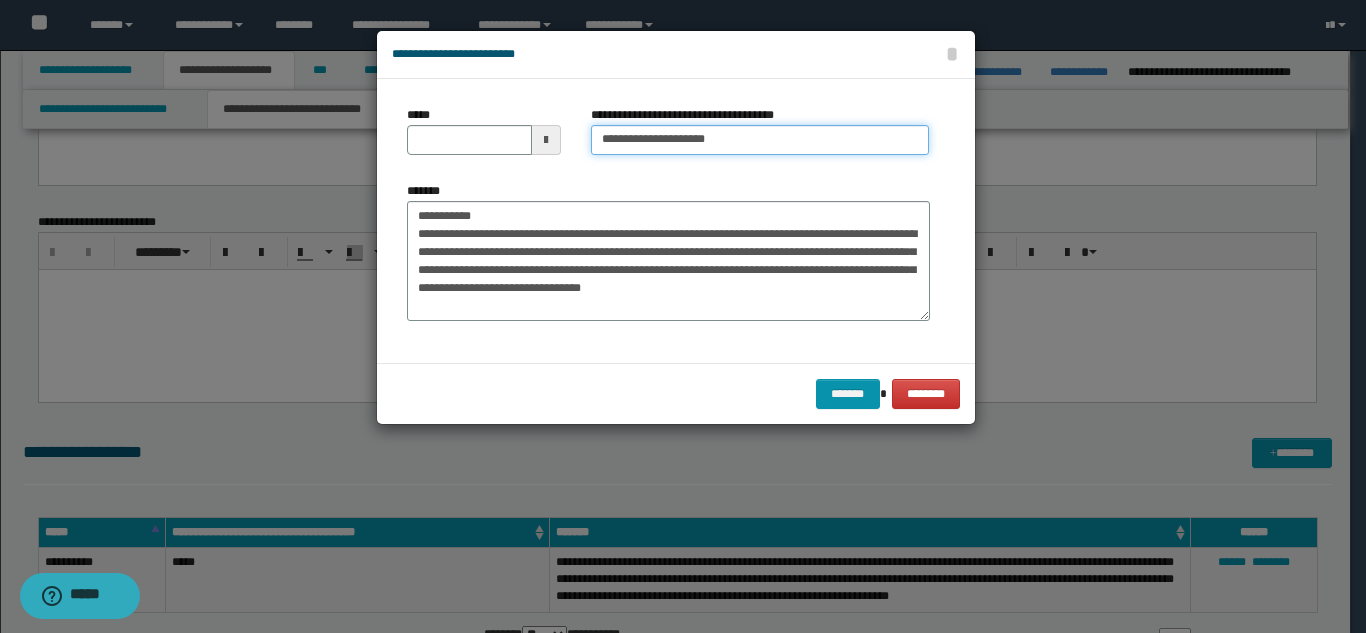 type on "**********" 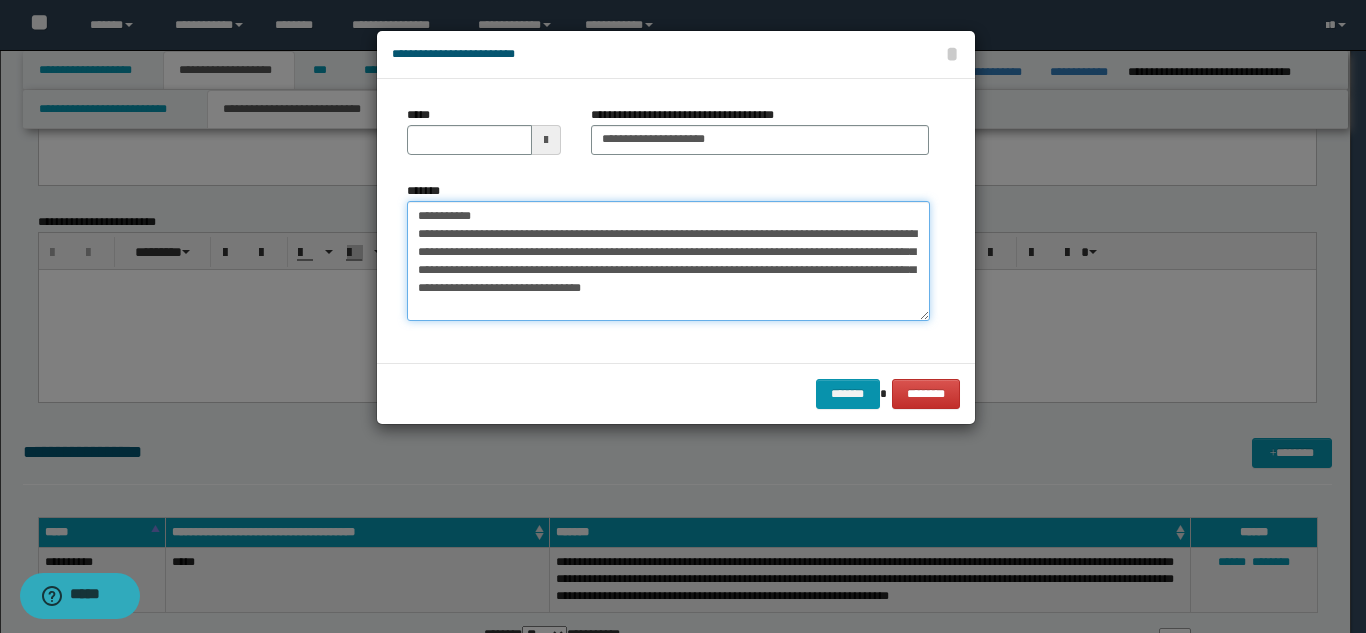 click on "**********" at bounding box center (668, 261) 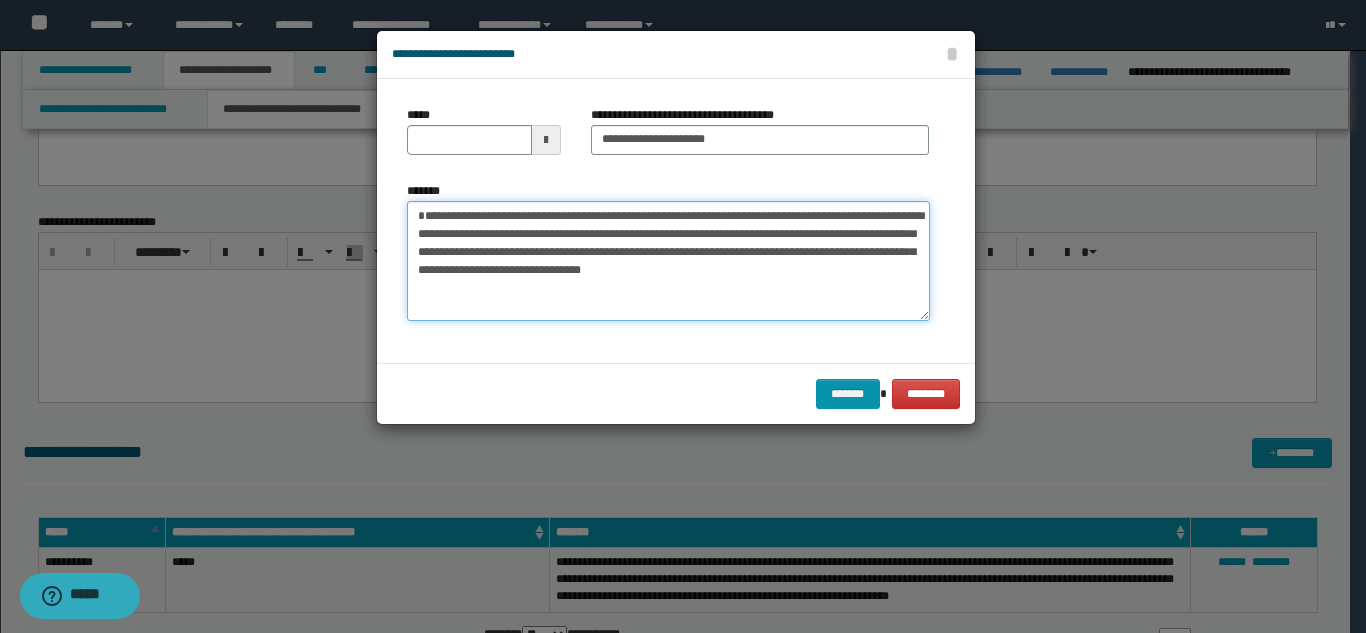 type on "**********" 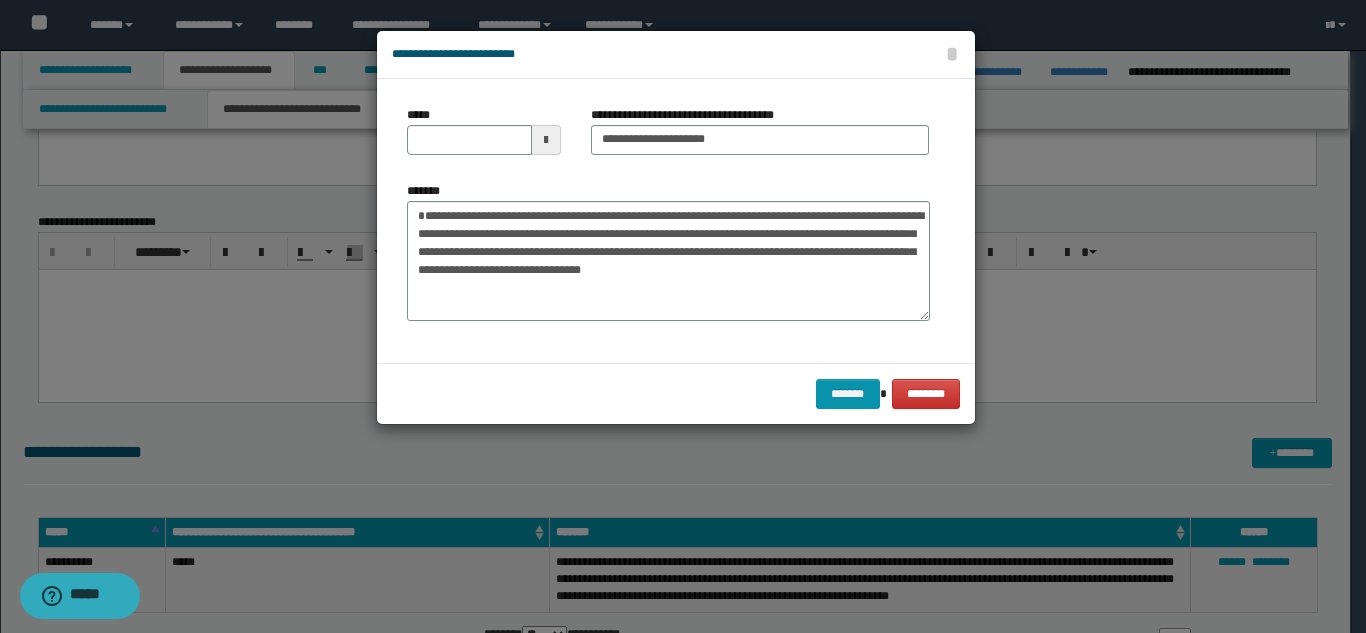 click on "*****" at bounding box center (484, 138) 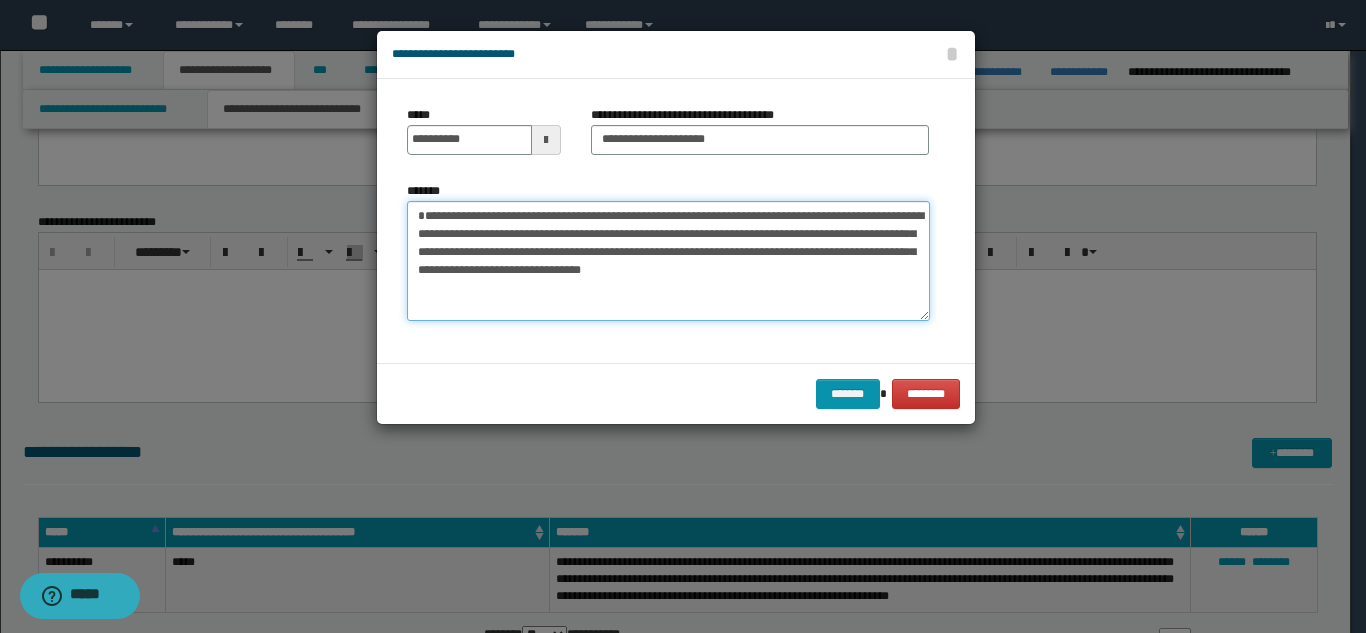 click on "**********" at bounding box center [668, 261] 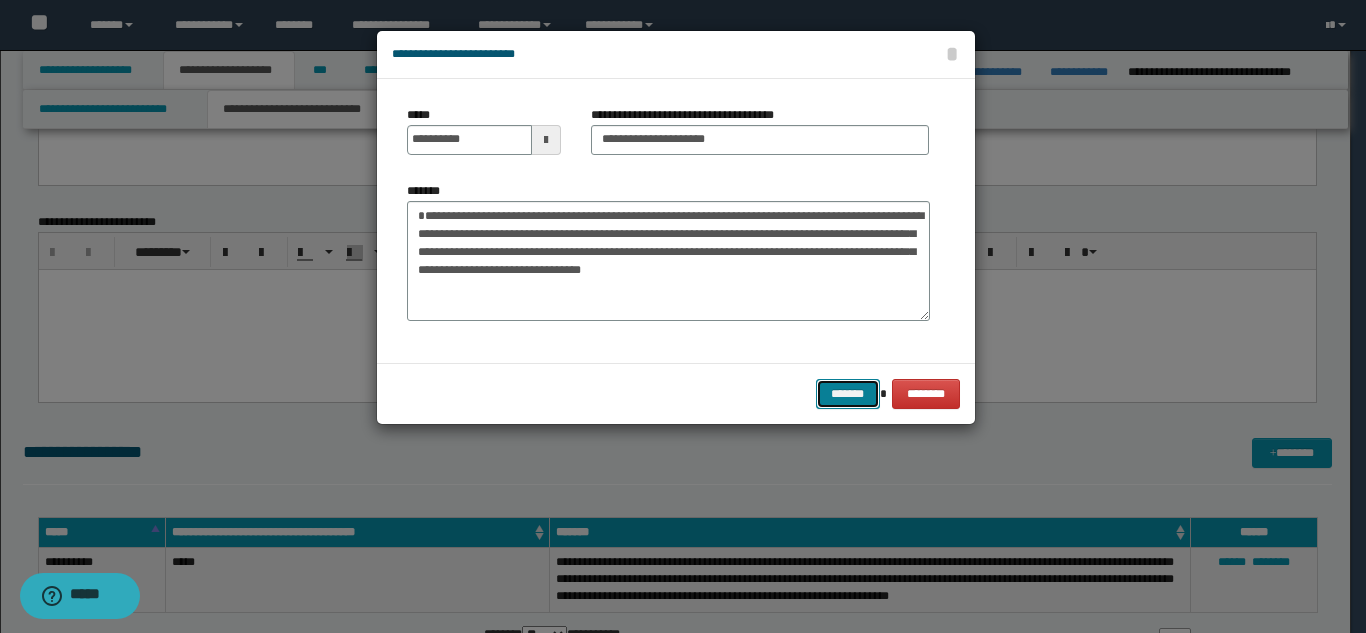 click on "*******" at bounding box center (848, 394) 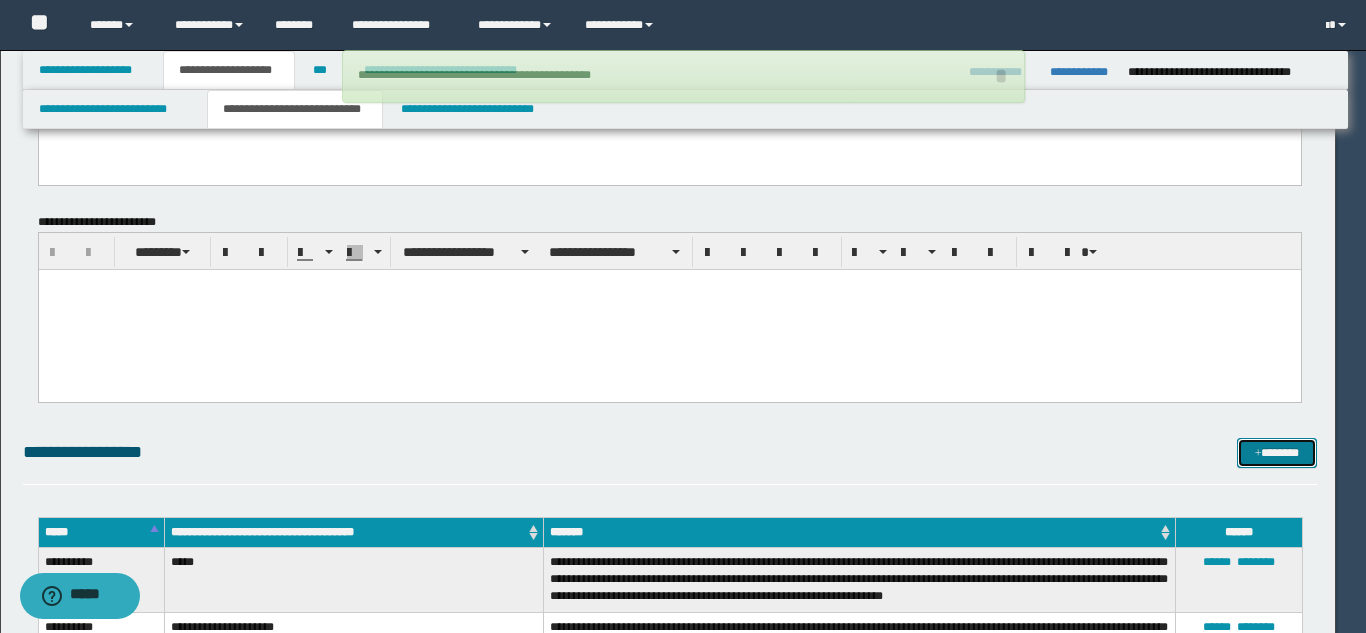type 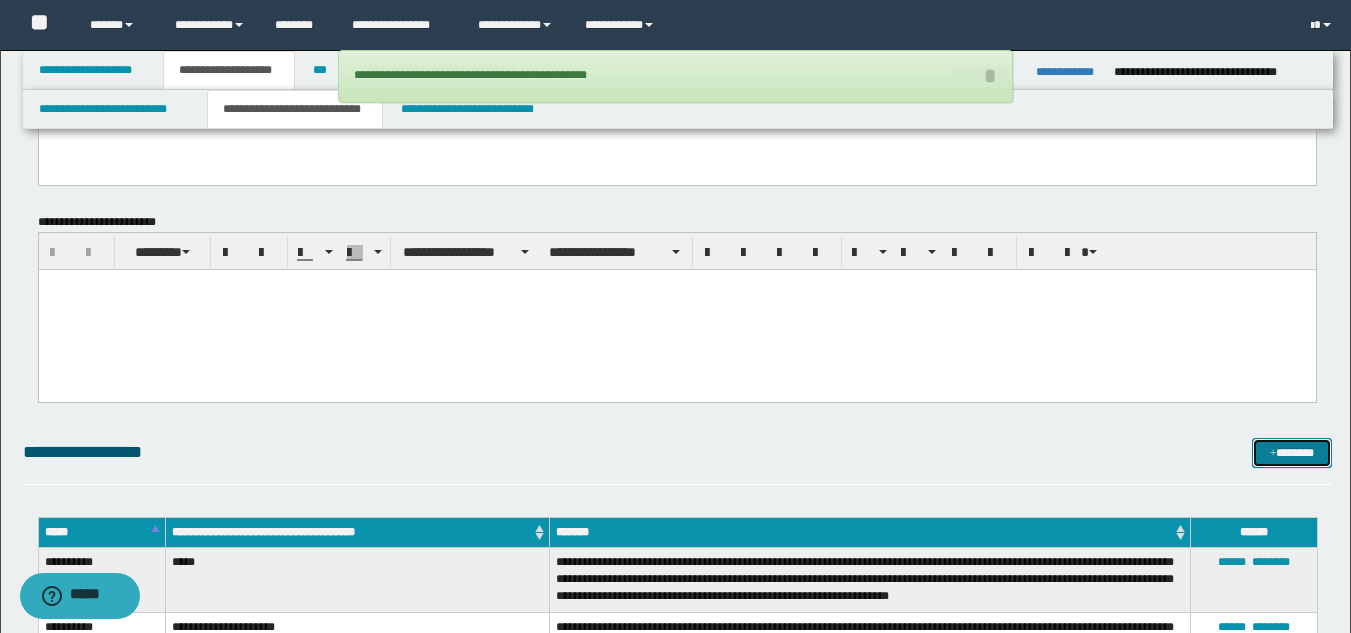 click on "*******" at bounding box center [1292, 453] 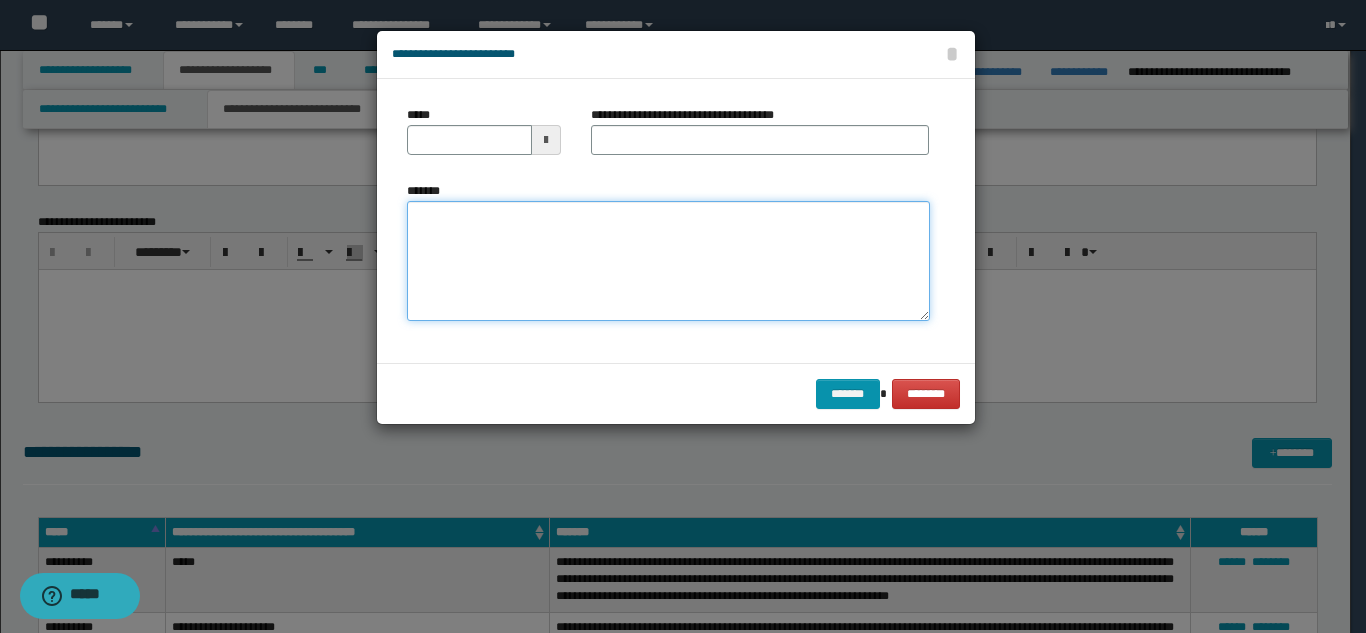 click on "*******" at bounding box center [668, 261] 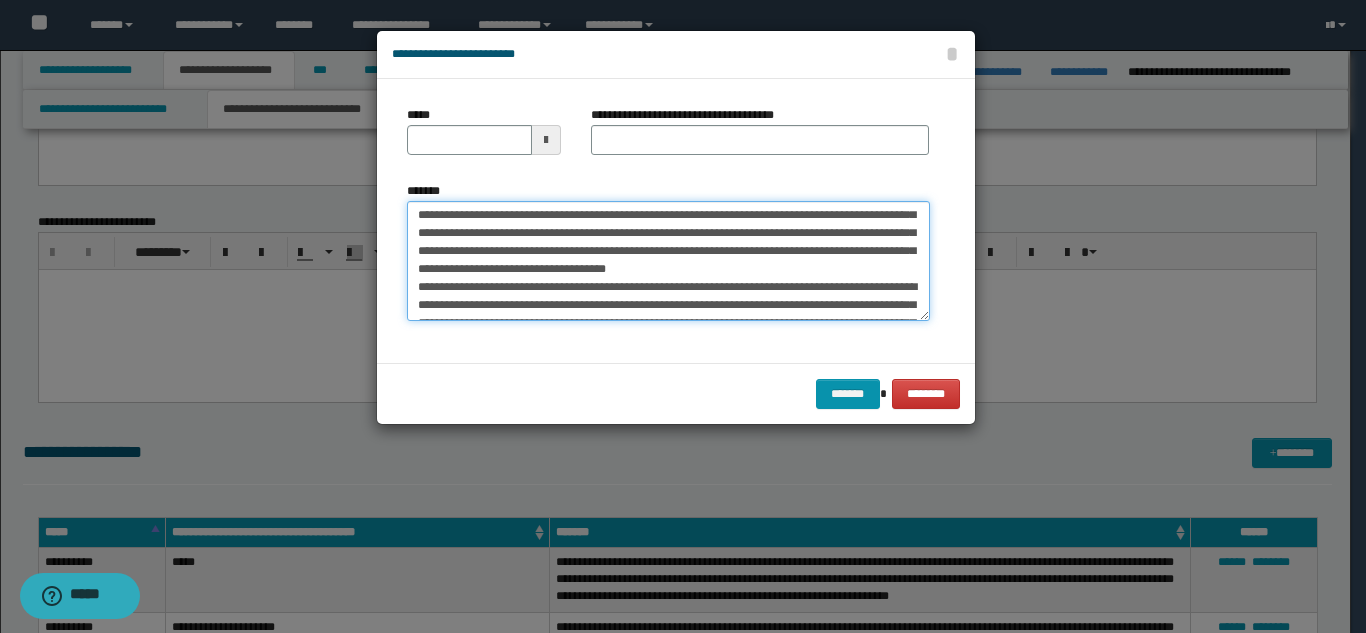 scroll, scrollTop: 144, scrollLeft: 0, axis: vertical 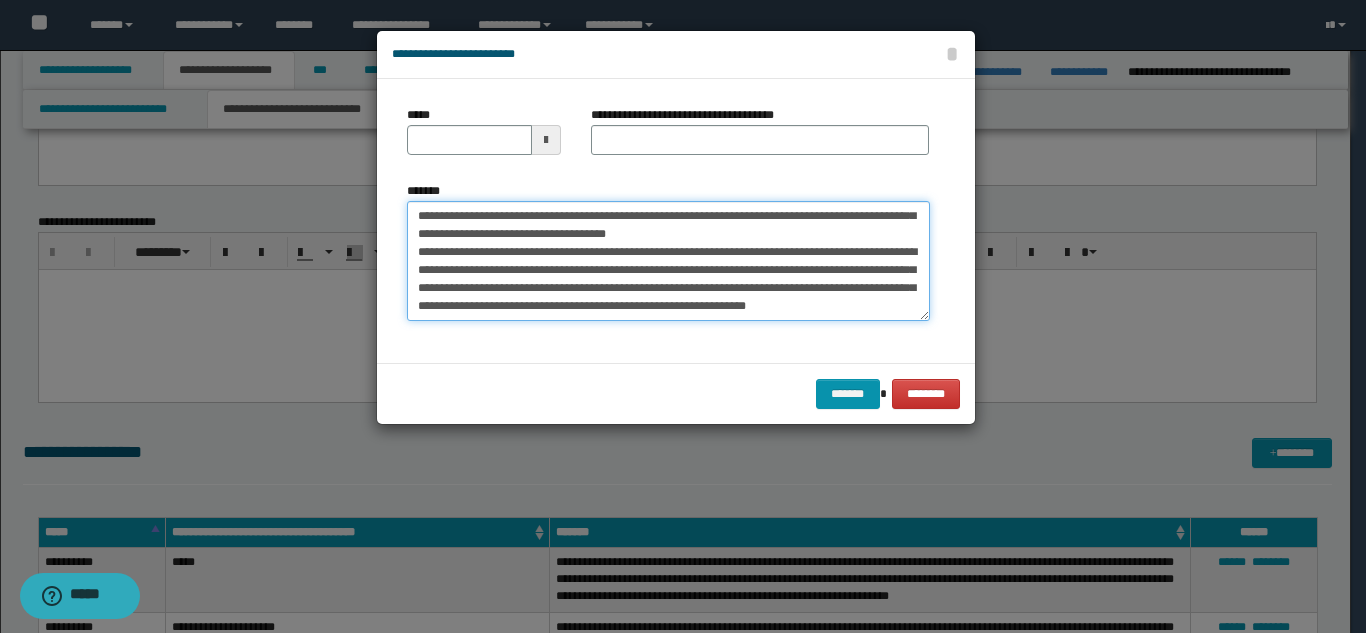 click on "**********" at bounding box center [668, 261] 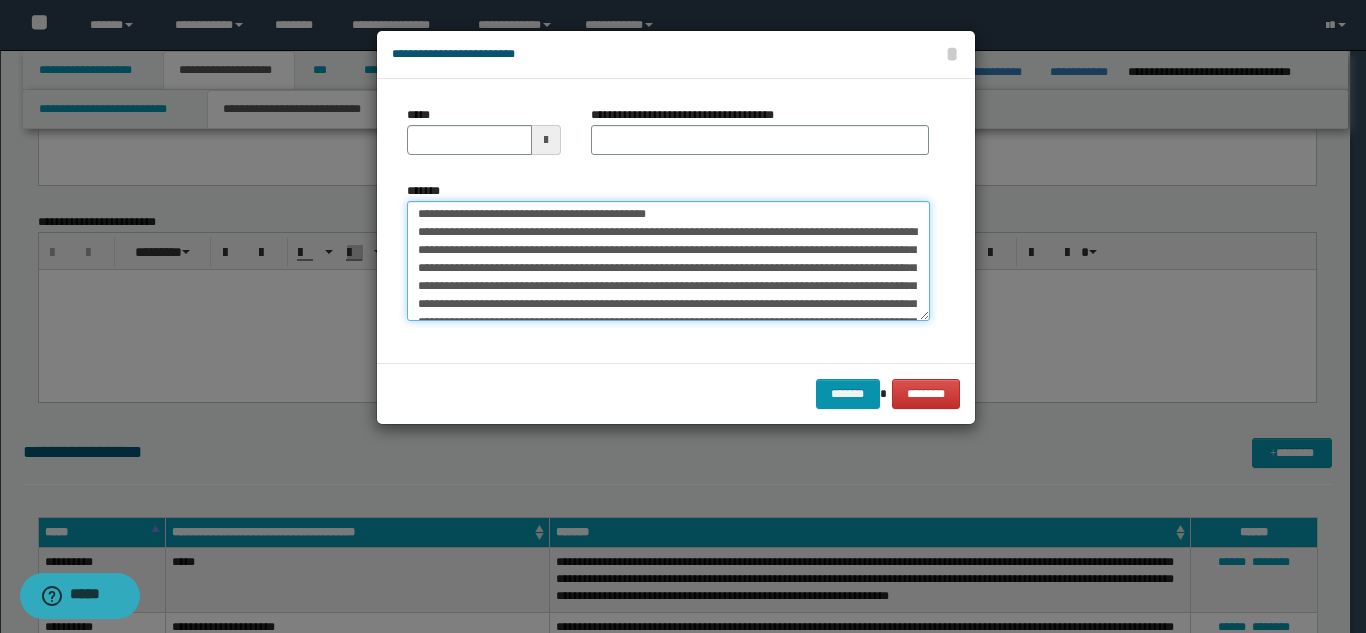 scroll, scrollTop: 0, scrollLeft: 0, axis: both 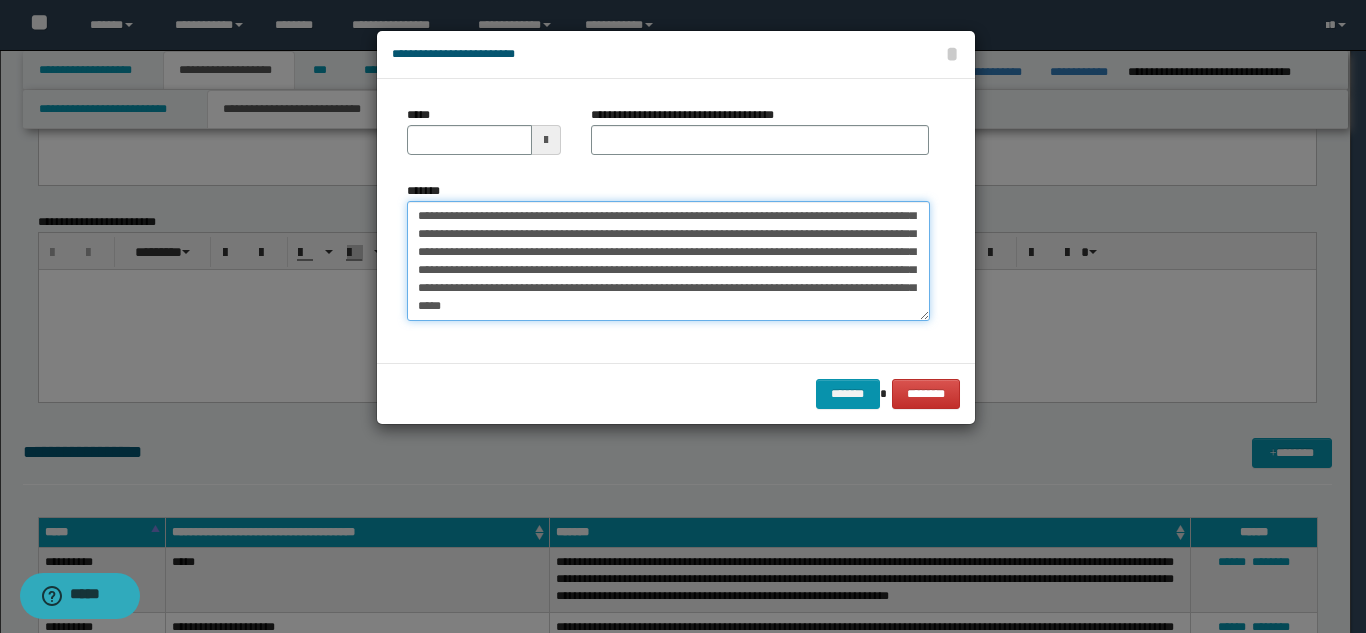 drag, startPoint x: 417, startPoint y: 216, endPoint x: 788, endPoint y: 313, distance: 383.47098 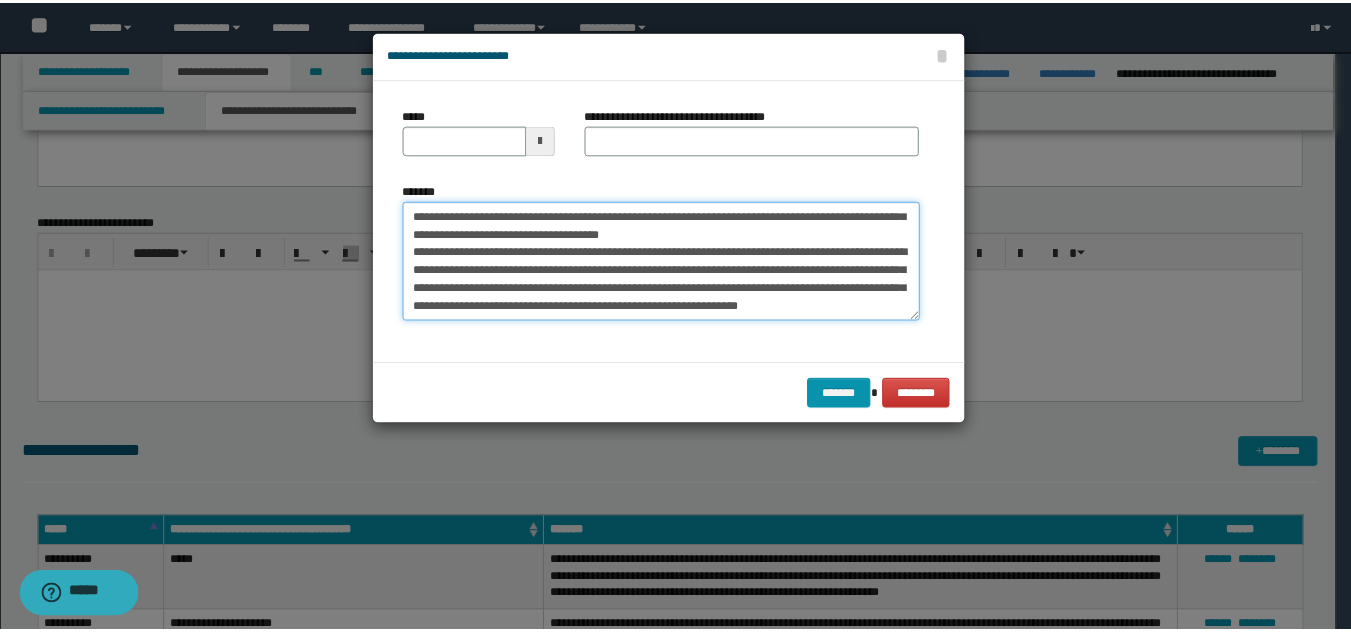scroll, scrollTop: 144, scrollLeft: 0, axis: vertical 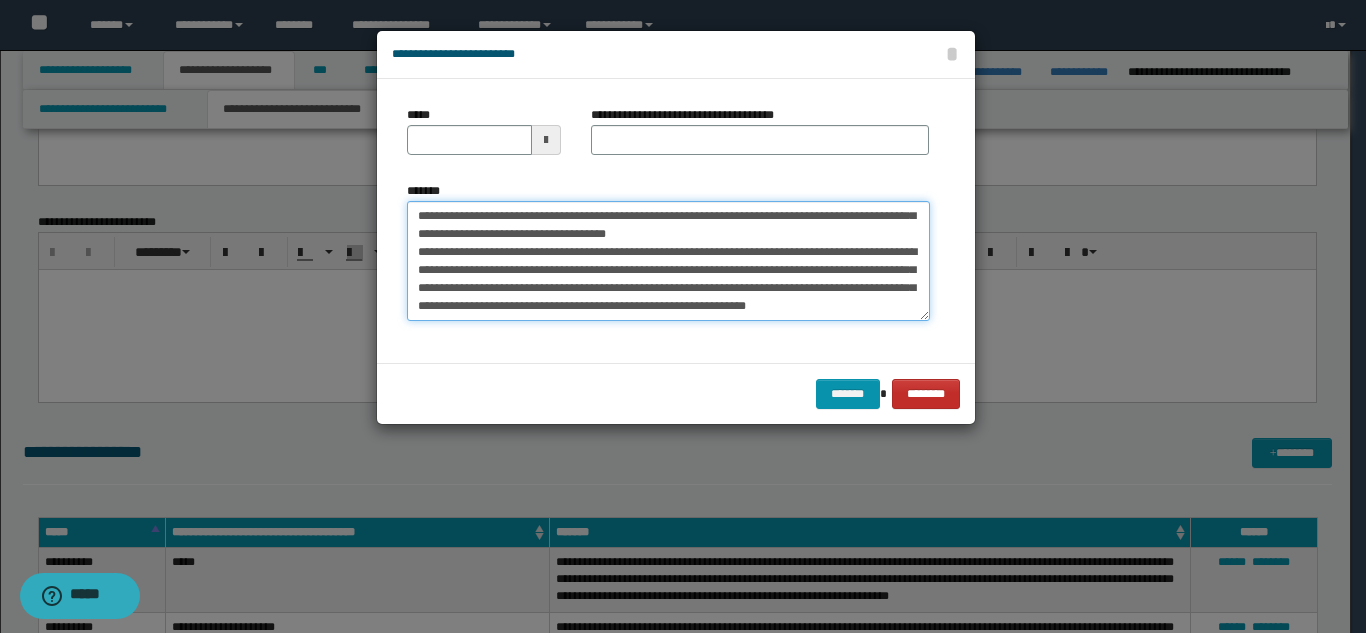 type on "**********" 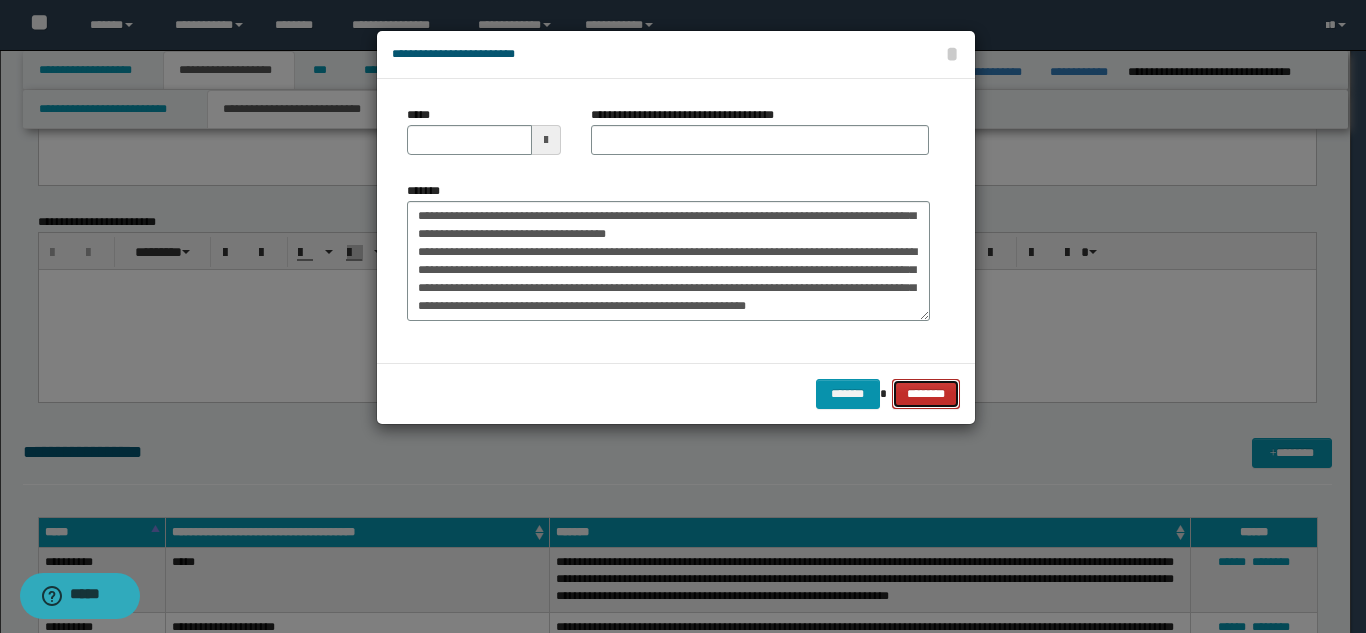 click on "********" at bounding box center (925, 394) 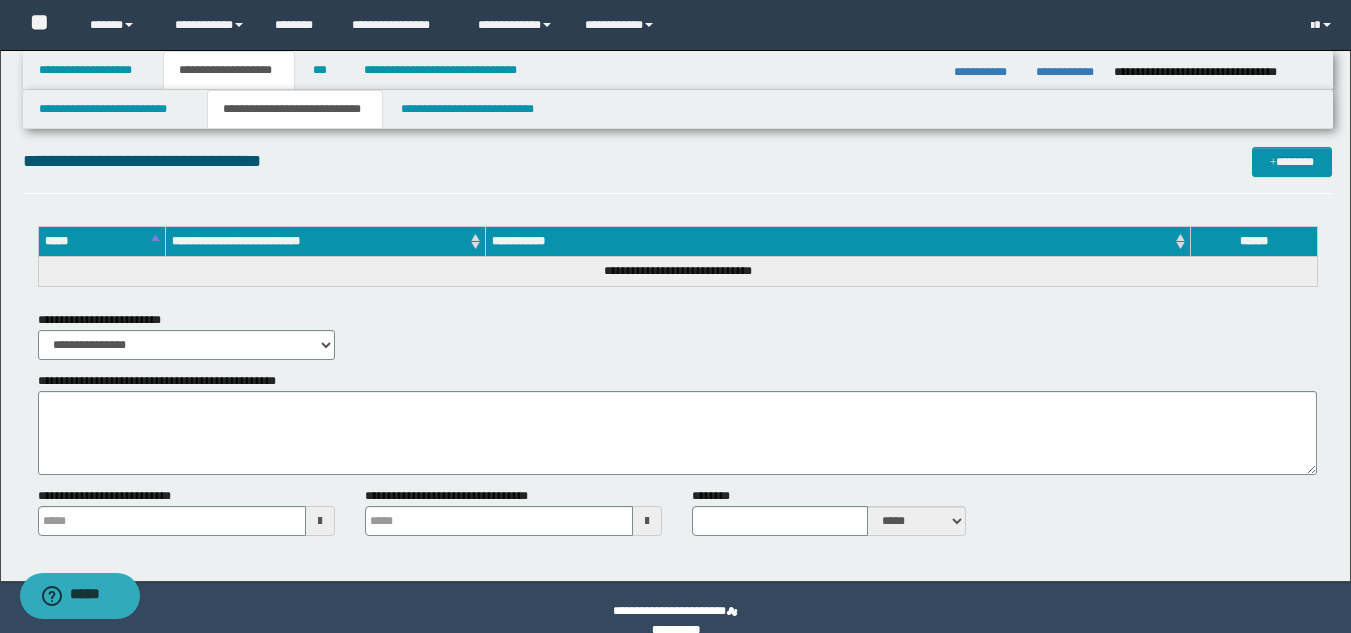 scroll, scrollTop: 2682, scrollLeft: 0, axis: vertical 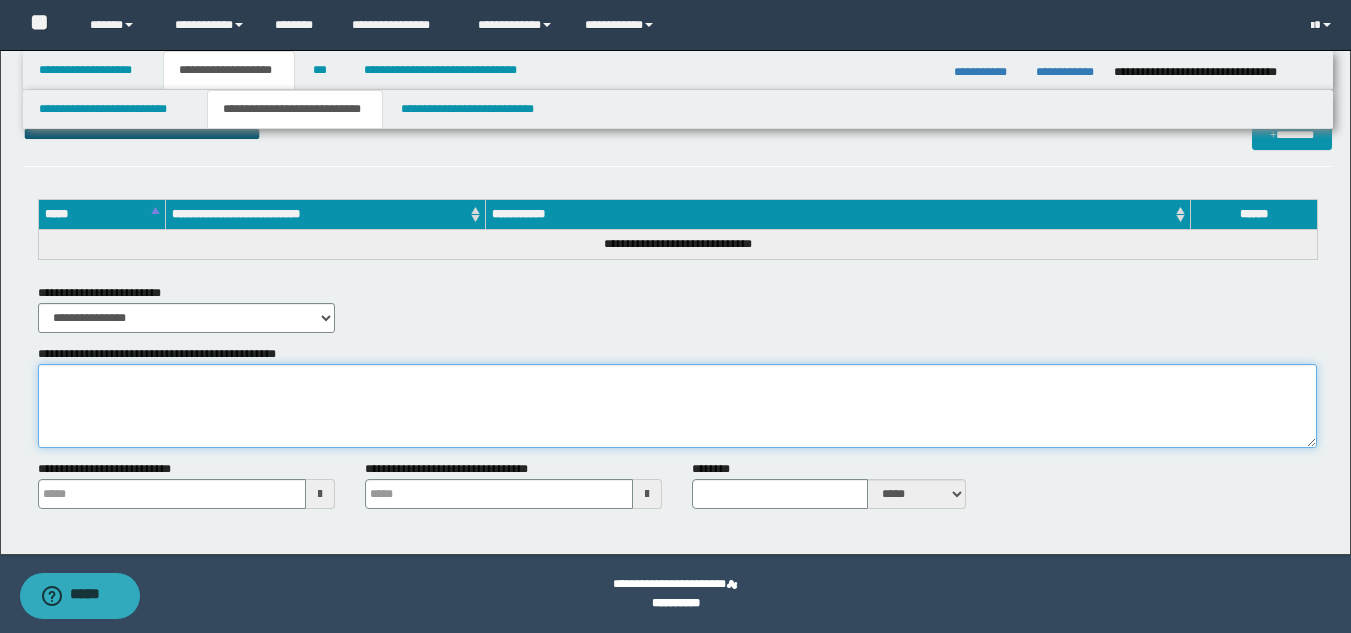 click on "**********" at bounding box center (677, 406) 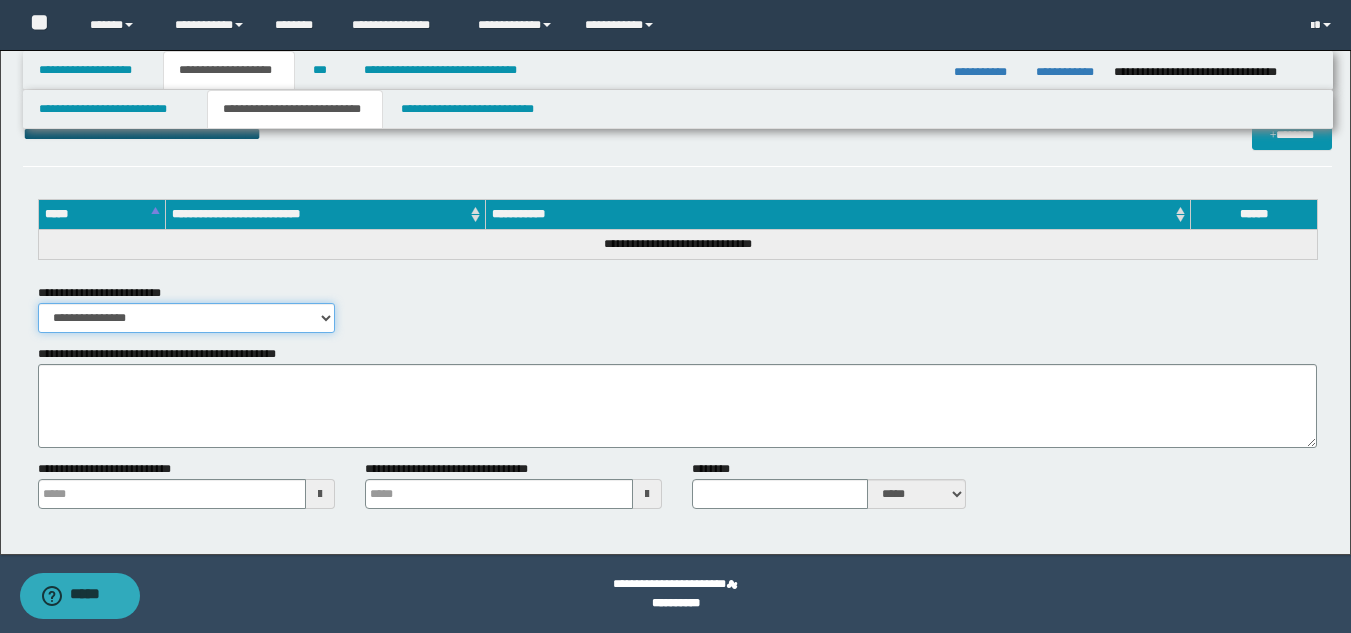 drag, startPoint x: 300, startPoint y: 314, endPoint x: 296, endPoint y: 331, distance: 17.464249 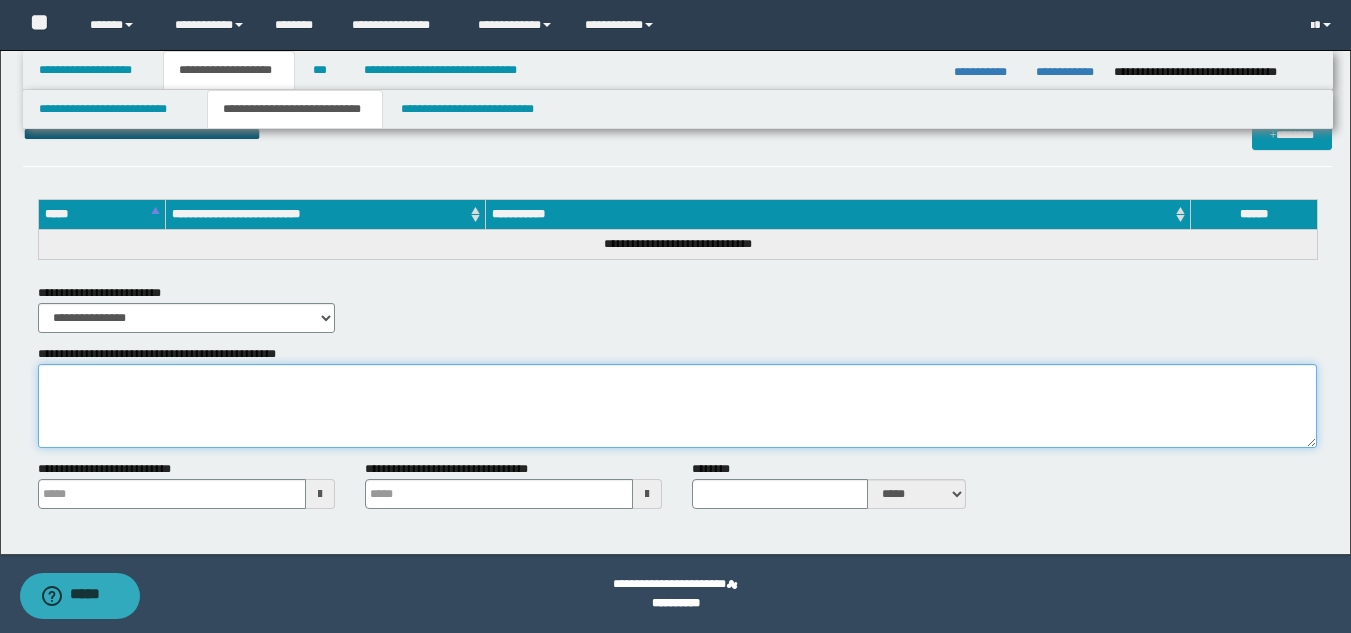click on "**********" at bounding box center [677, 406] 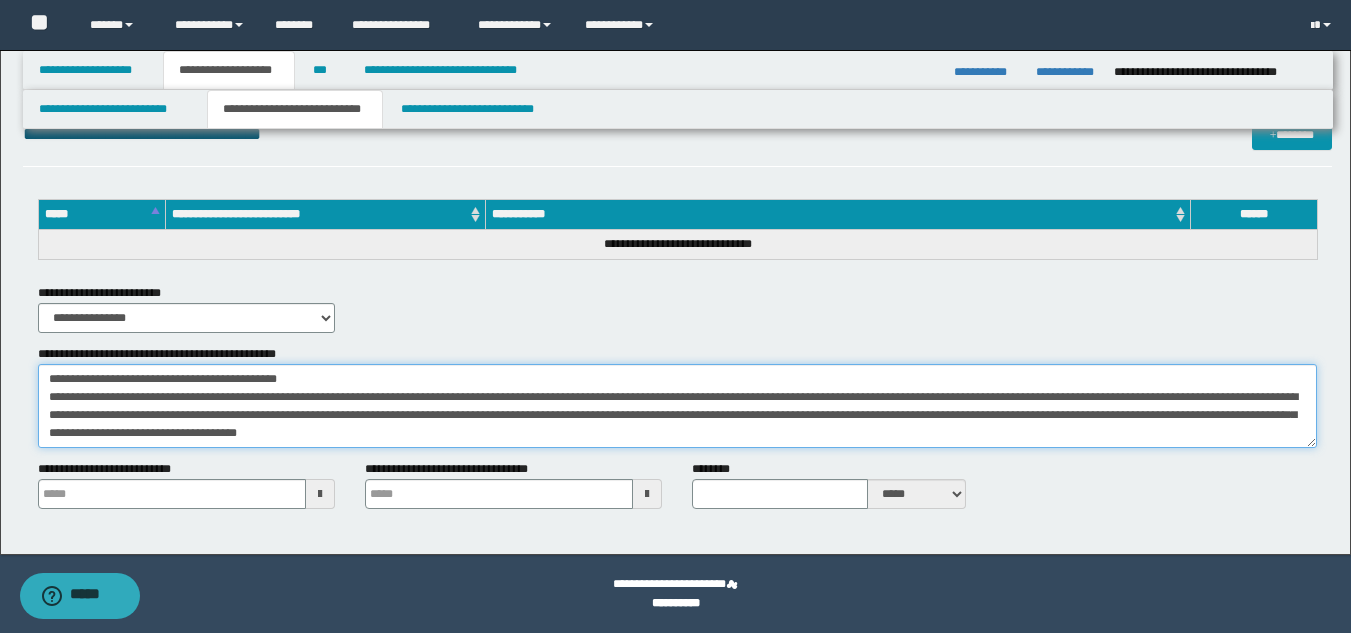 scroll, scrollTop: 49, scrollLeft: 0, axis: vertical 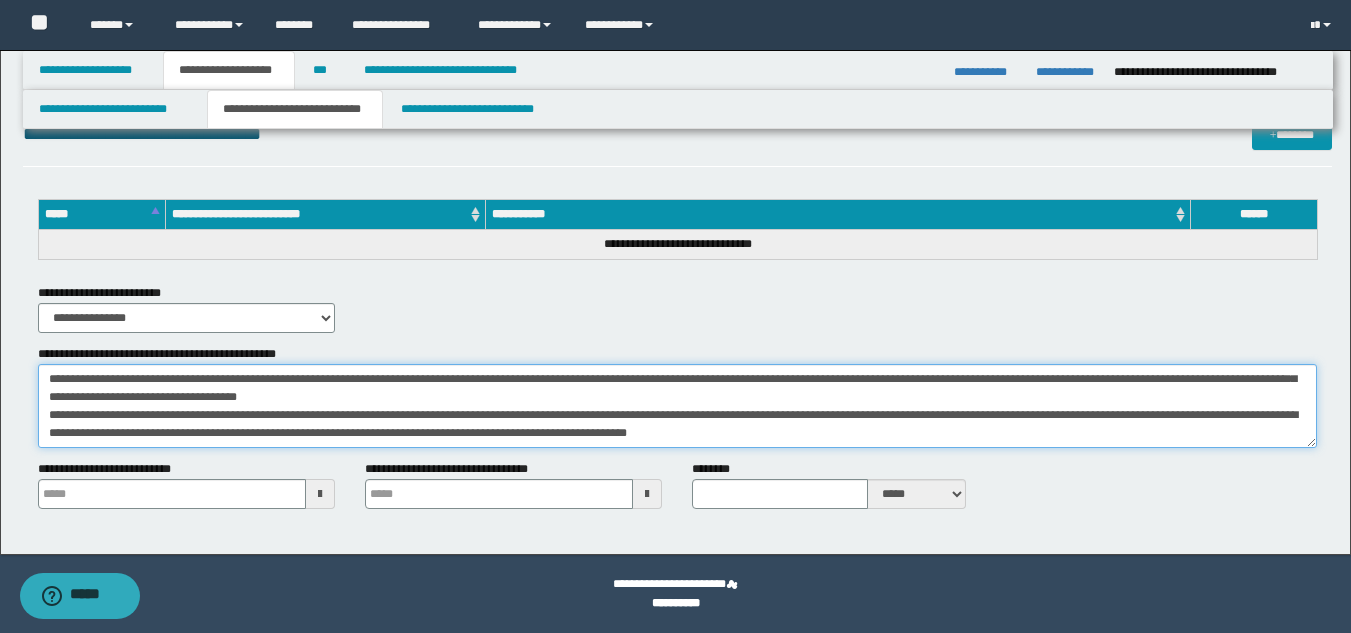 click on "**********" at bounding box center [677, 406] 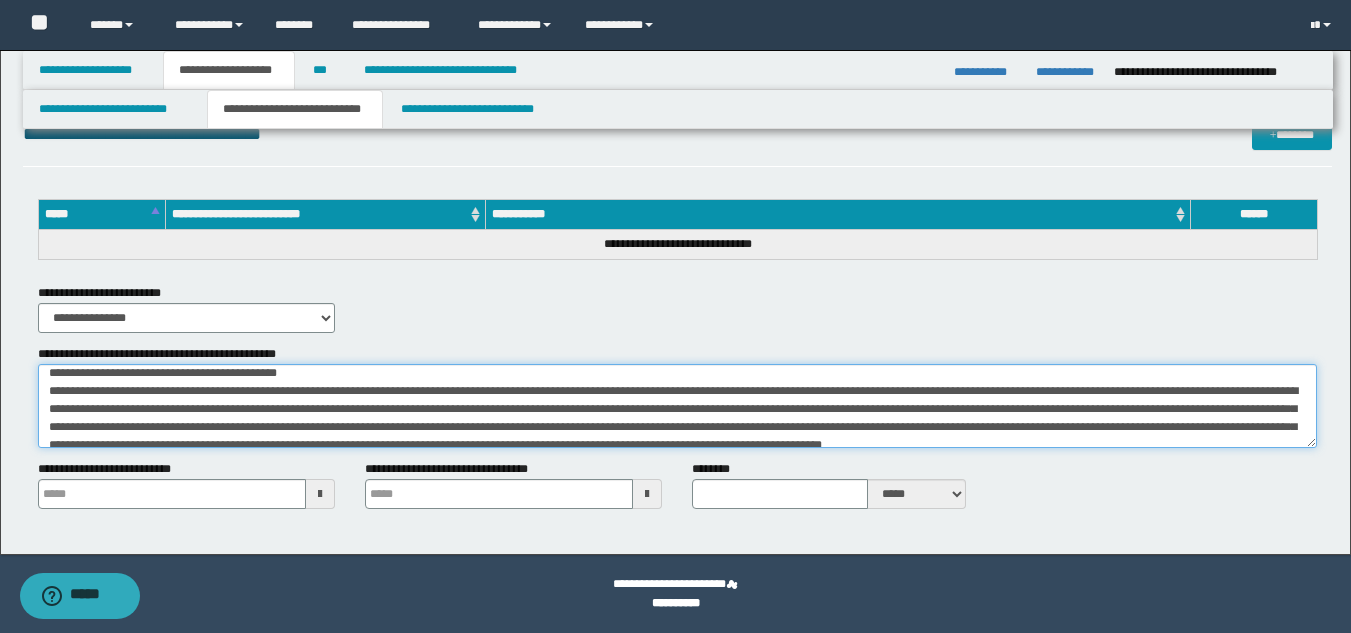 scroll, scrollTop: 0, scrollLeft: 0, axis: both 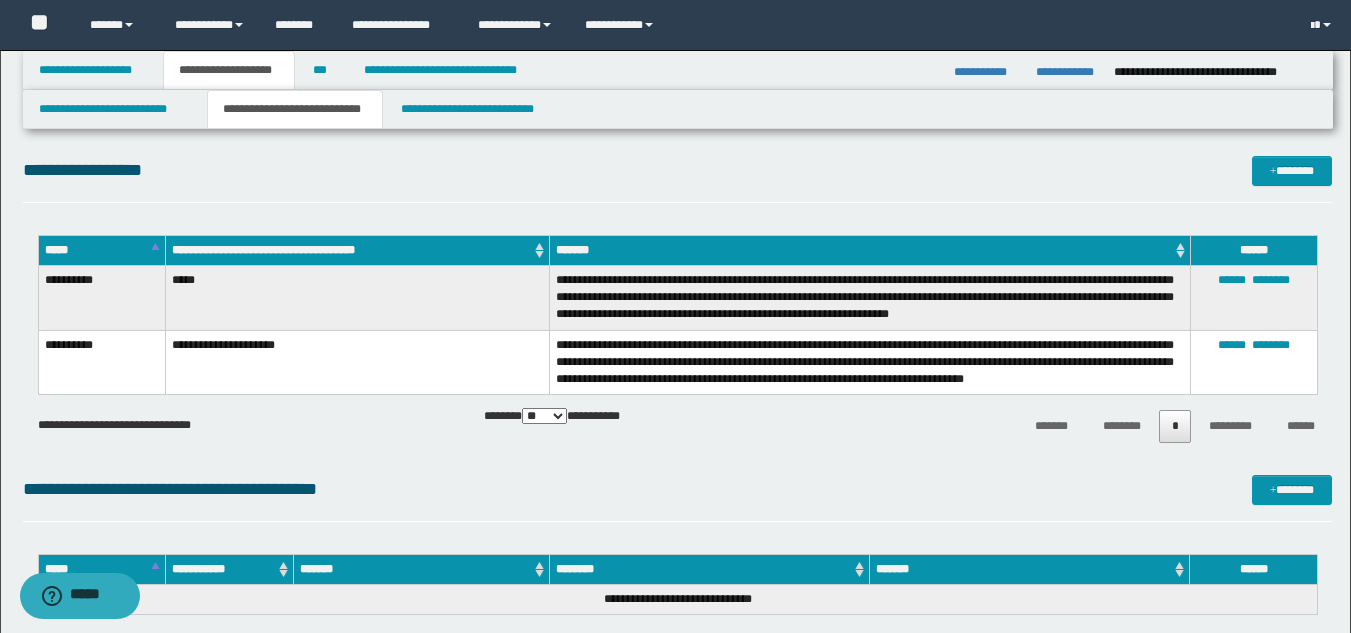 type on "**********" 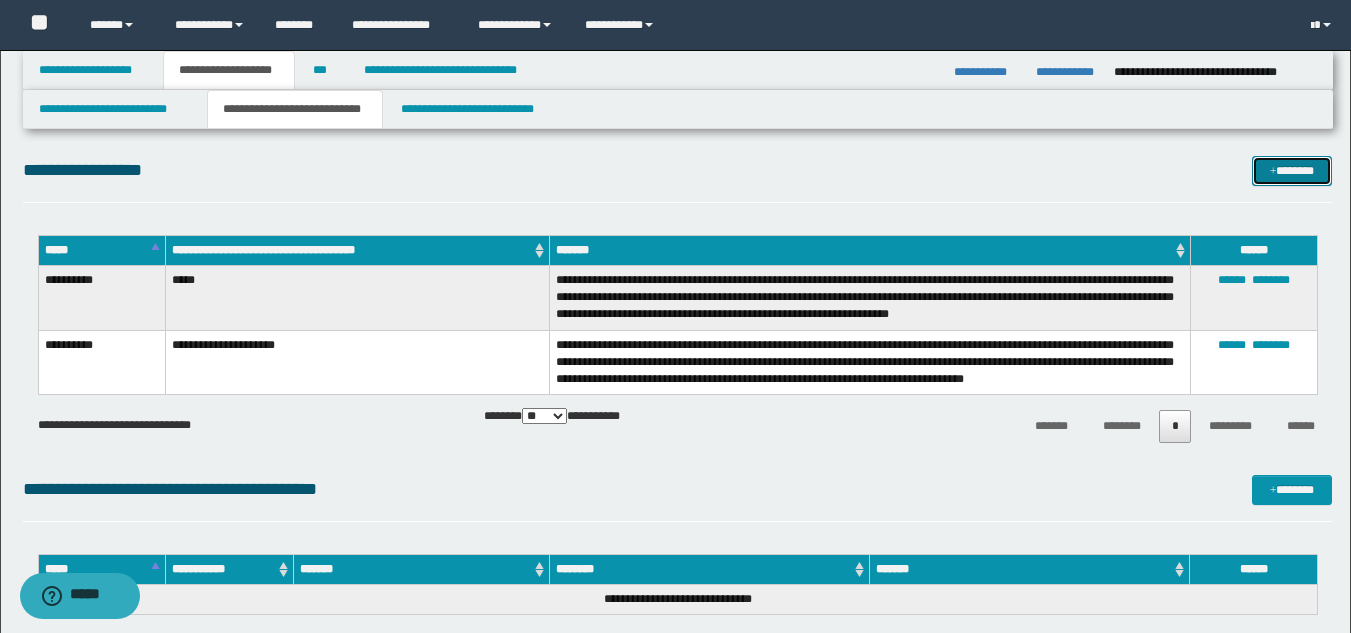 click at bounding box center [1273, 172] 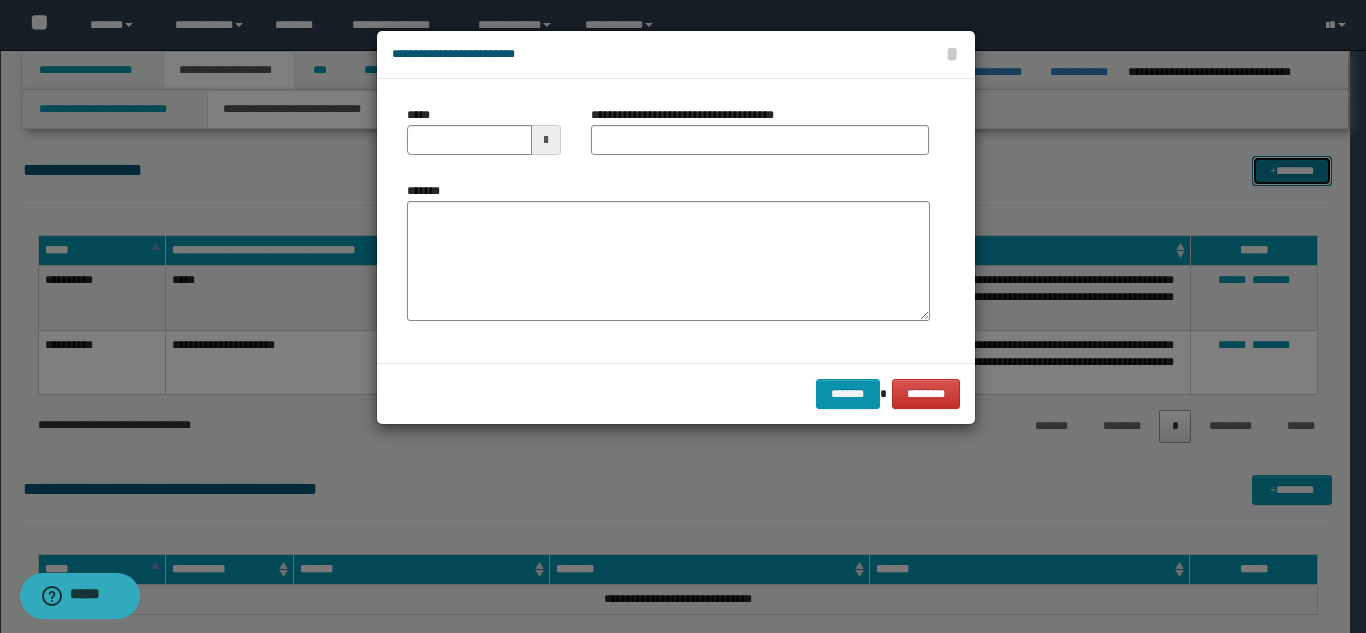 scroll, scrollTop: 0, scrollLeft: 0, axis: both 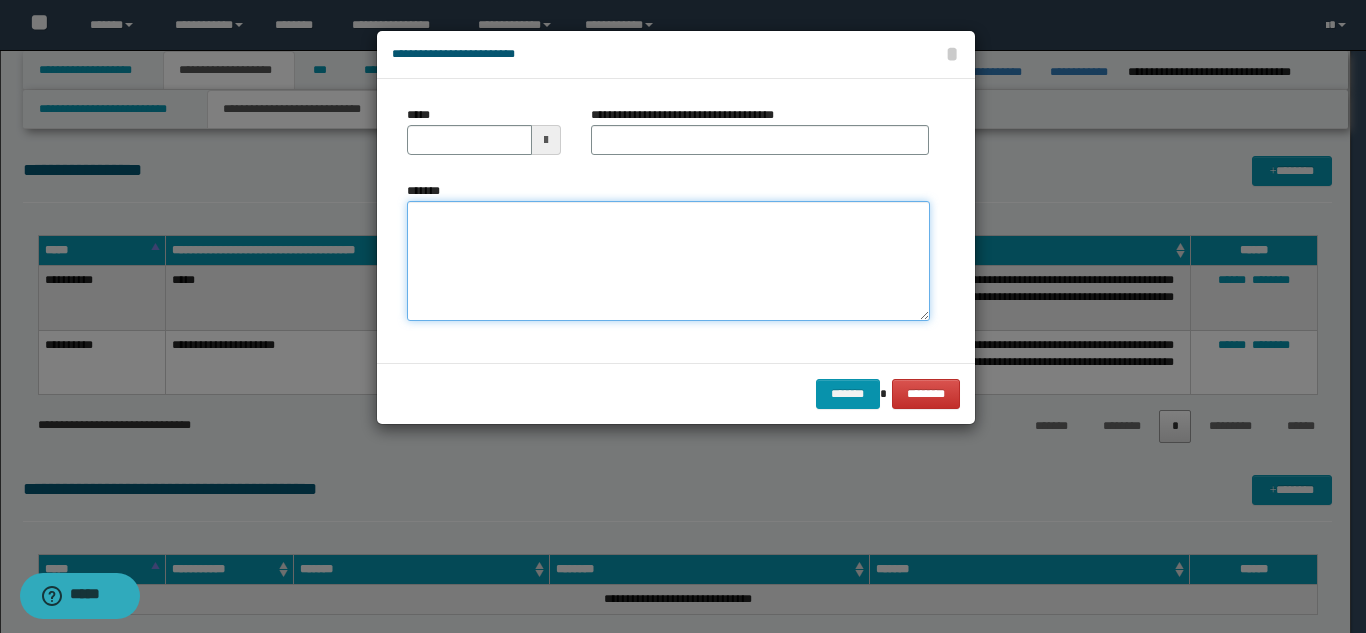 click on "*******" at bounding box center (668, 261) 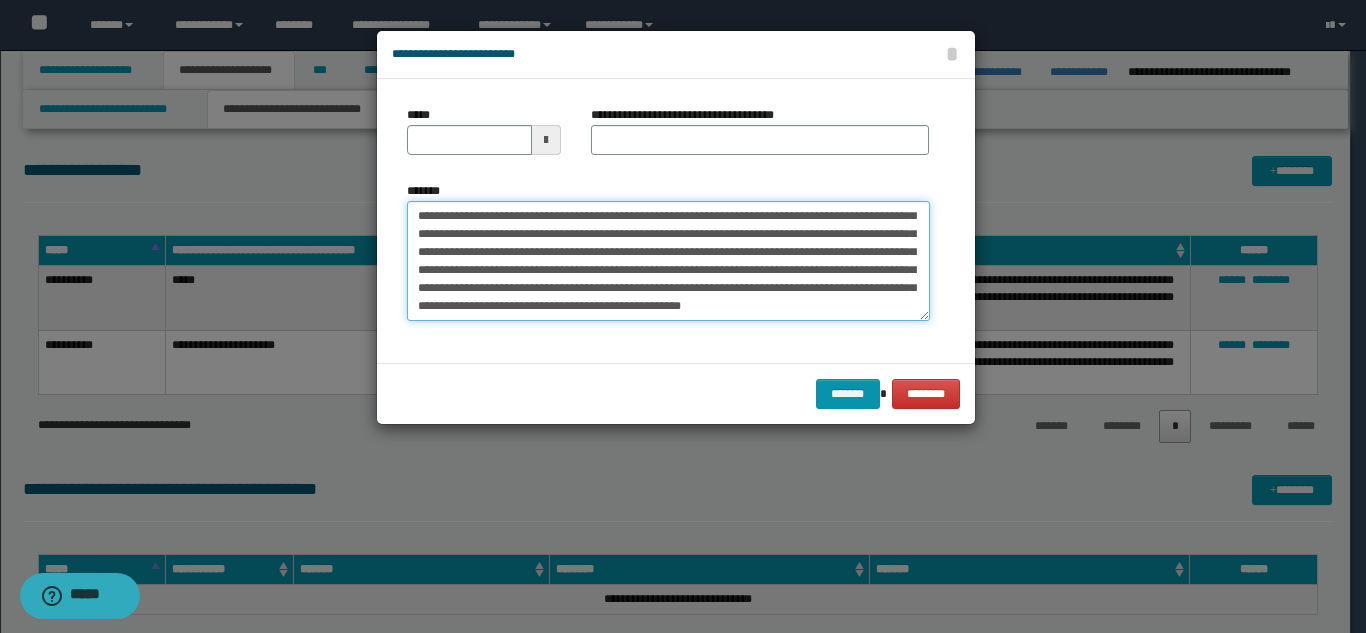 scroll, scrollTop: 0, scrollLeft: 0, axis: both 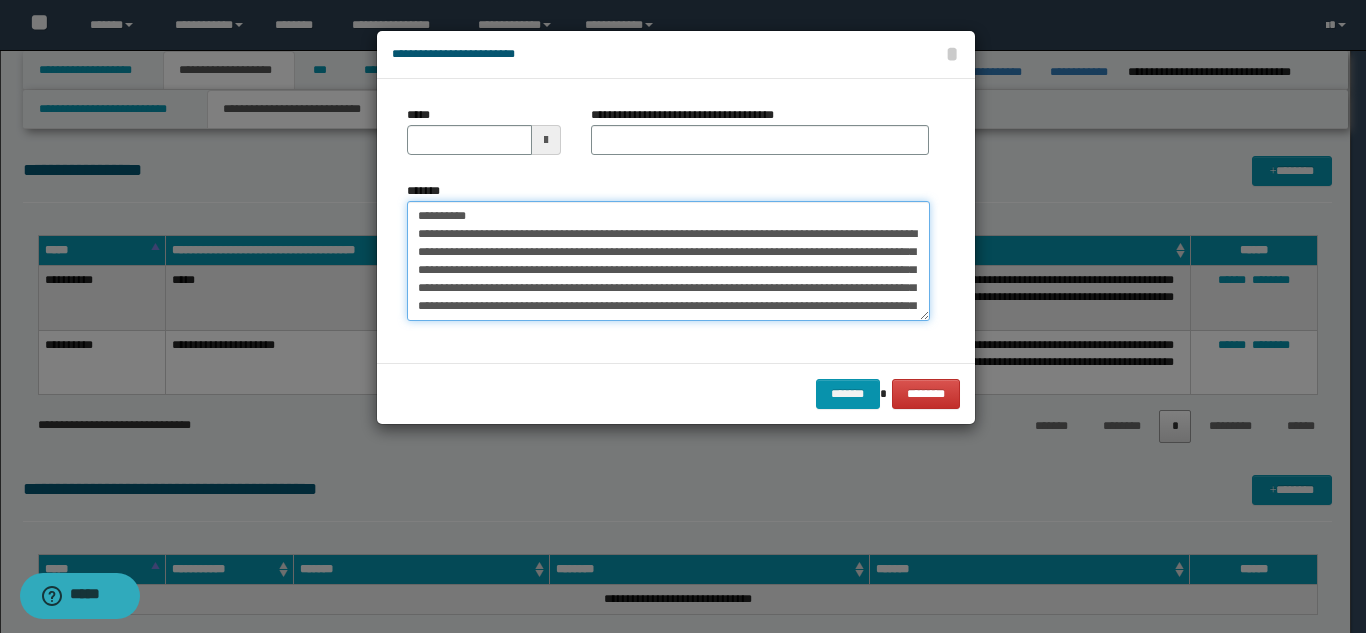 drag, startPoint x: 591, startPoint y: 222, endPoint x: 480, endPoint y: 213, distance: 111.364265 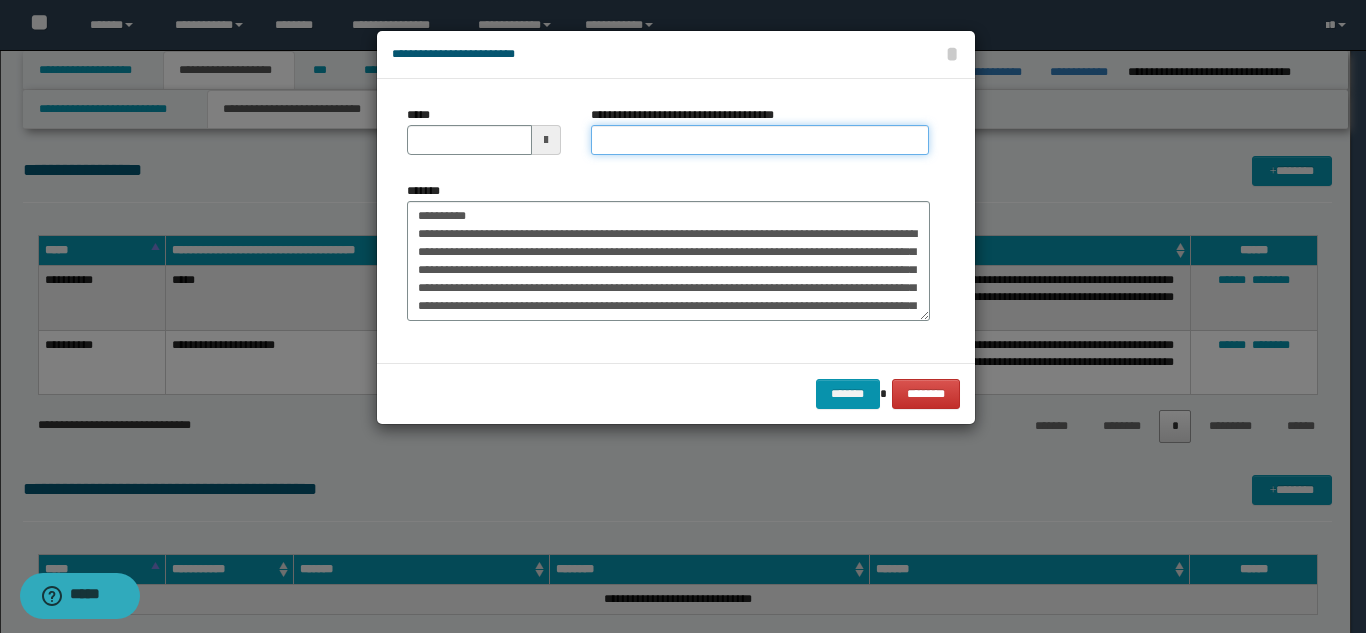 drag, startPoint x: 640, startPoint y: 142, endPoint x: 594, endPoint y: 162, distance: 50.159744 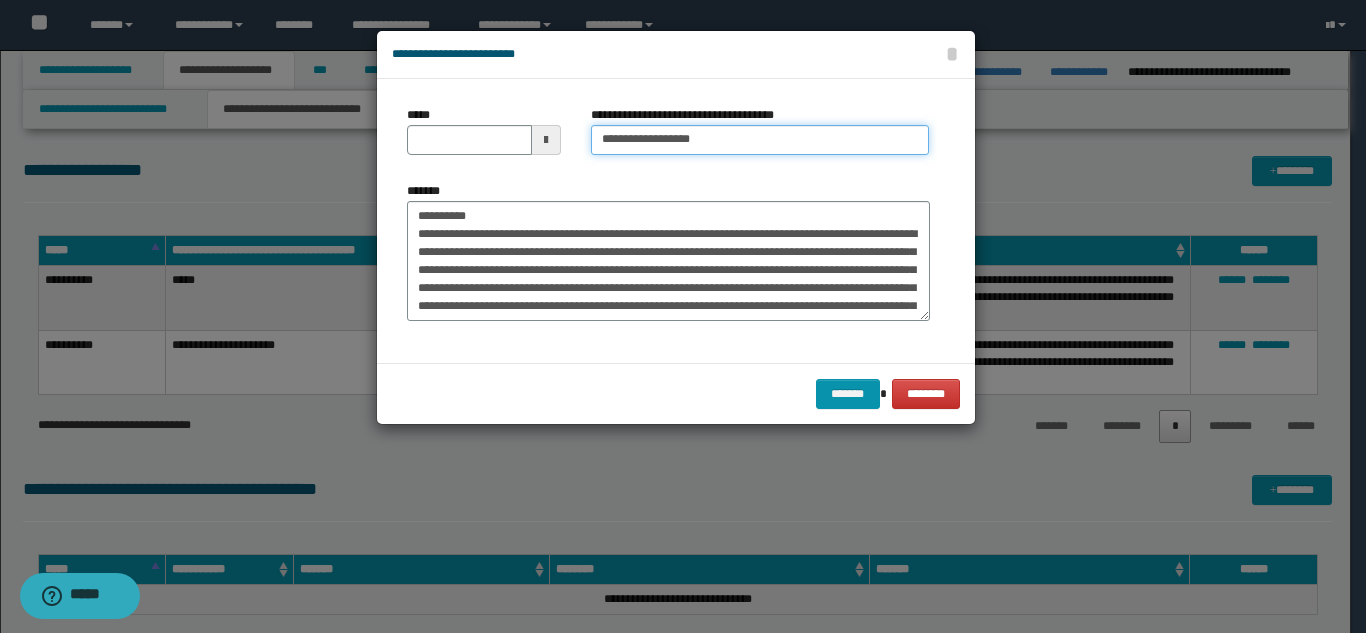 type on "**********" 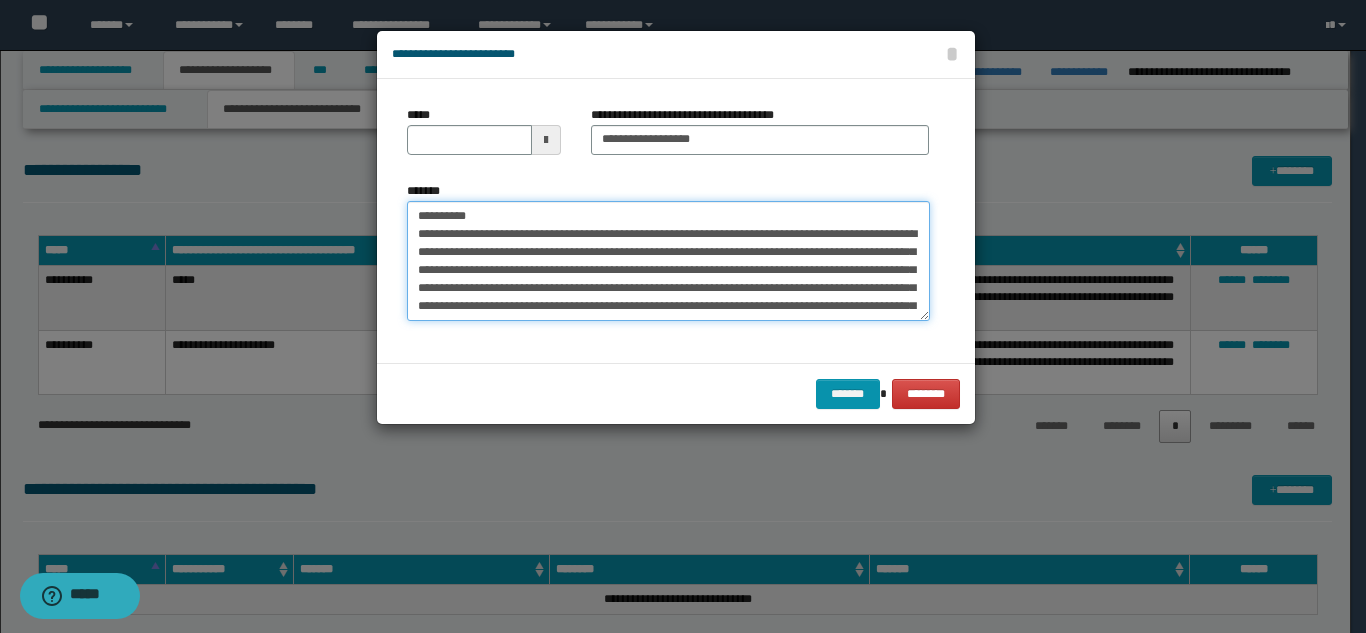 drag, startPoint x: 490, startPoint y: 219, endPoint x: 424, endPoint y: 178, distance: 77.698135 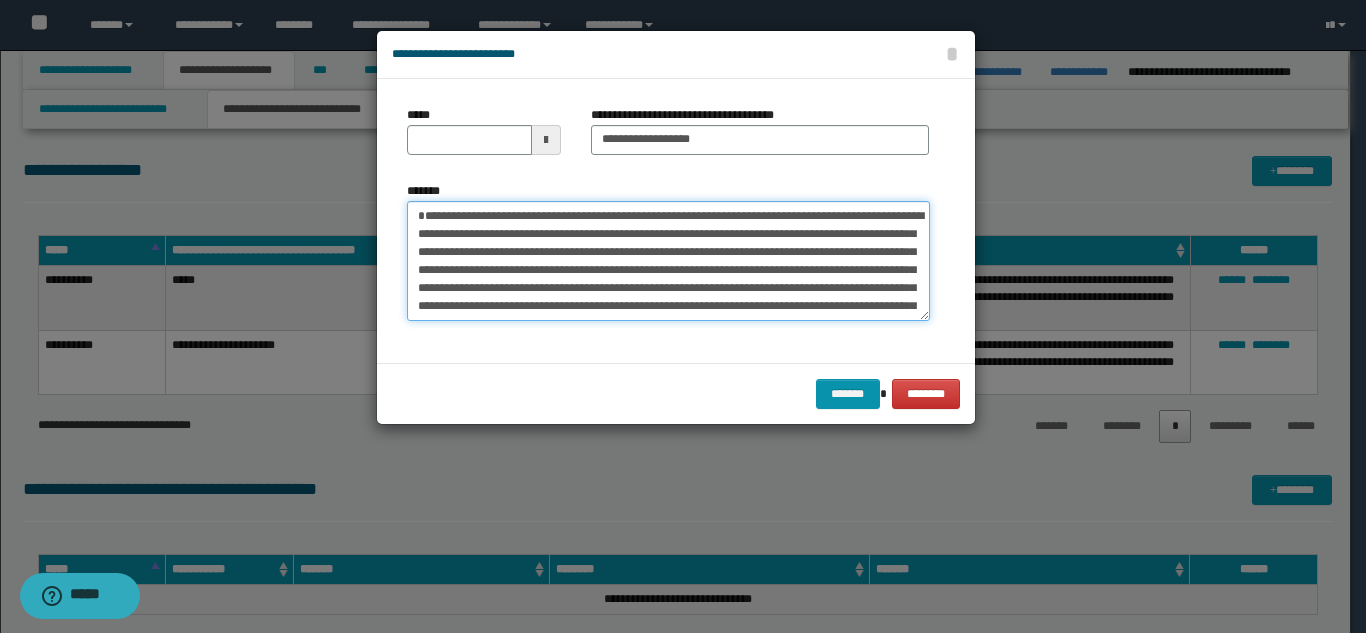 type 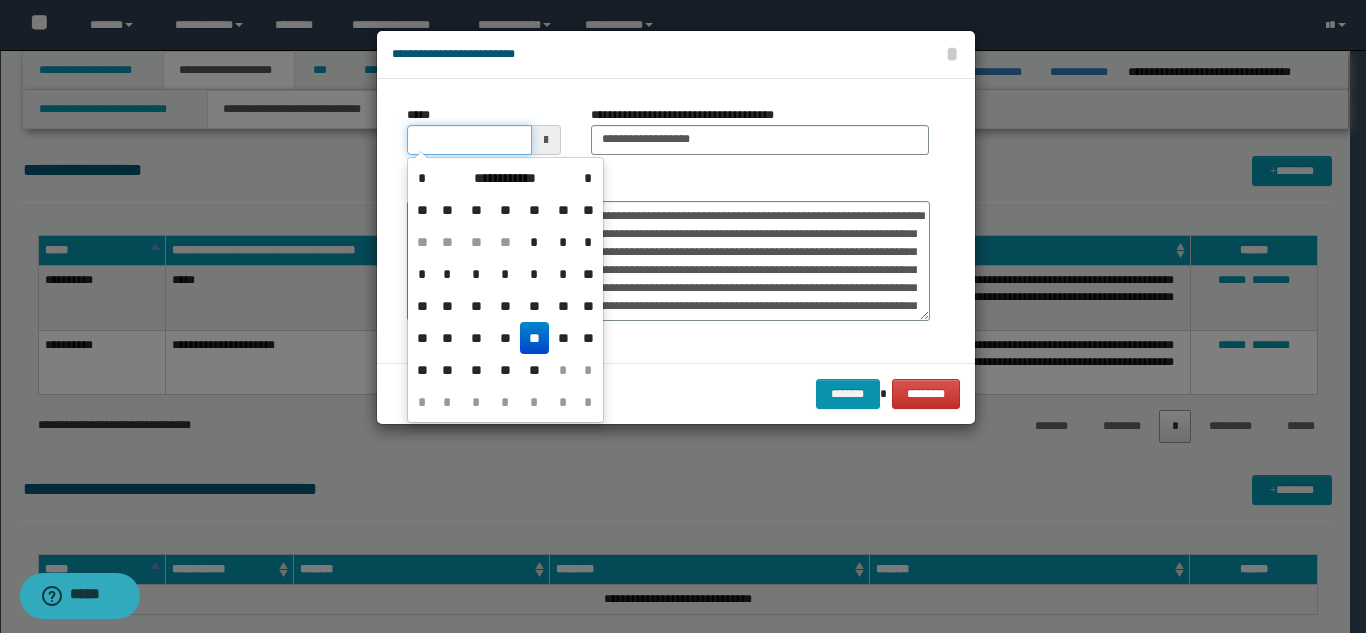 click on "*****" at bounding box center [469, 140] 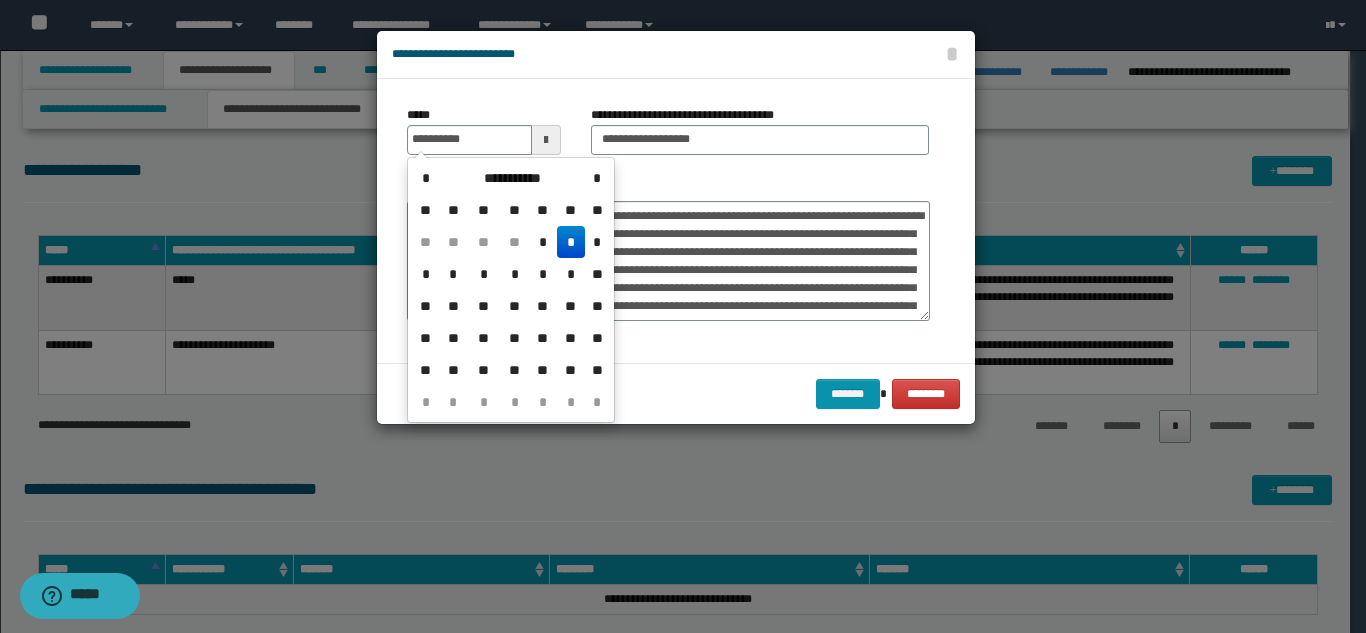 type on "**********" 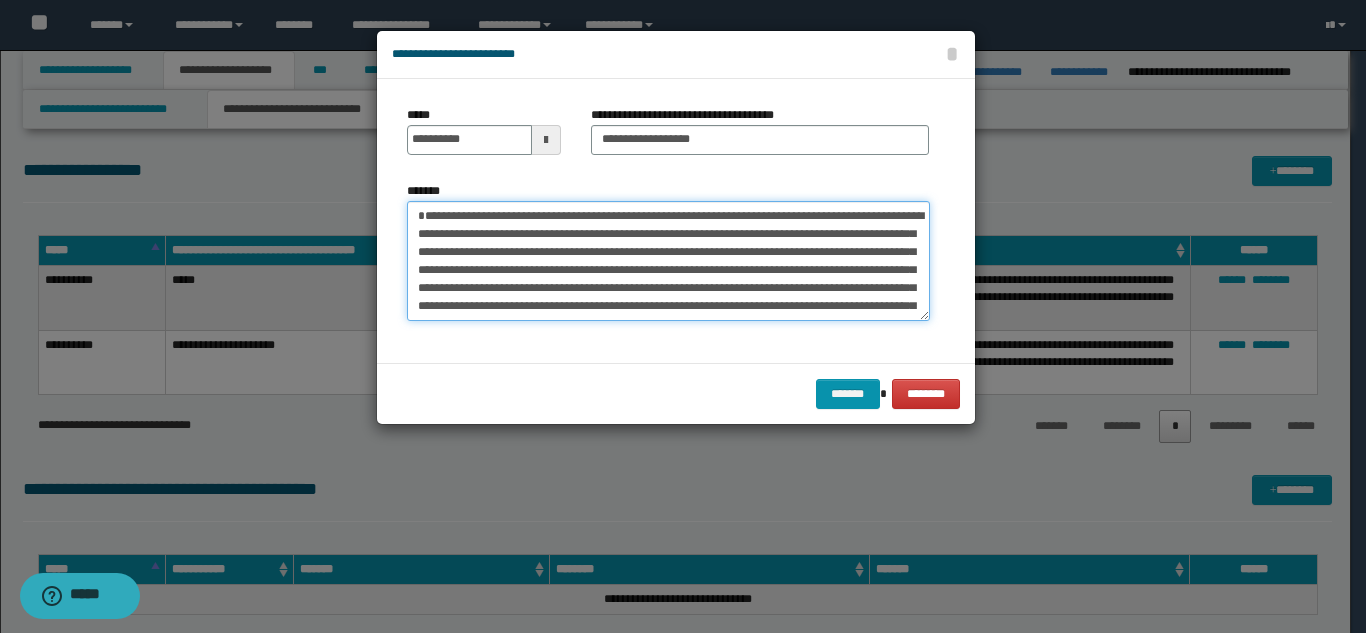 click on "**********" at bounding box center [668, 261] 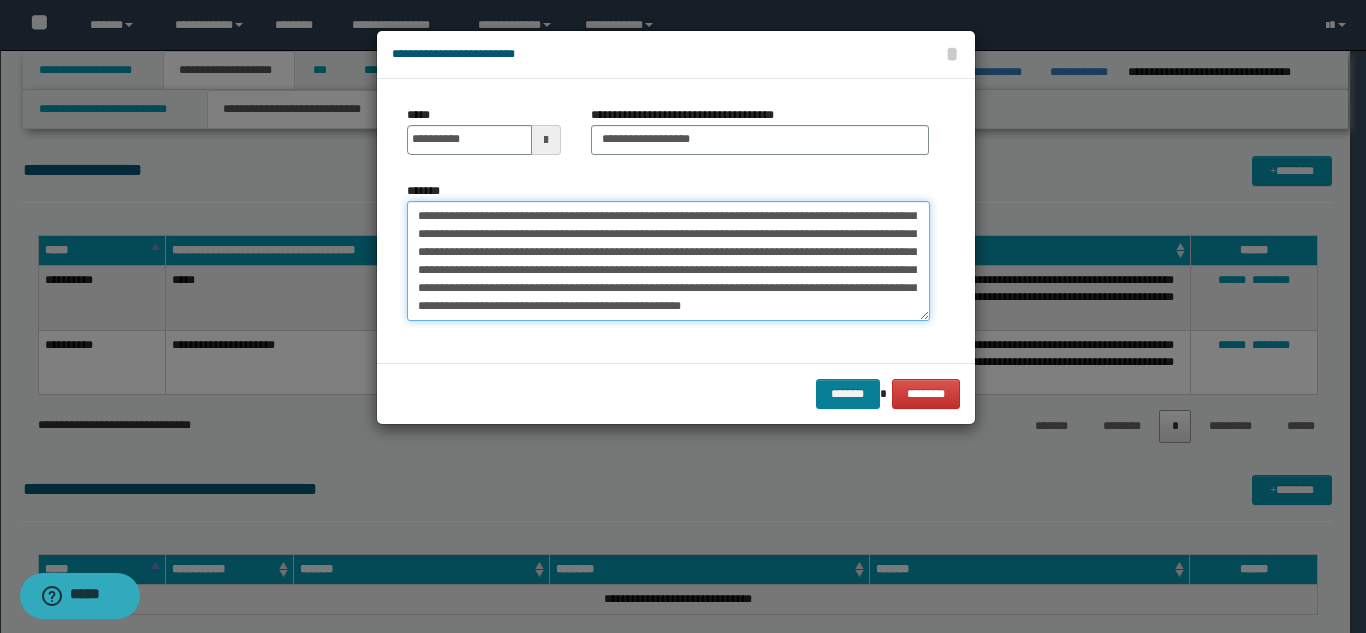 type on "**********" 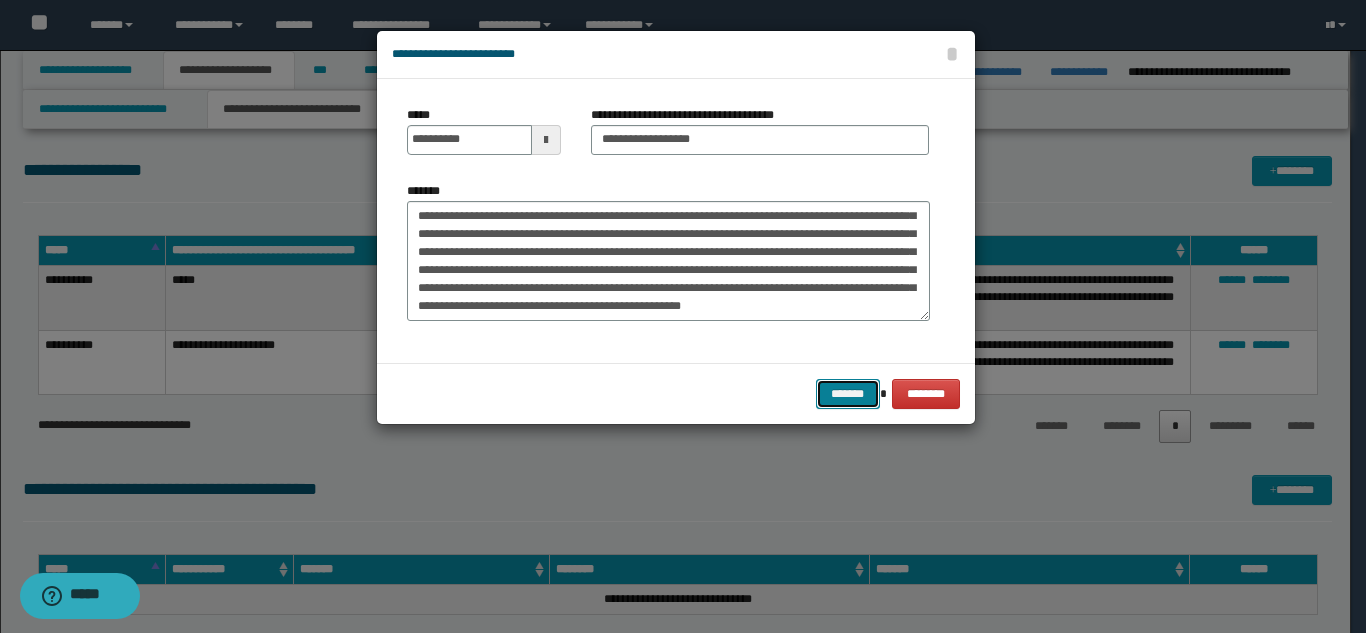 click on "*******" at bounding box center [848, 394] 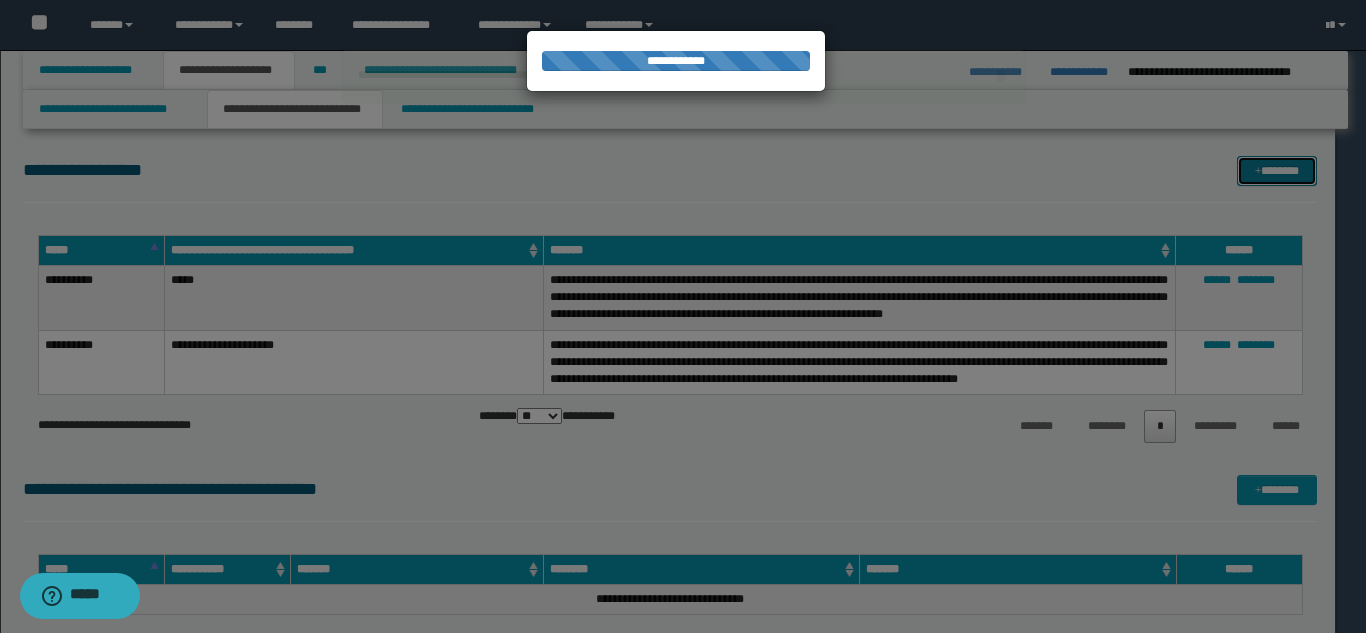 type 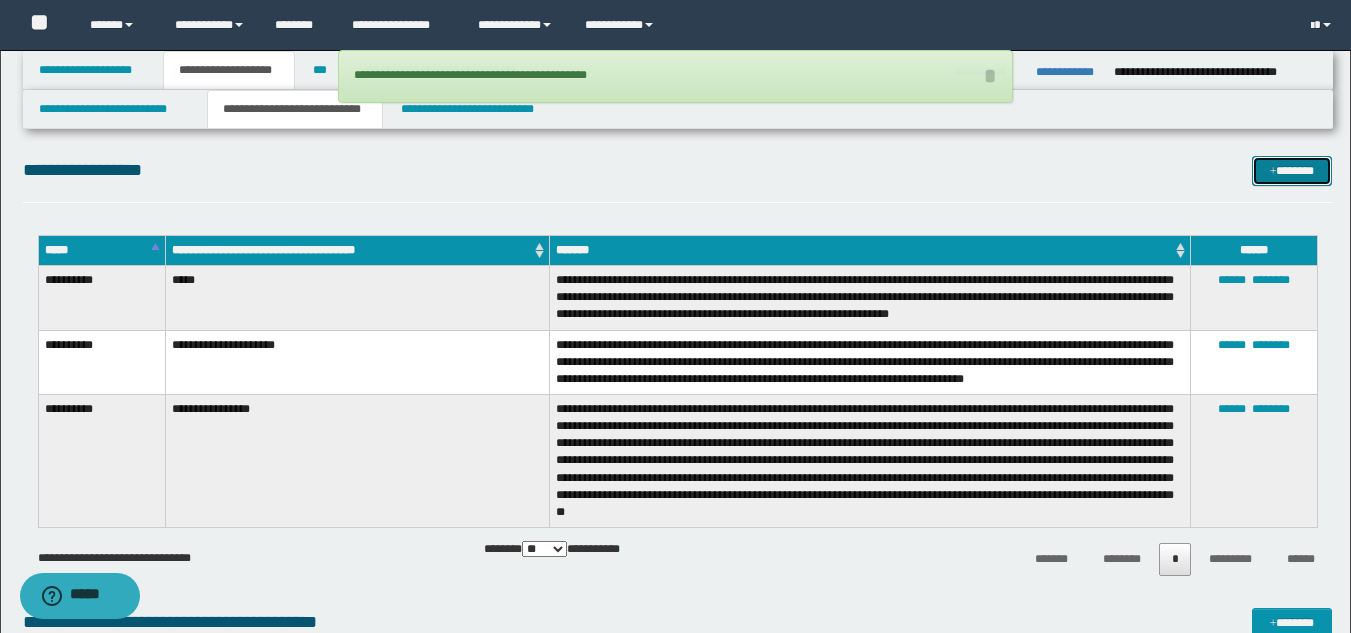 click on "*******" at bounding box center (1292, 171) 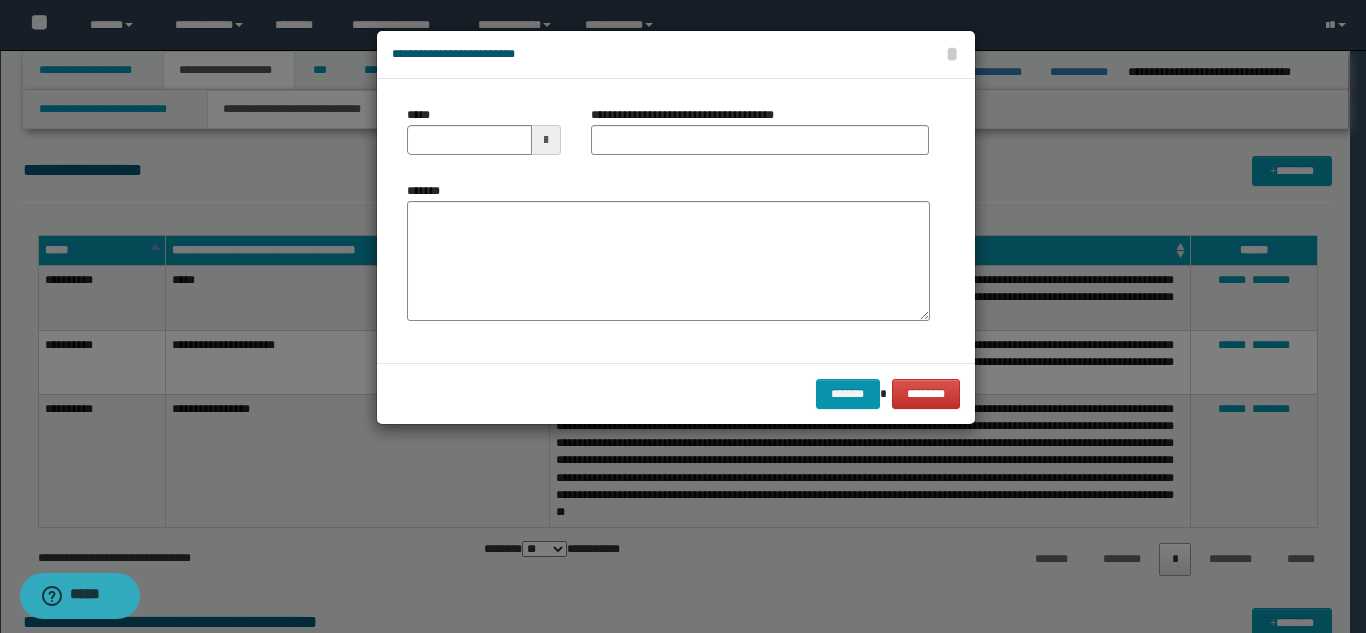 scroll, scrollTop: 0, scrollLeft: 0, axis: both 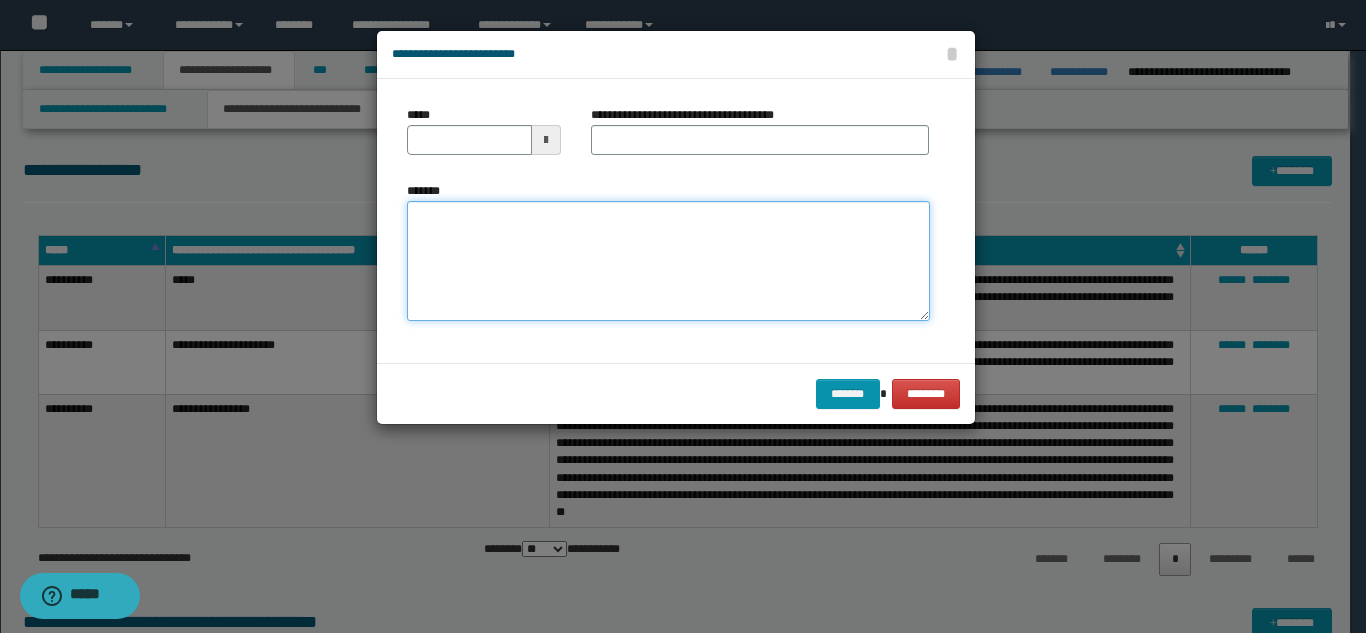 click on "*******" at bounding box center (668, 261) 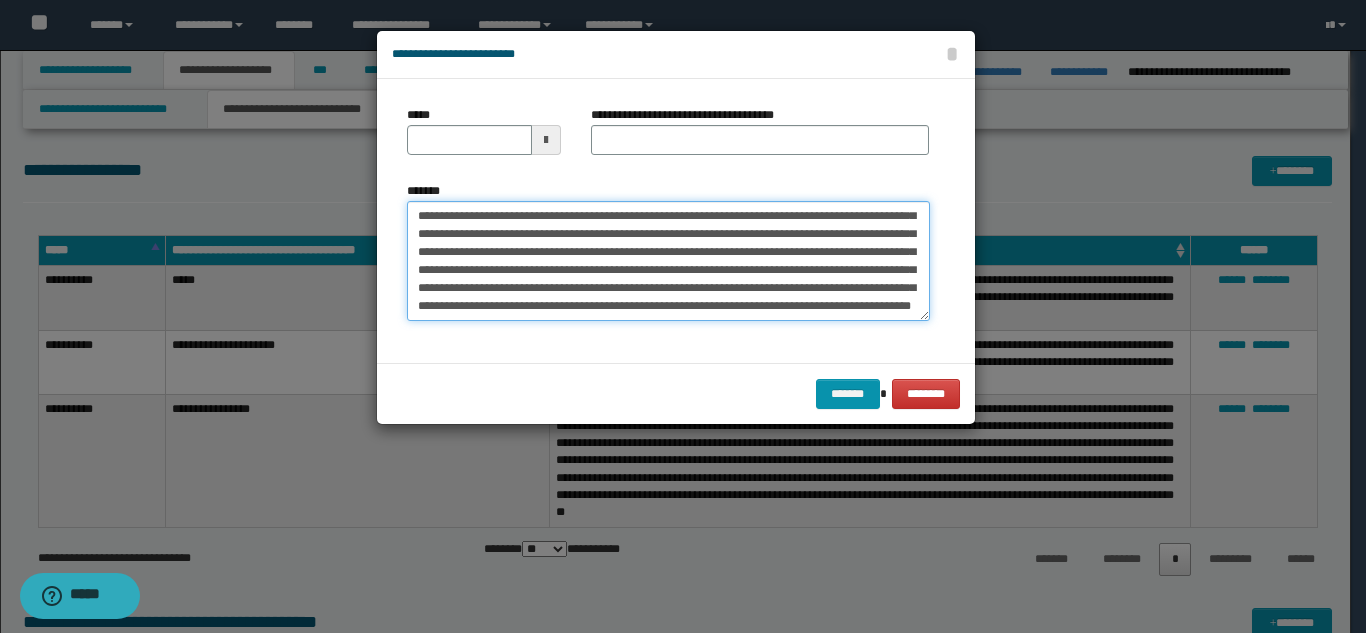 scroll, scrollTop: 0, scrollLeft: 0, axis: both 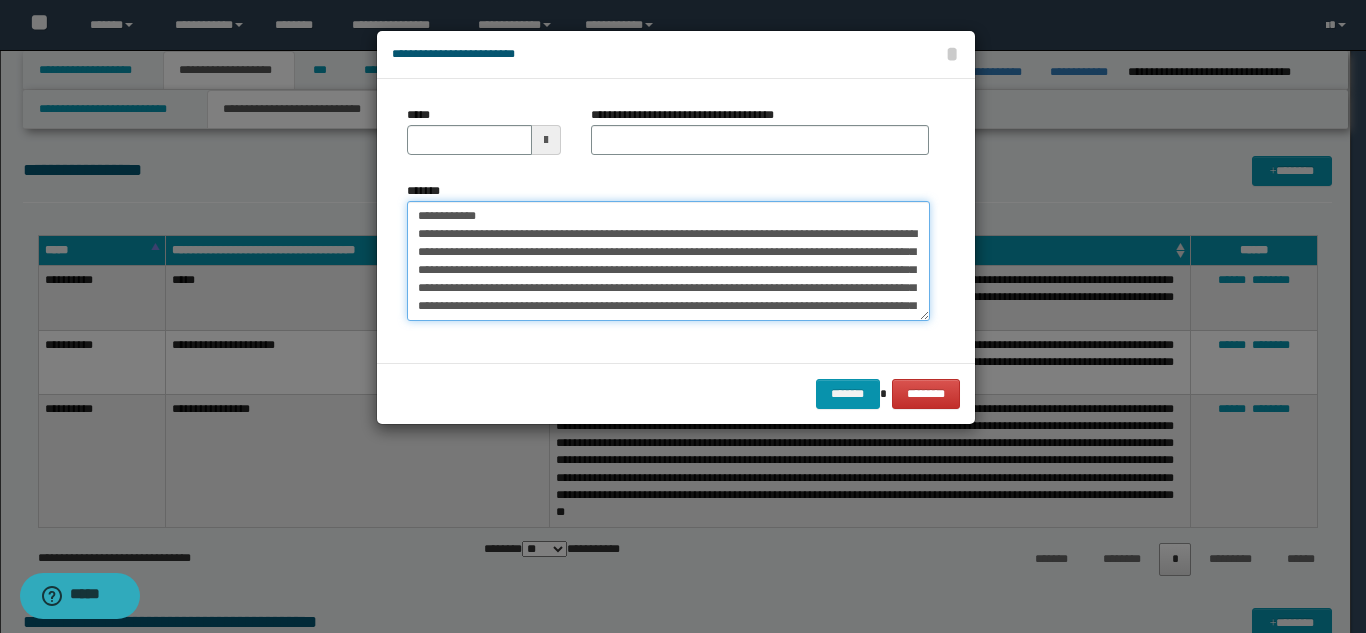 drag, startPoint x: 592, startPoint y: 220, endPoint x: 481, endPoint y: 209, distance: 111.54372 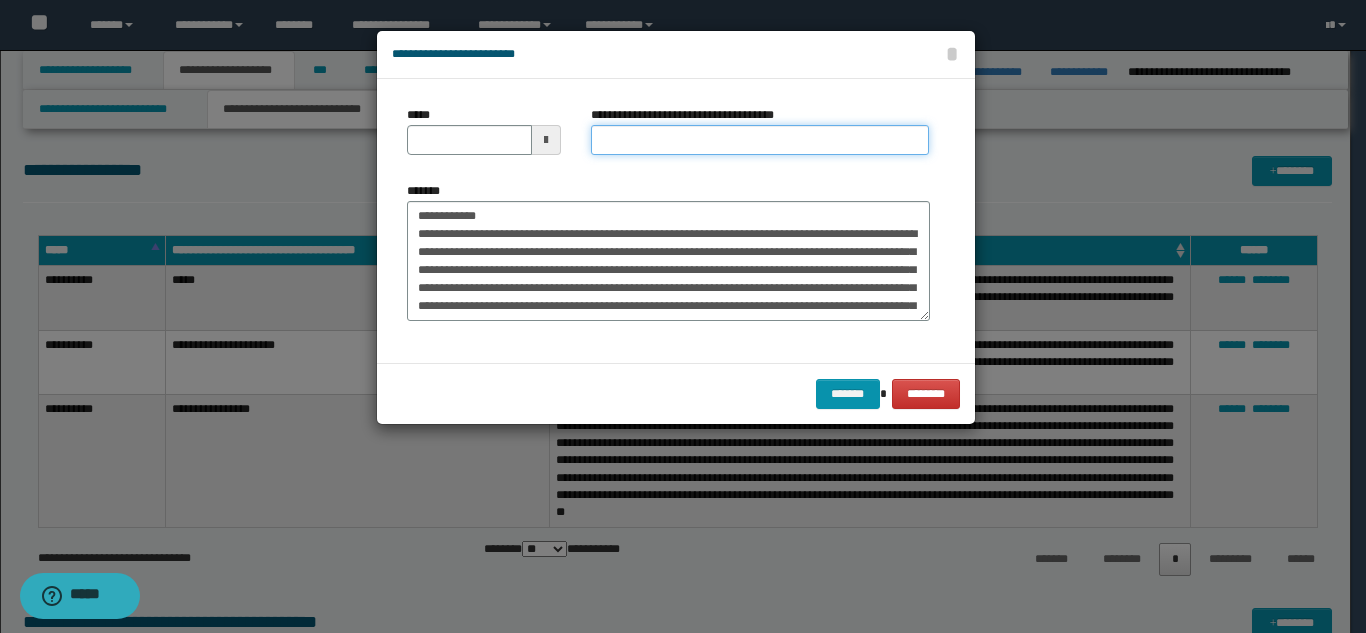 click on "**********" at bounding box center (760, 140) 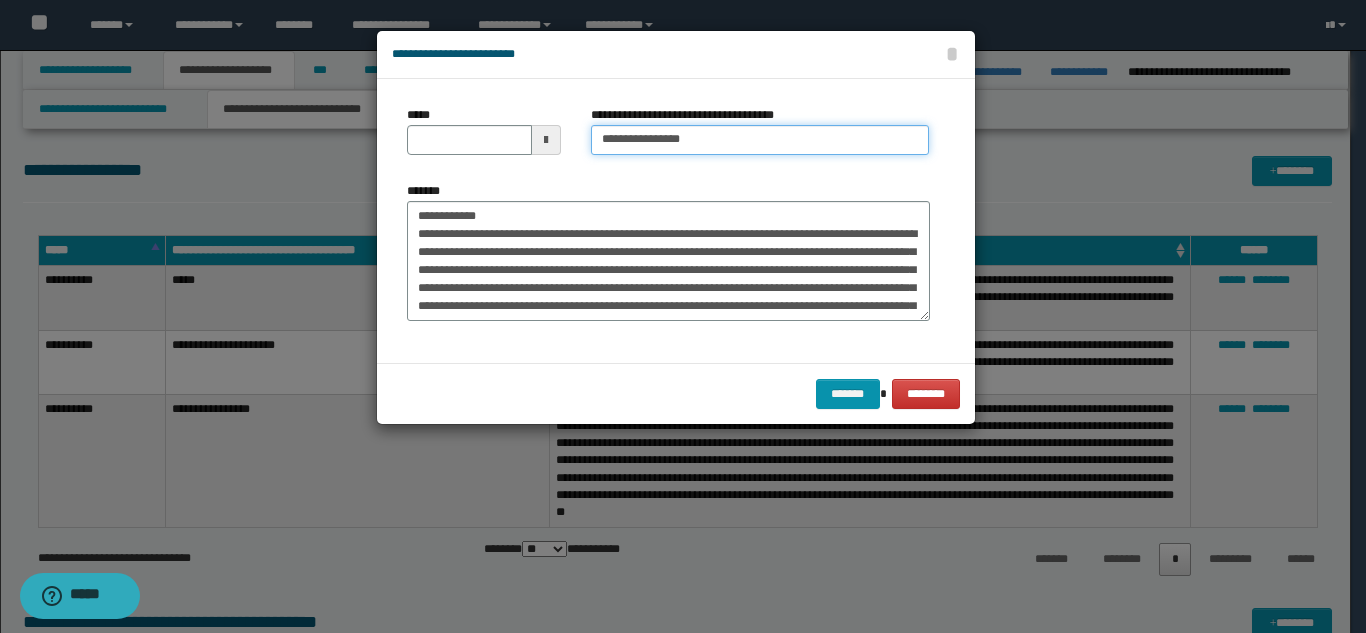 type on "**********" 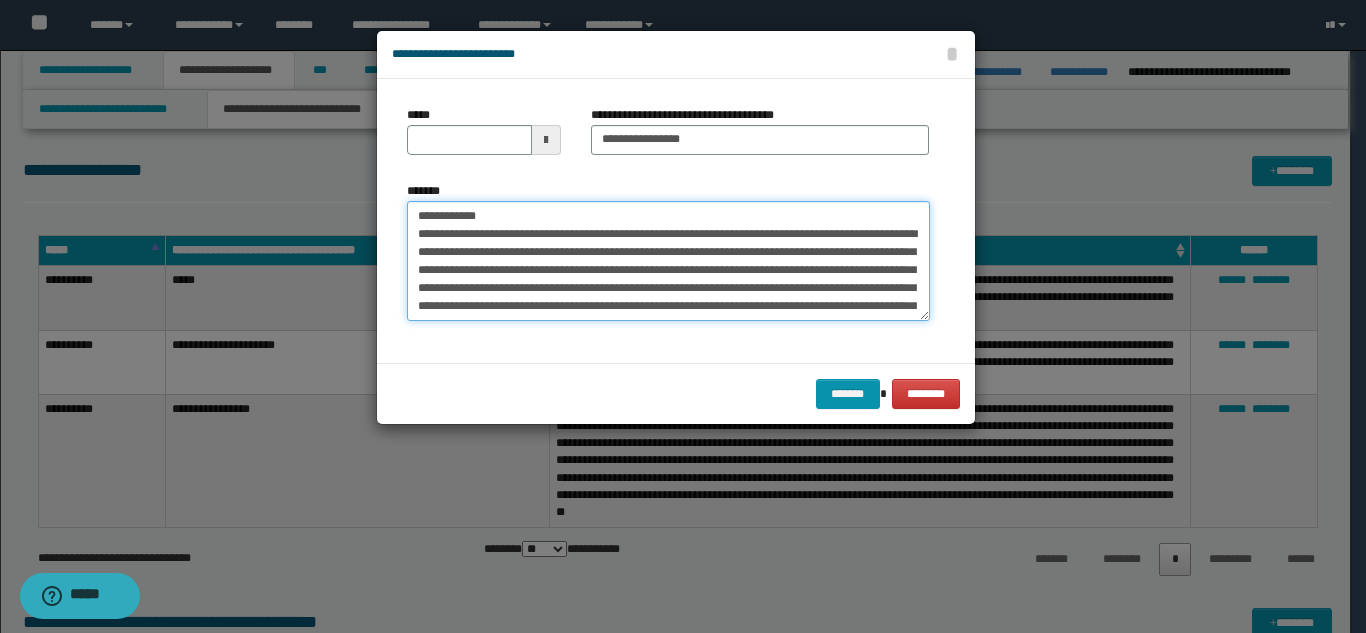 drag, startPoint x: 466, startPoint y: 215, endPoint x: 412, endPoint y: 184, distance: 62.26556 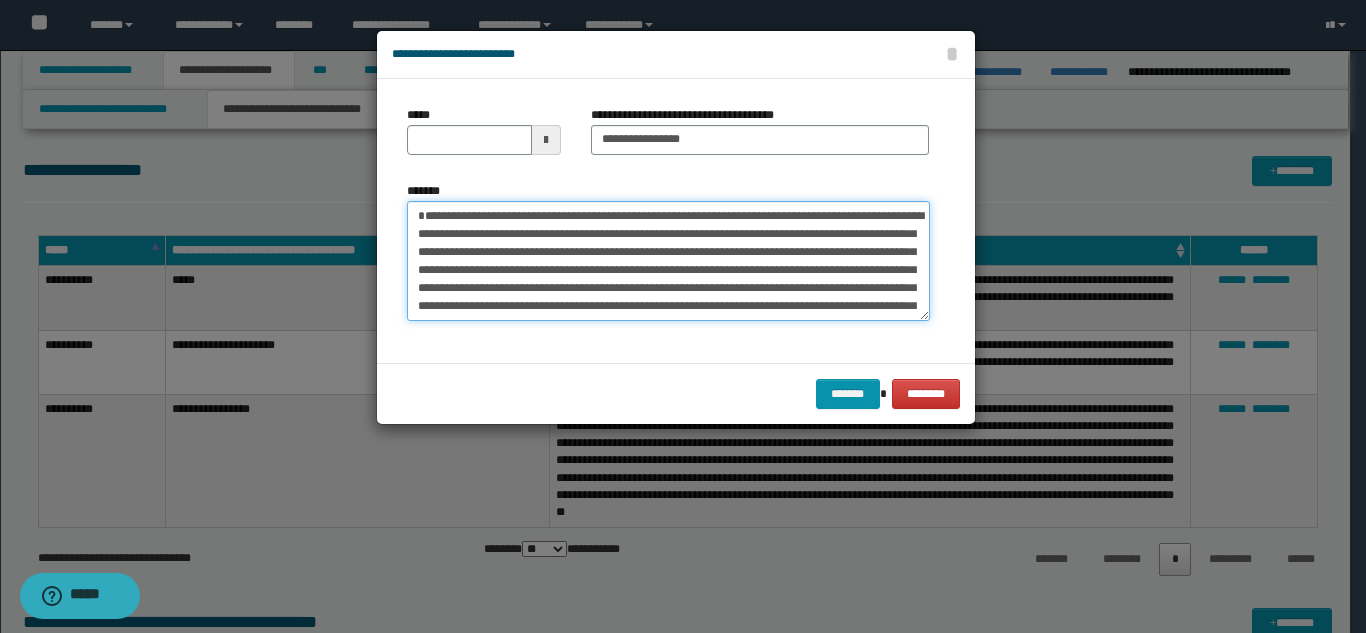 type 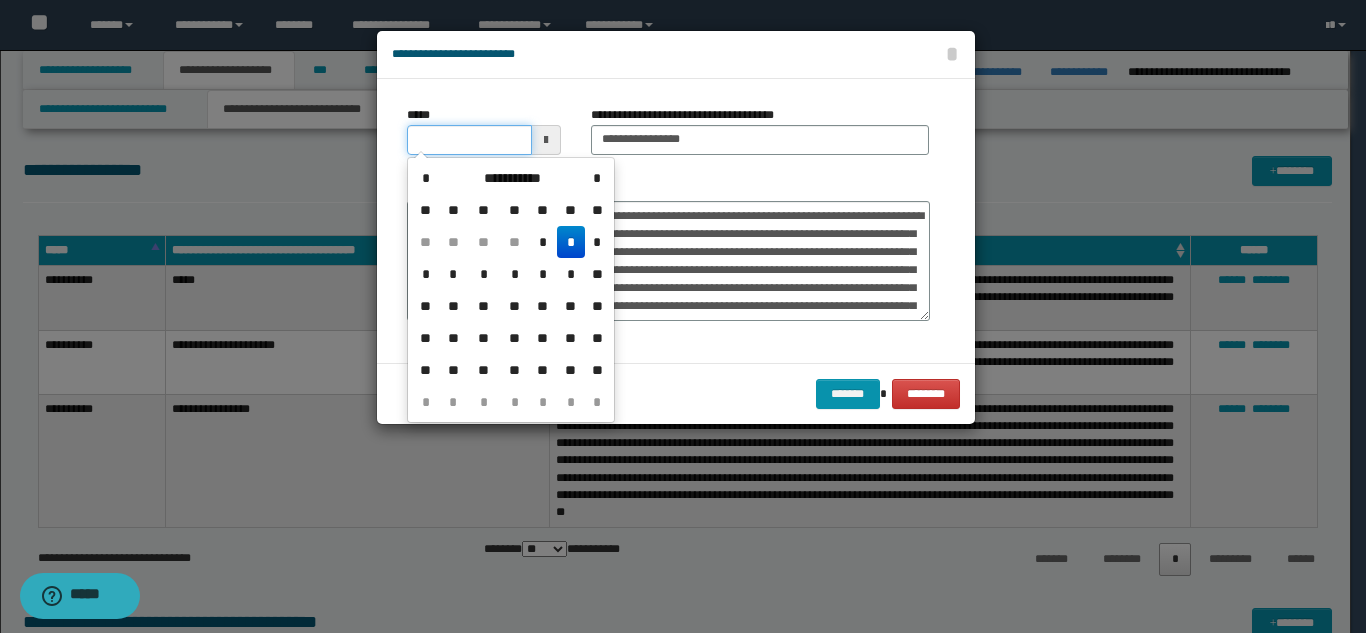 click on "*****" at bounding box center [469, 140] 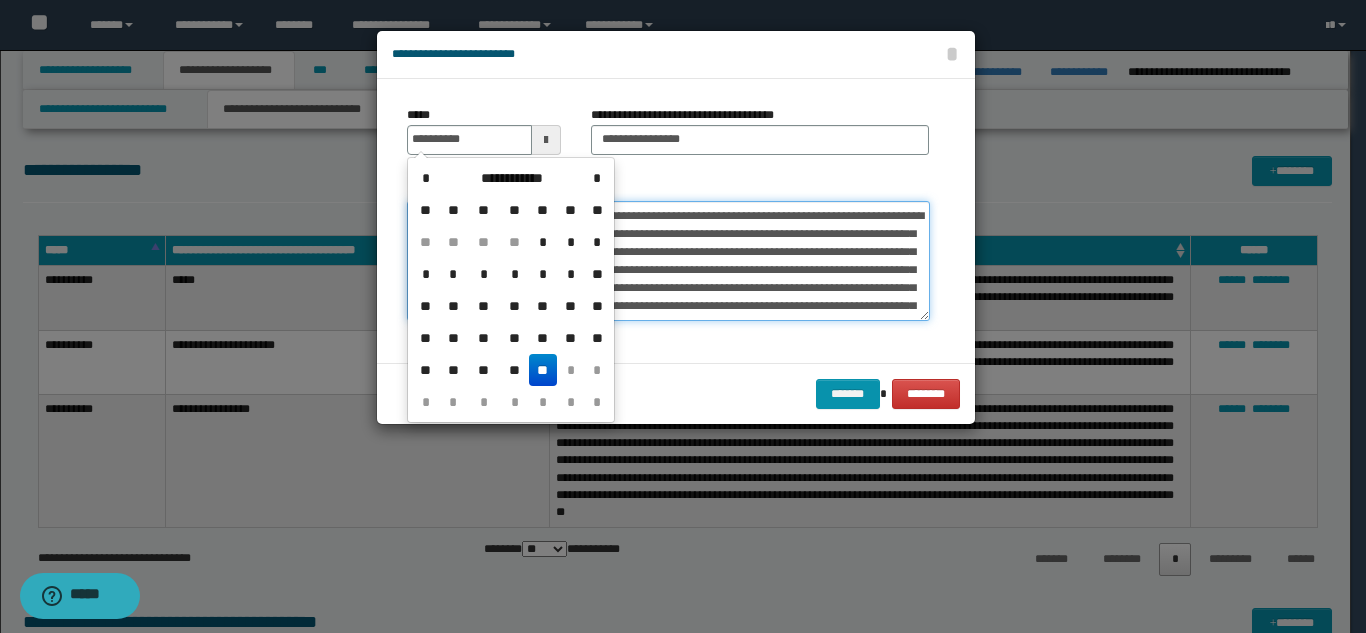 type on "**********" 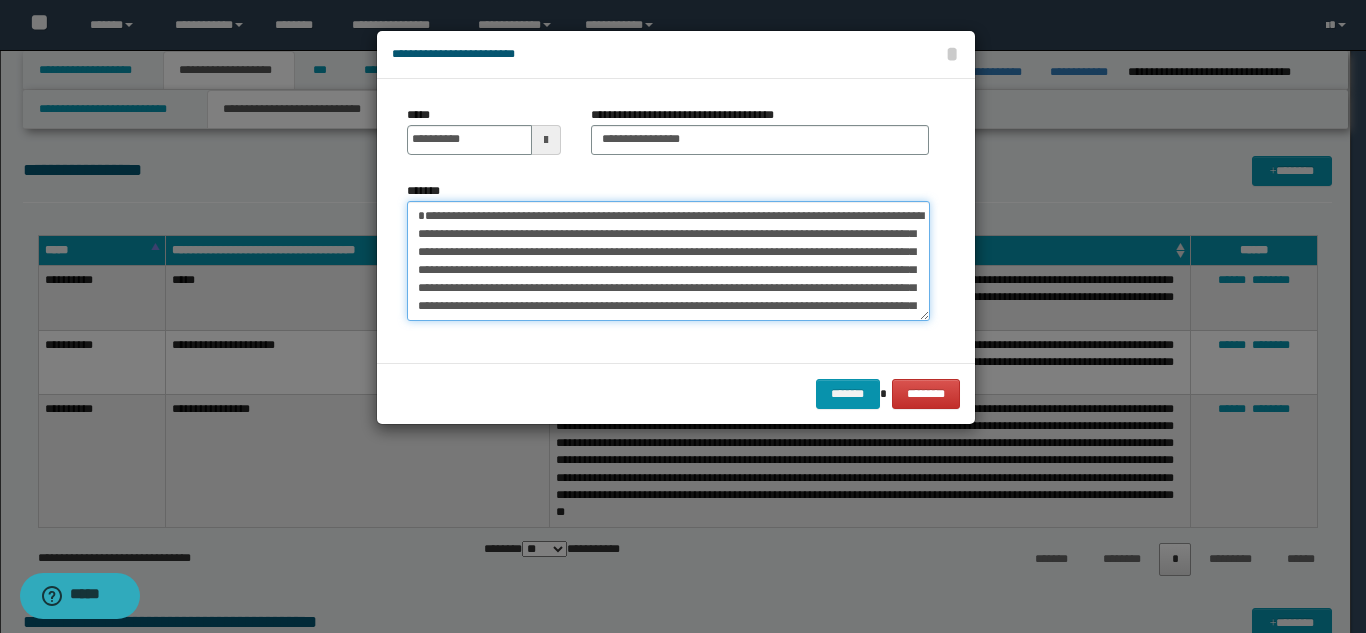 click on "*******" at bounding box center (668, 261) 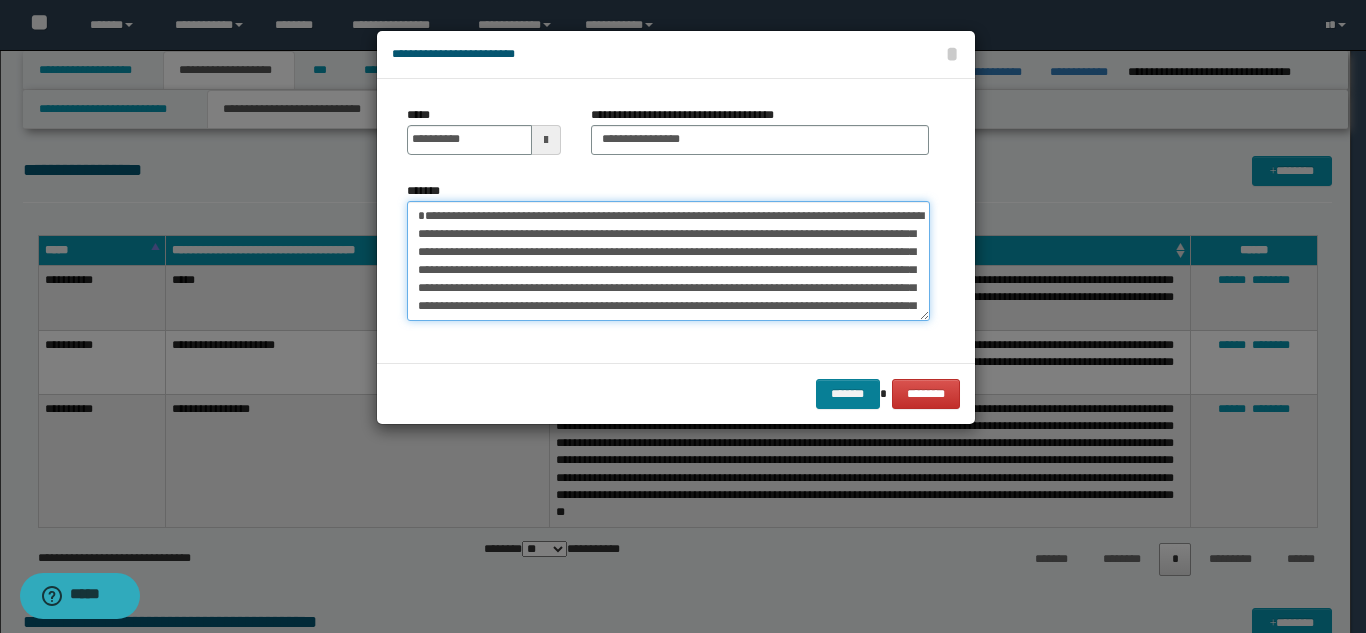 type on "**********" 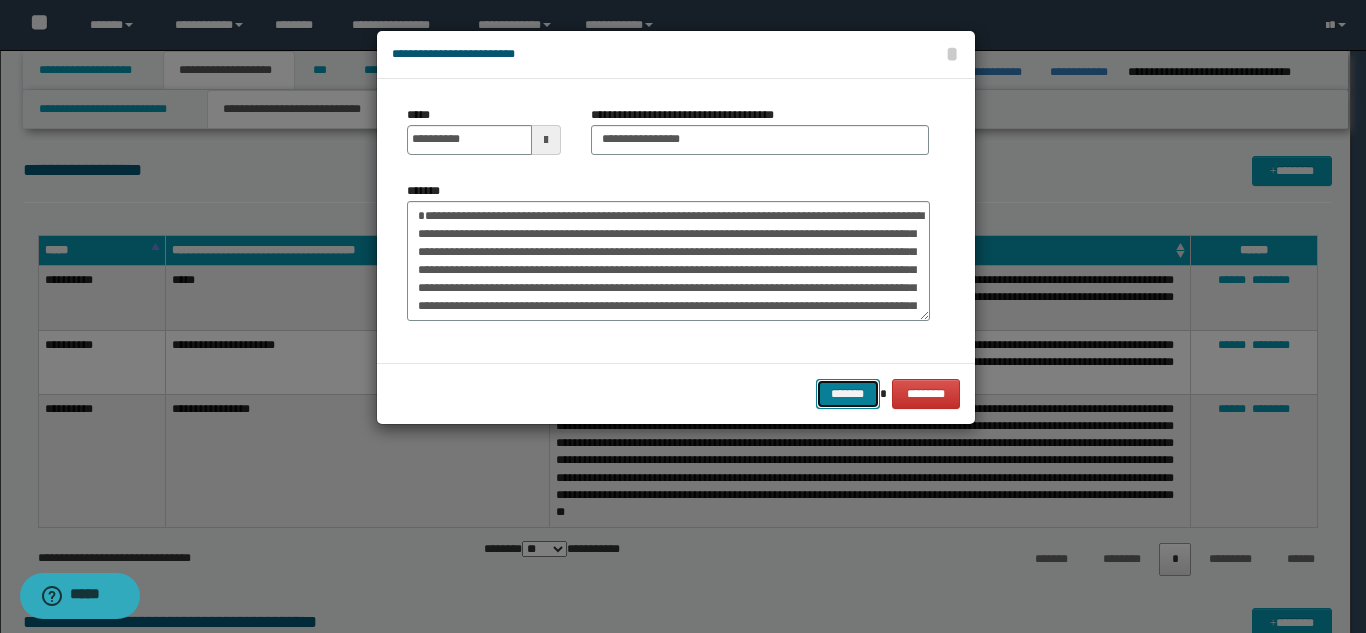 click on "*******" at bounding box center [848, 394] 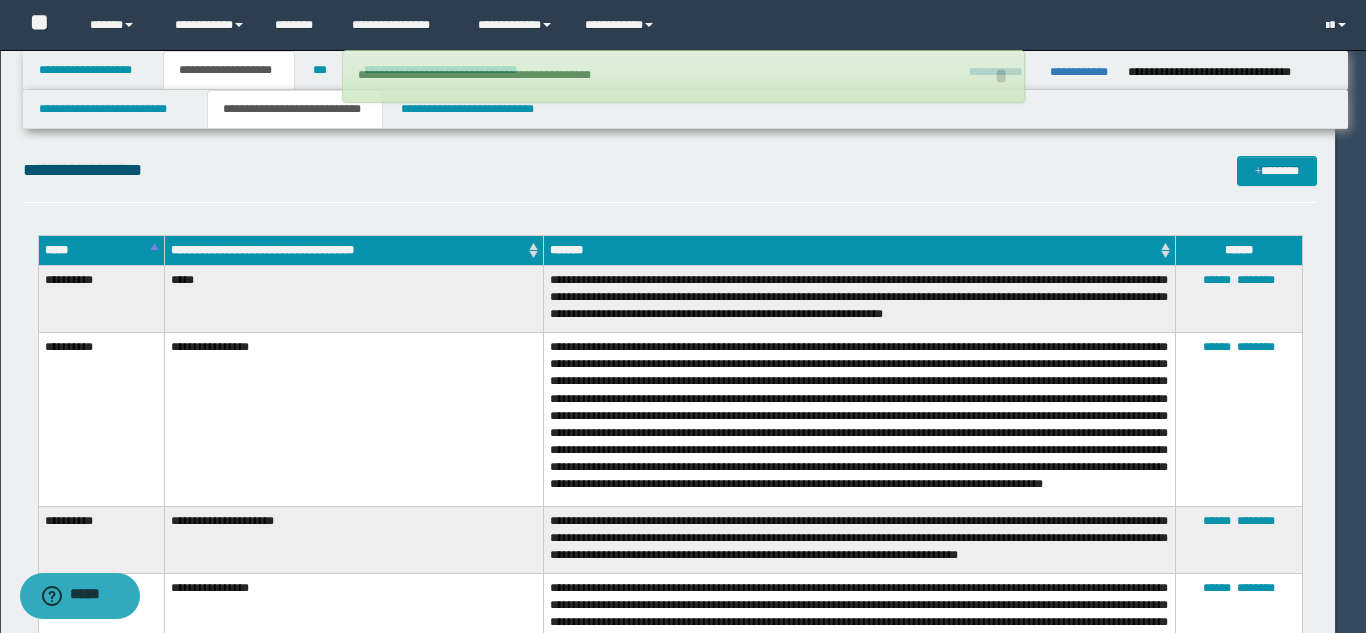 type 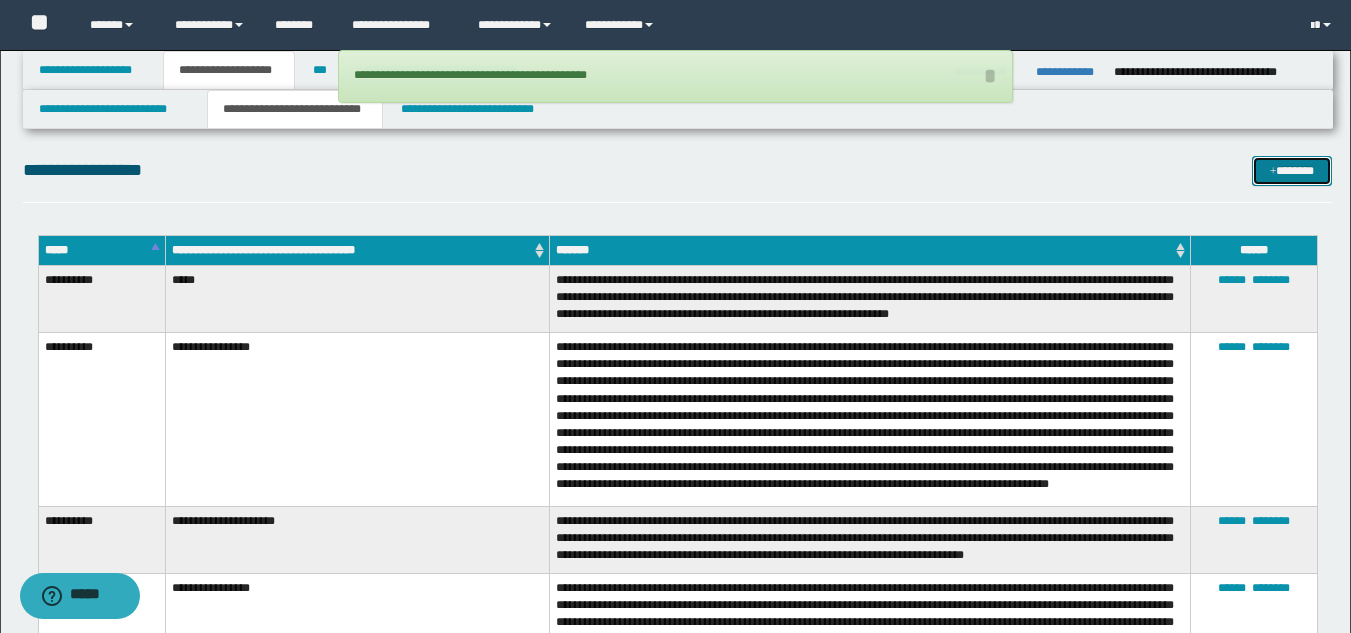 click at bounding box center [1273, 172] 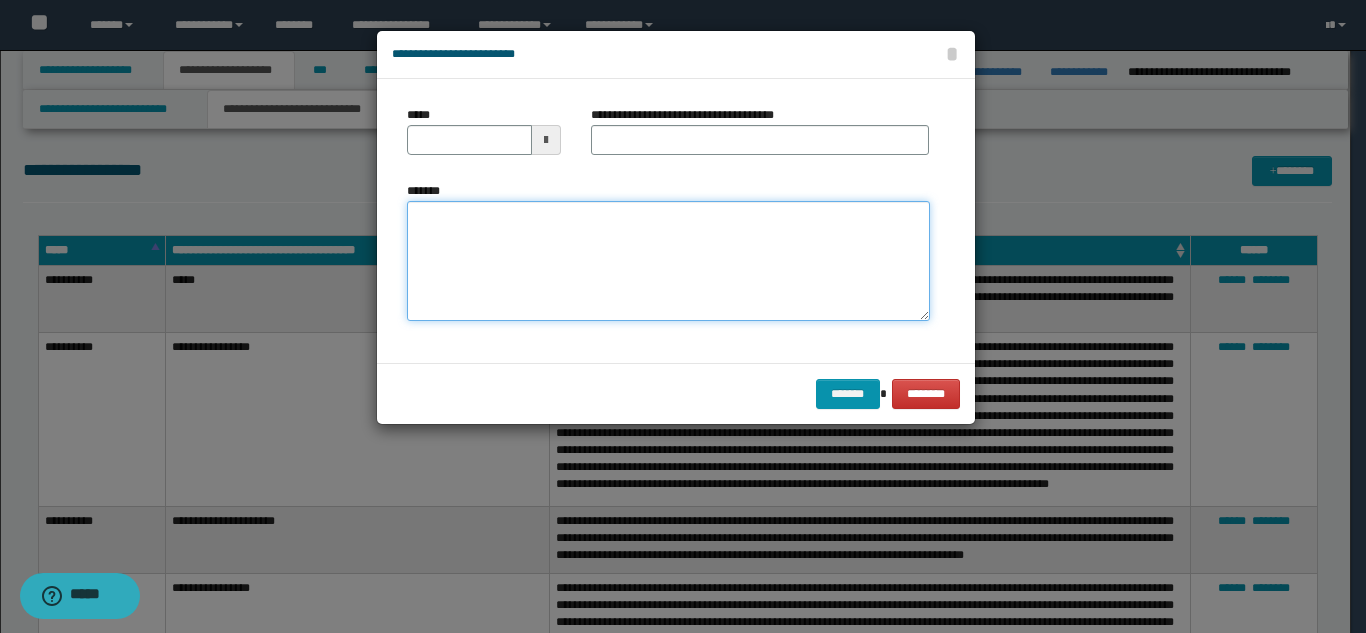 click on "*******" at bounding box center (668, 261) 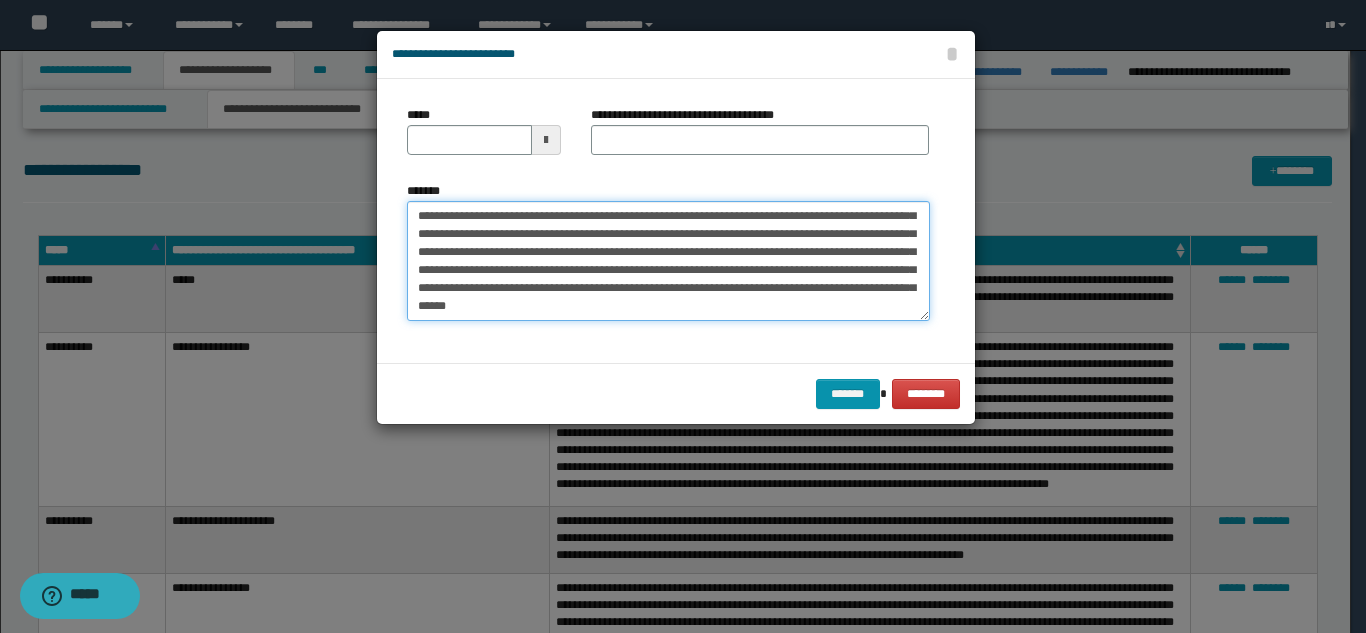 scroll, scrollTop: 0, scrollLeft: 0, axis: both 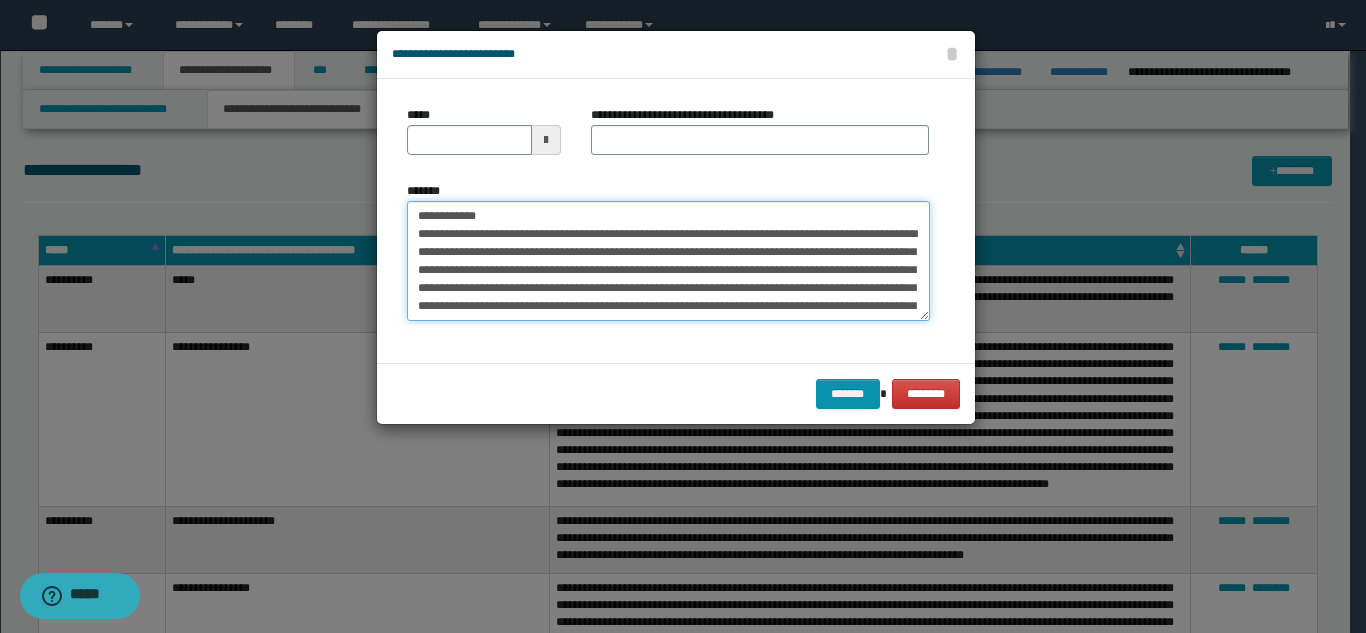 drag, startPoint x: 556, startPoint y: 212, endPoint x: 487, endPoint y: 209, distance: 69.065186 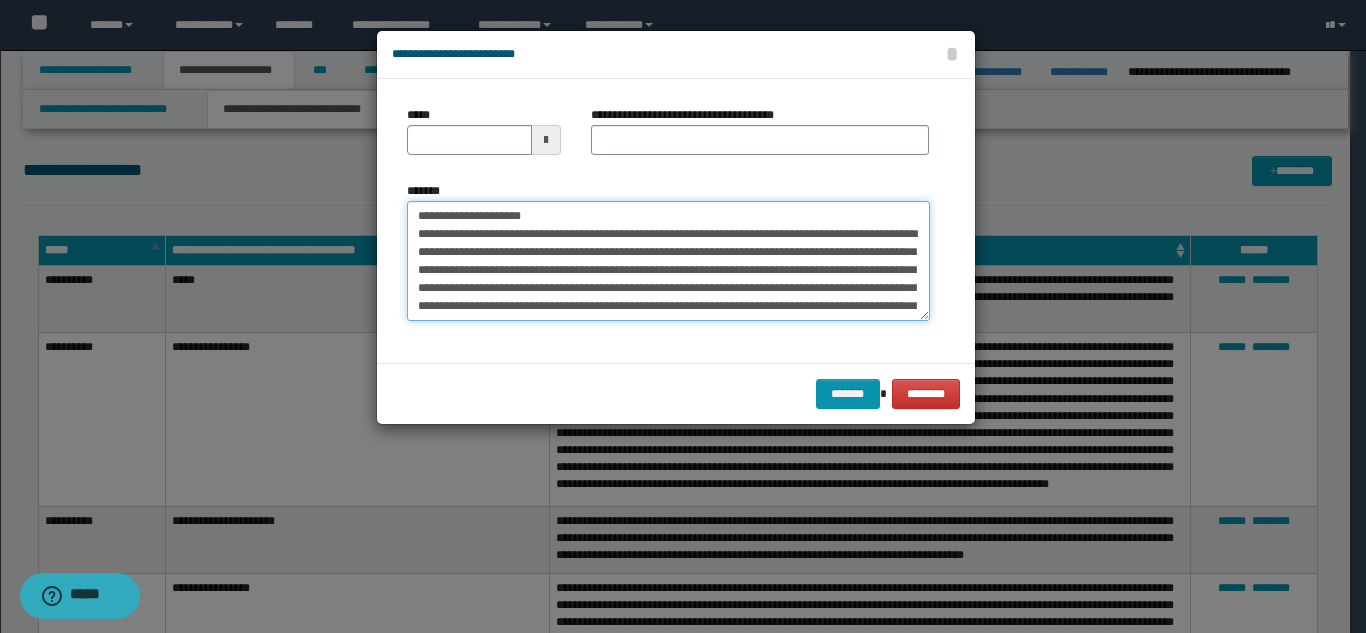 click on "*******" at bounding box center [668, 261] 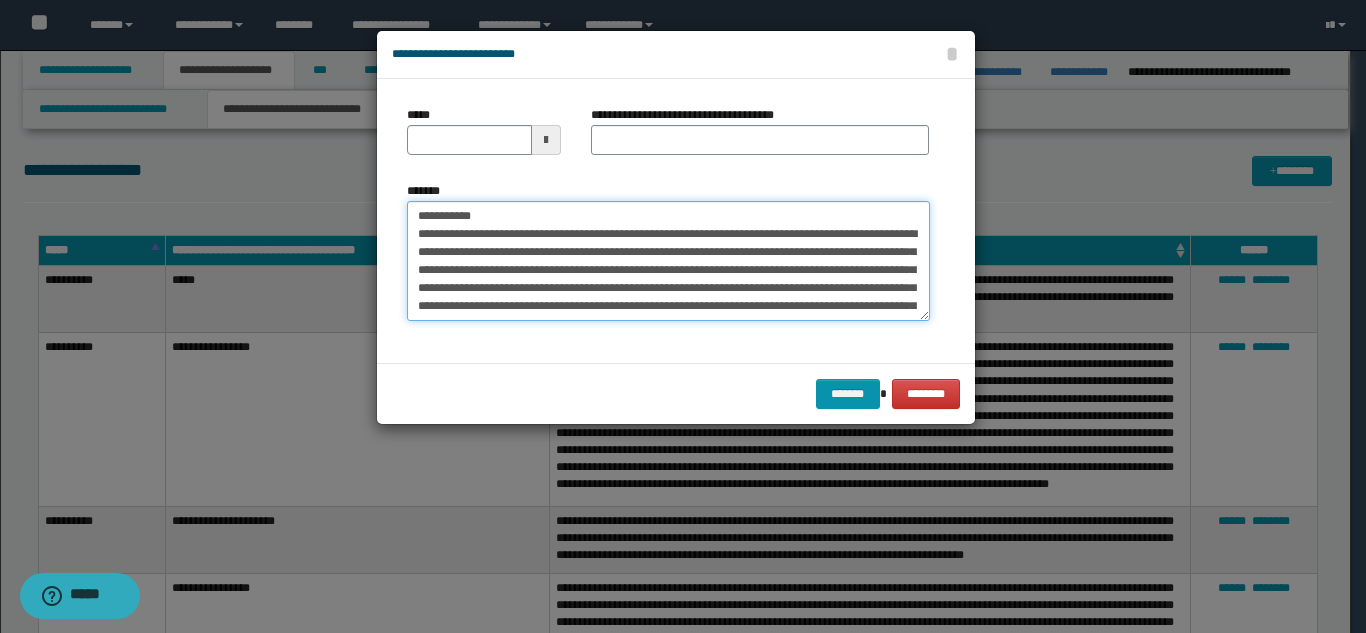 type on "**********" 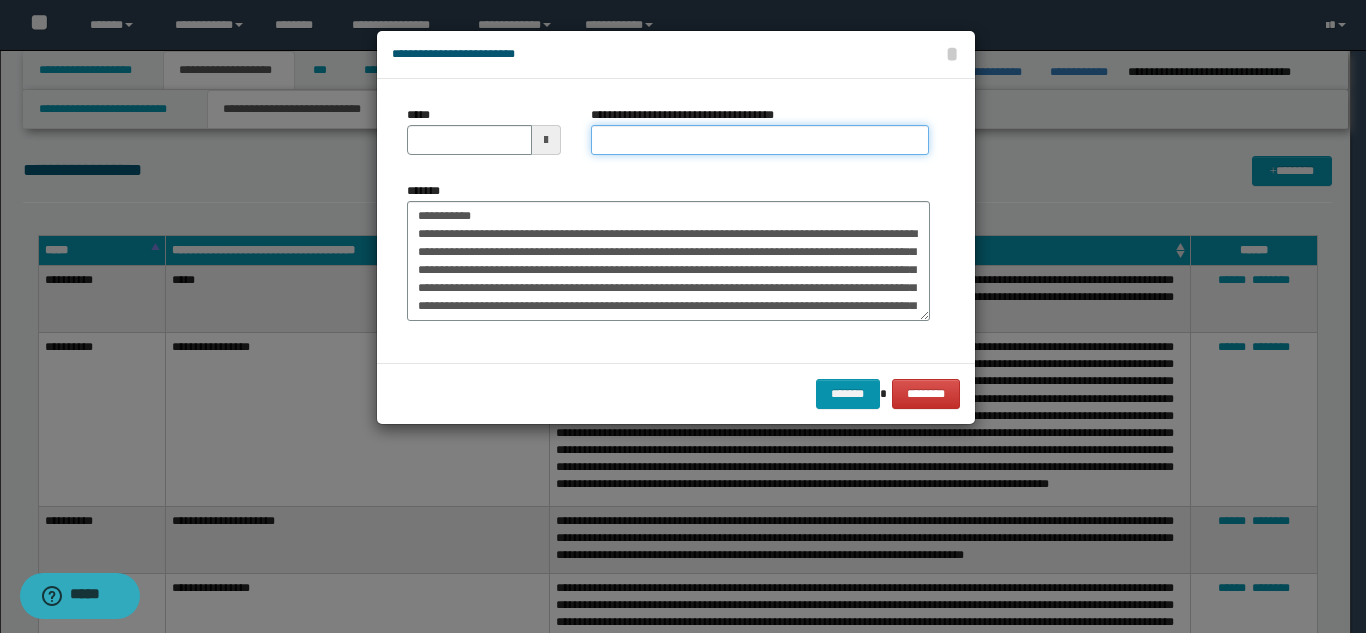 click on "**********" at bounding box center (760, 140) 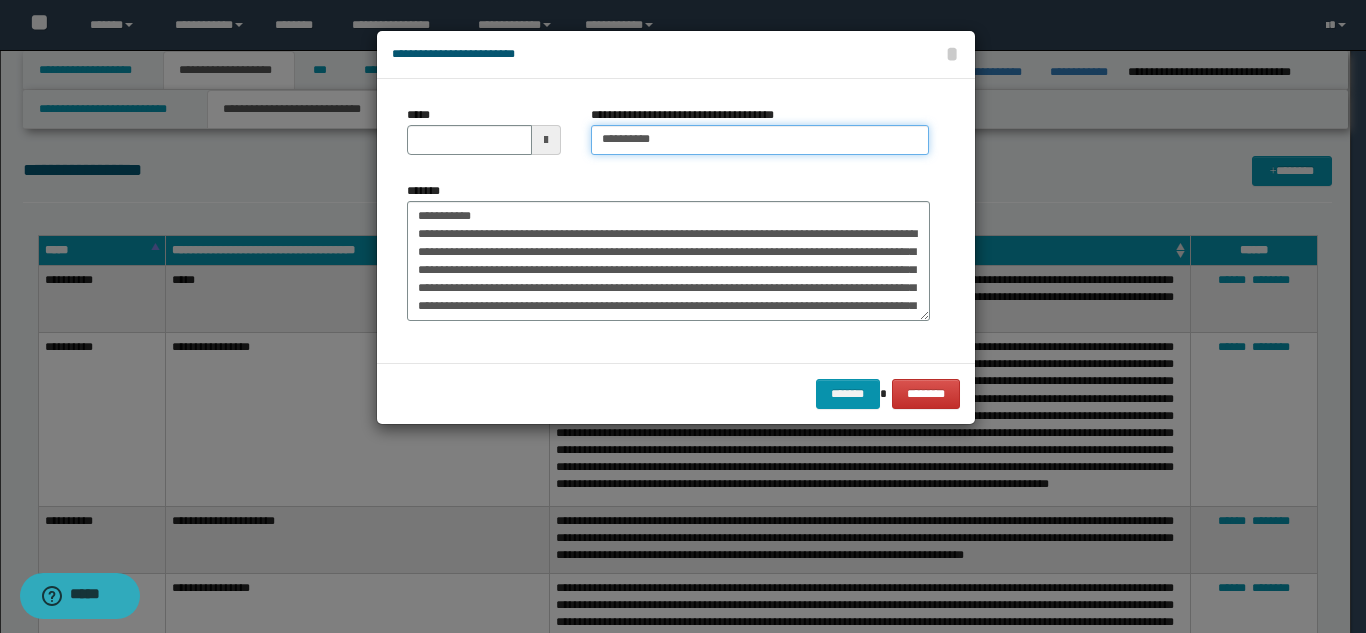 type on "*********" 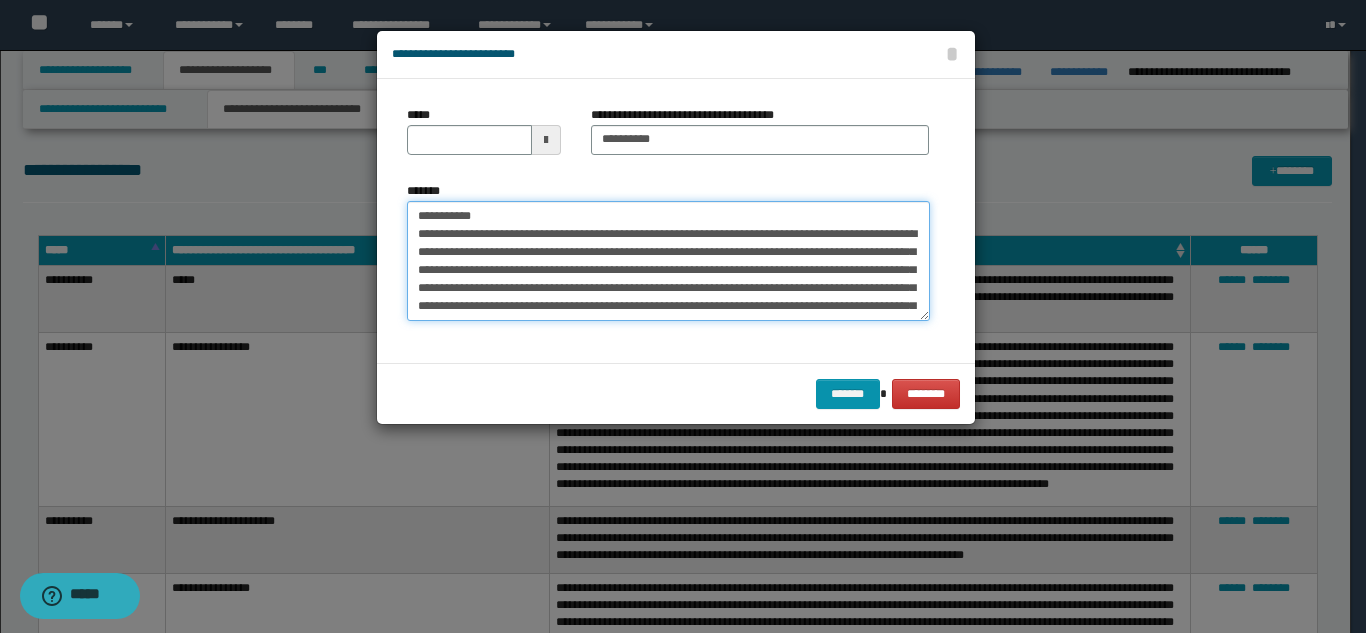drag, startPoint x: 508, startPoint y: 209, endPoint x: 436, endPoint y: 155, distance: 90 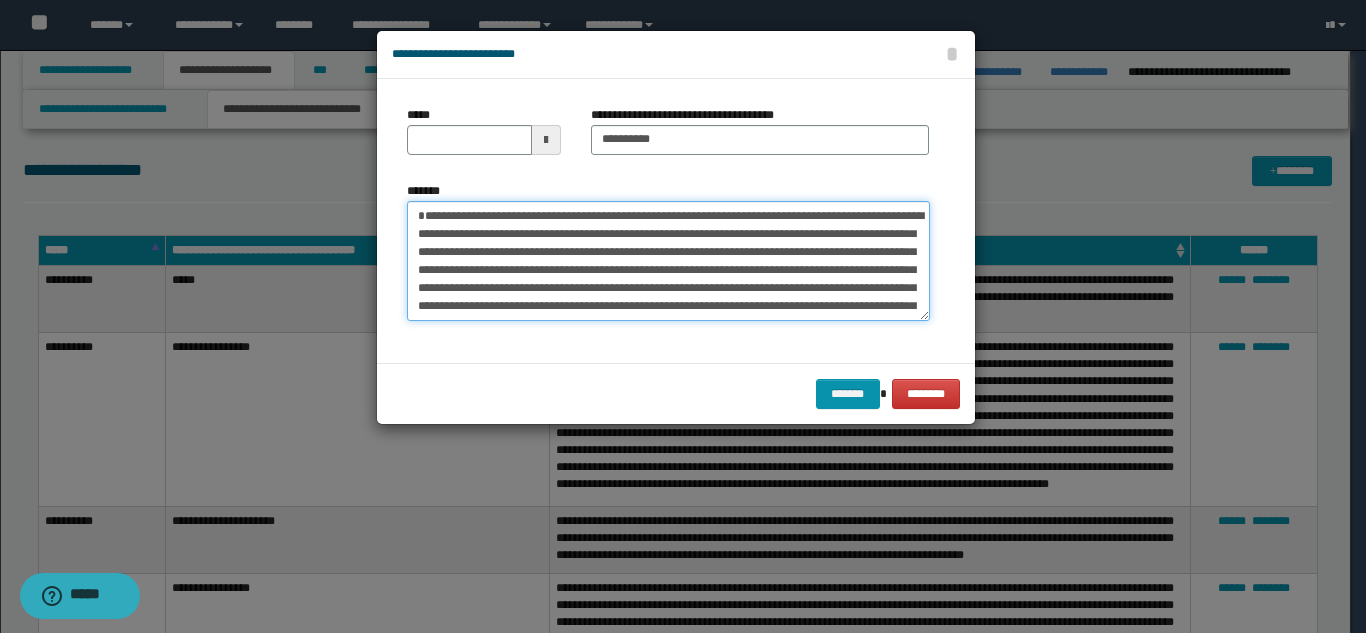 type 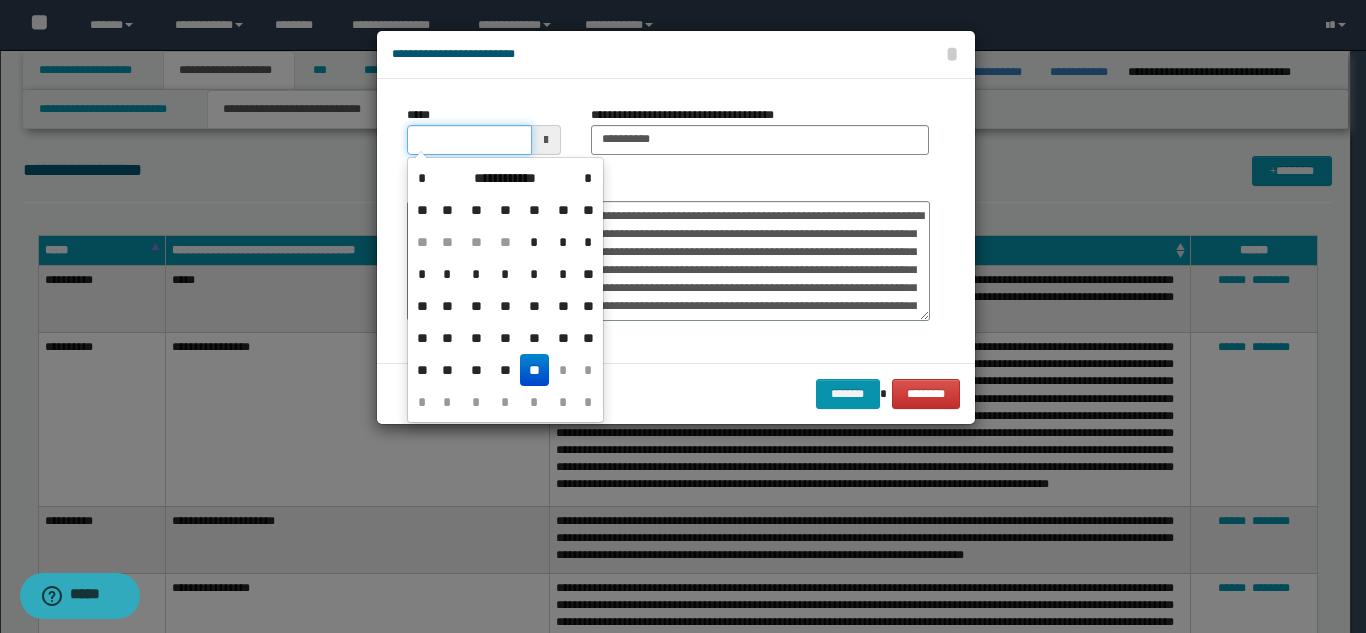 click on "*****" at bounding box center [469, 140] 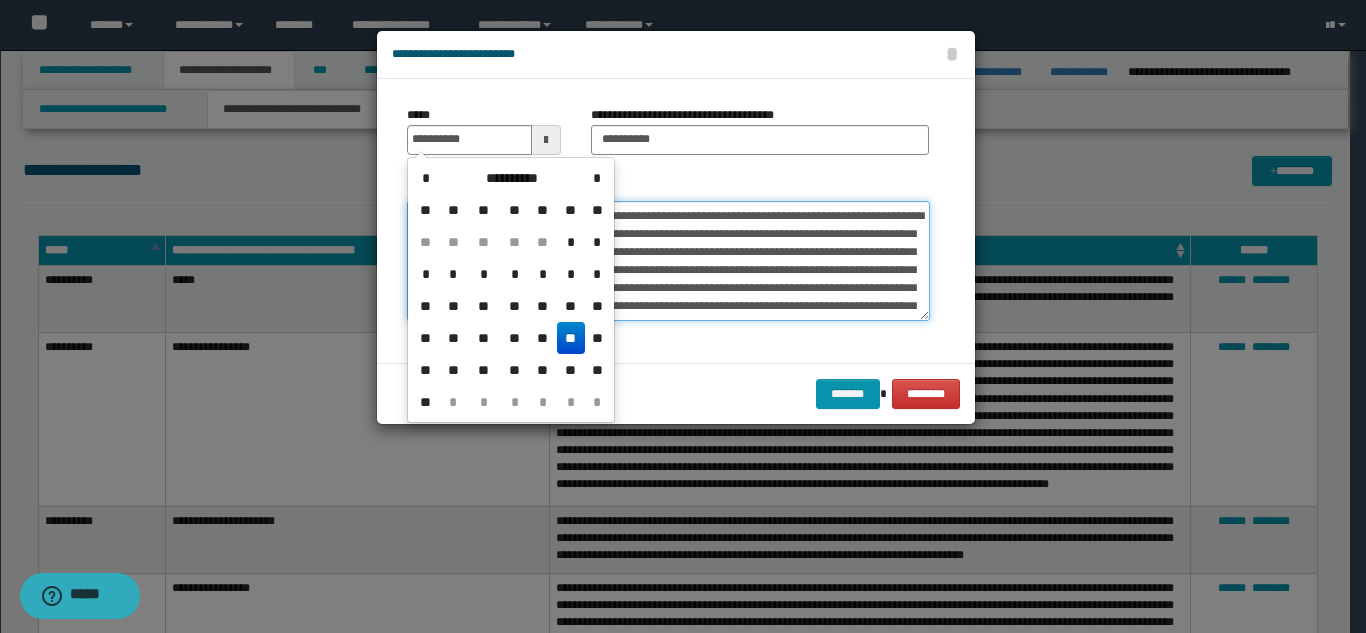 type on "**********" 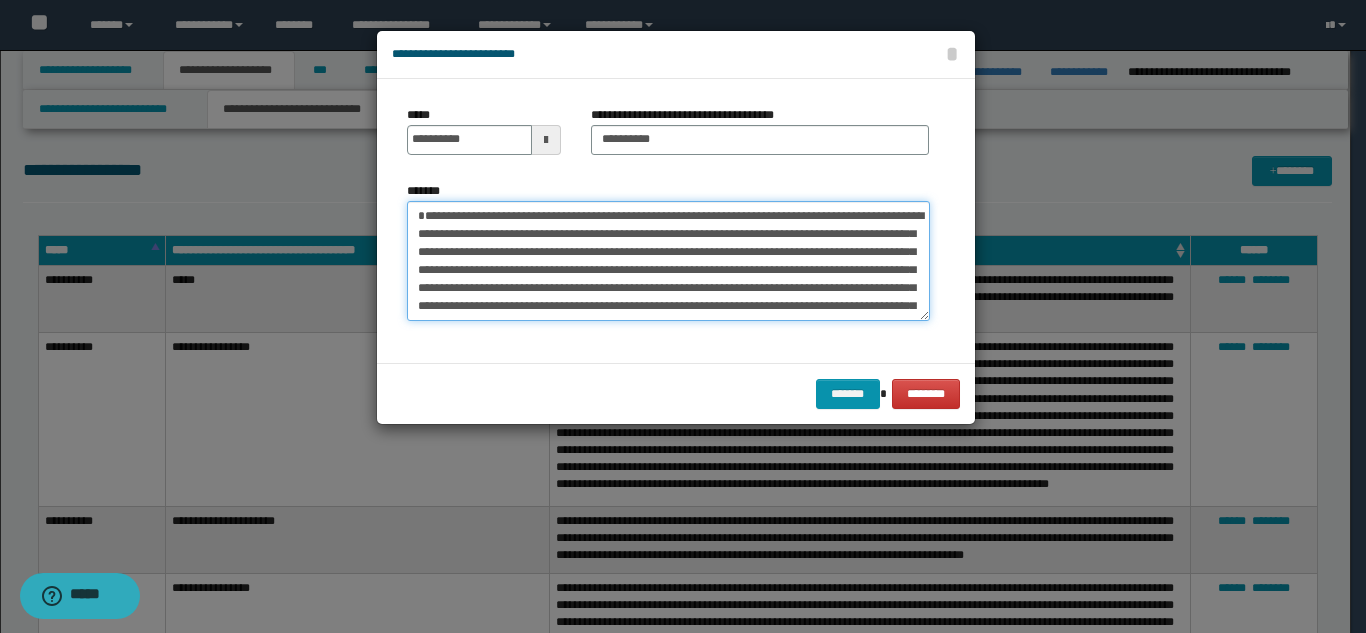 click on "*******" at bounding box center [668, 261] 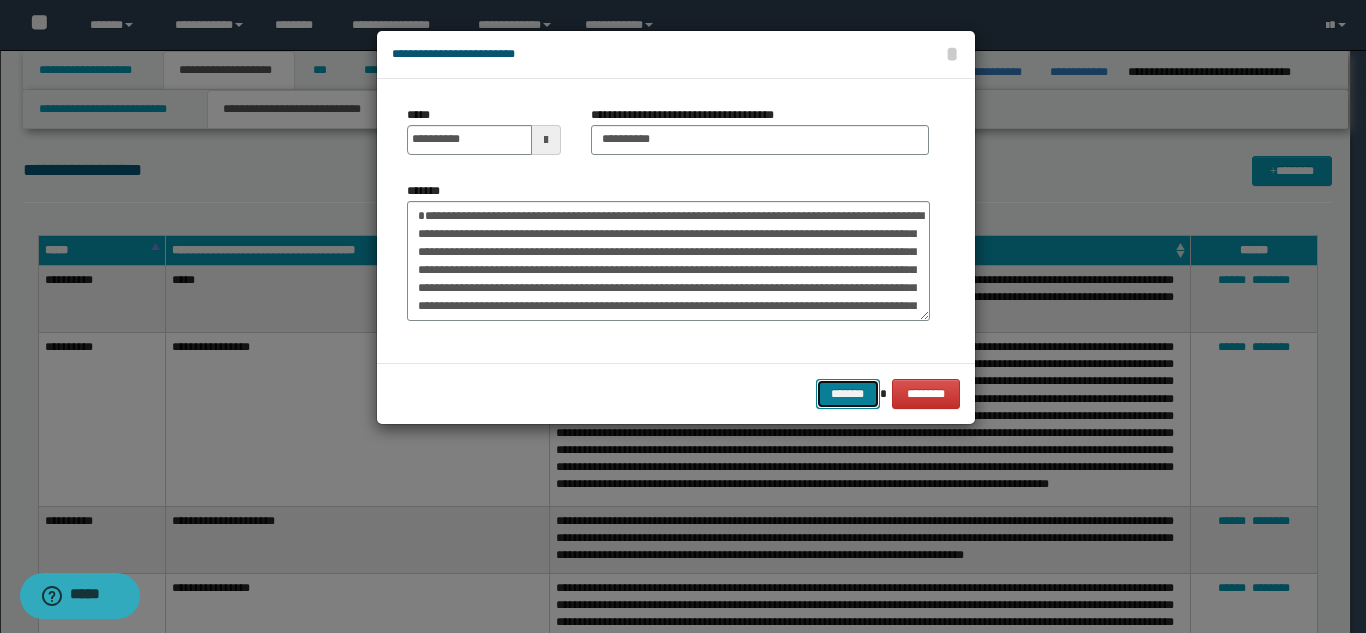 click on "*******" at bounding box center (848, 394) 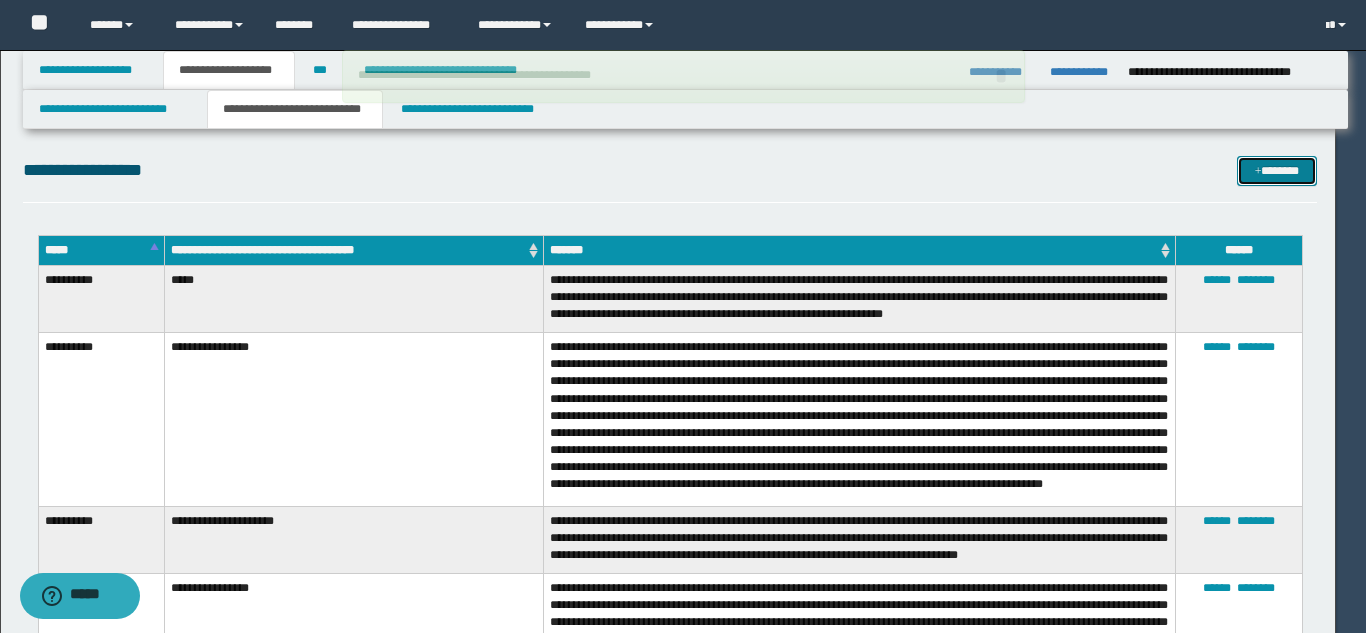 type 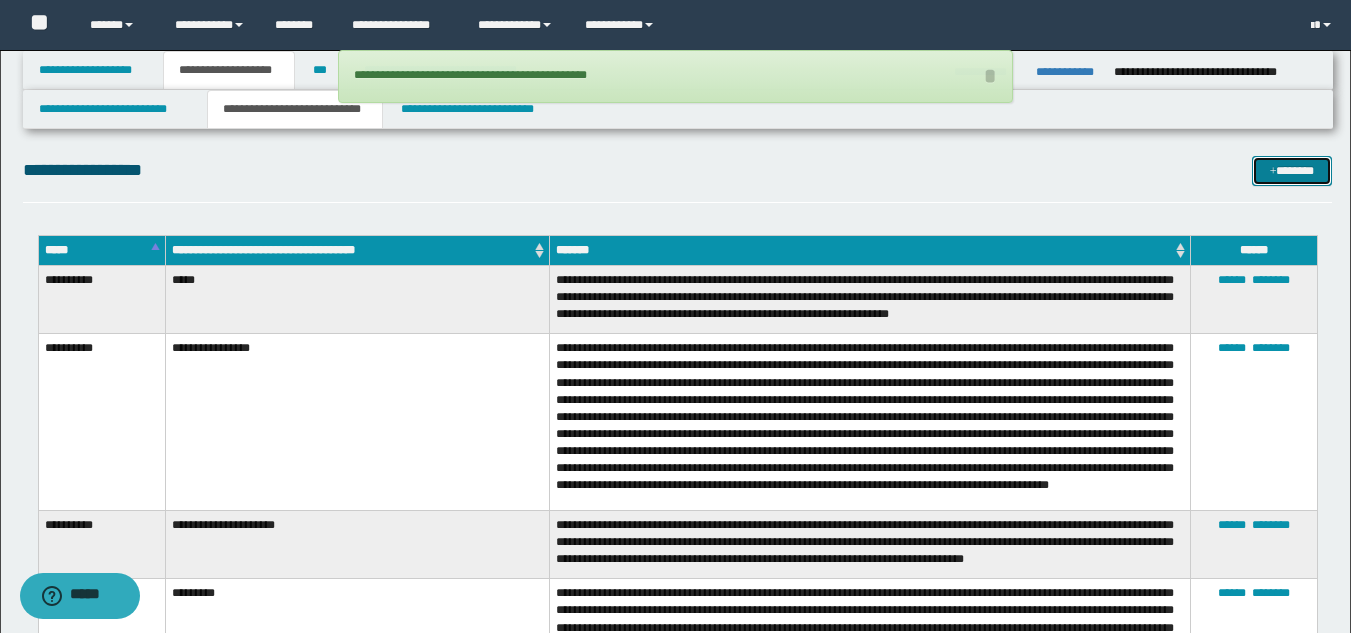 click on "*******" at bounding box center [1292, 171] 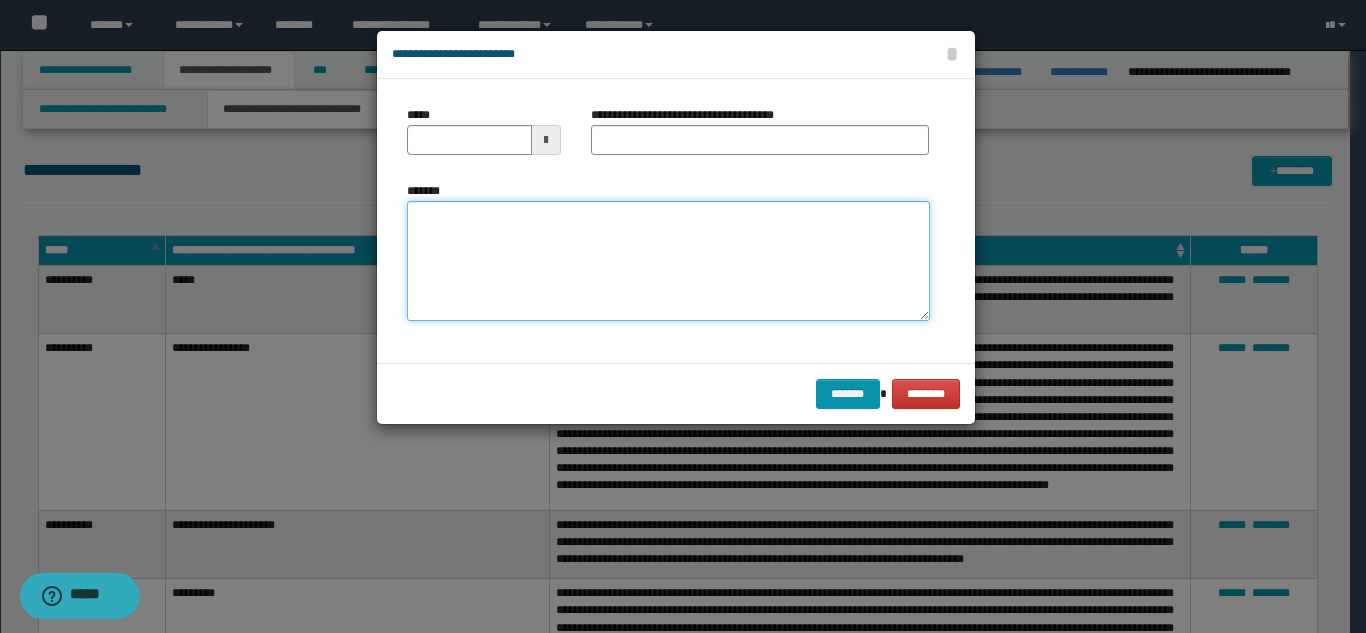 drag, startPoint x: 565, startPoint y: 284, endPoint x: 553, endPoint y: 263, distance: 24.186773 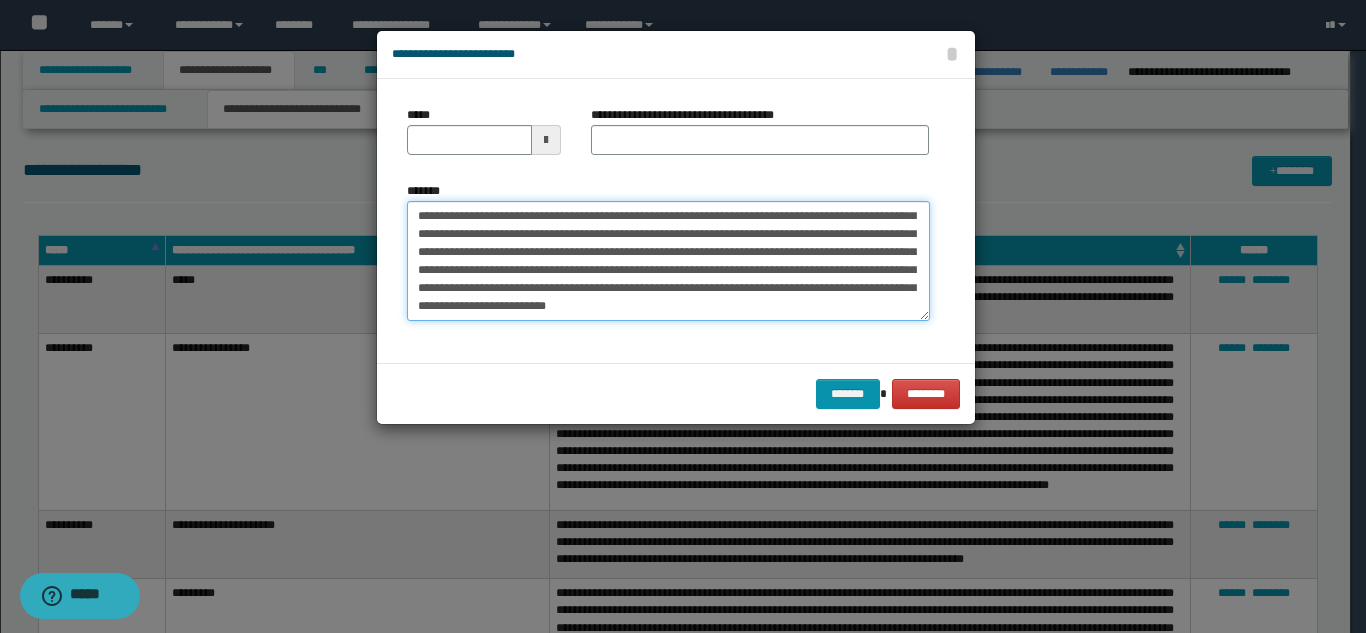 scroll, scrollTop: 0, scrollLeft: 0, axis: both 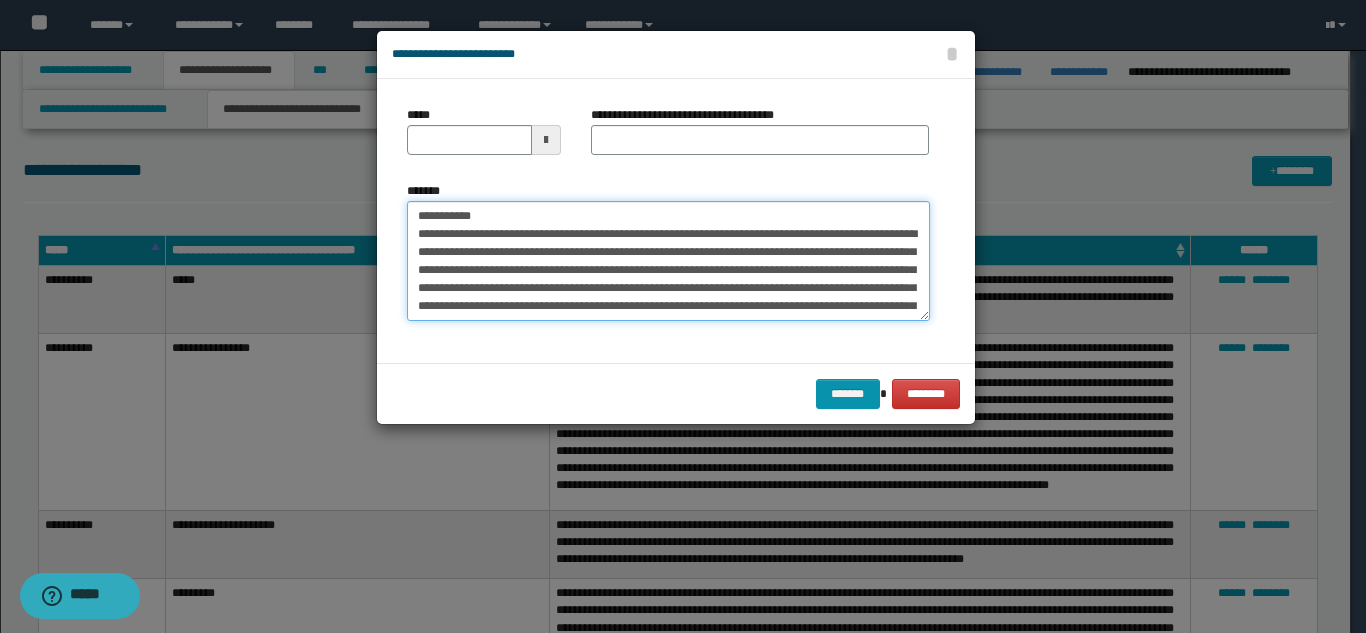 drag, startPoint x: 550, startPoint y: 217, endPoint x: 484, endPoint y: 216, distance: 66.007576 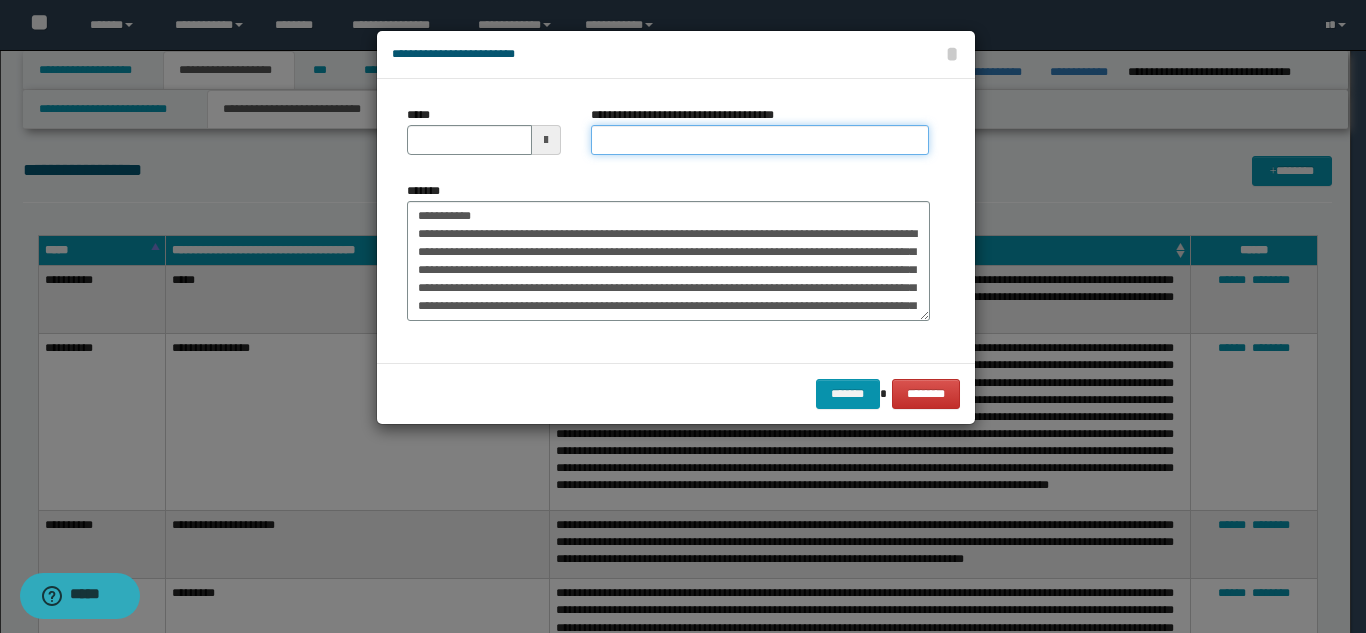 click on "**********" at bounding box center [760, 140] 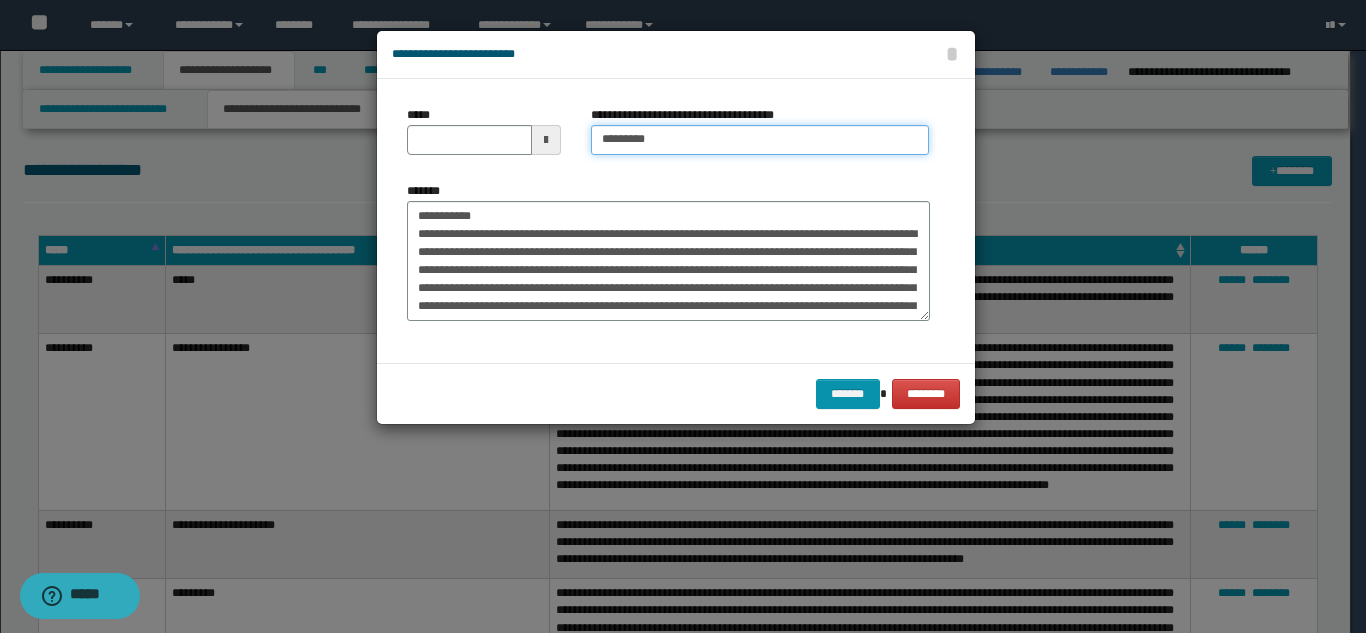 type on "*********" 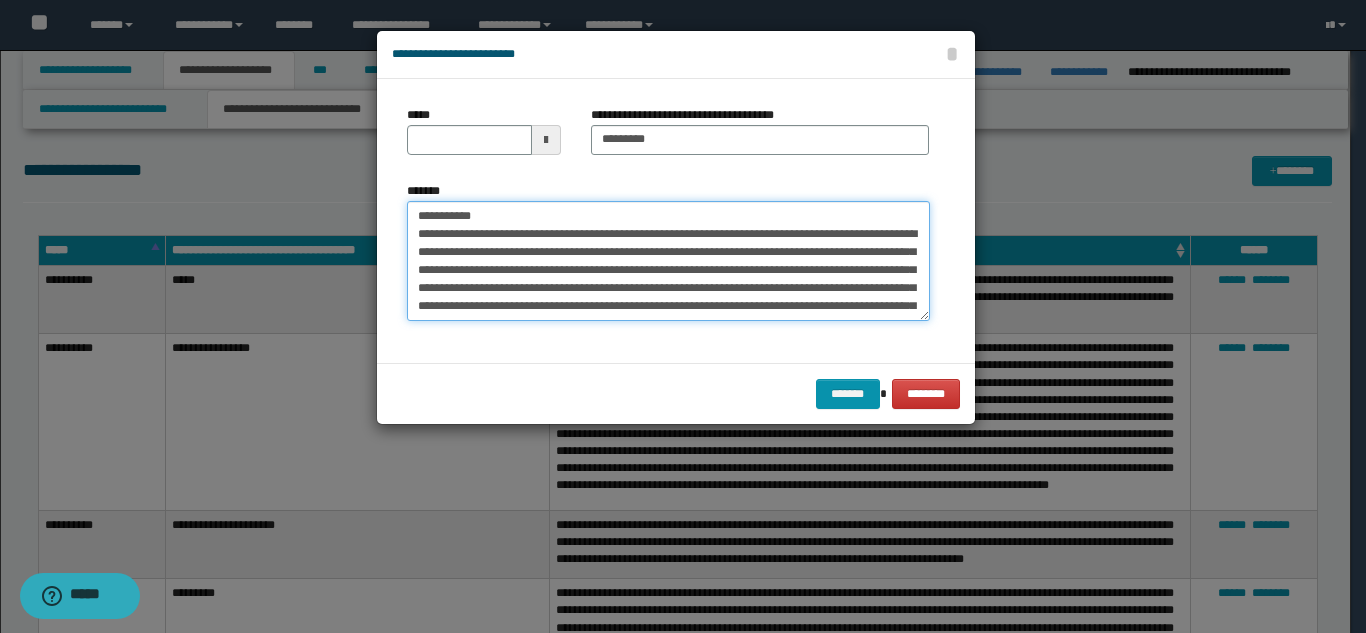 drag, startPoint x: 484, startPoint y: 219, endPoint x: 409, endPoint y: 208, distance: 75.802376 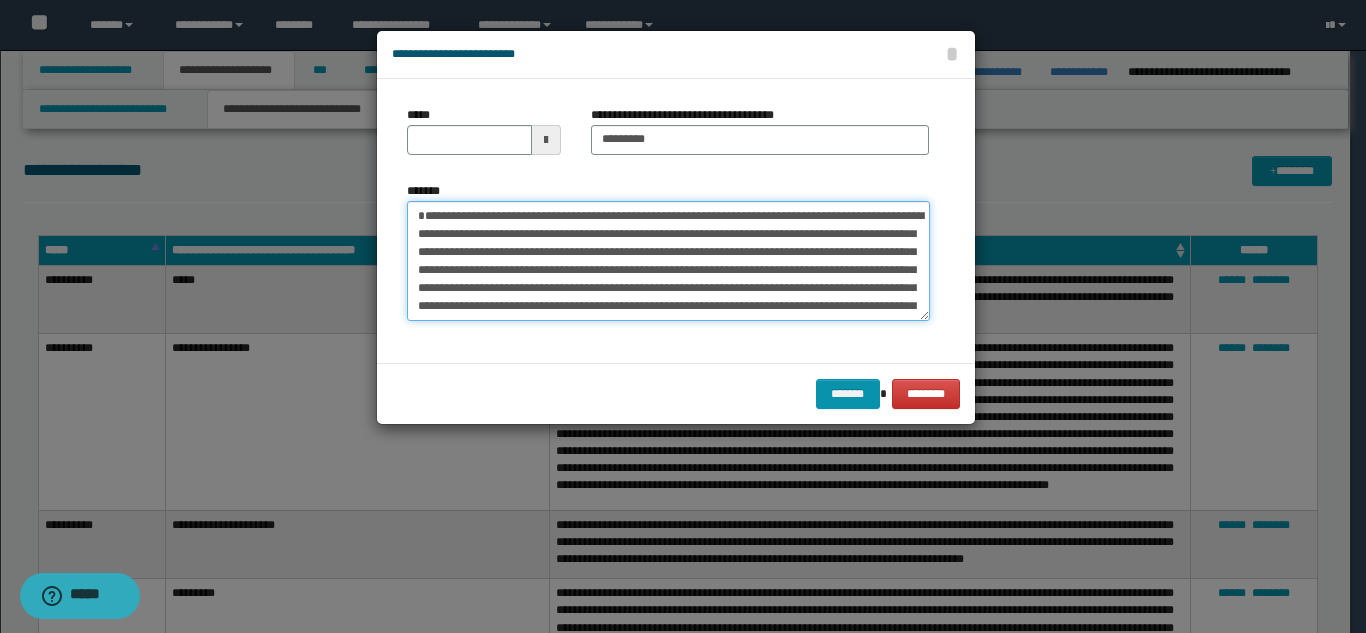 type 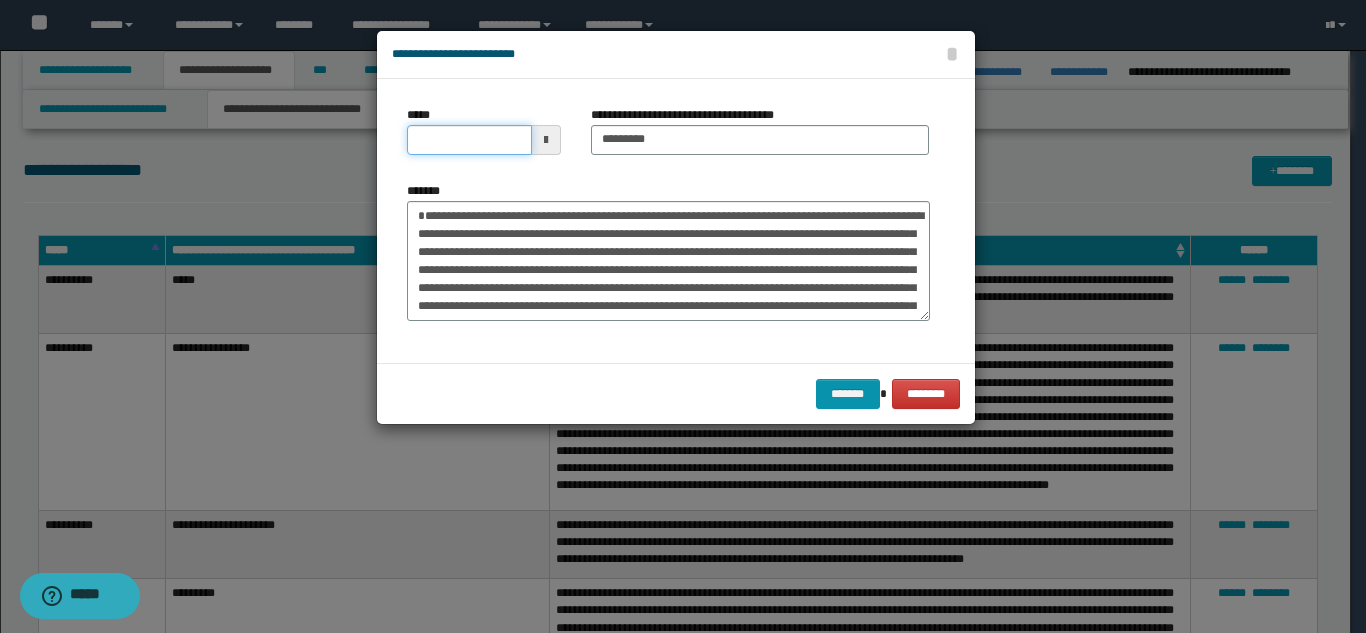 click on "*****" at bounding box center (469, 140) 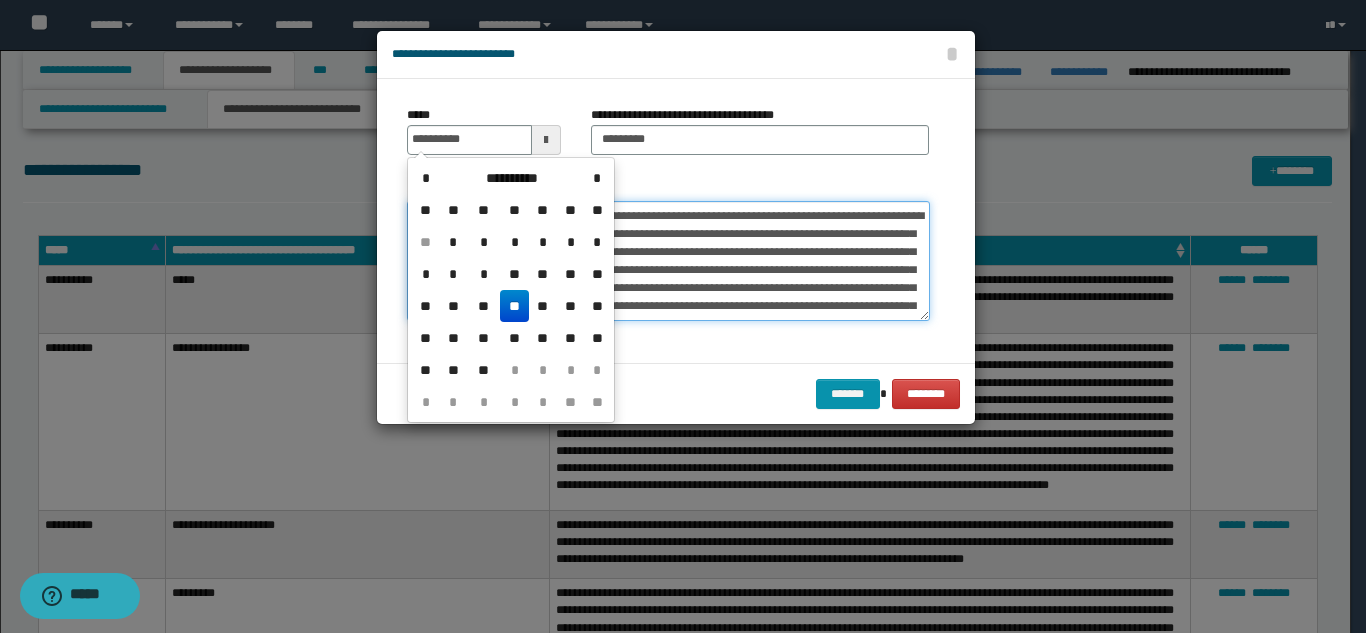 type on "**********" 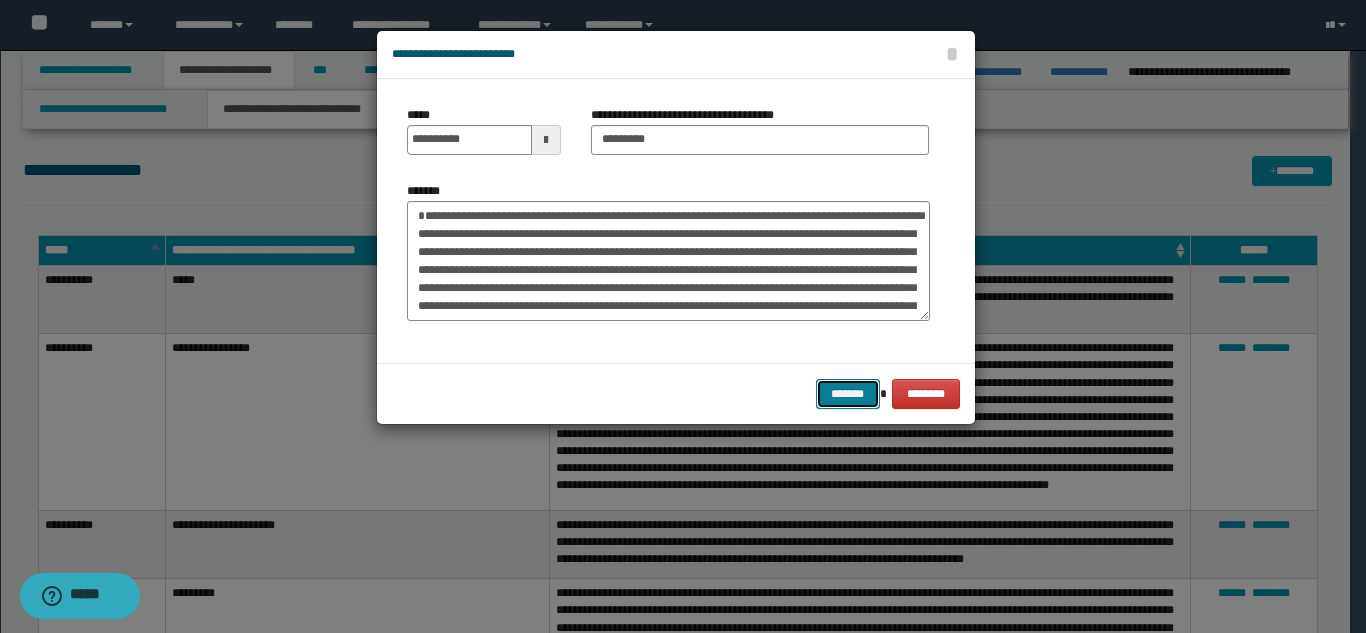 click on "*******" at bounding box center [848, 394] 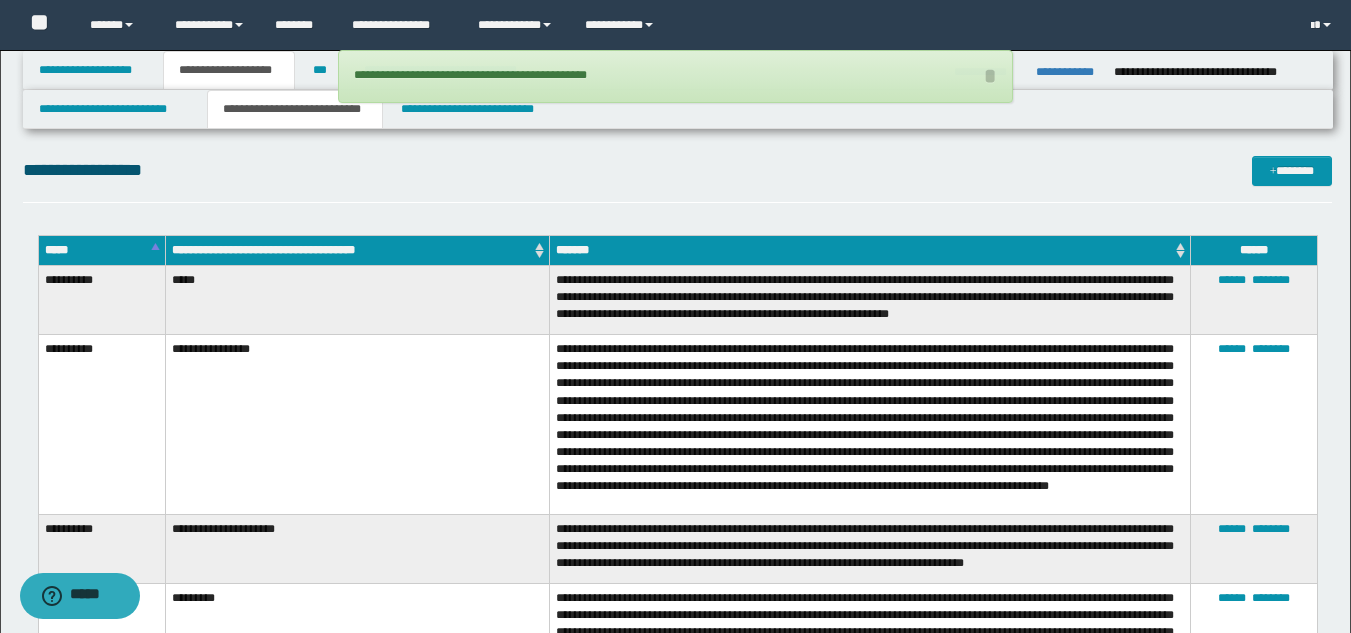 click on "**********" at bounding box center (677, 170) 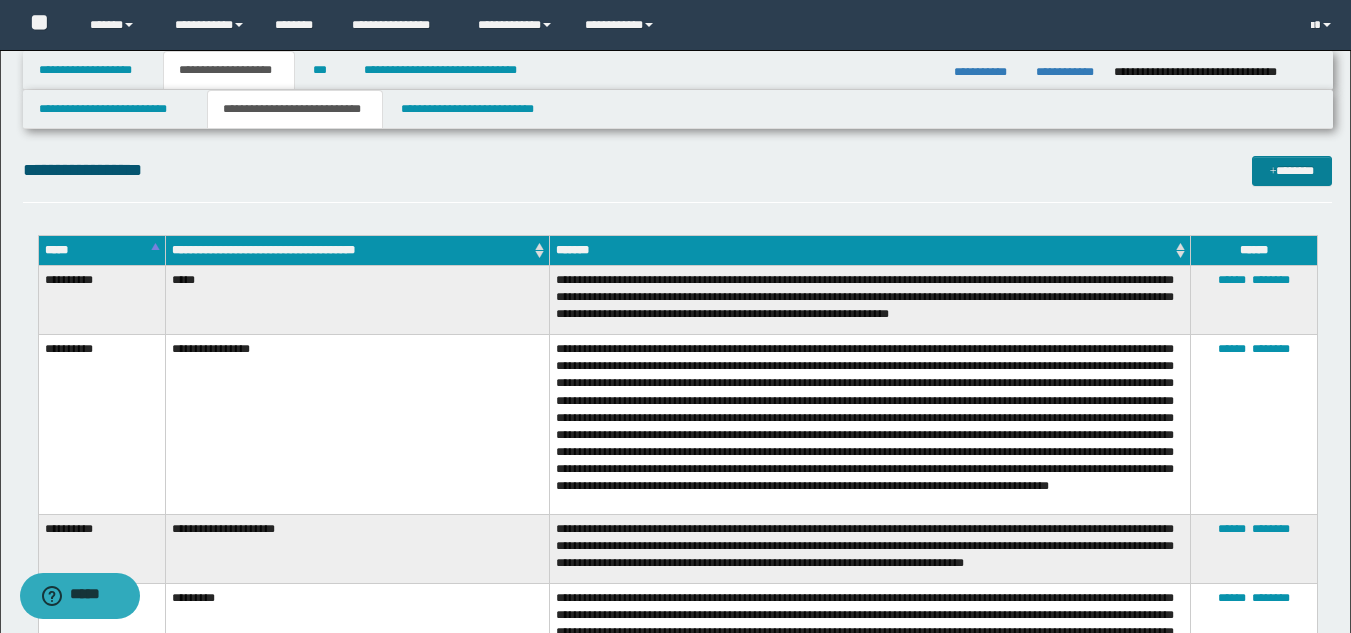 click on "**********" at bounding box center [677, 170] 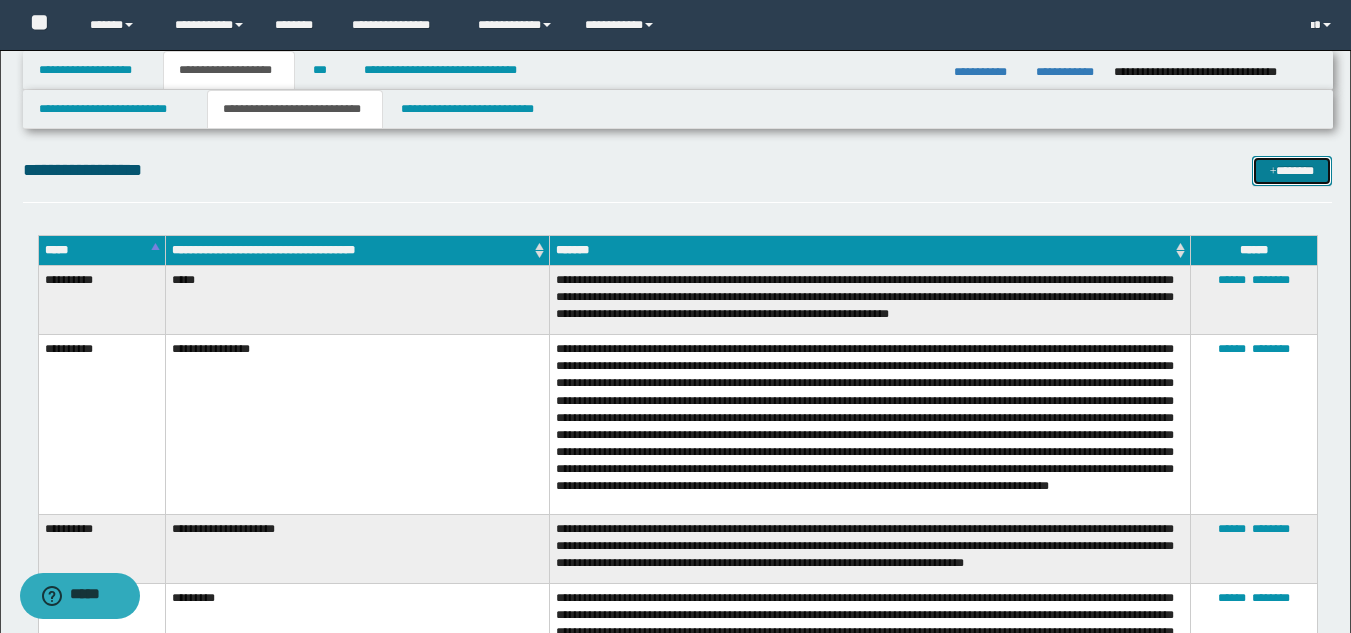 click at bounding box center [1273, 172] 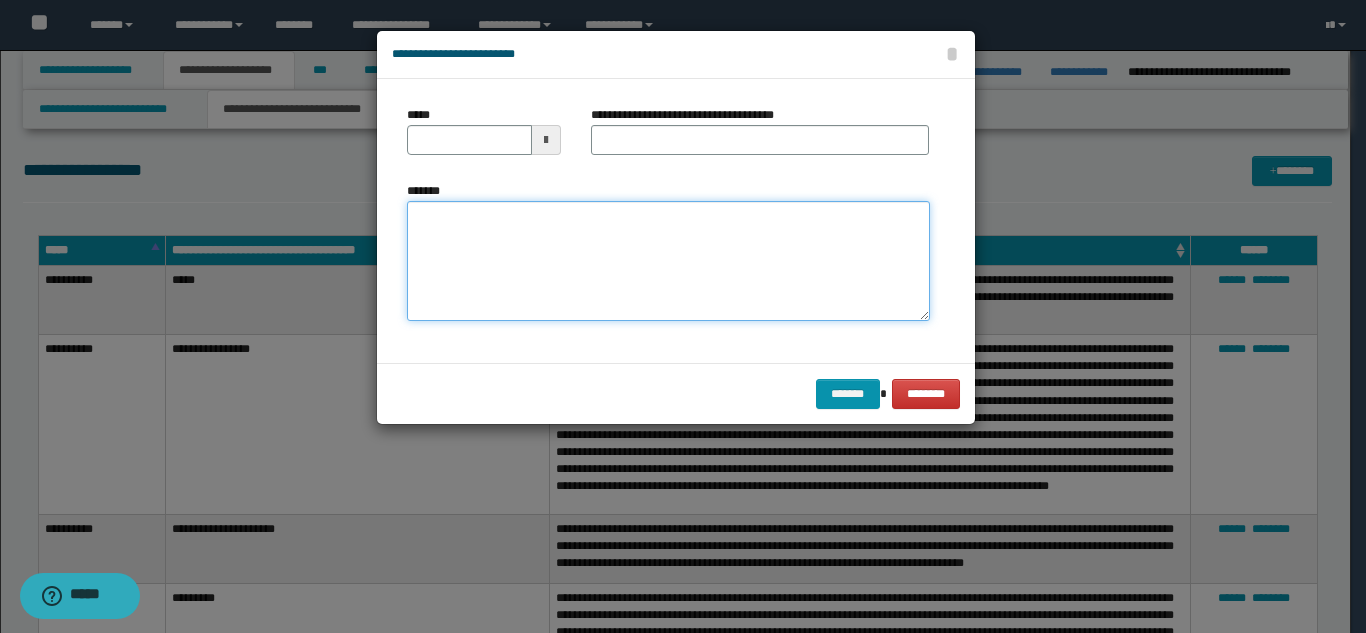 drag, startPoint x: 605, startPoint y: 237, endPoint x: 561, endPoint y: 241, distance: 44.181442 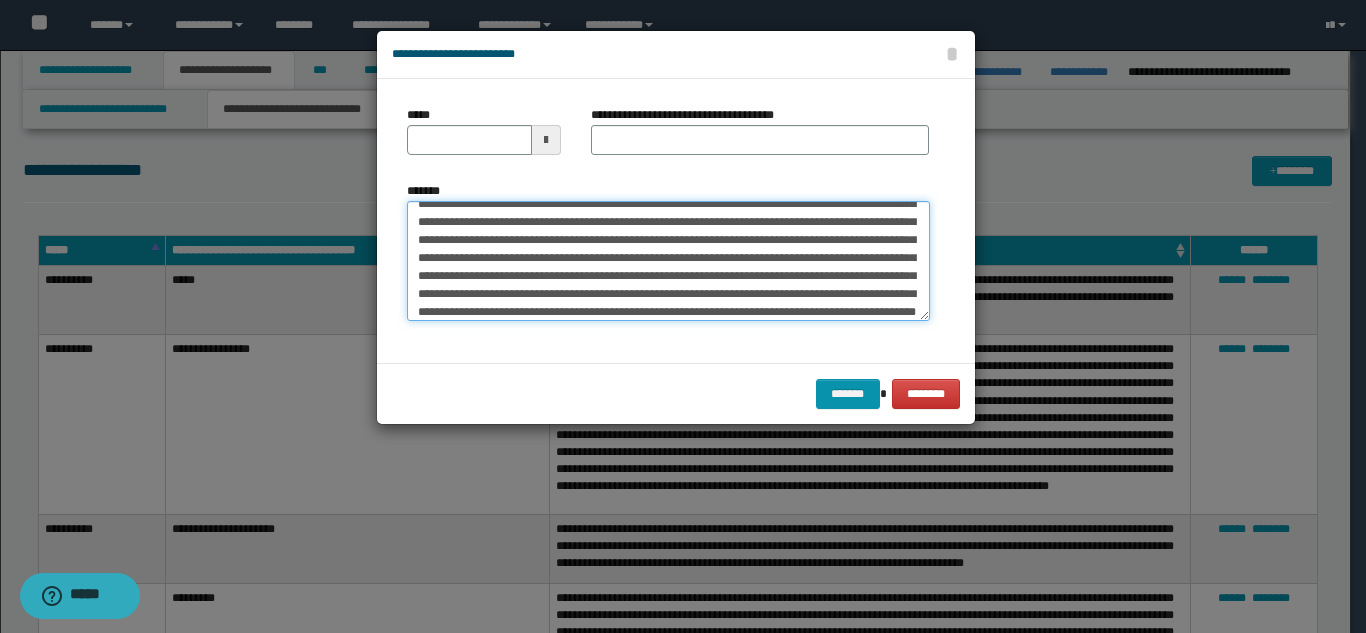 scroll, scrollTop: 0, scrollLeft: 0, axis: both 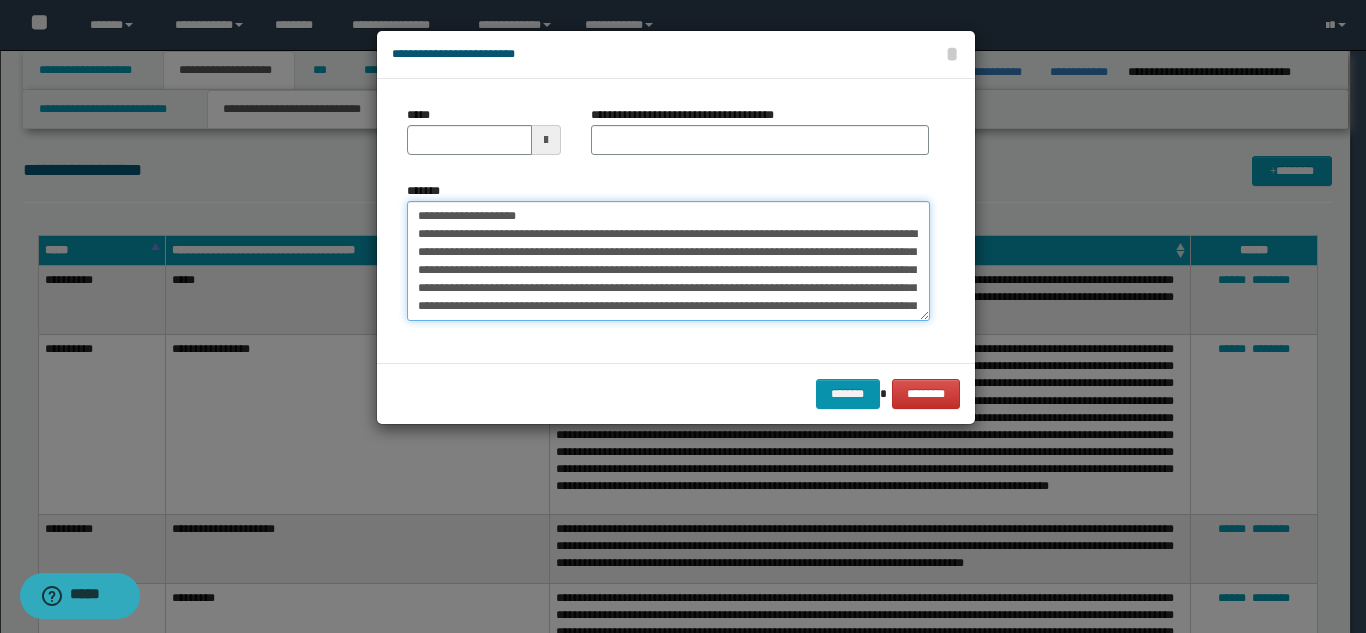 drag, startPoint x: 552, startPoint y: 225, endPoint x: 484, endPoint y: 219, distance: 68.26419 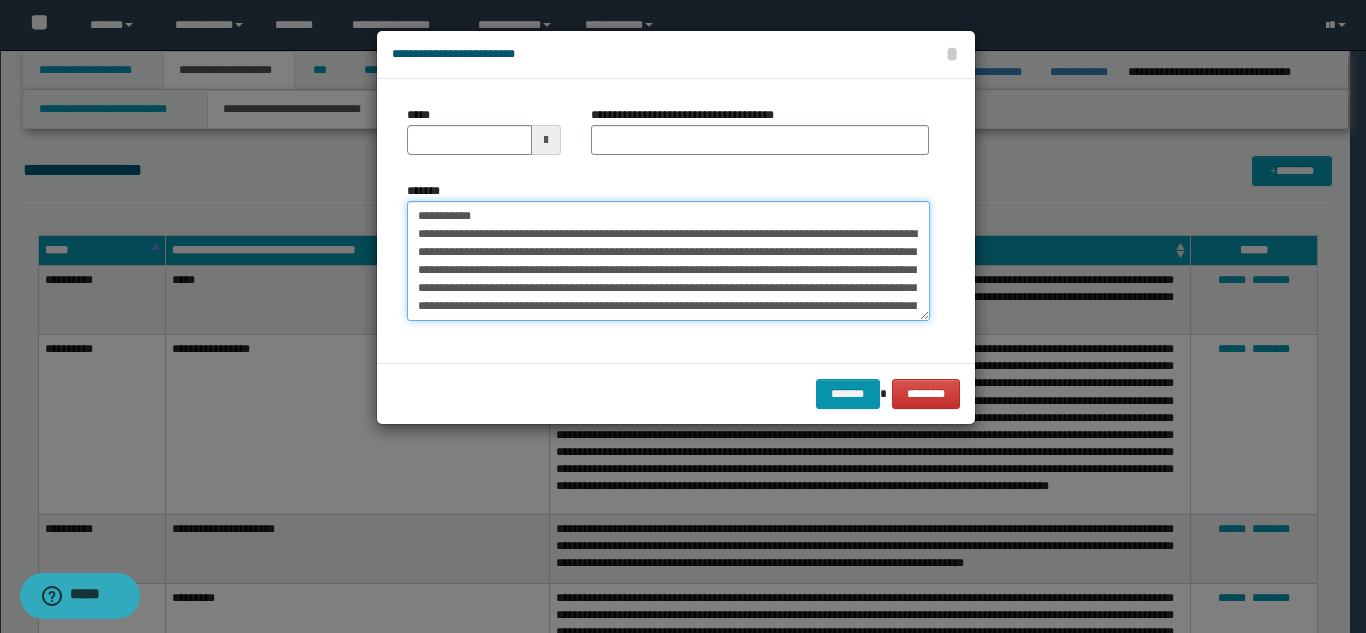 type on "**********" 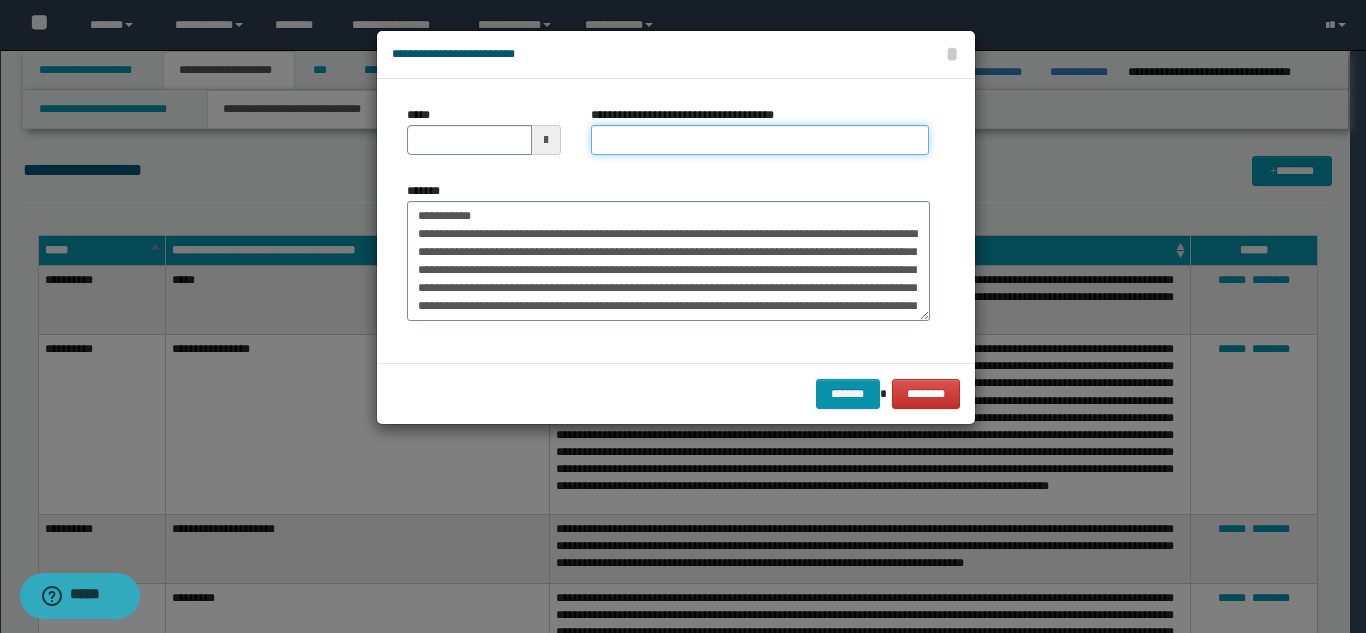 drag, startPoint x: 642, startPoint y: 126, endPoint x: 616, endPoint y: 151, distance: 36.069378 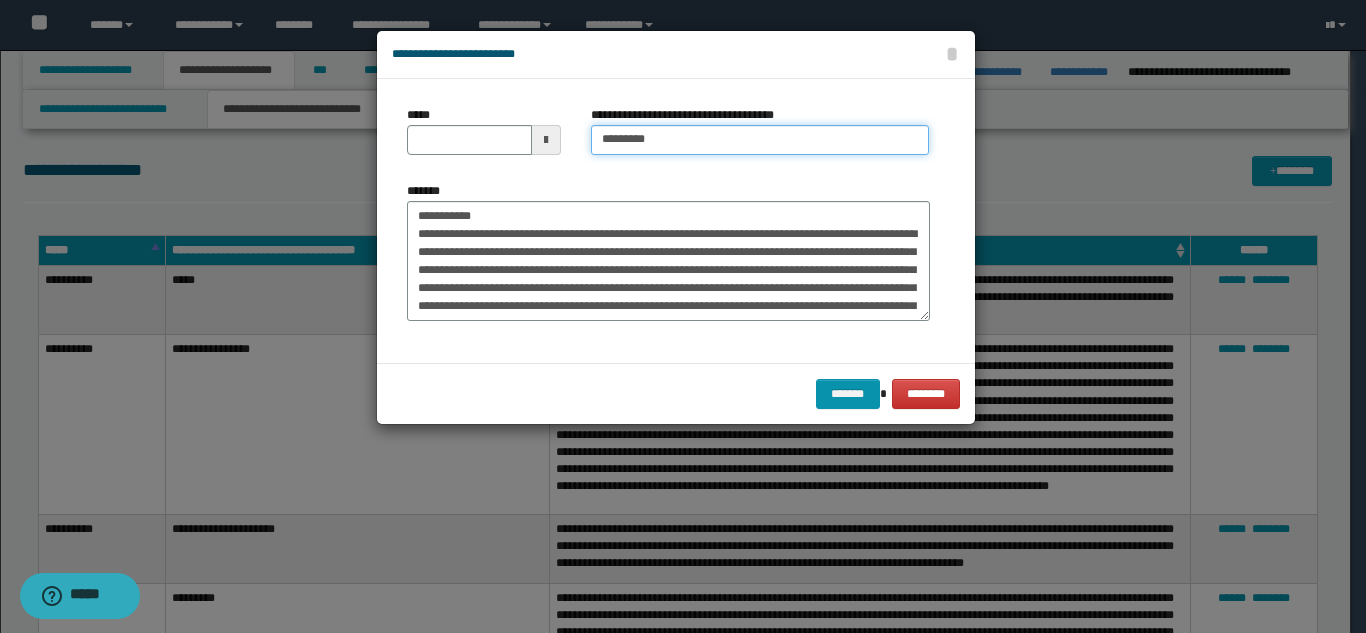 type on "*********" 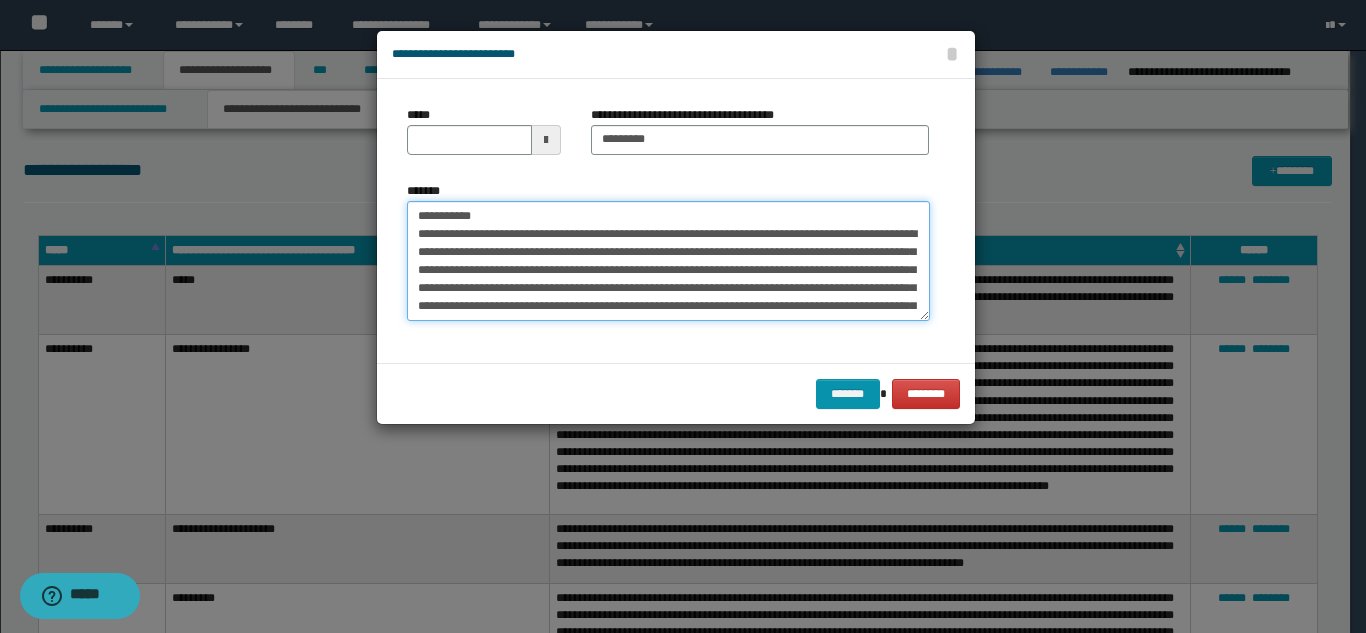 drag, startPoint x: 498, startPoint y: 223, endPoint x: 398, endPoint y: 204, distance: 101.788994 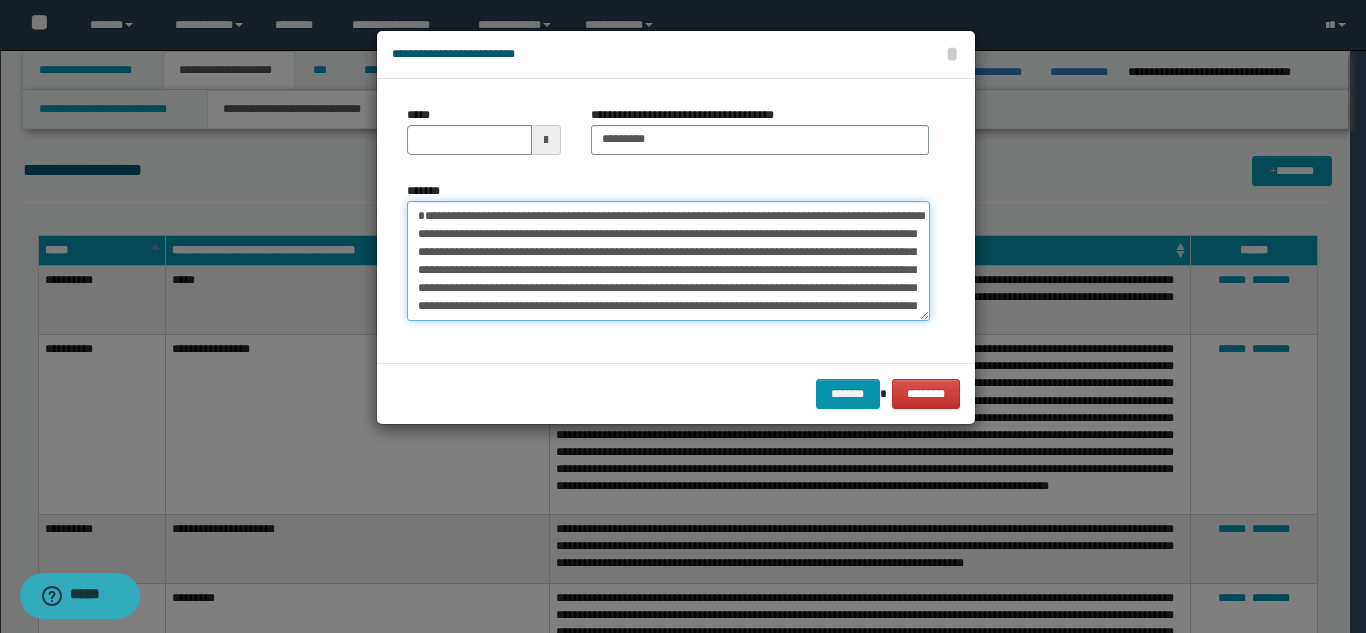 type 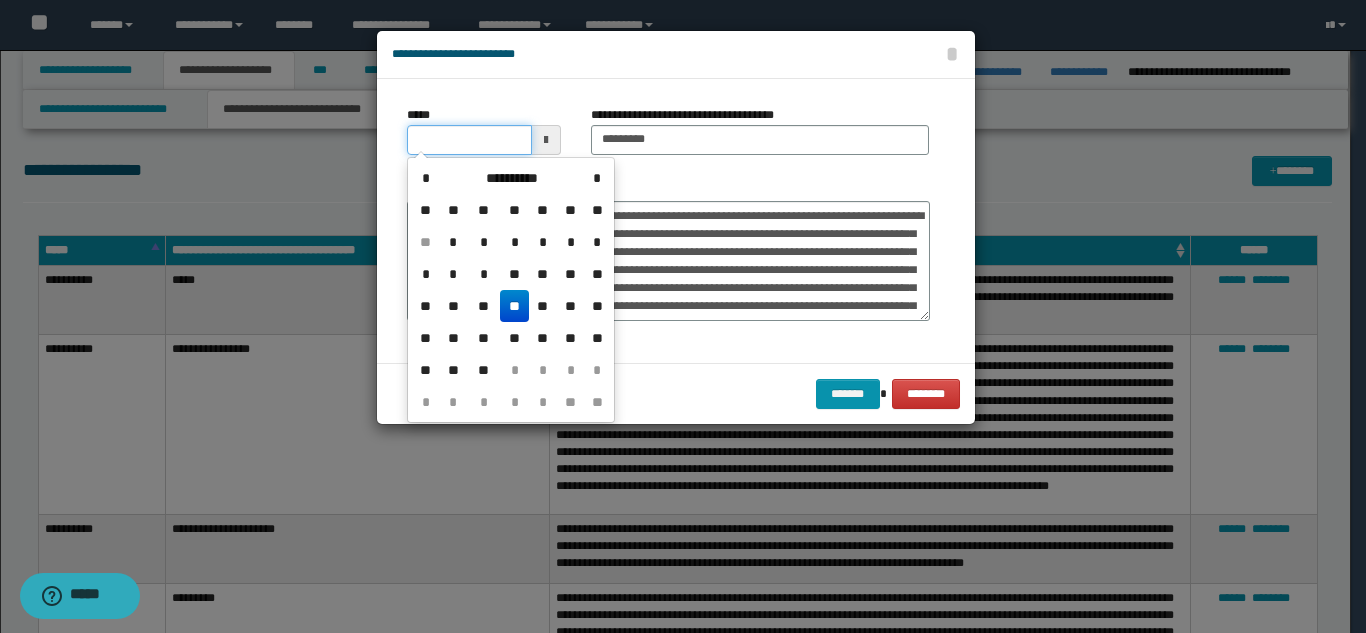 click on "*****" at bounding box center (469, 140) 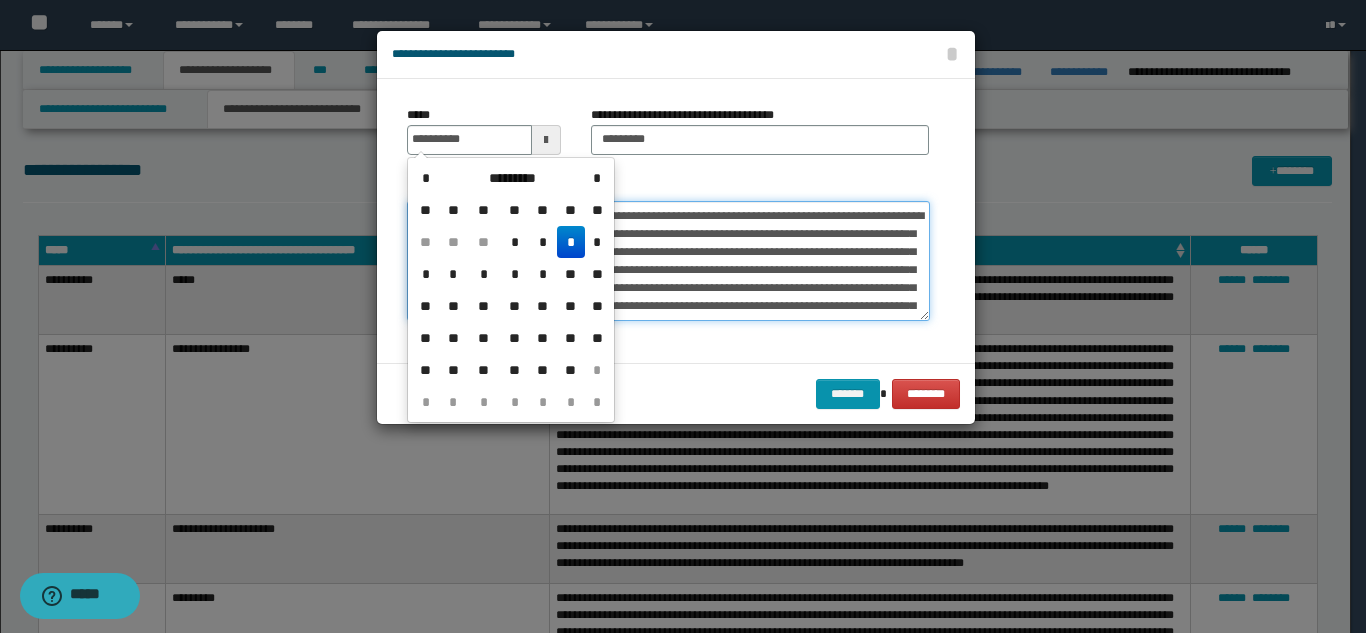 type on "**********" 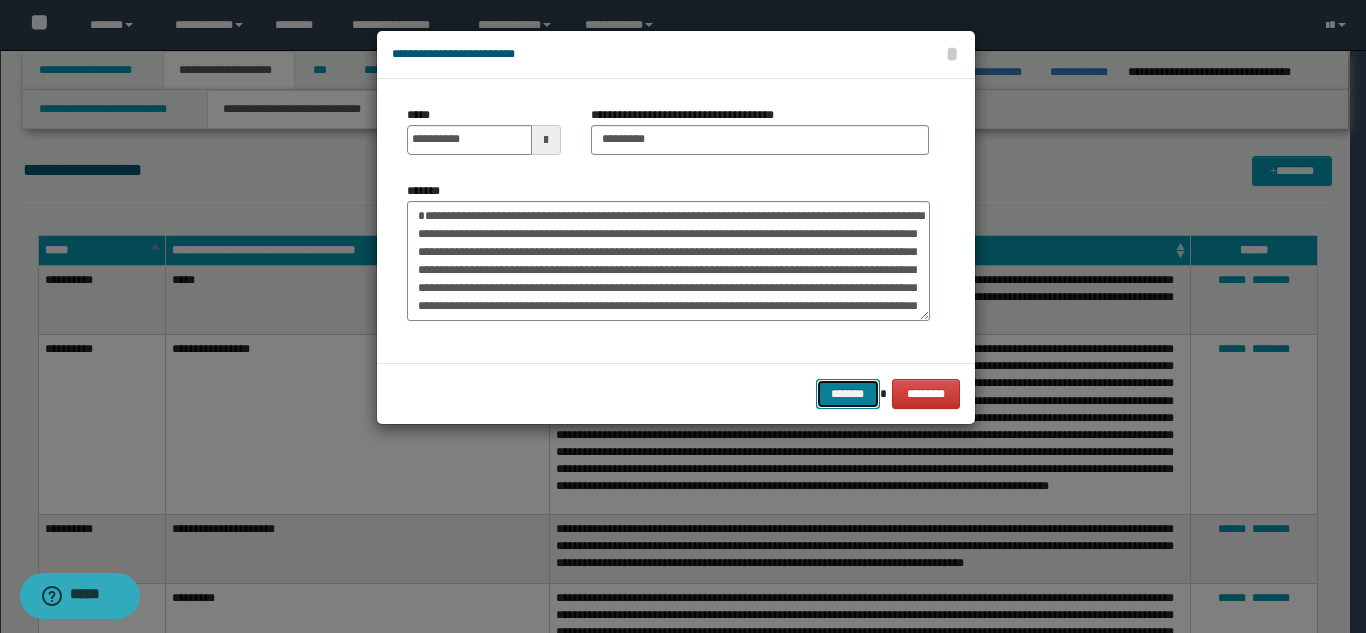 click on "*******" at bounding box center (848, 394) 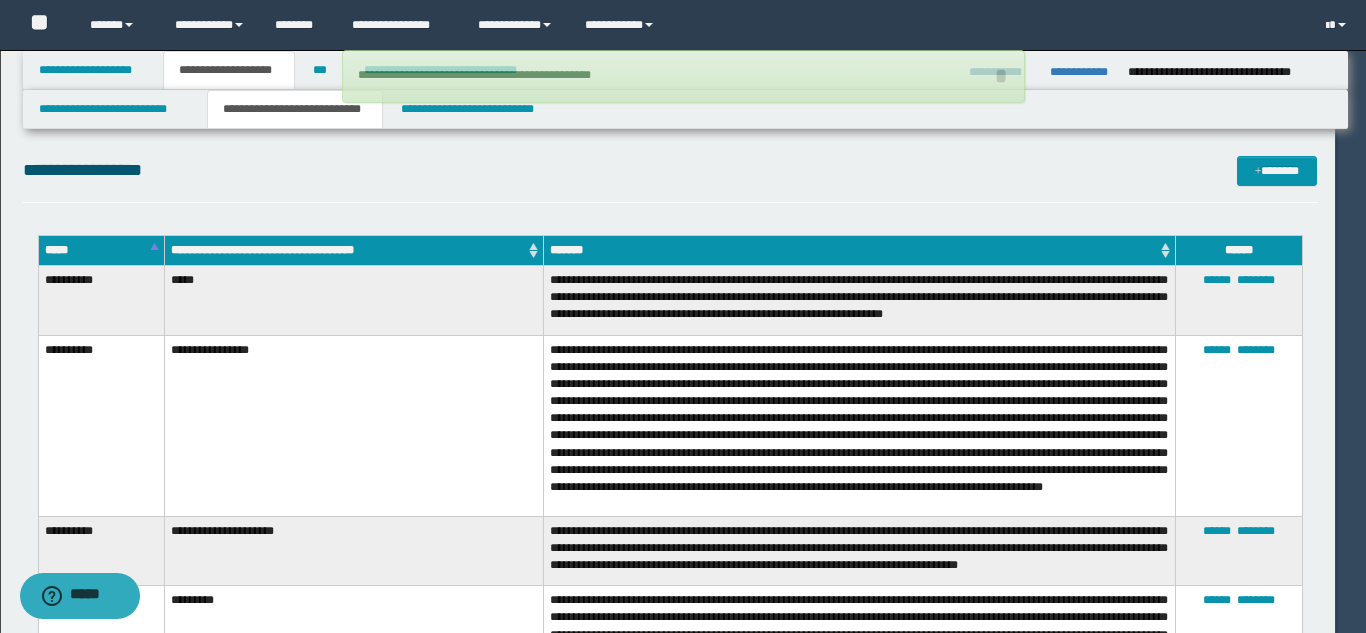 type 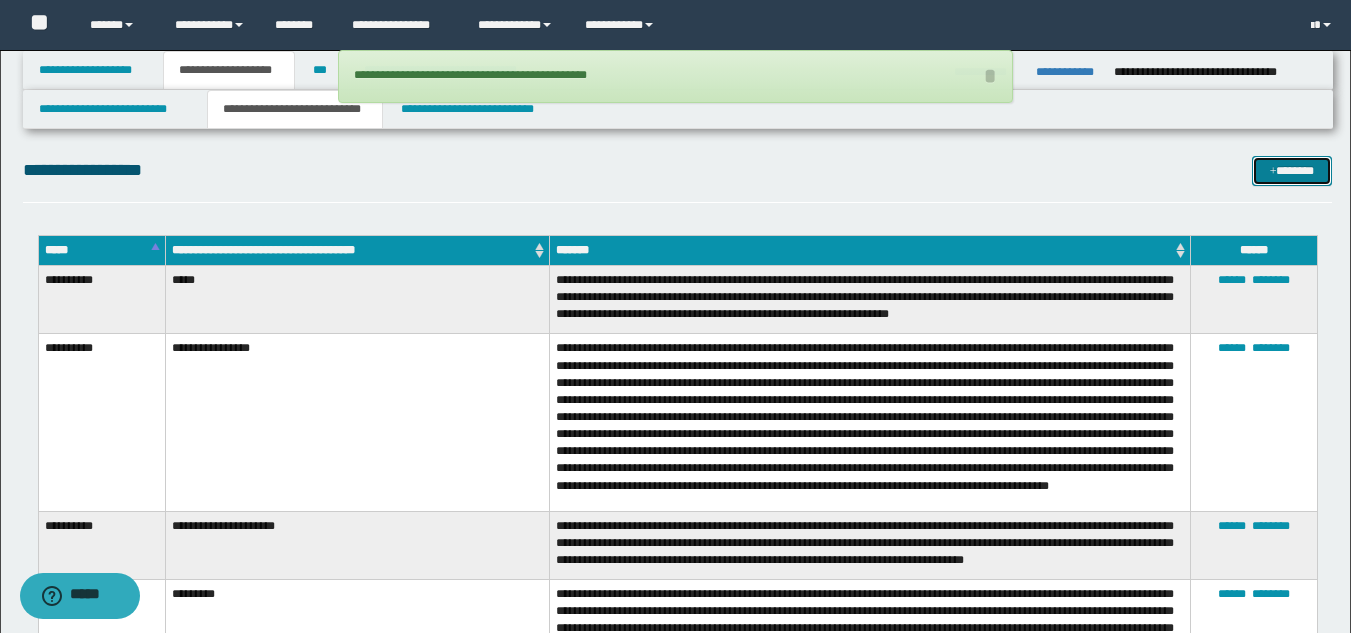 click at bounding box center (1273, 172) 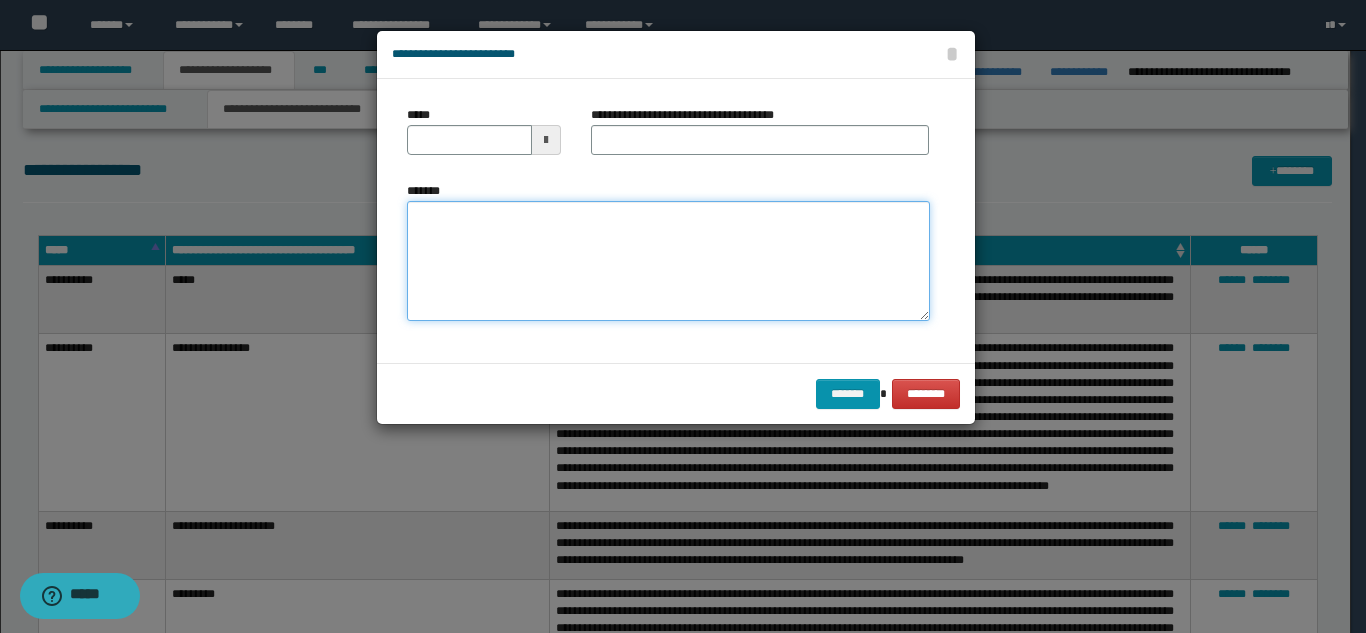 click on "*******" at bounding box center [668, 261] 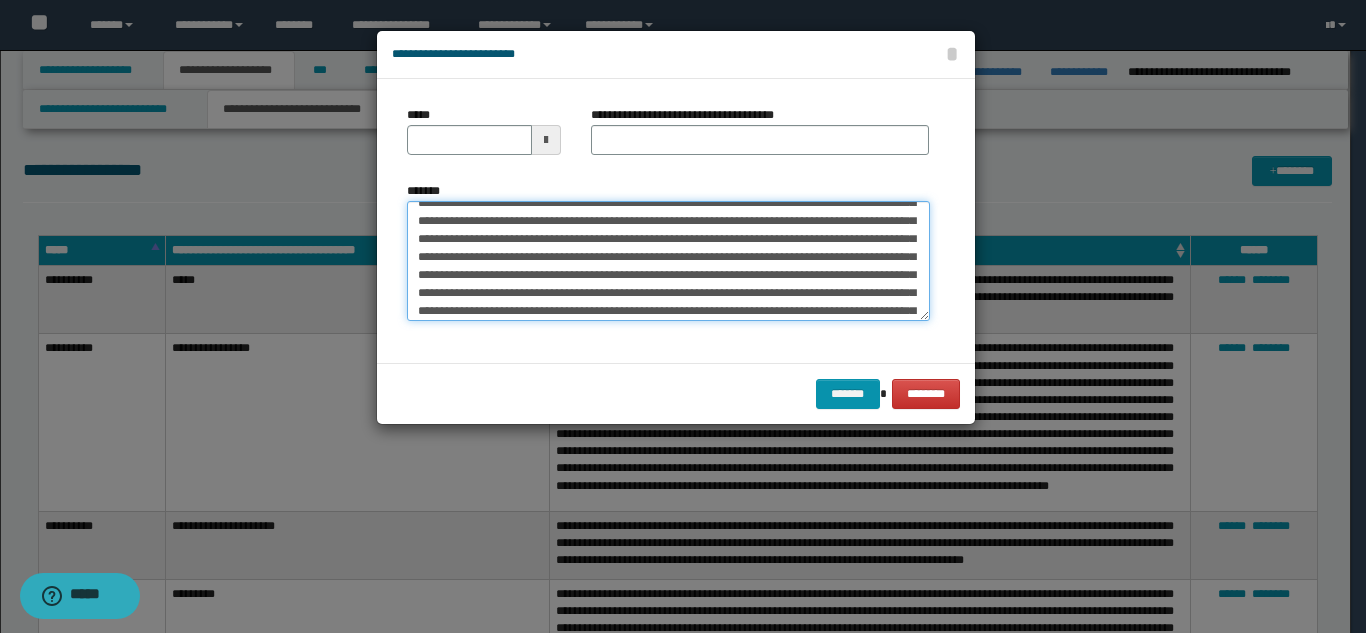 scroll, scrollTop: 0, scrollLeft: 0, axis: both 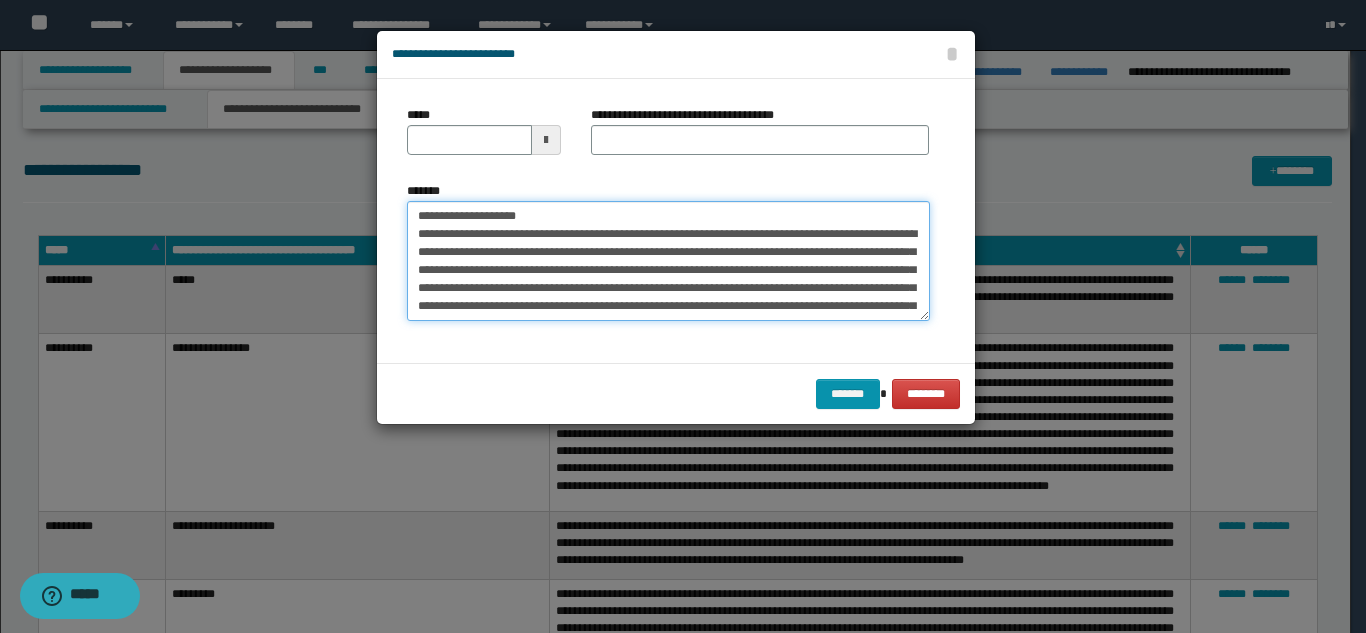 drag, startPoint x: 549, startPoint y: 218, endPoint x: 484, endPoint y: 216, distance: 65.03076 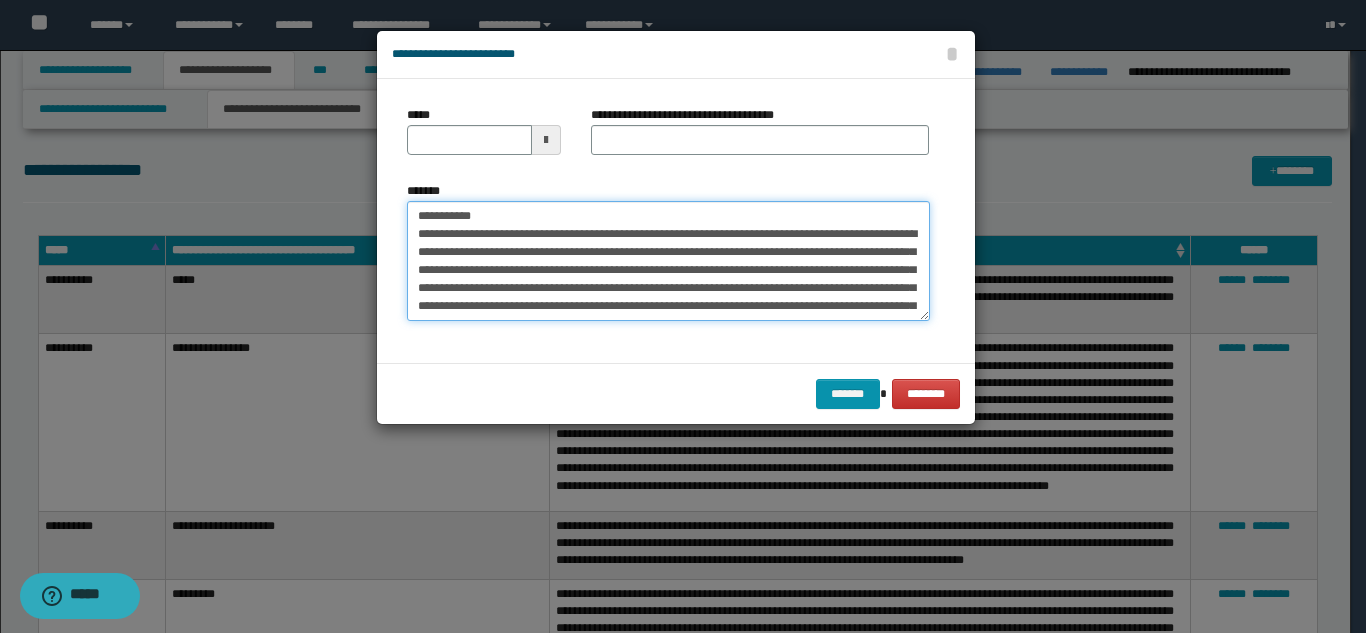 type on "**********" 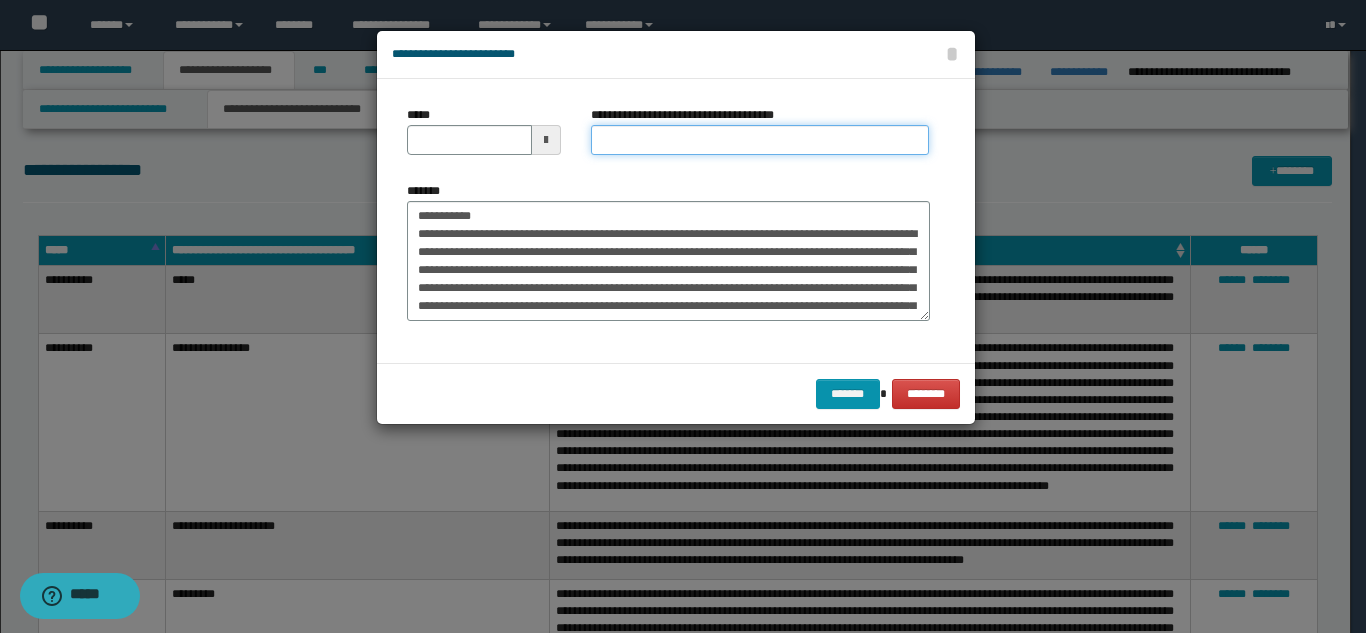 click on "**********" at bounding box center (760, 140) 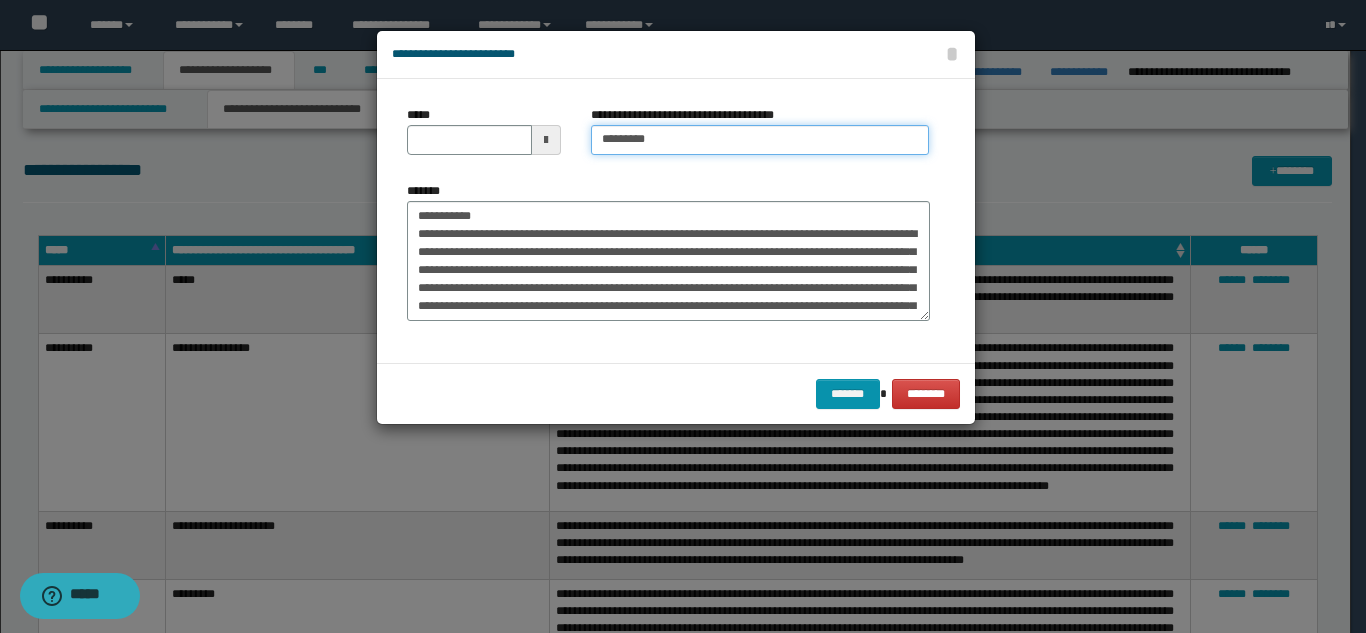 type on "*********" 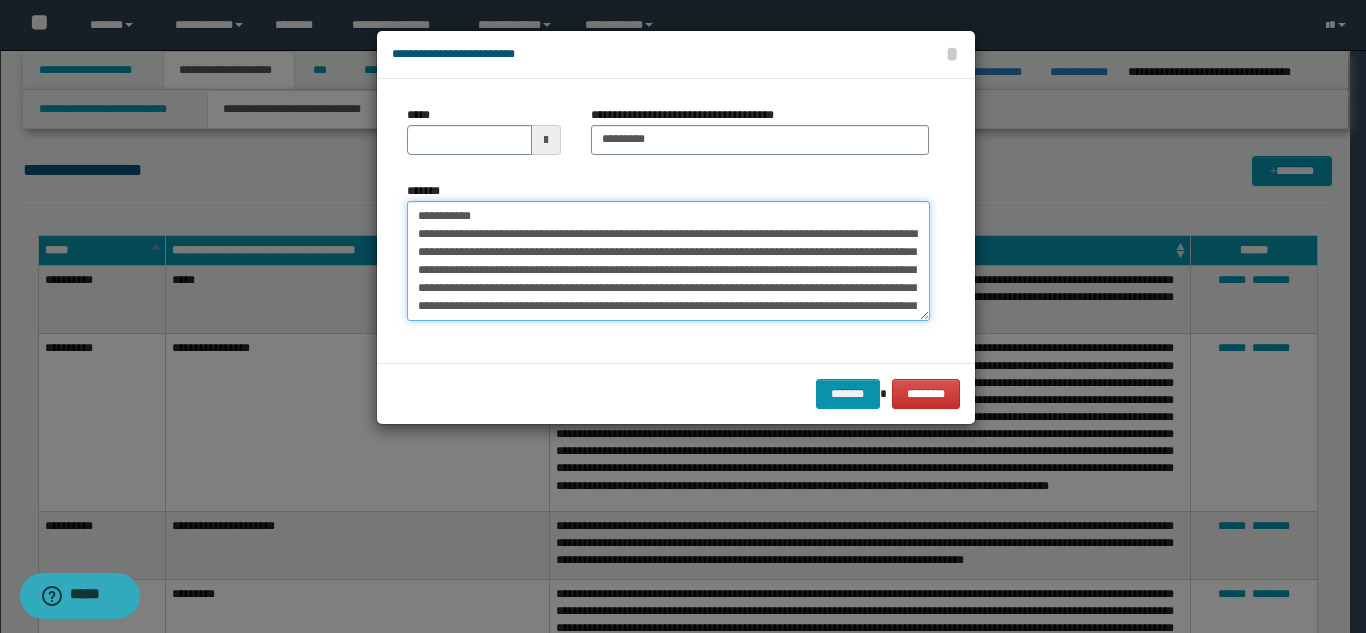 drag, startPoint x: 480, startPoint y: 218, endPoint x: 411, endPoint y: 197, distance: 72.12489 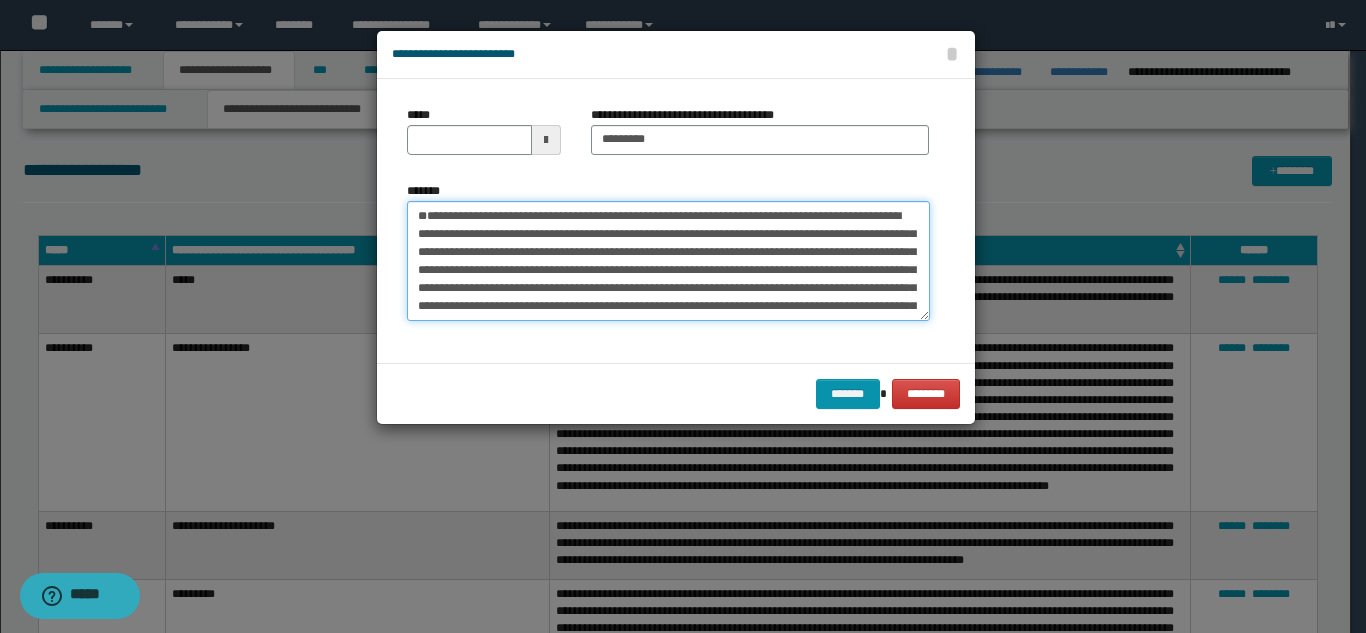 type 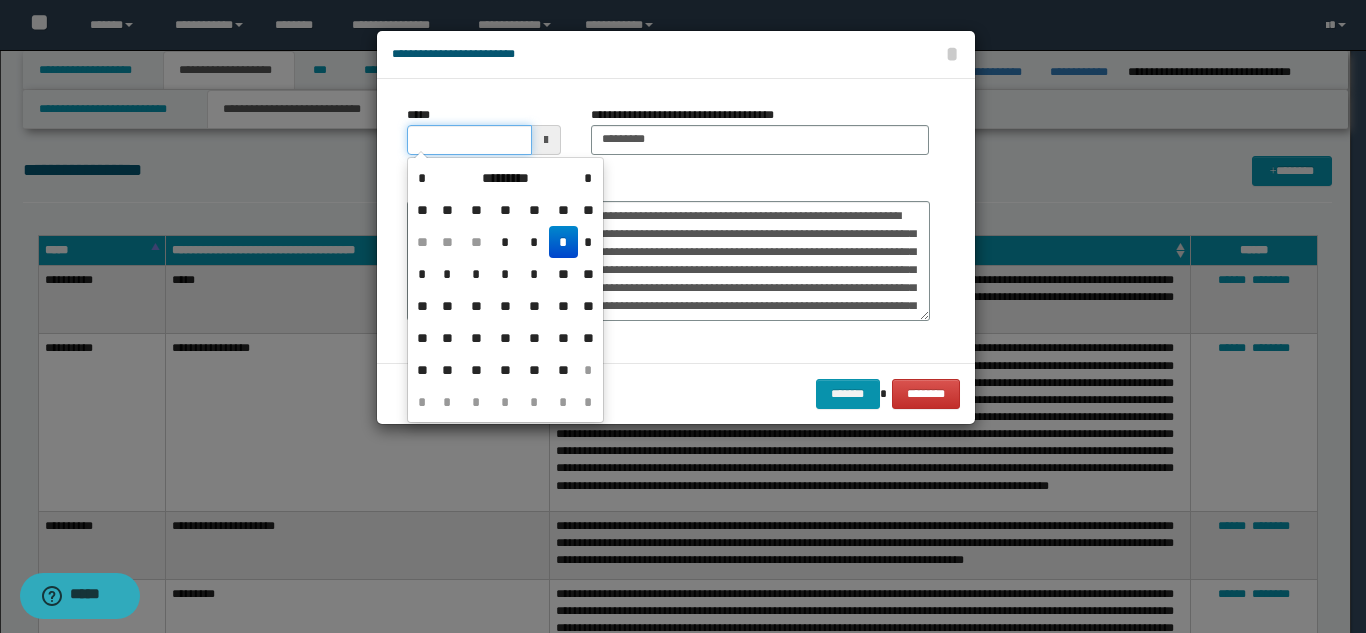 click on "*****" at bounding box center [469, 140] 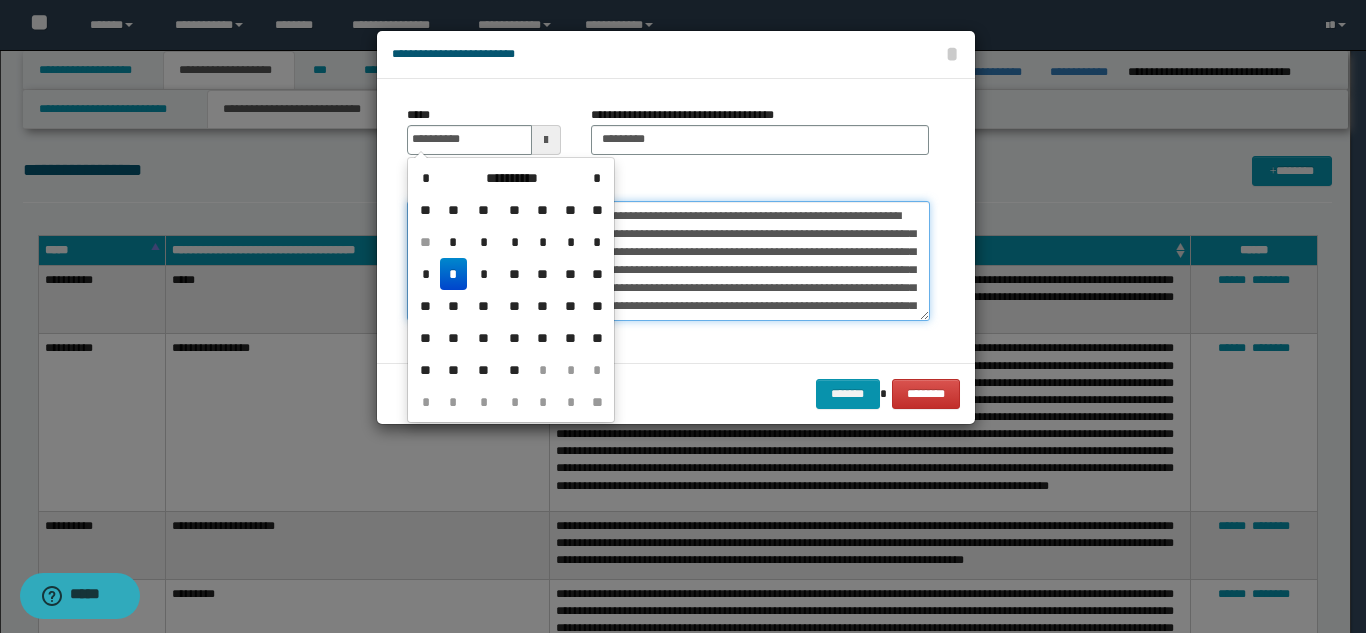type on "**********" 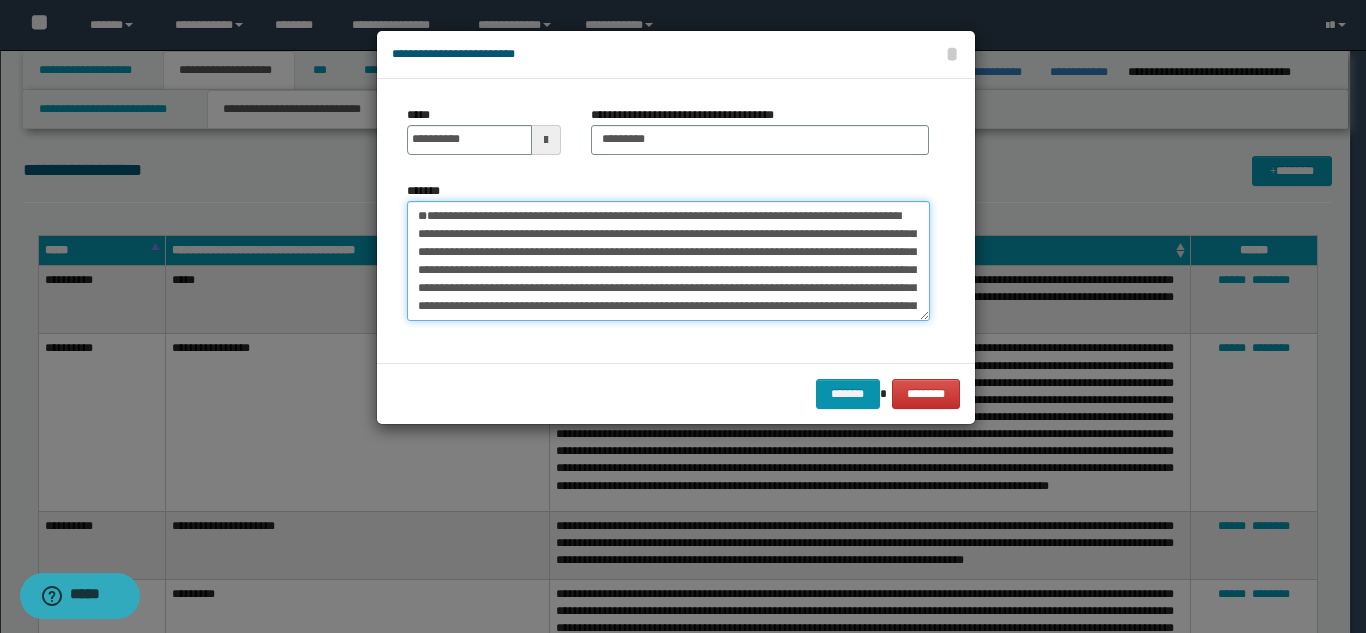 click on "**********" at bounding box center (668, 261) 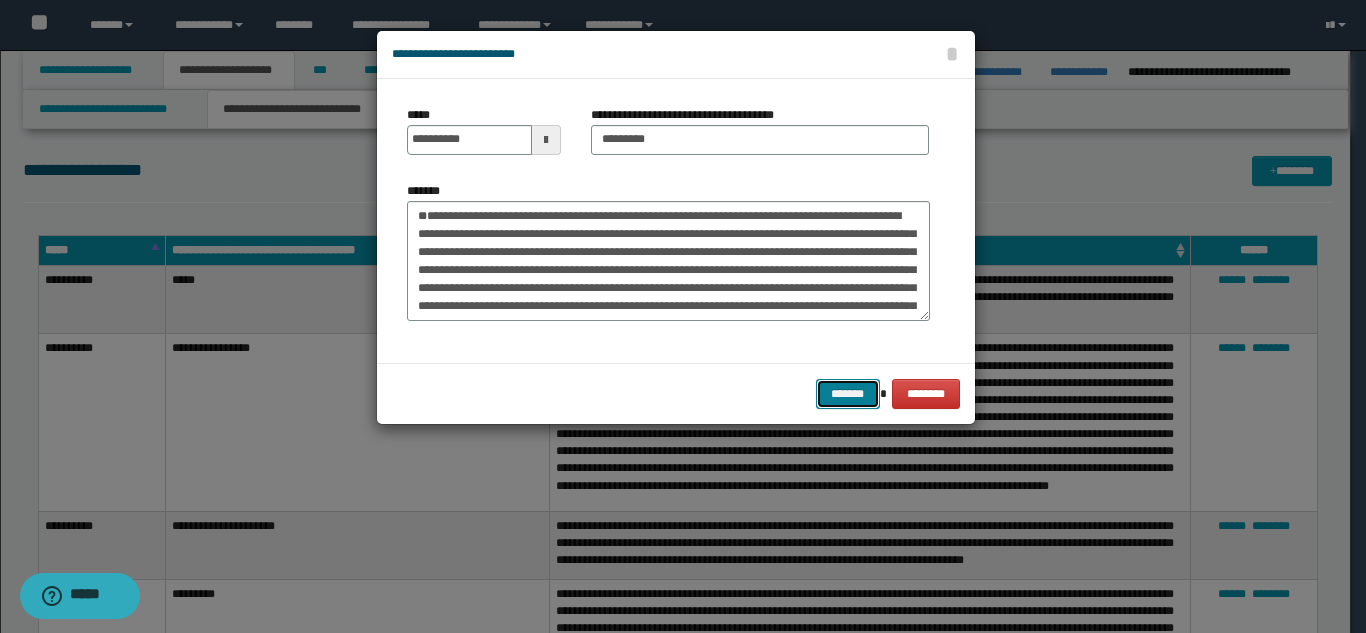click on "*******" at bounding box center (848, 394) 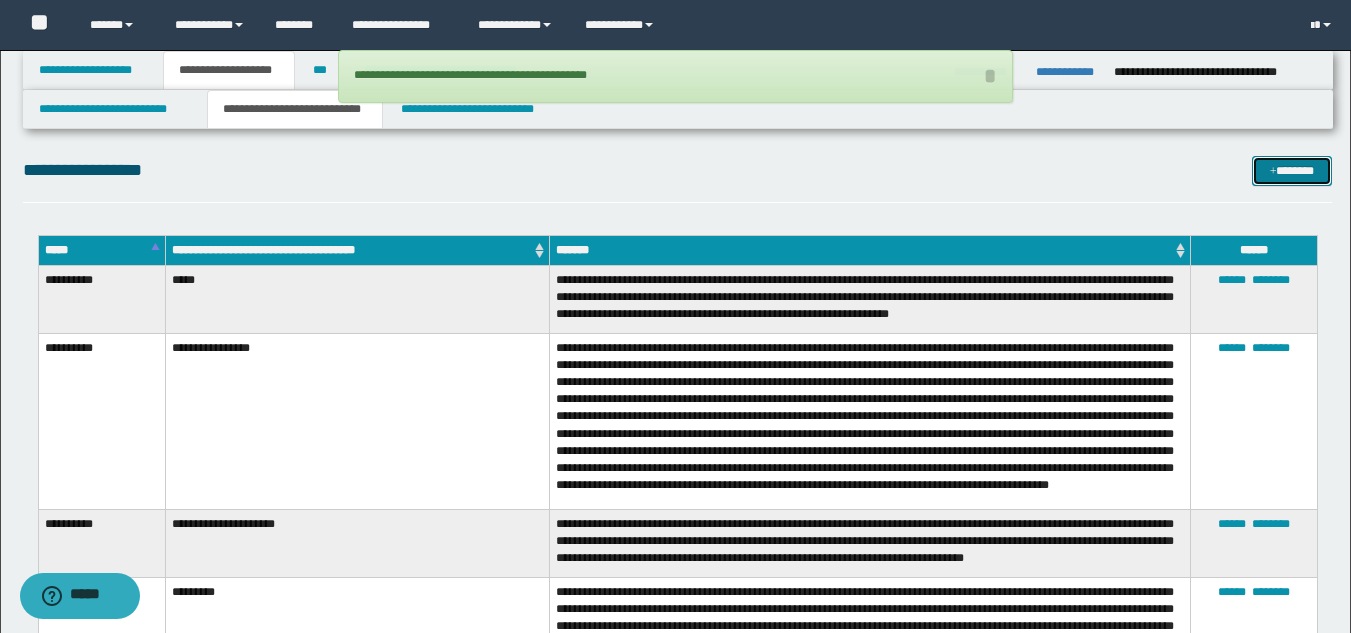 click at bounding box center [1273, 172] 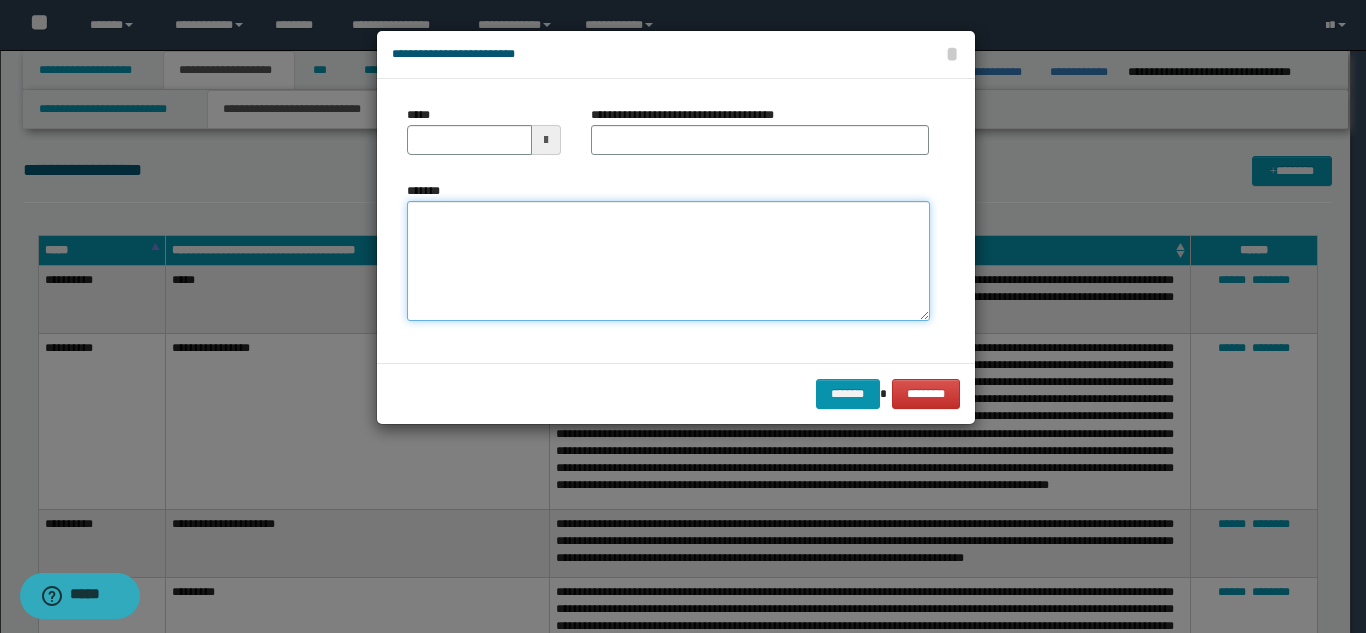 click on "*******" at bounding box center (668, 261) 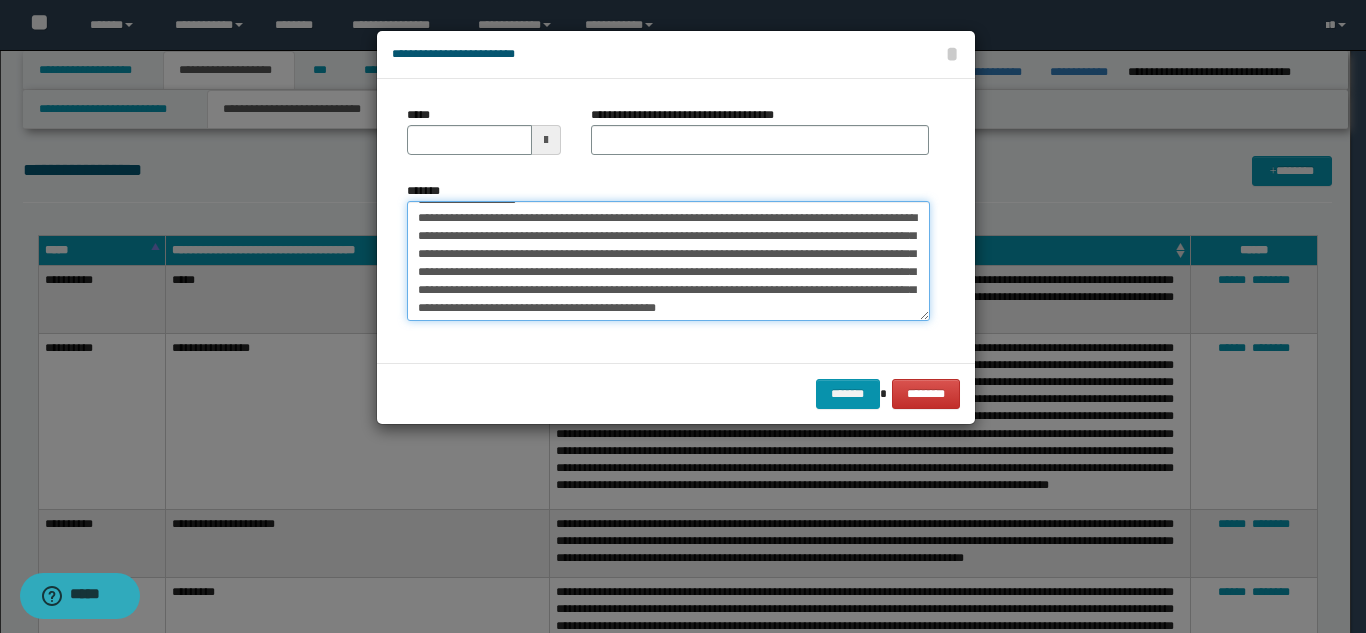 scroll, scrollTop: 0, scrollLeft: 0, axis: both 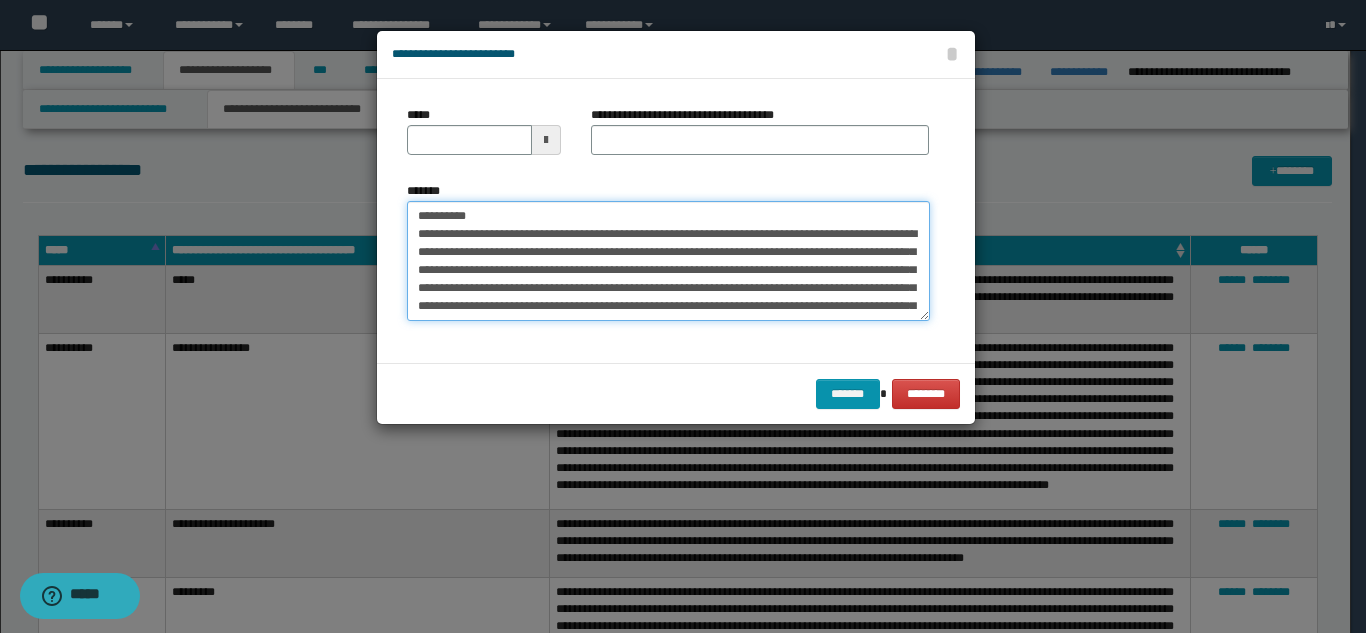 drag, startPoint x: 551, startPoint y: 217, endPoint x: 479, endPoint y: 216, distance: 72.00694 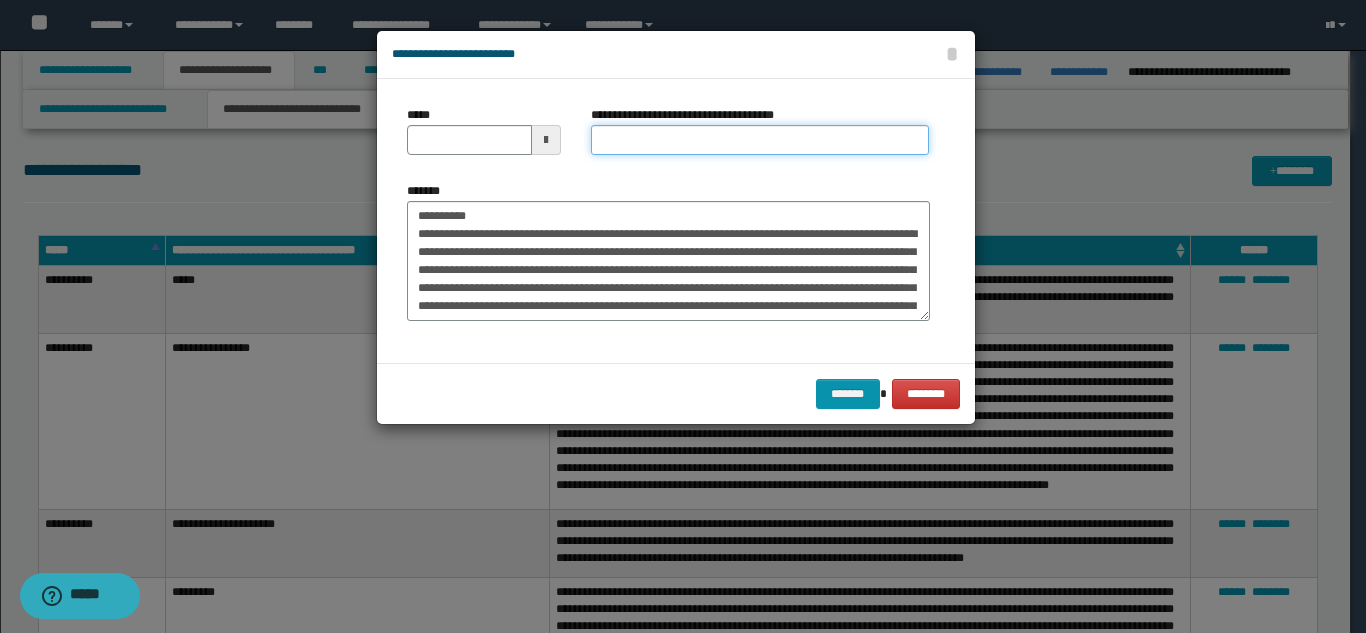 drag, startPoint x: 637, startPoint y: 144, endPoint x: 621, endPoint y: 148, distance: 16.492422 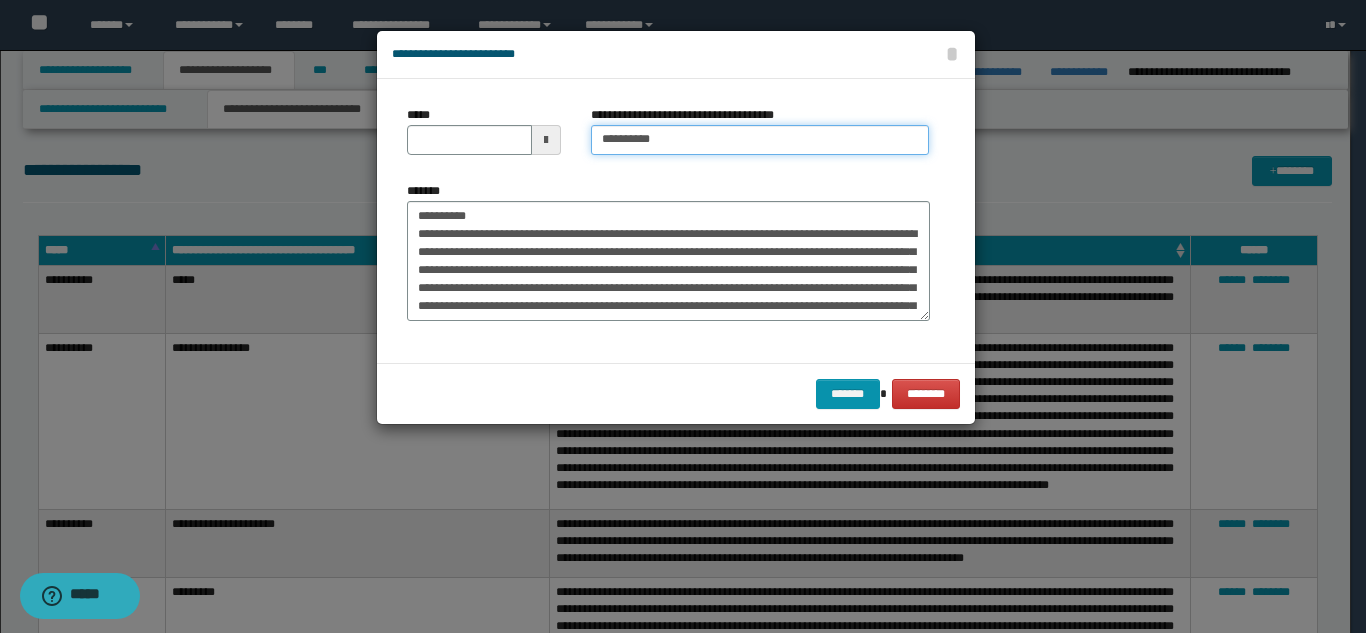 type on "*********" 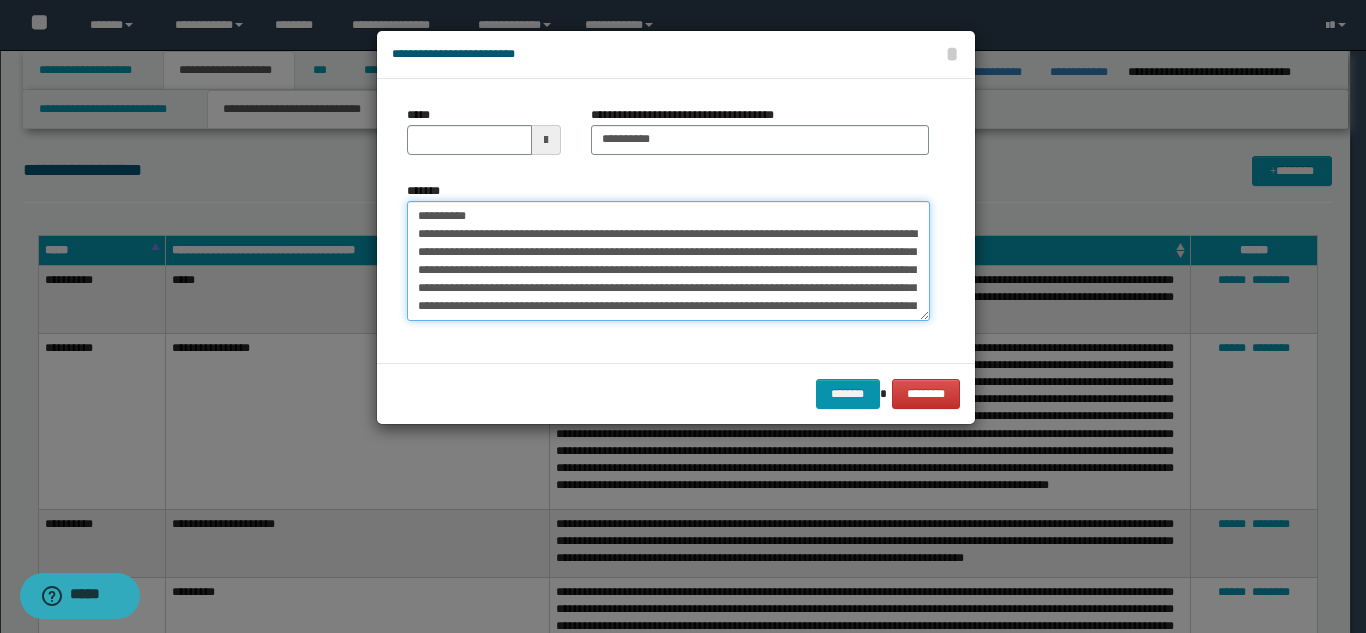 drag, startPoint x: 480, startPoint y: 221, endPoint x: 427, endPoint y: 176, distance: 69.52697 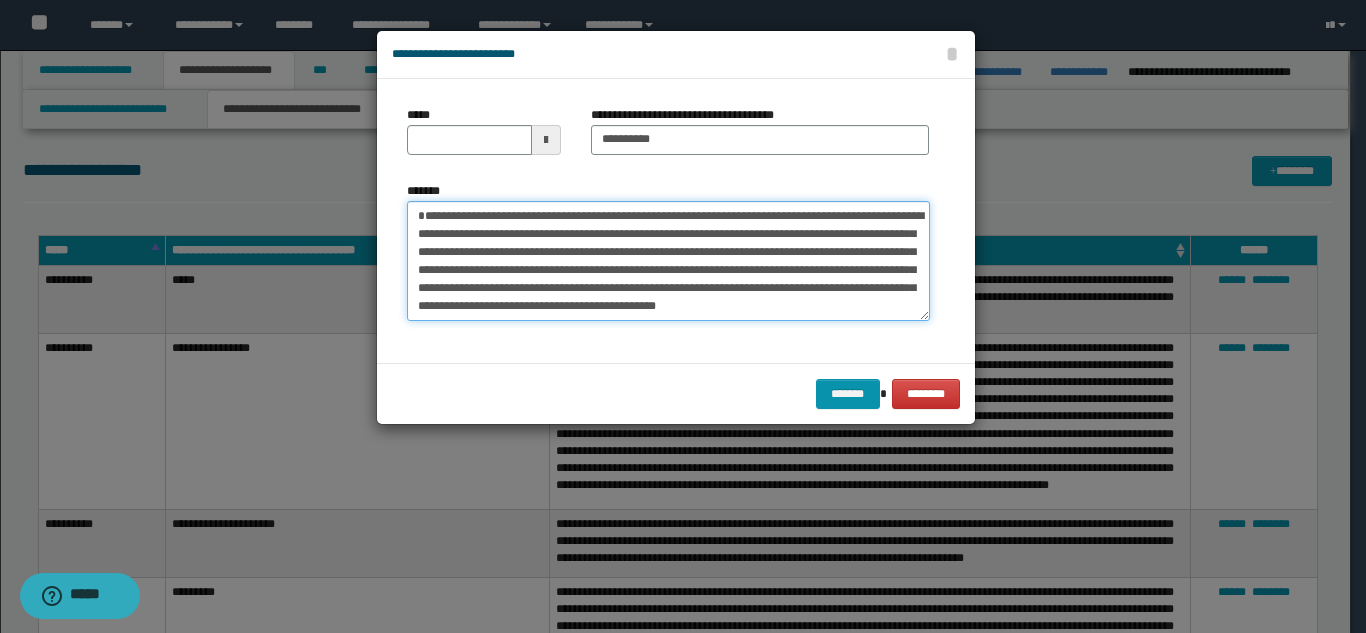 type 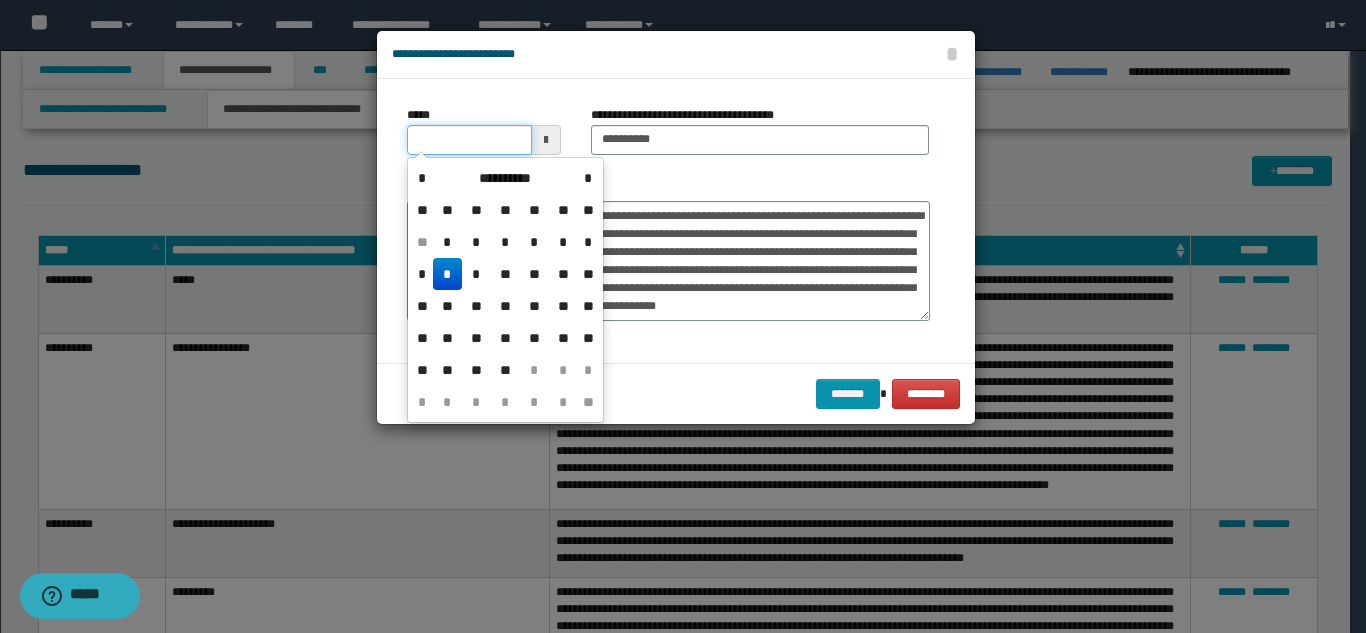 click on "*****" at bounding box center (469, 140) 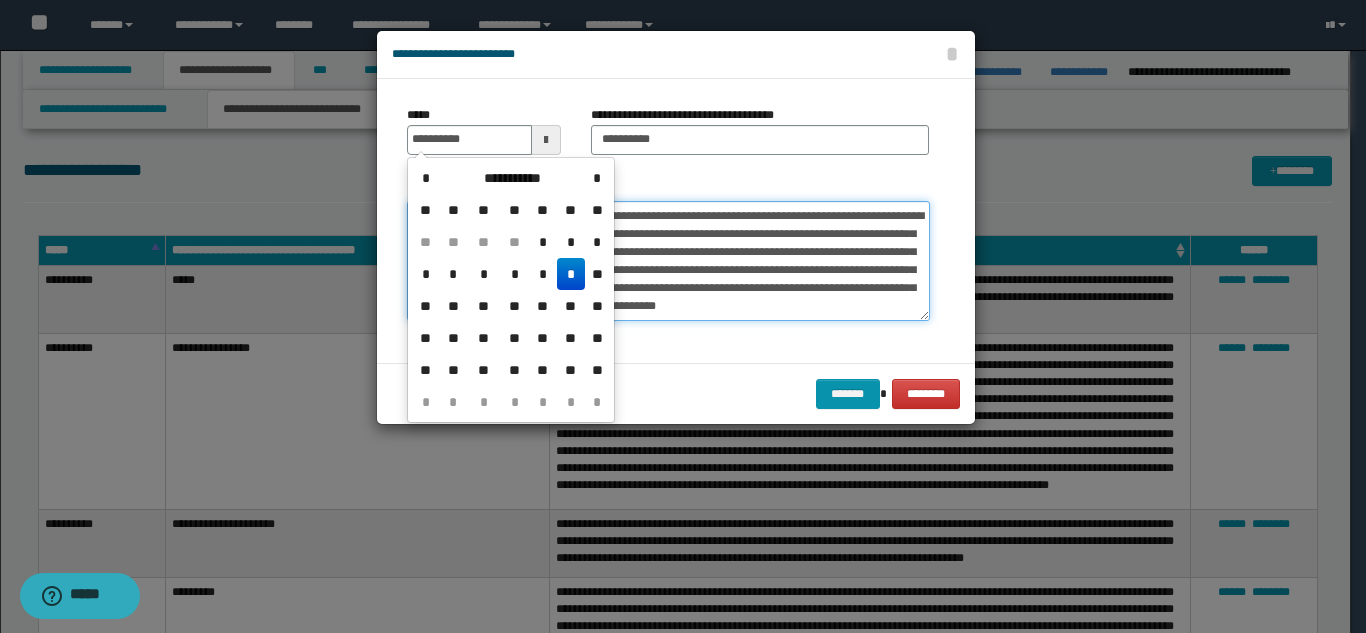 type on "**********" 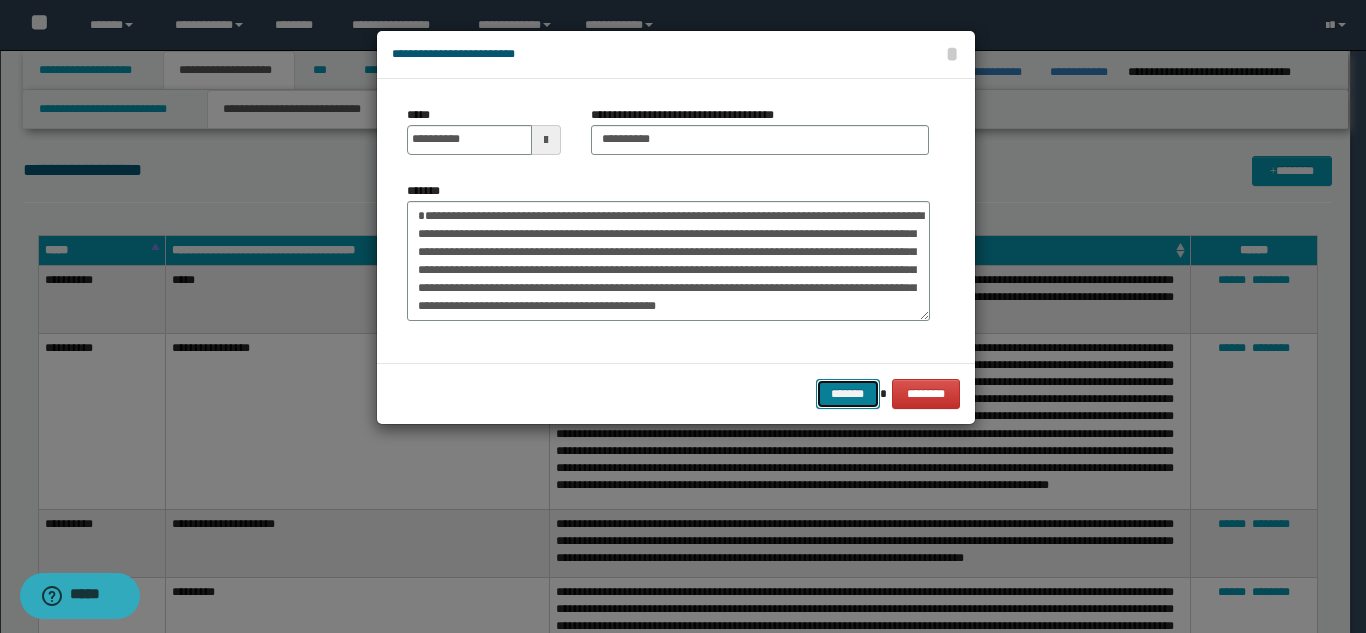 click on "*******" at bounding box center [848, 394] 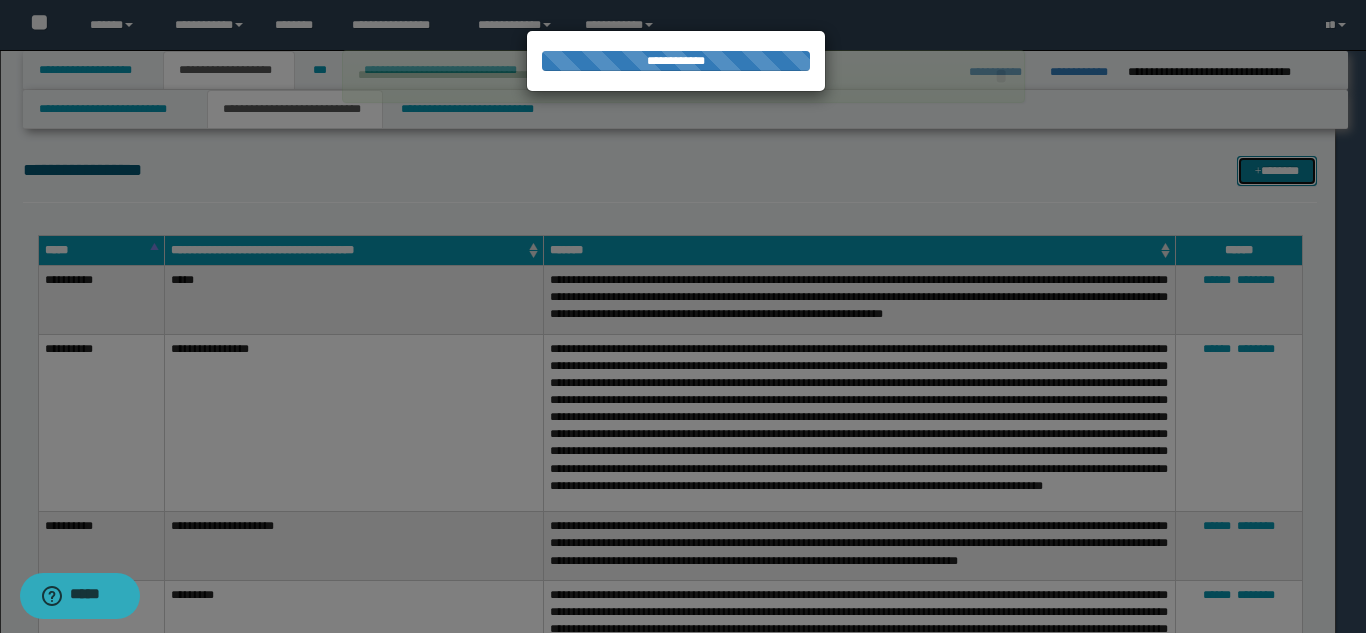 type 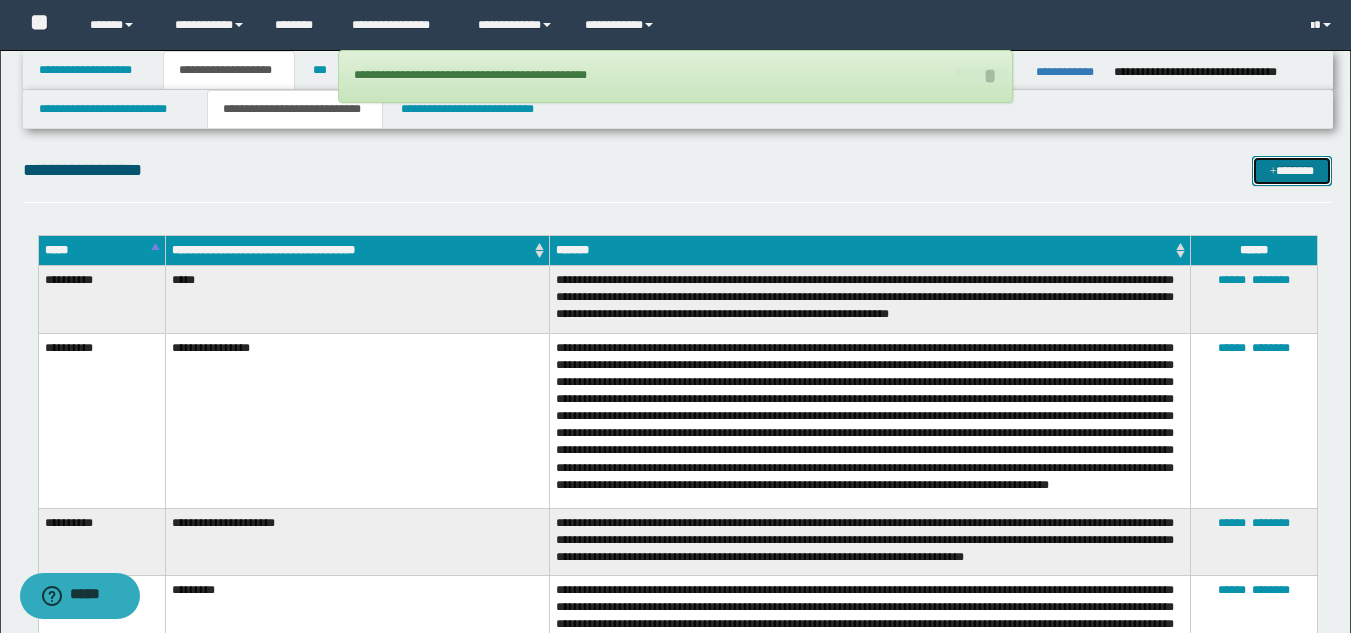 click on "*******" at bounding box center [1292, 171] 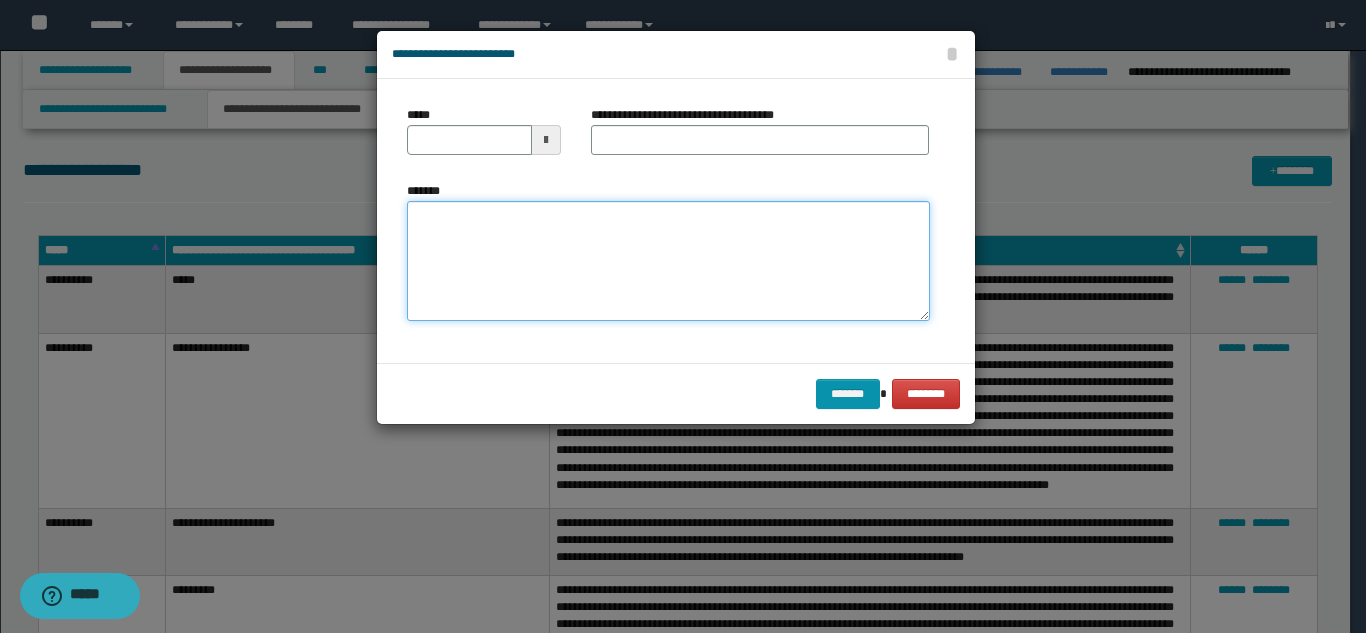 click on "*******" at bounding box center [668, 261] 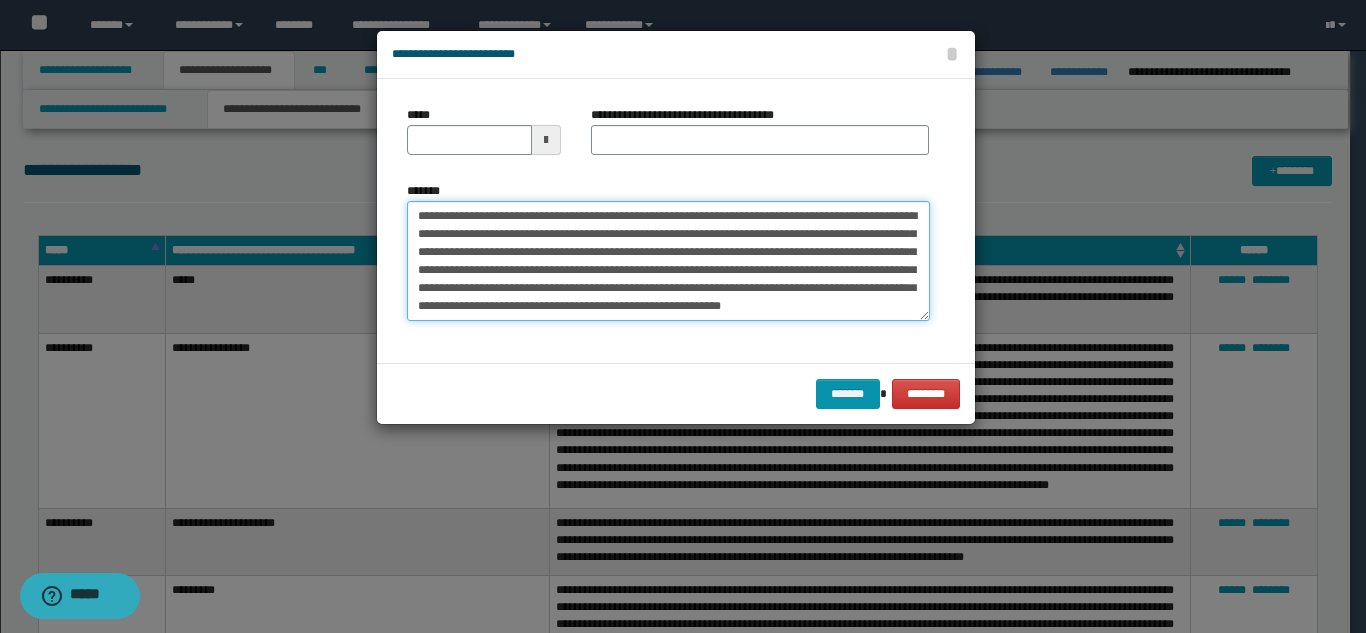 scroll, scrollTop: 0, scrollLeft: 0, axis: both 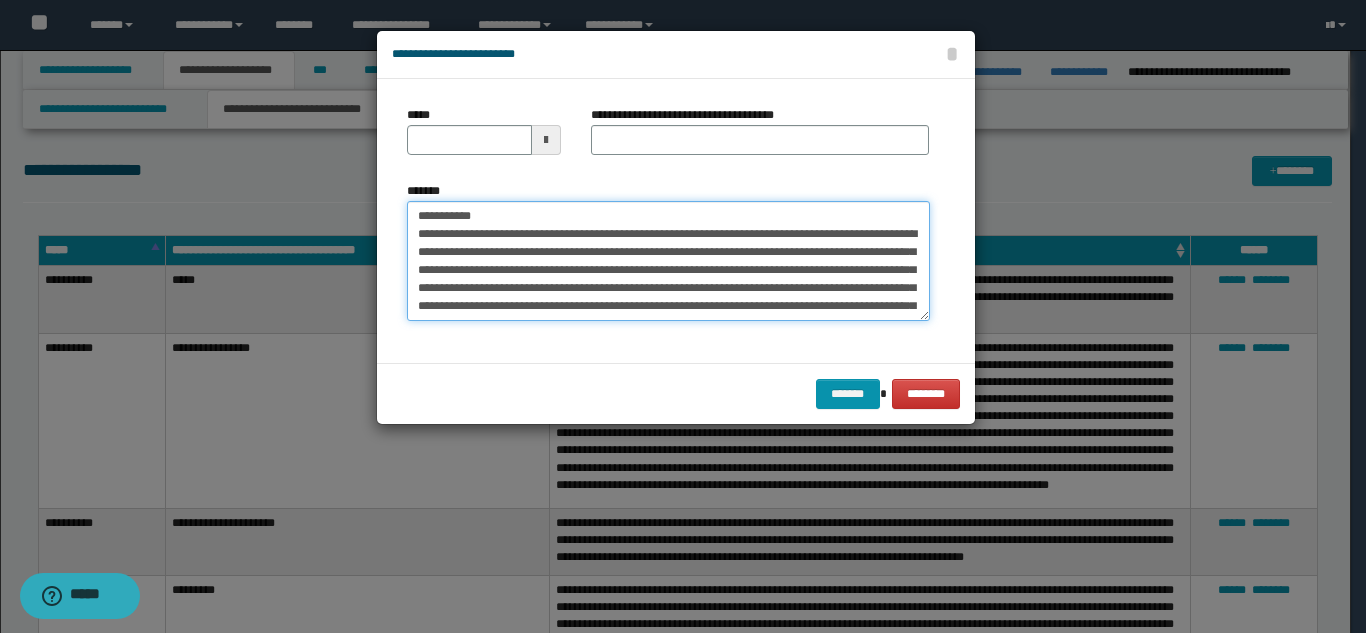 drag, startPoint x: 549, startPoint y: 220, endPoint x: 512, endPoint y: 195, distance: 44.65423 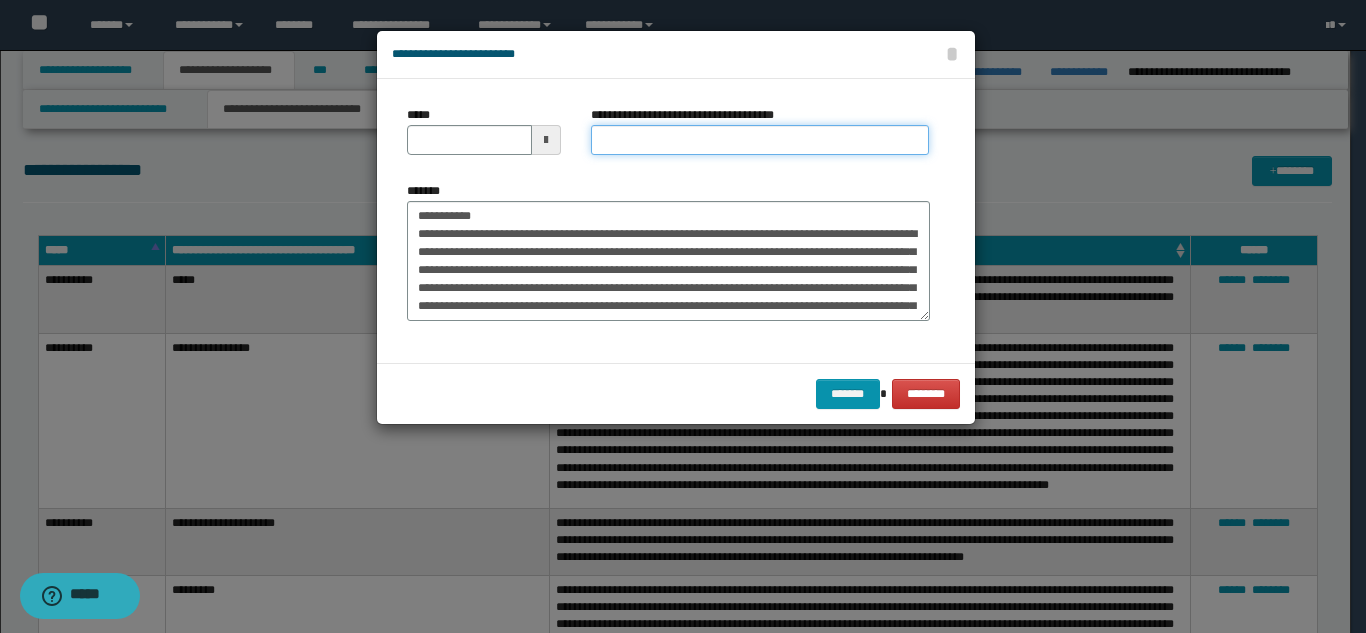 drag, startPoint x: 622, startPoint y: 137, endPoint x: 554, endPoint y: 173, distance: 76.941536 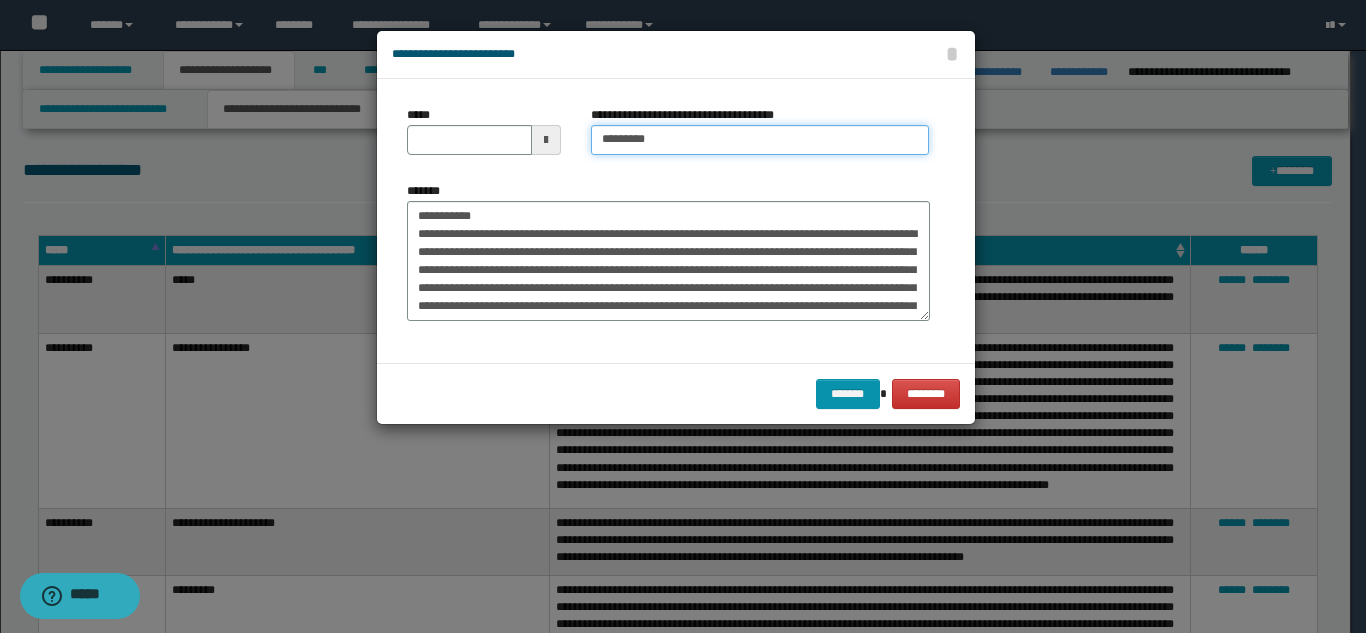 type on "*********" 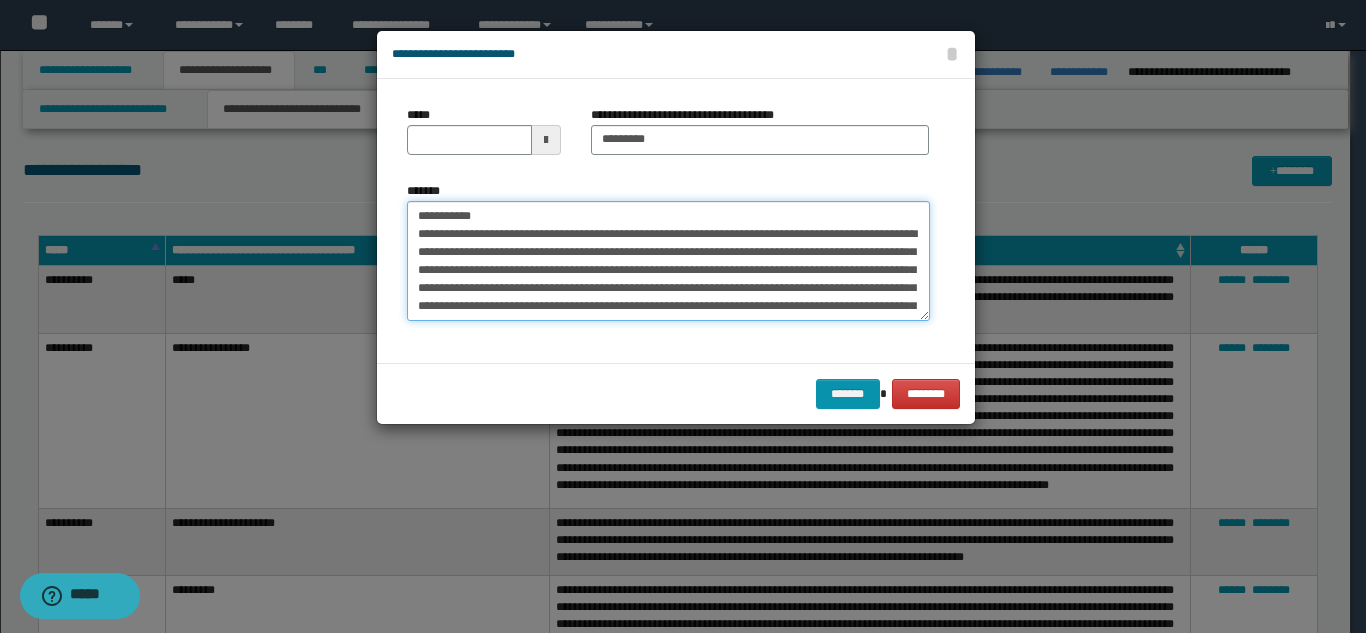 drag, startPoint x: 469, startPoint y: 218, endPoint x: 385, endPoint y: 189, distance: 88.86507 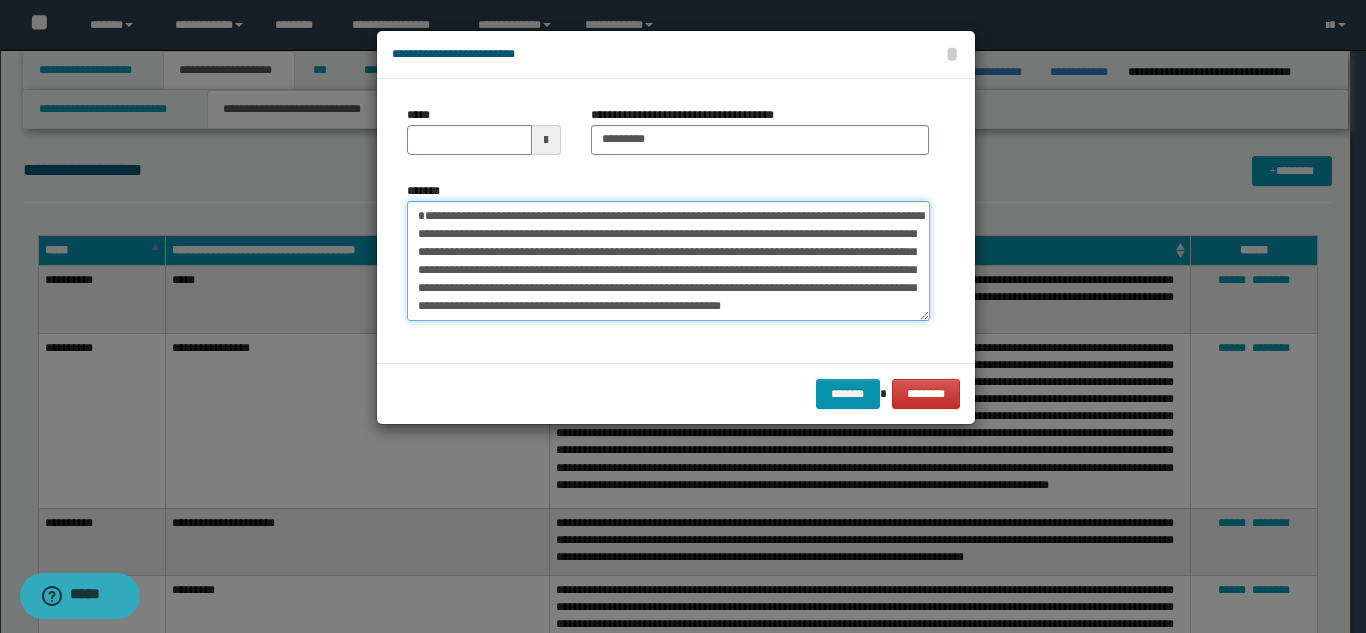 type 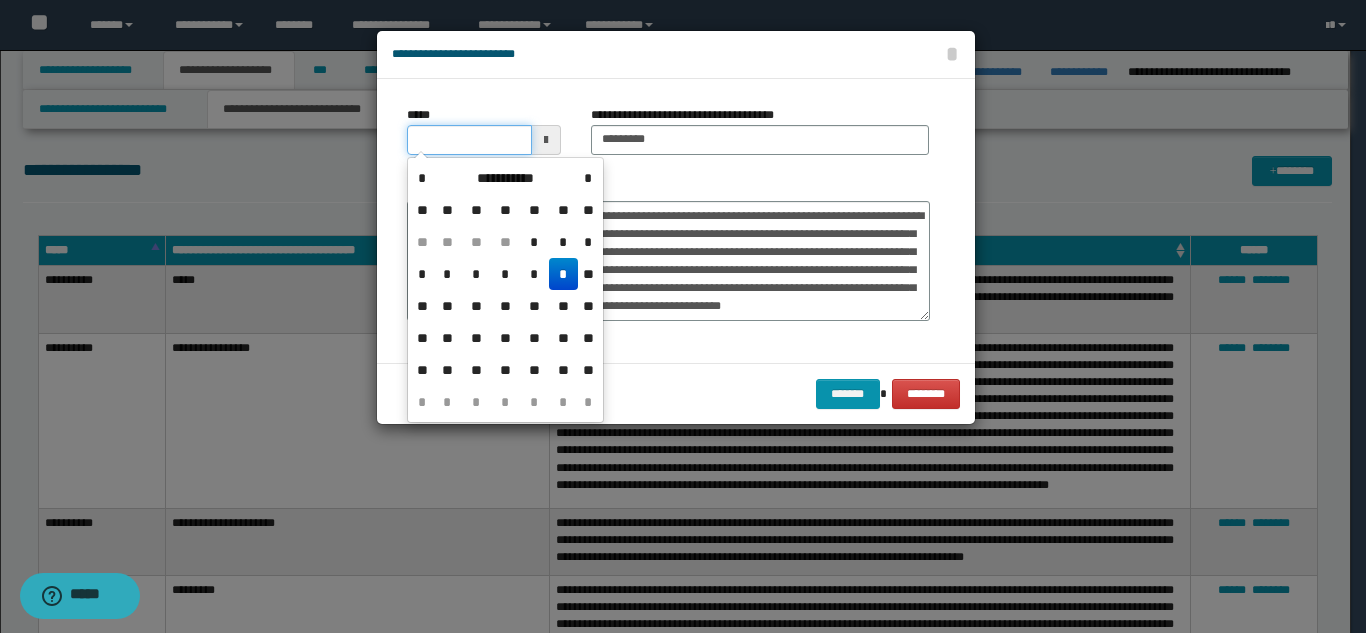 click on "*****" at bounding box center [469, 140] 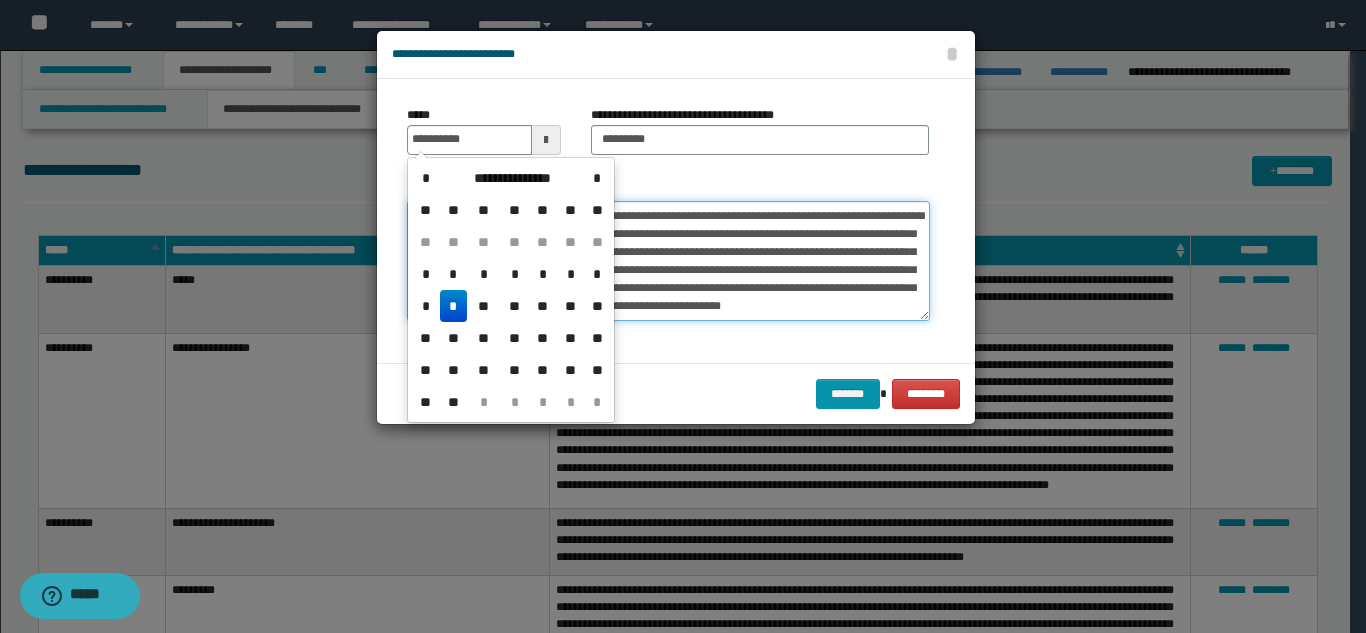 type on "**********" 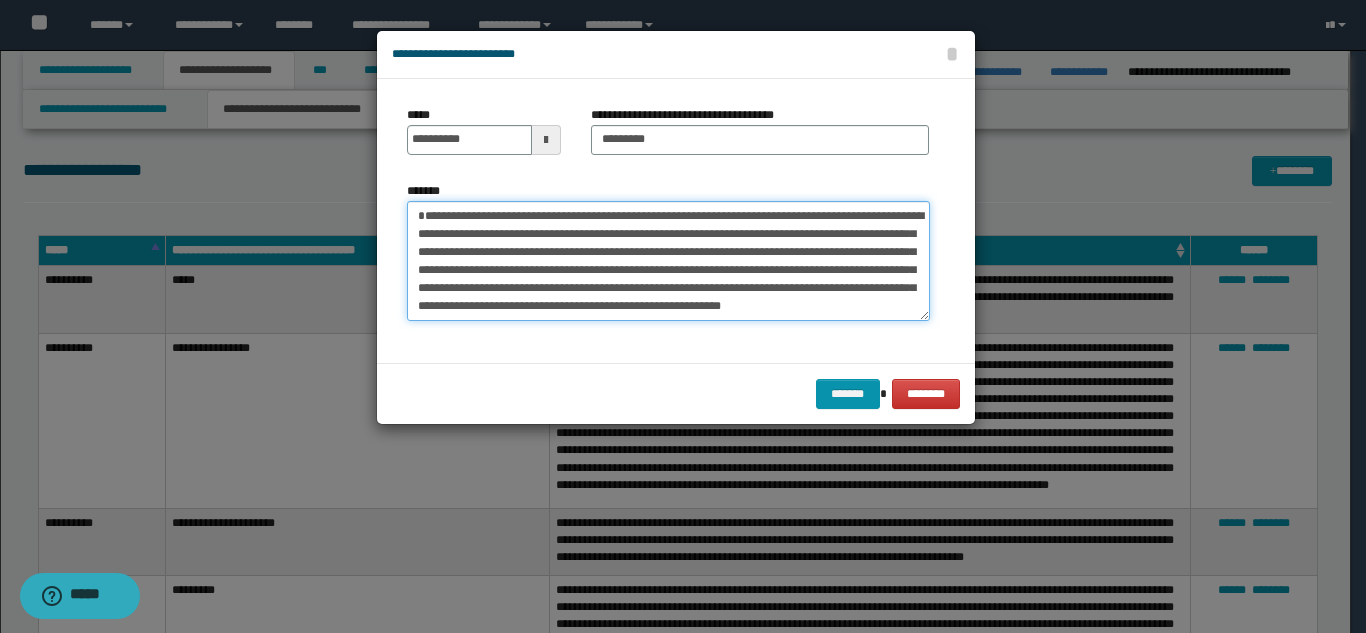 click on "**********" at bounding box center [668, 261] 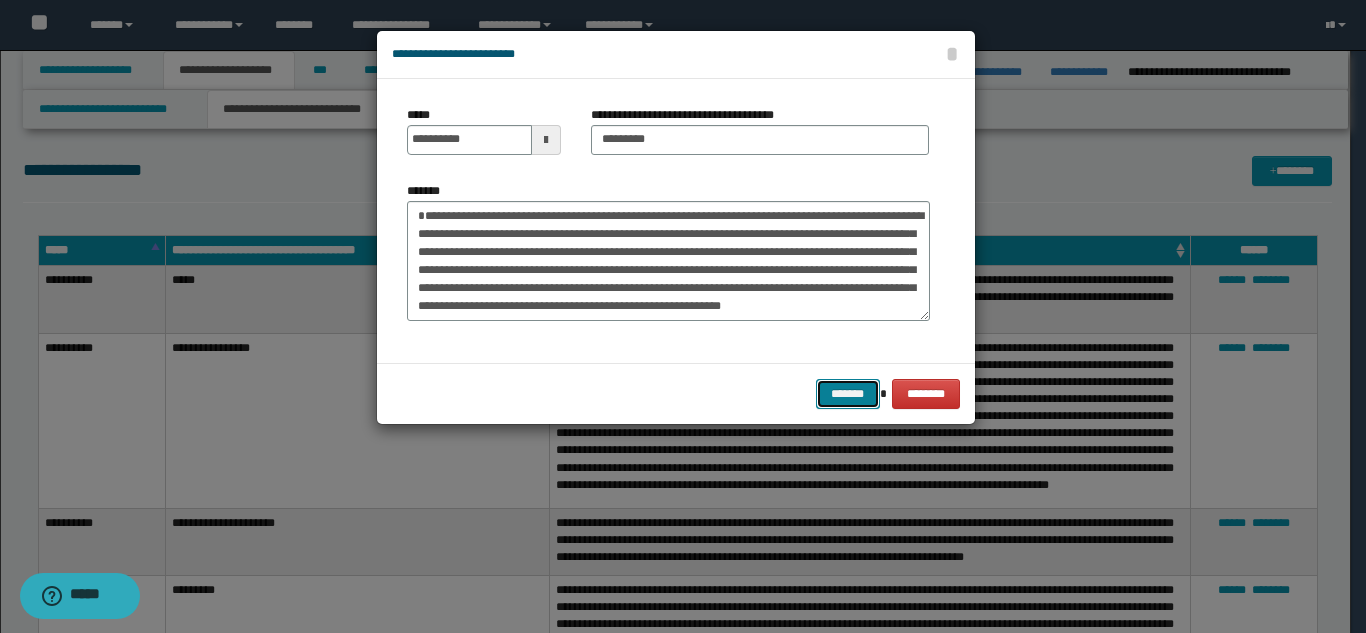 click on "*******" at bounding box center [848, 394] 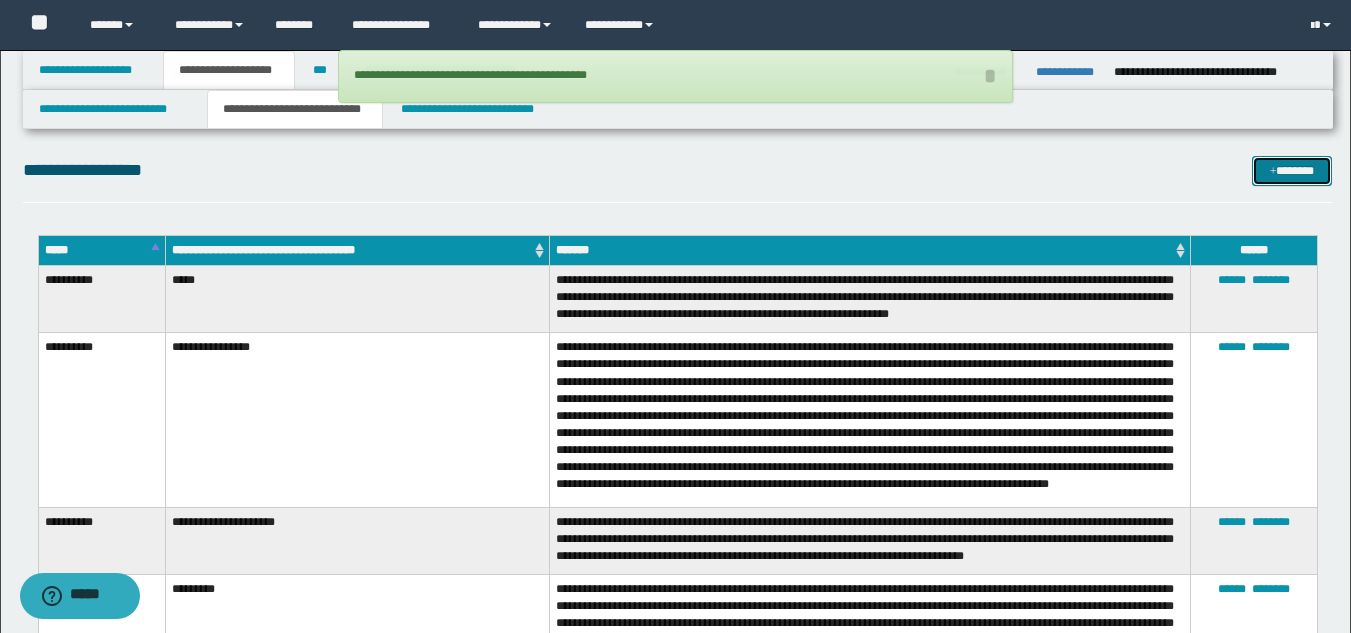 click at bounding box center [1273, 172] 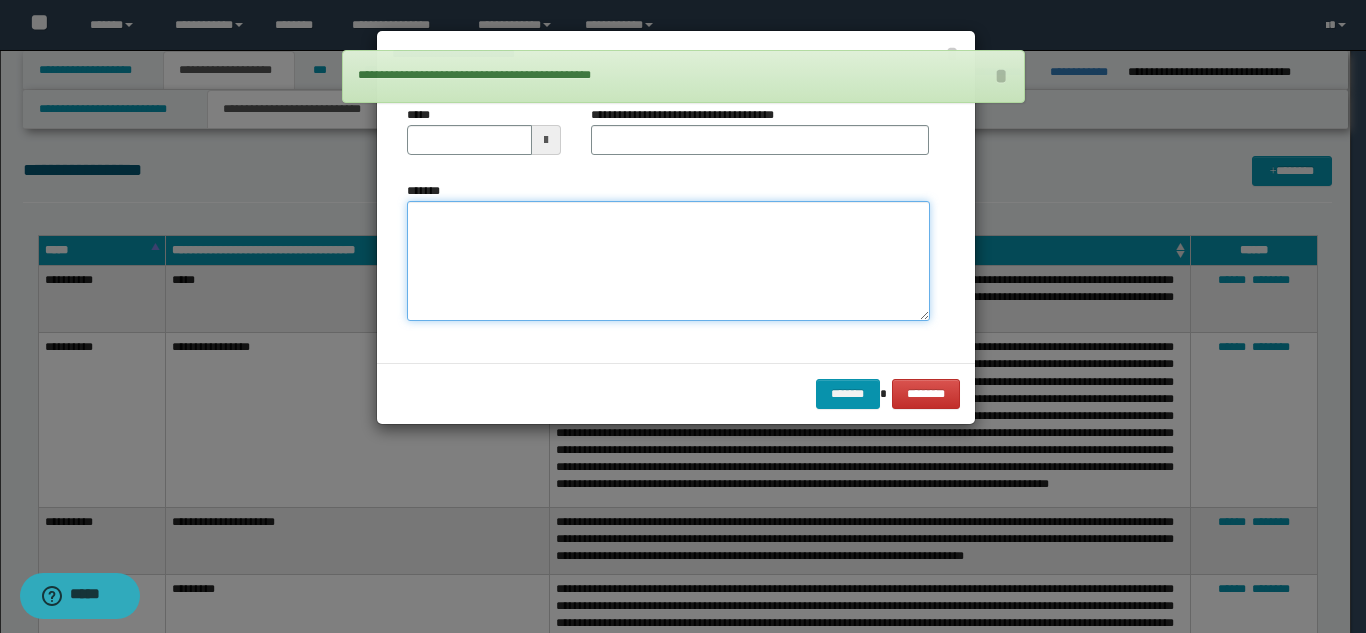 click on "*******" at bounding box center [668, 261] 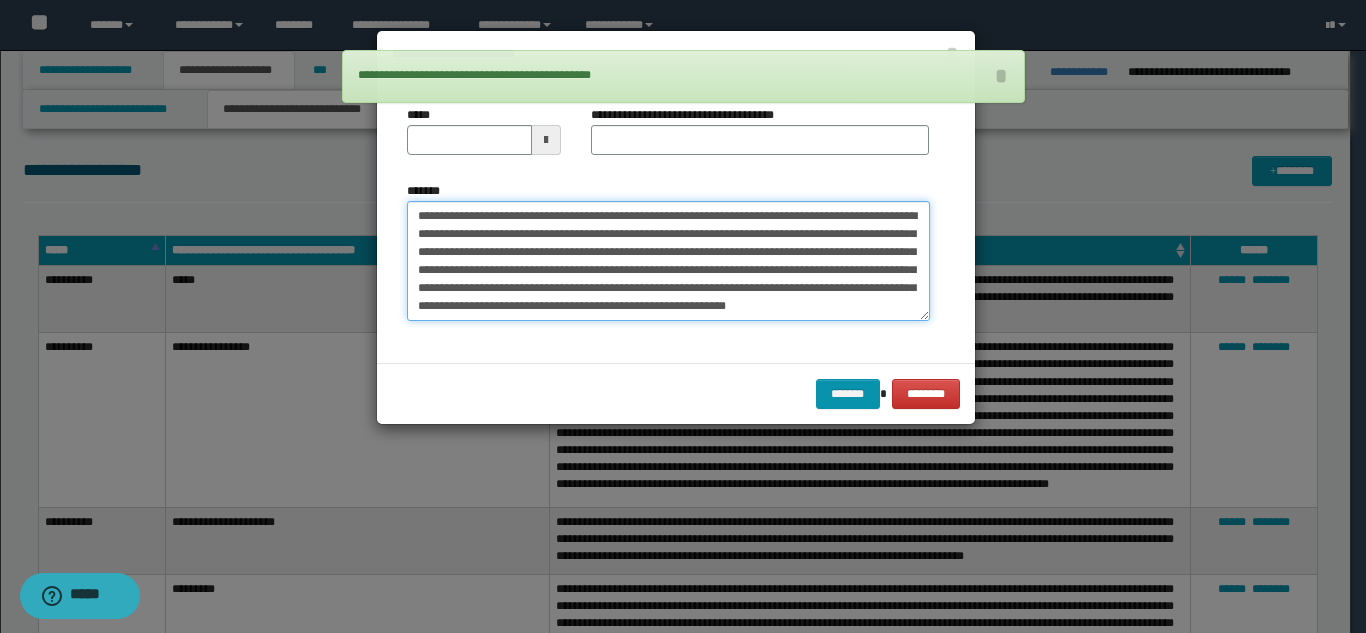 scroll, scrollTop: 0, scrollLeft: 0, axis: both 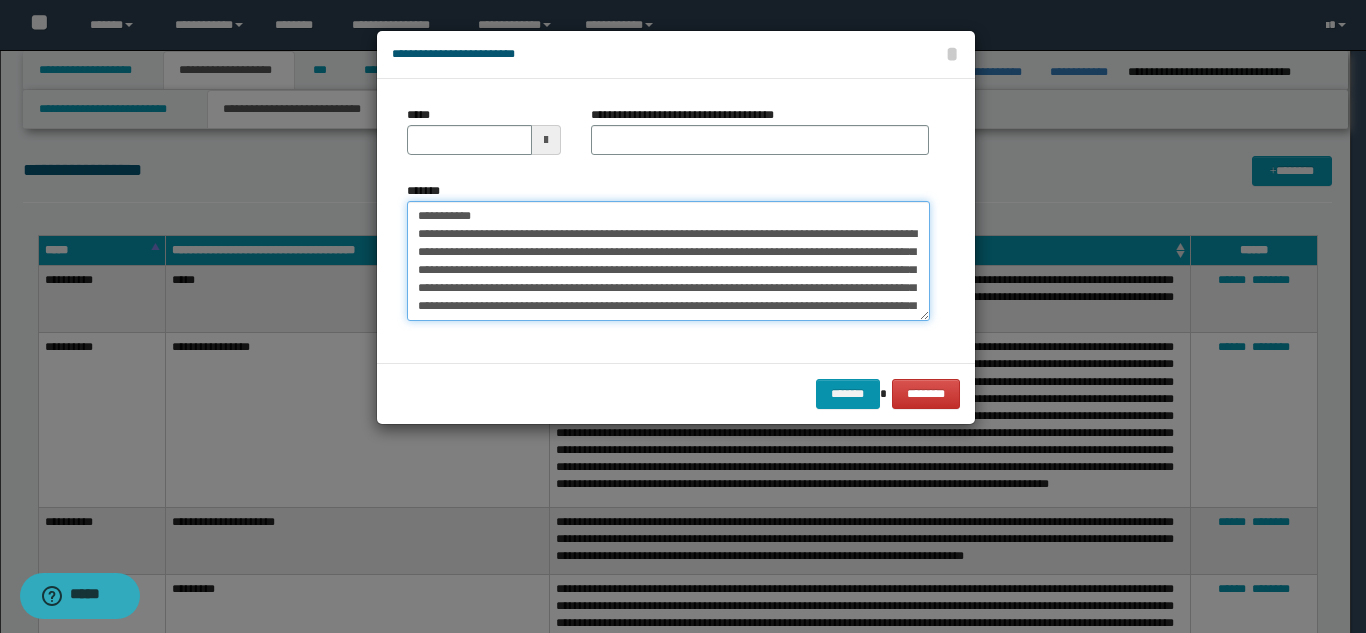drag, startPoint x: 547, startPoint y: 212, endPoint x: 486, endPoint y: 215, distance: 61.073727 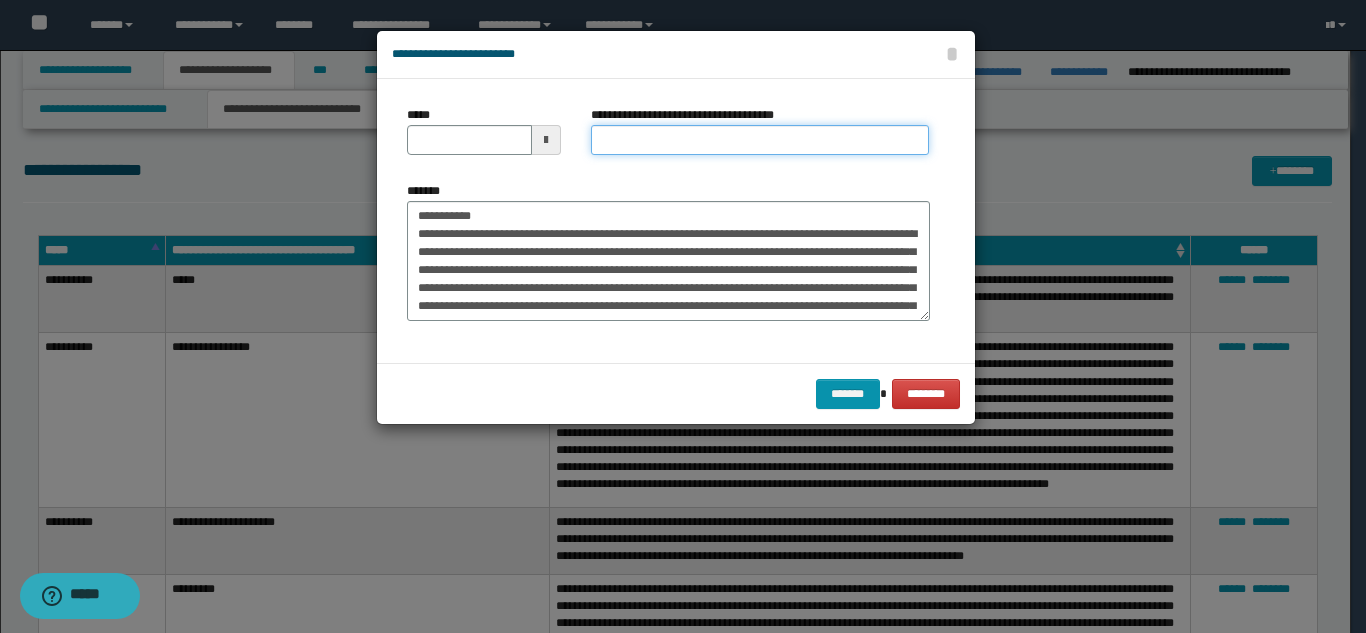 drag, startPoint x: 637, startPoint y: 146, endPoint x: 526, endPoint y: 197, distance: 122.15564 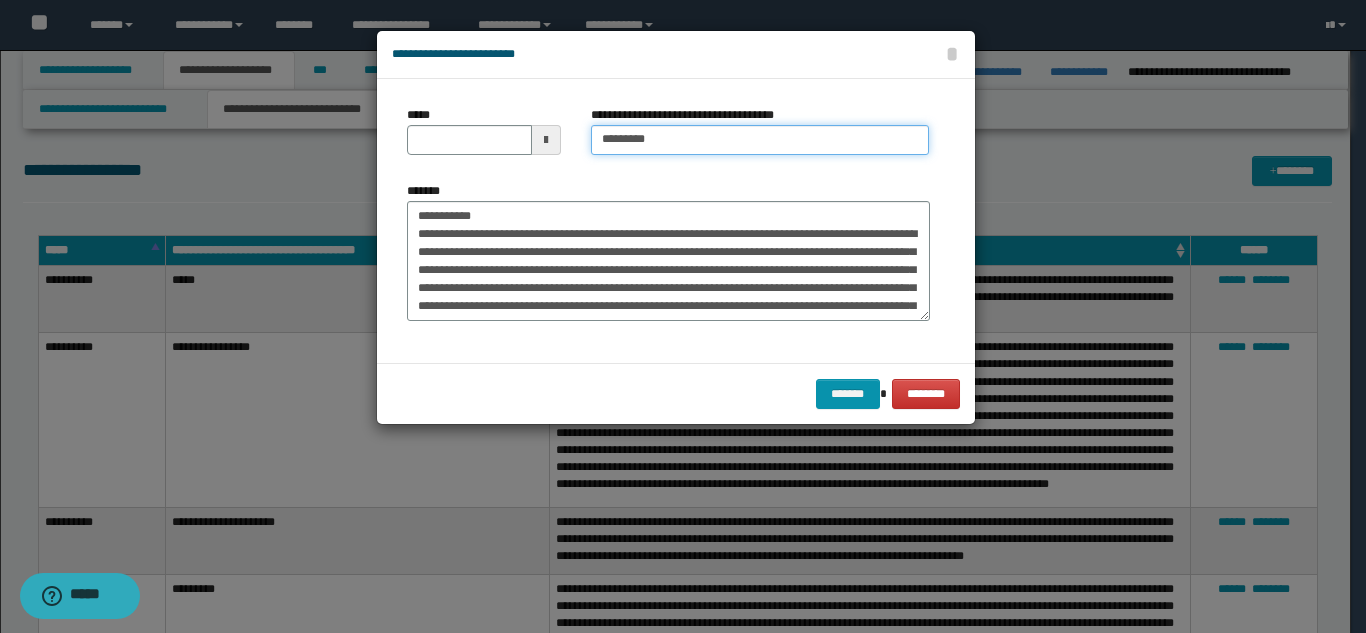 type on "*********" 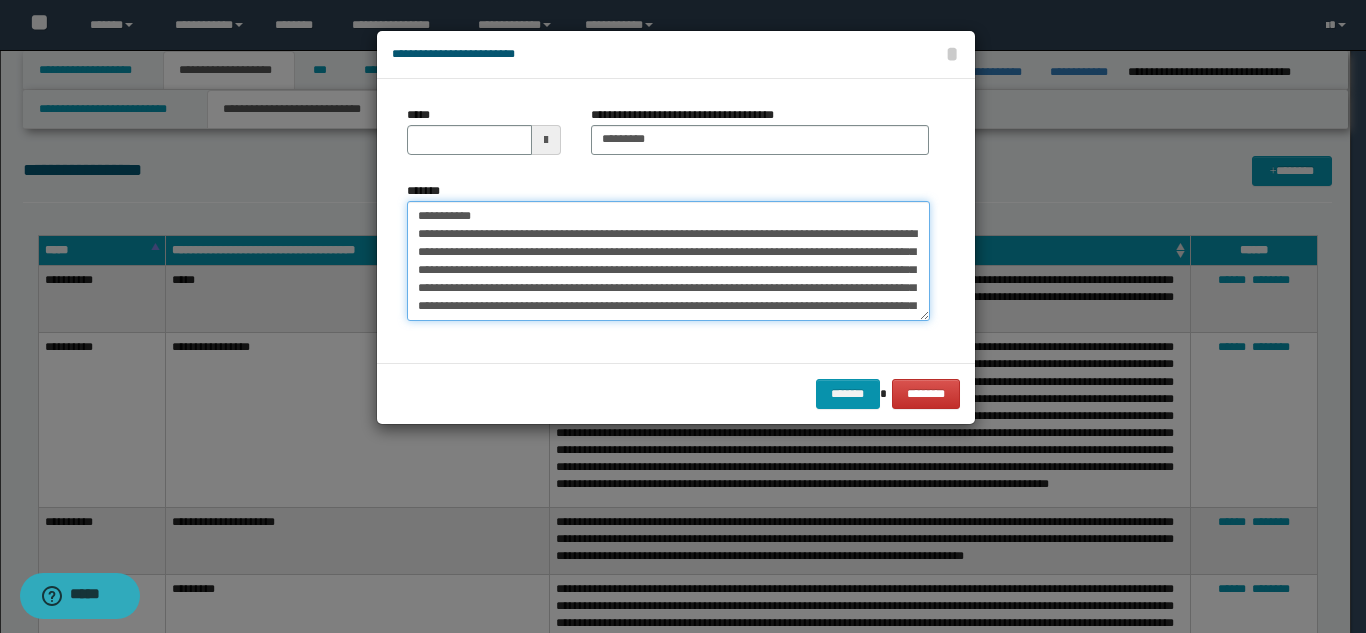 drag, startPoint x: 480, startPoint y: 219, endPoint x: 404, endPoint y: 201, distance: 78.10249 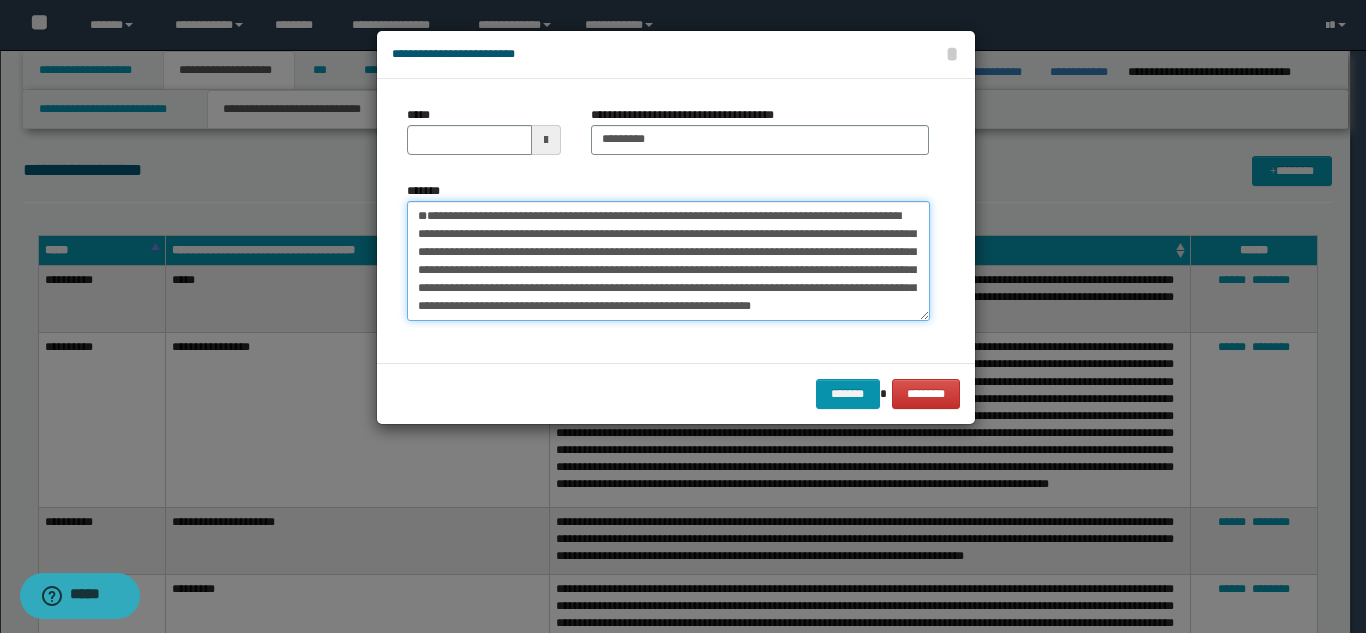 type 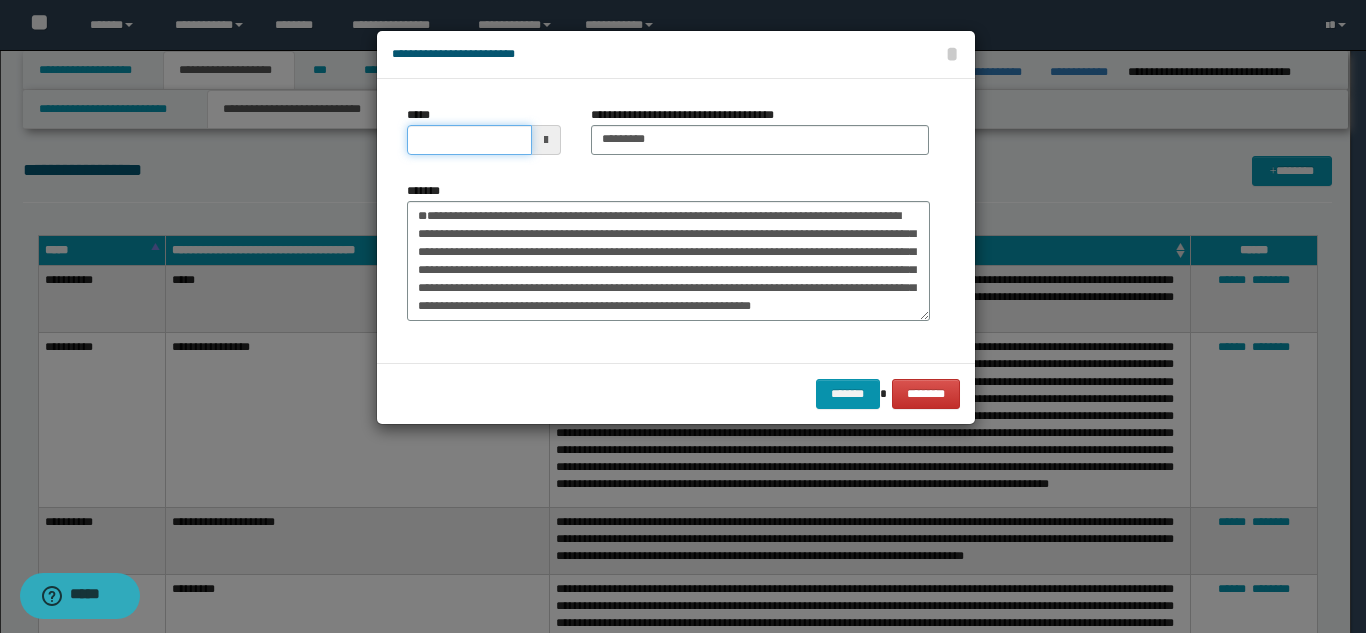click on "*****" at bounding box center [469, 140] 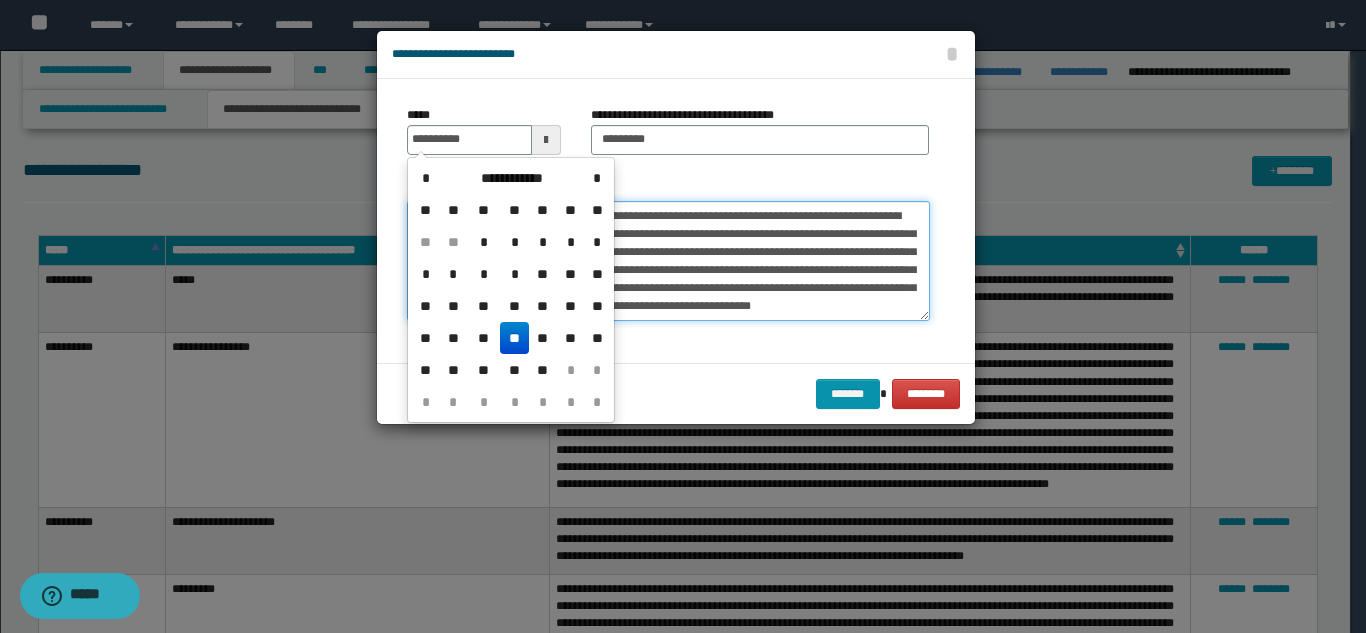 type on "**********" 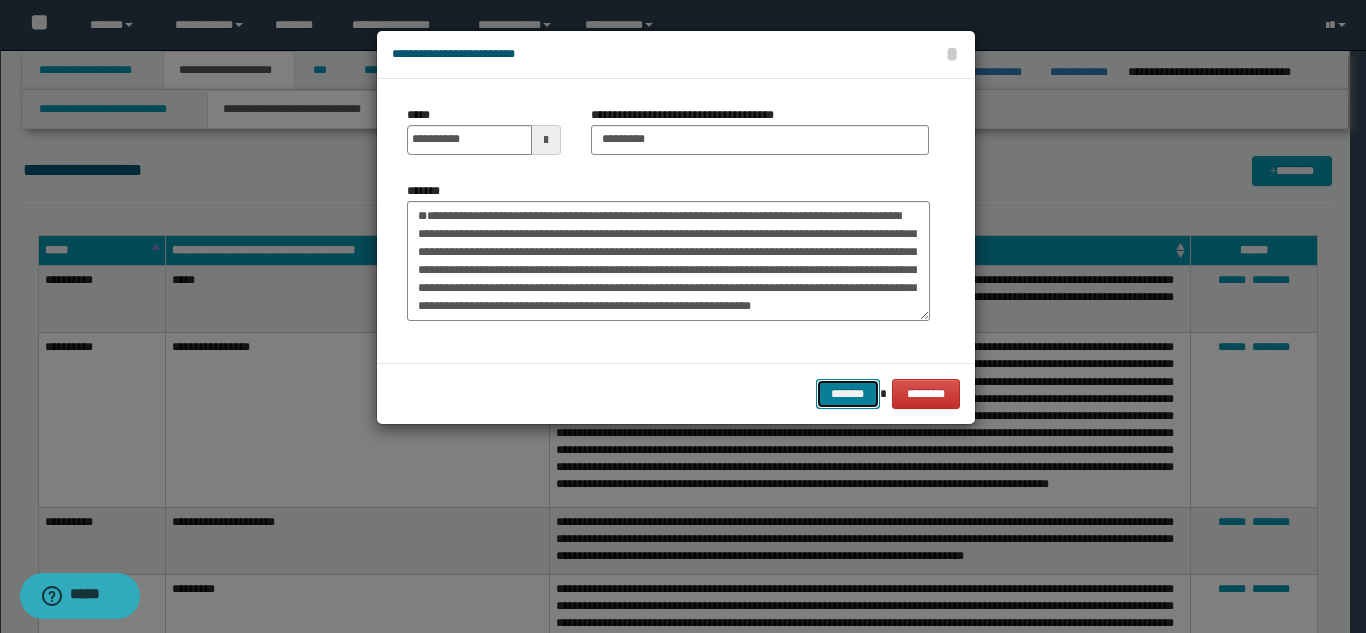 click on "*******" at bounding box center [848, 394] 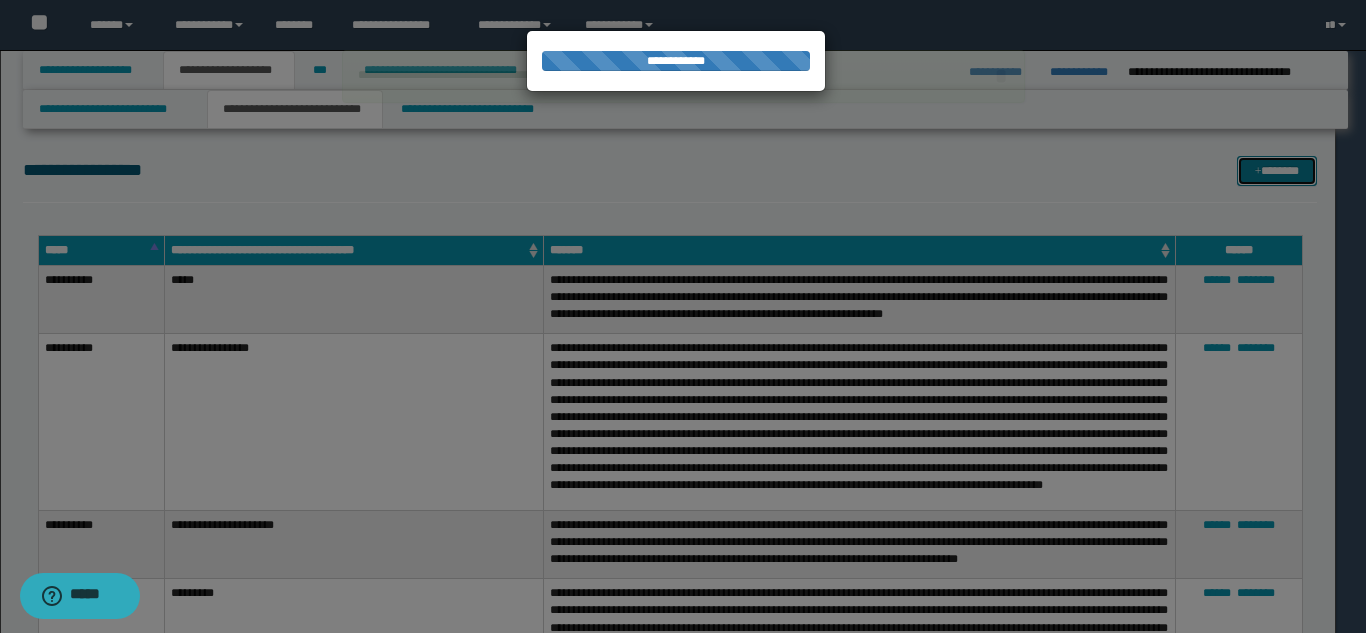 type 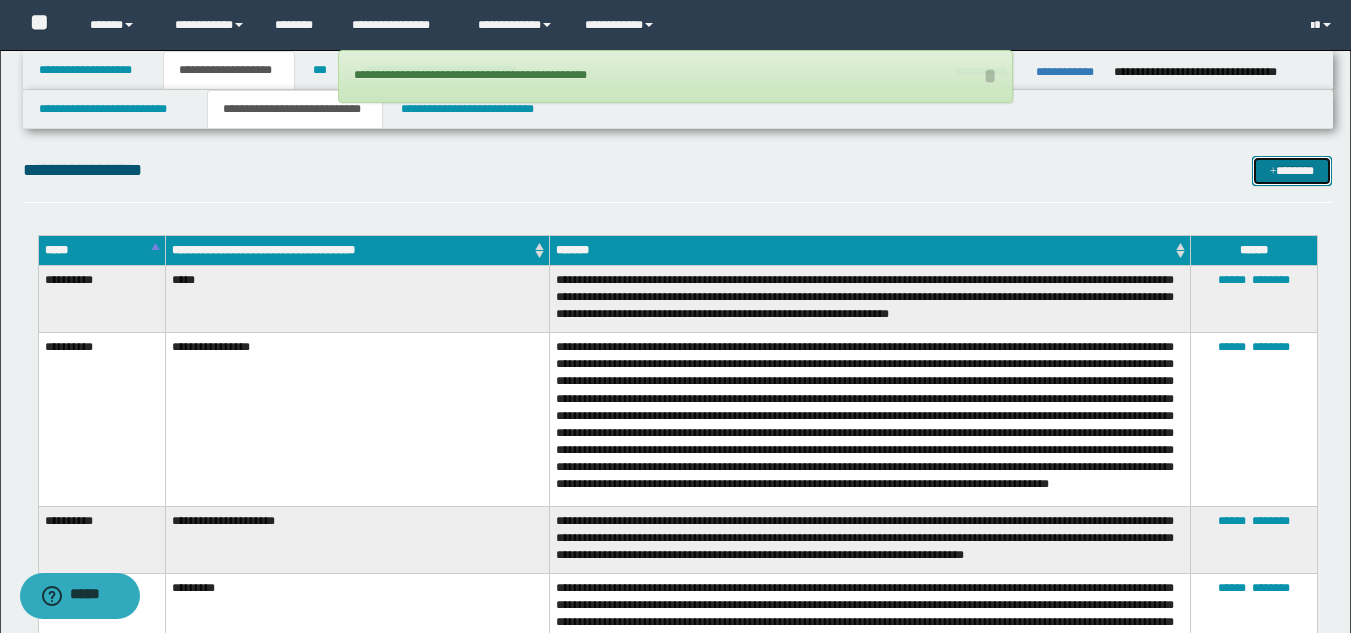 click on "*******" at bounding box center (1292, 171) 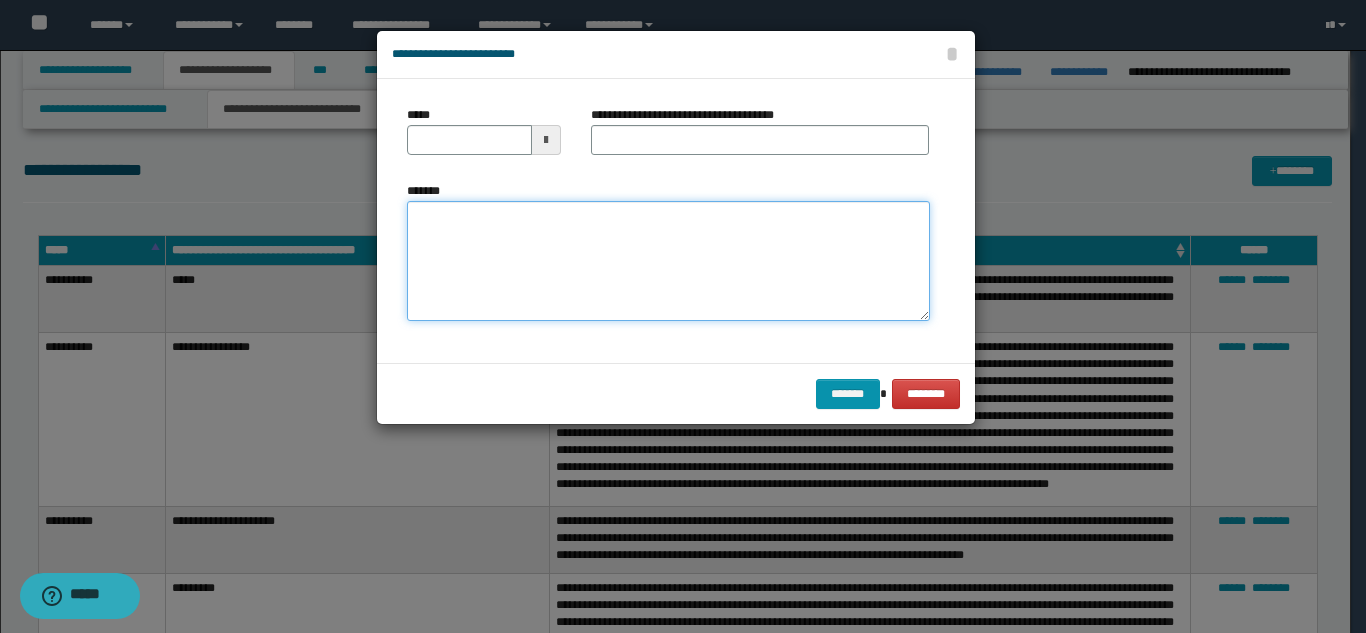 click on "*******" at bounding box center (668, 261) 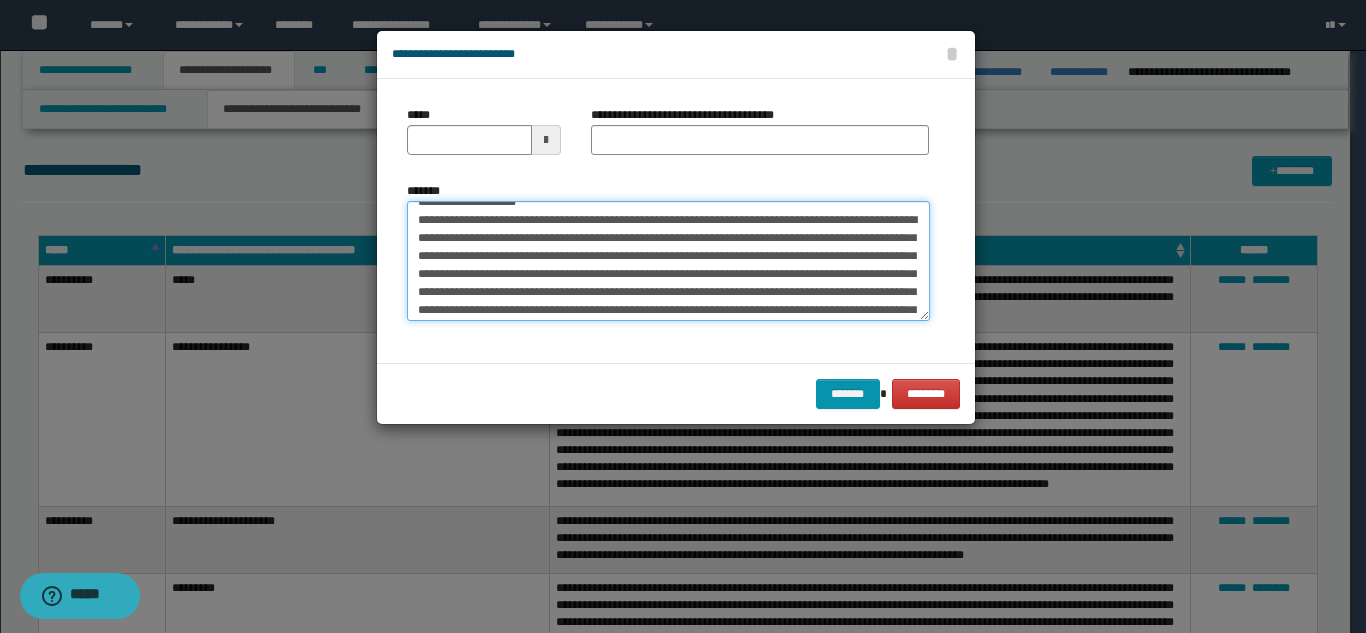 scroll, scrollTop: 0, scrollLeft: 0, axis: both 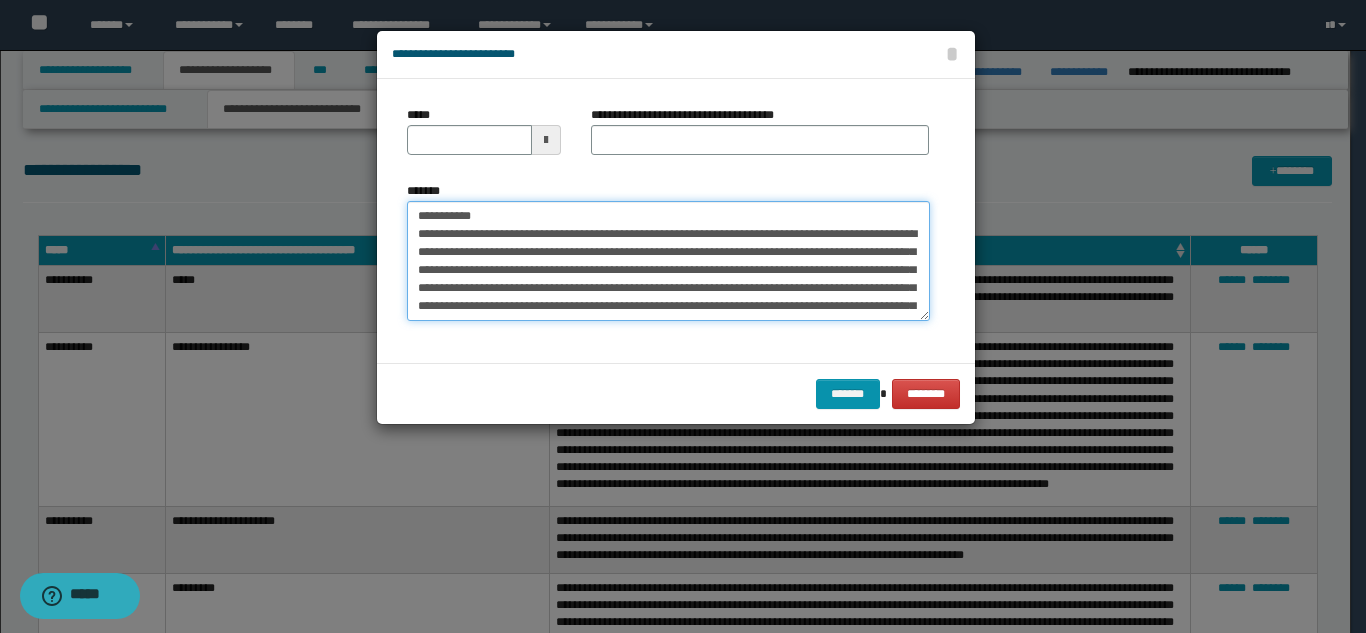 drag, startPoint x: 543, startPoint y: 220, endPoint x: 538, endPoint y: 205, distance: 15.811388 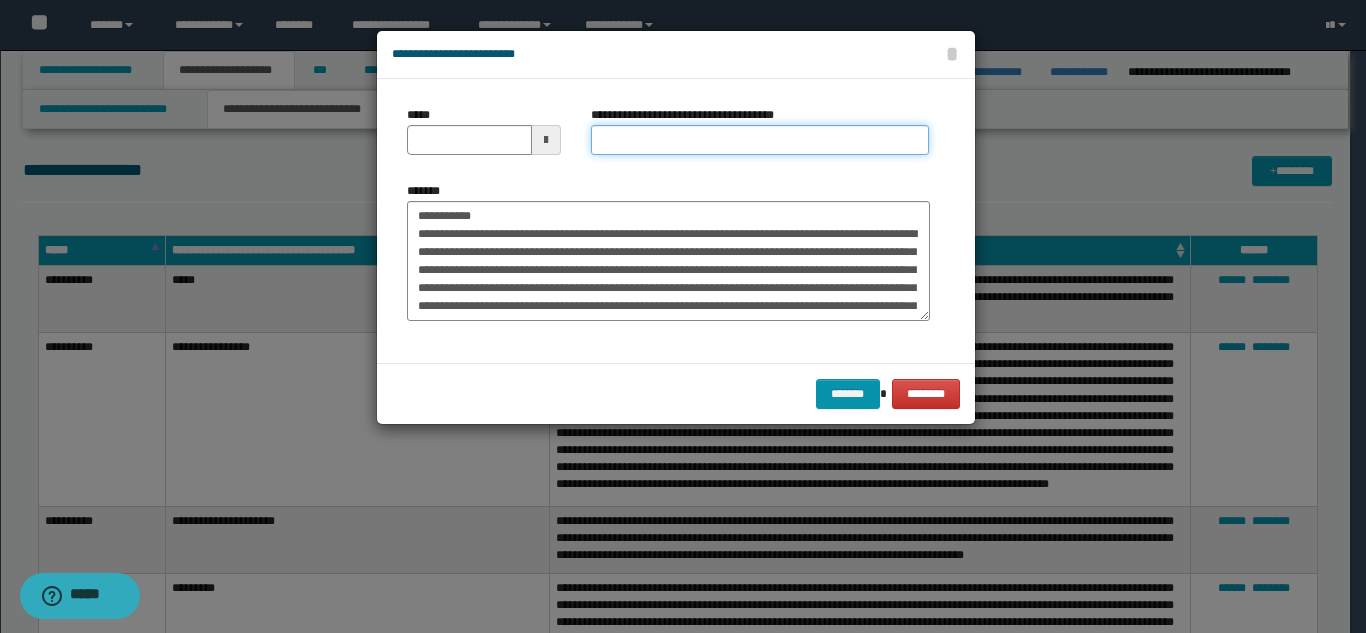 drag, startPoint x: 610, startPoint y: 136, endPoint x: 587, endPoint y: 145, distance: 24.698177 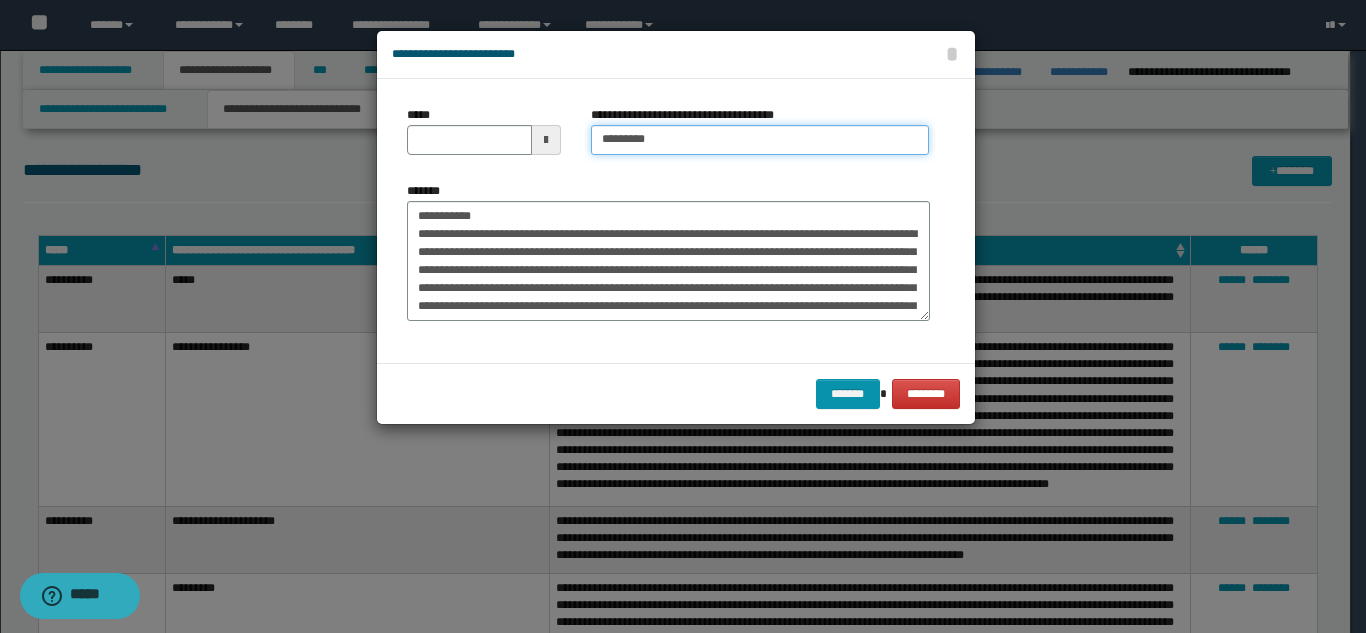 type on "*********" 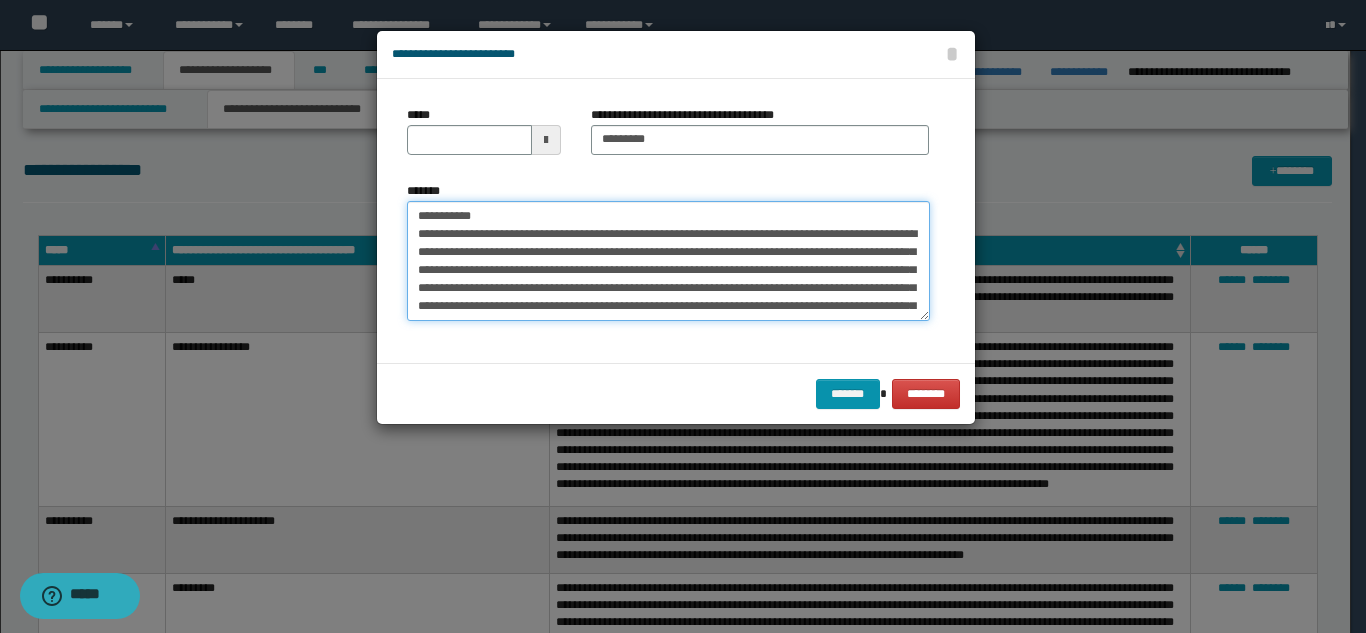 drag, startPoint x: 479, startPoint y: 219, endPoint x: 419, endPoint y: 175, distance: 74.404305 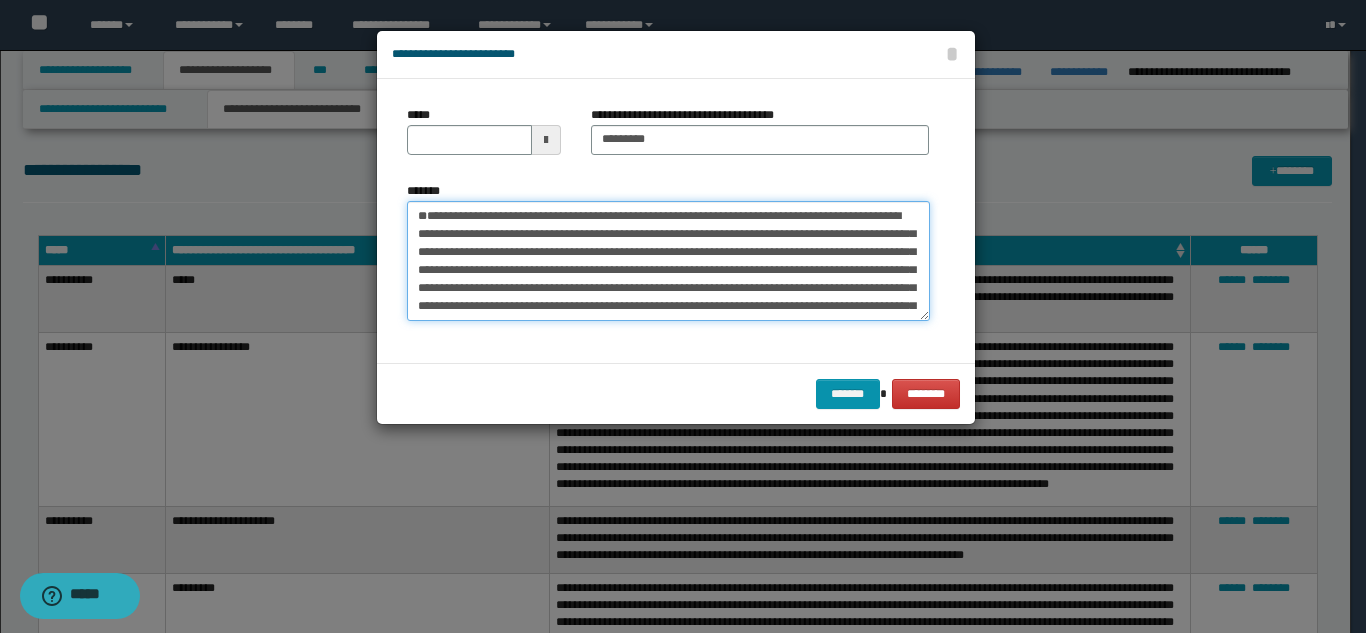 type 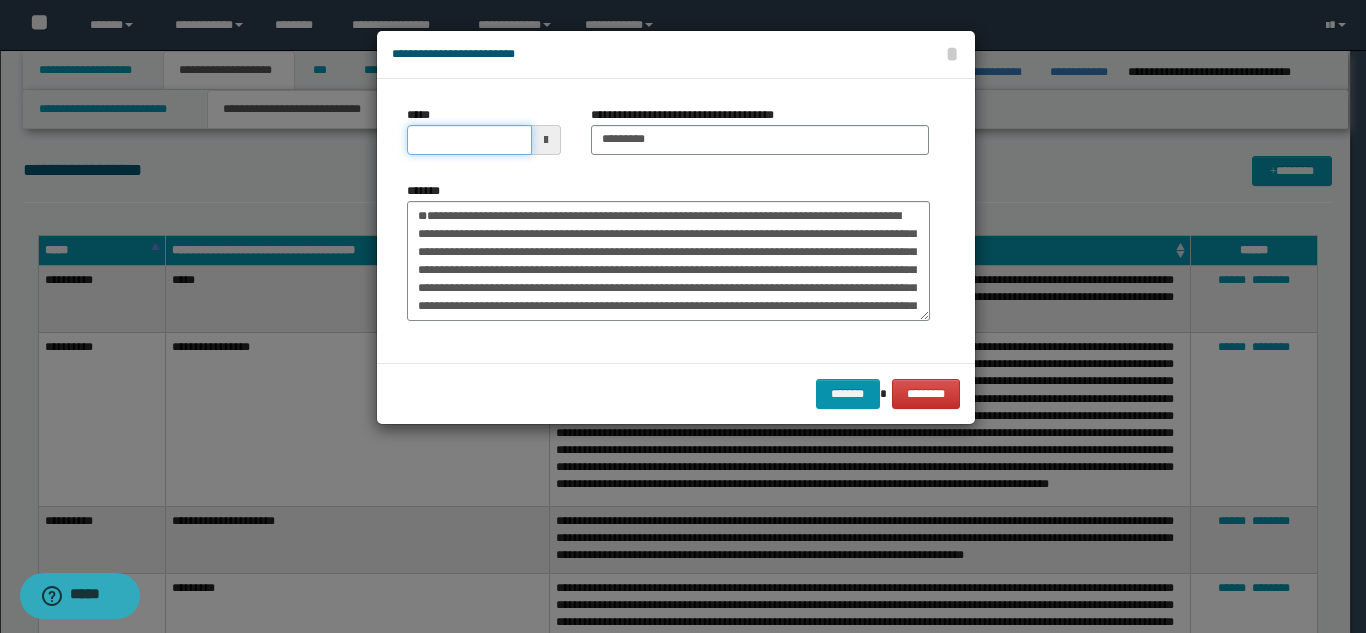click on "*****" at bounding box center (469, 140) 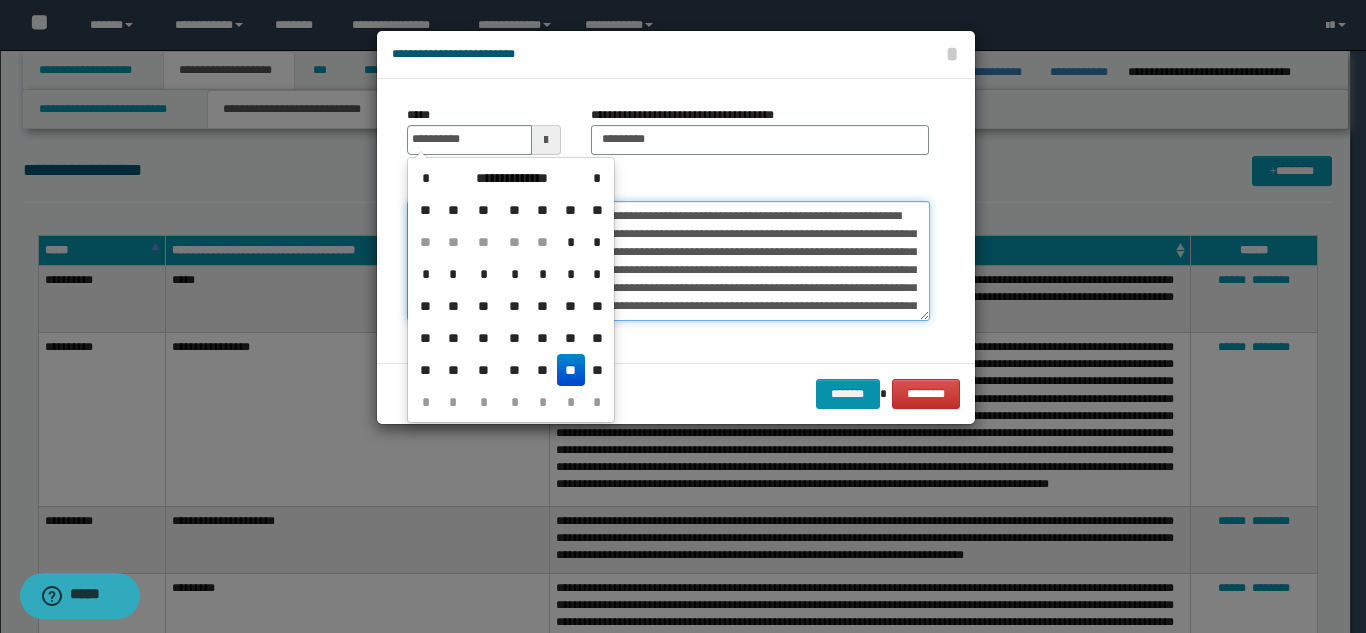 type on "**********" 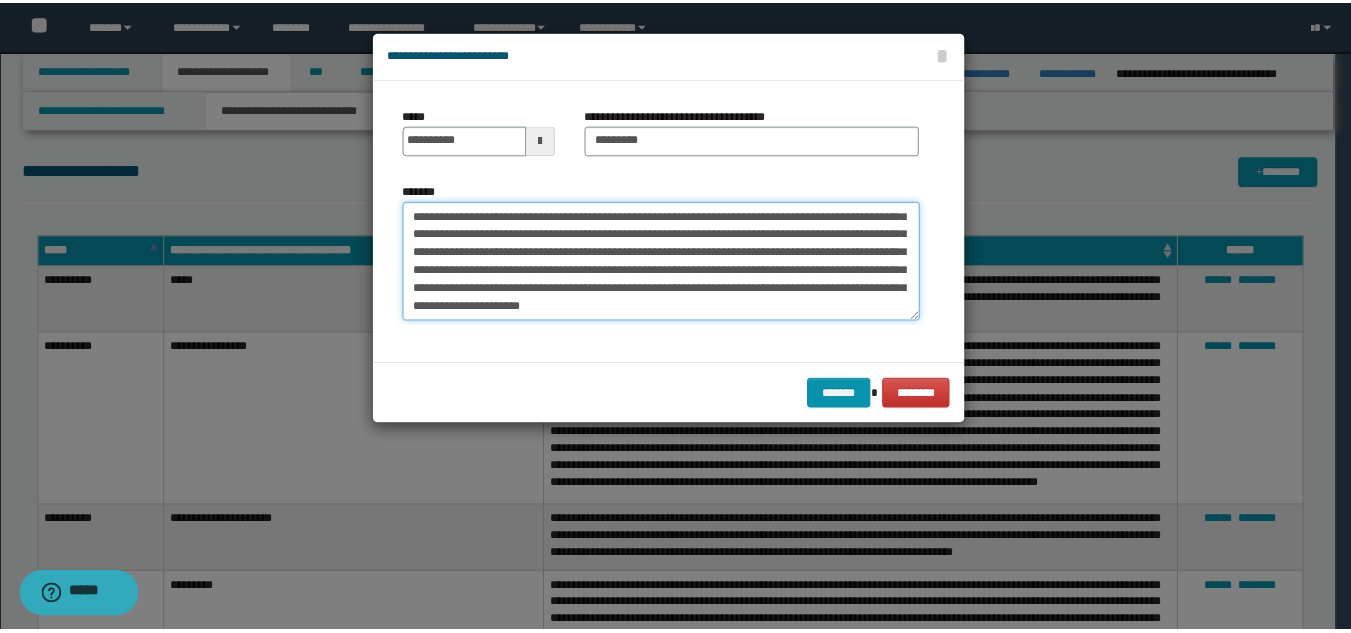 scroll, scrollTop: 54, scrollLeft: 0, axis: vertical 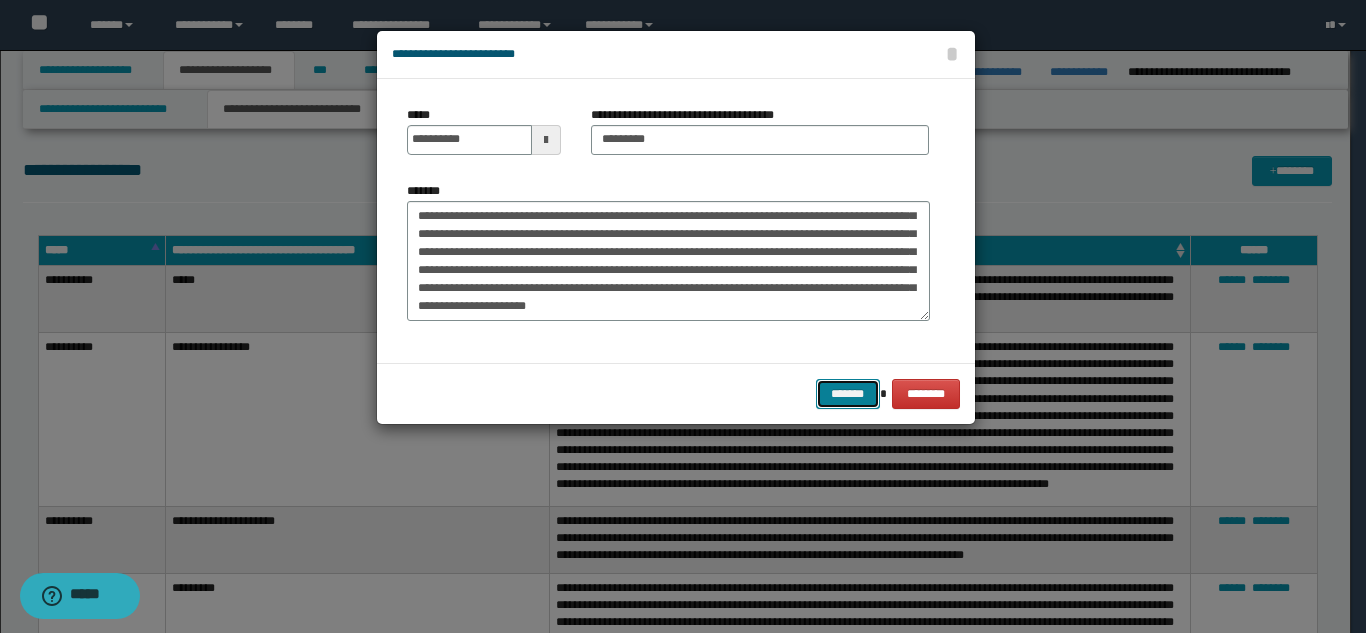 click on "*******" at bounding box center [848, 394] 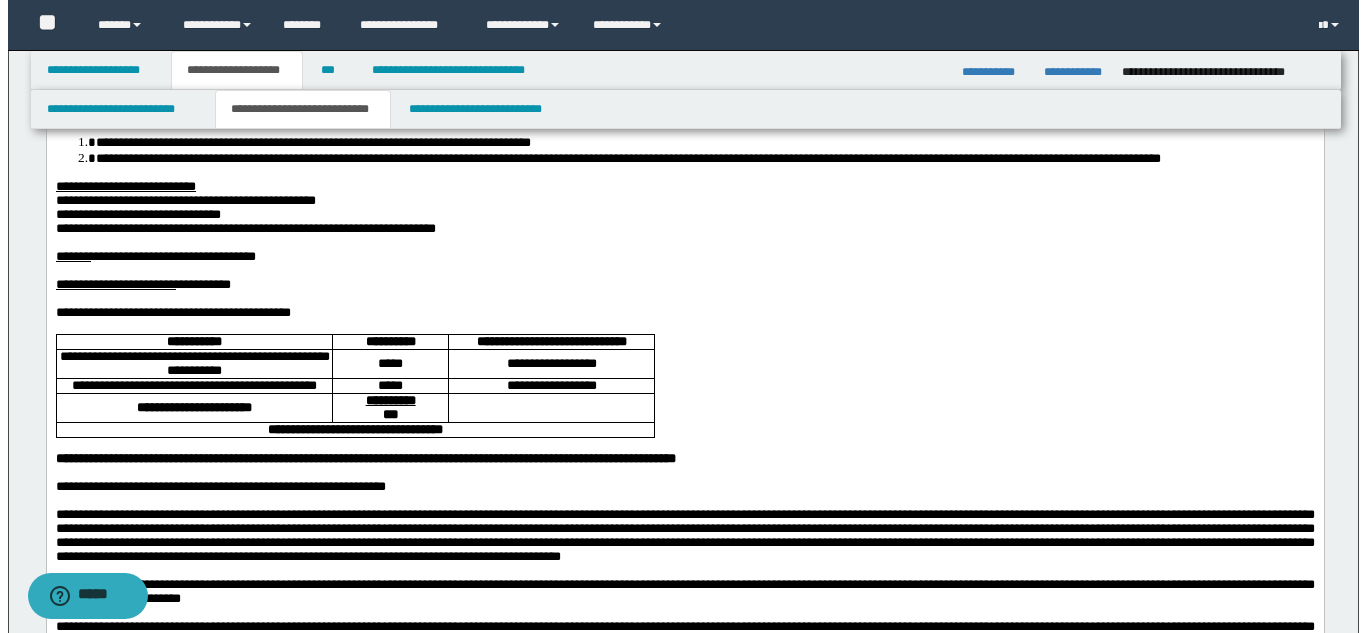 scroll, scrollTop: 0, scrollLeft: 0, axis: both 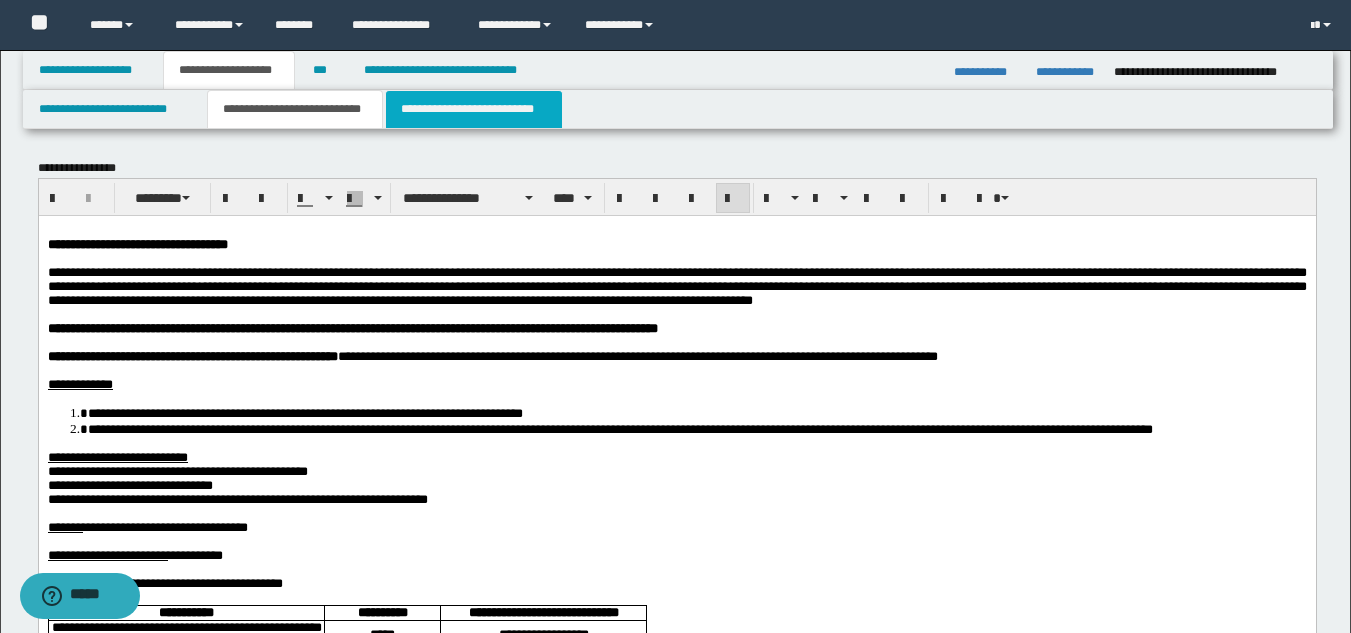 click on "**********" at bounding box center [474, 109] 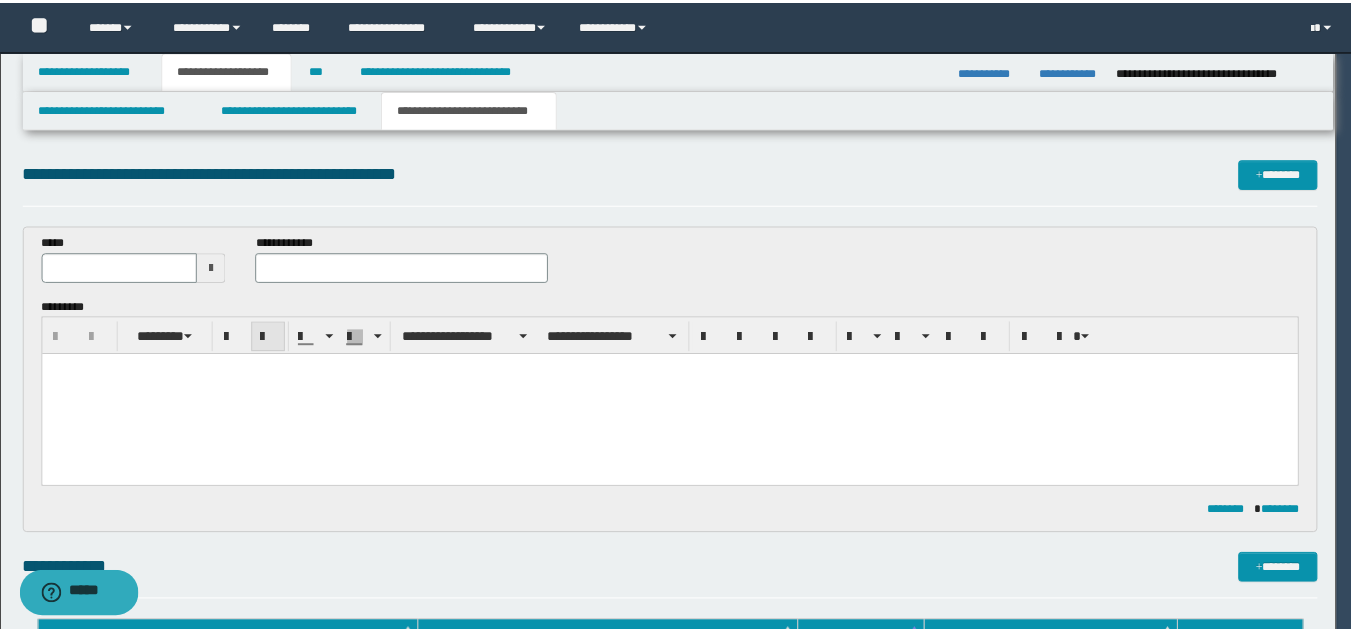 scroll, scrollTop: 0, scrollLeft: 0, axis: both 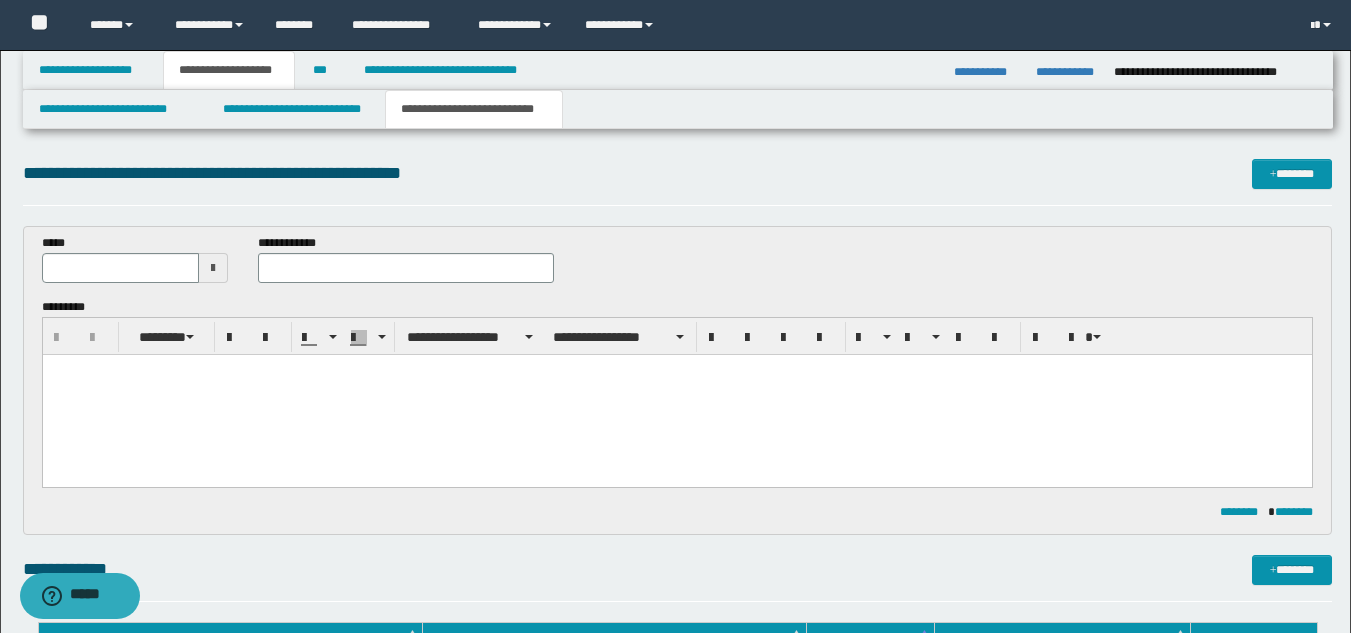 click at bounding box center (213, 268) 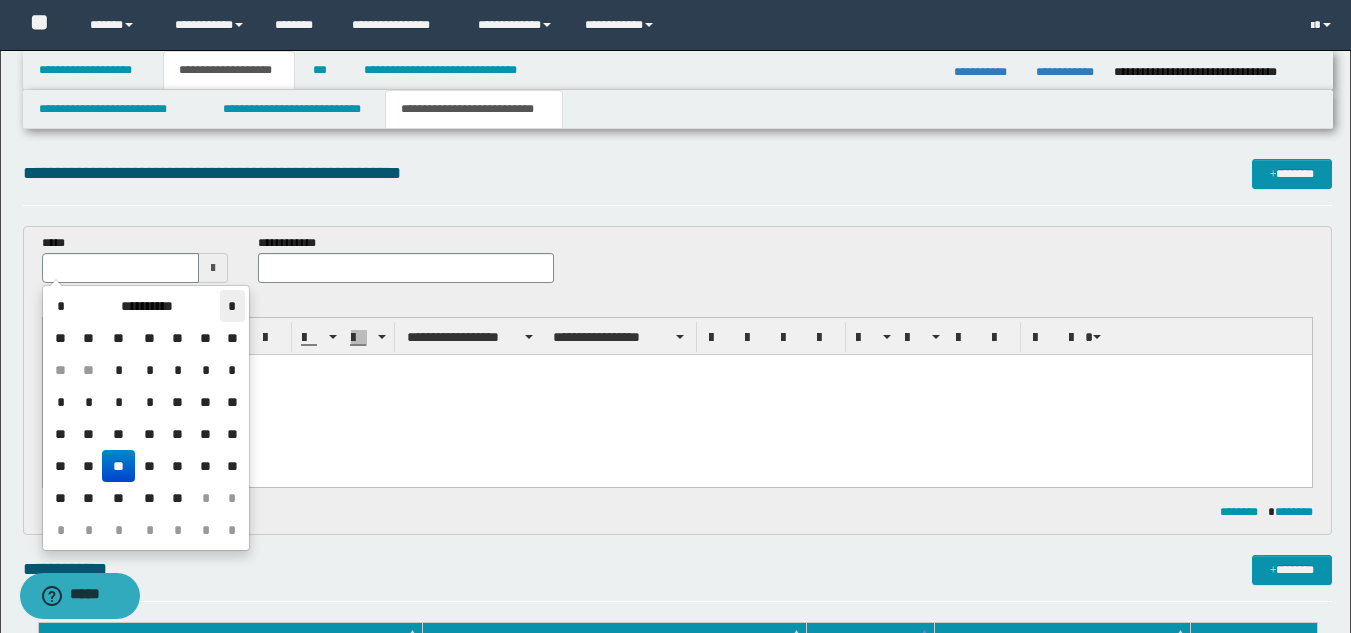 click on "*" at bounding box center (232, 306) 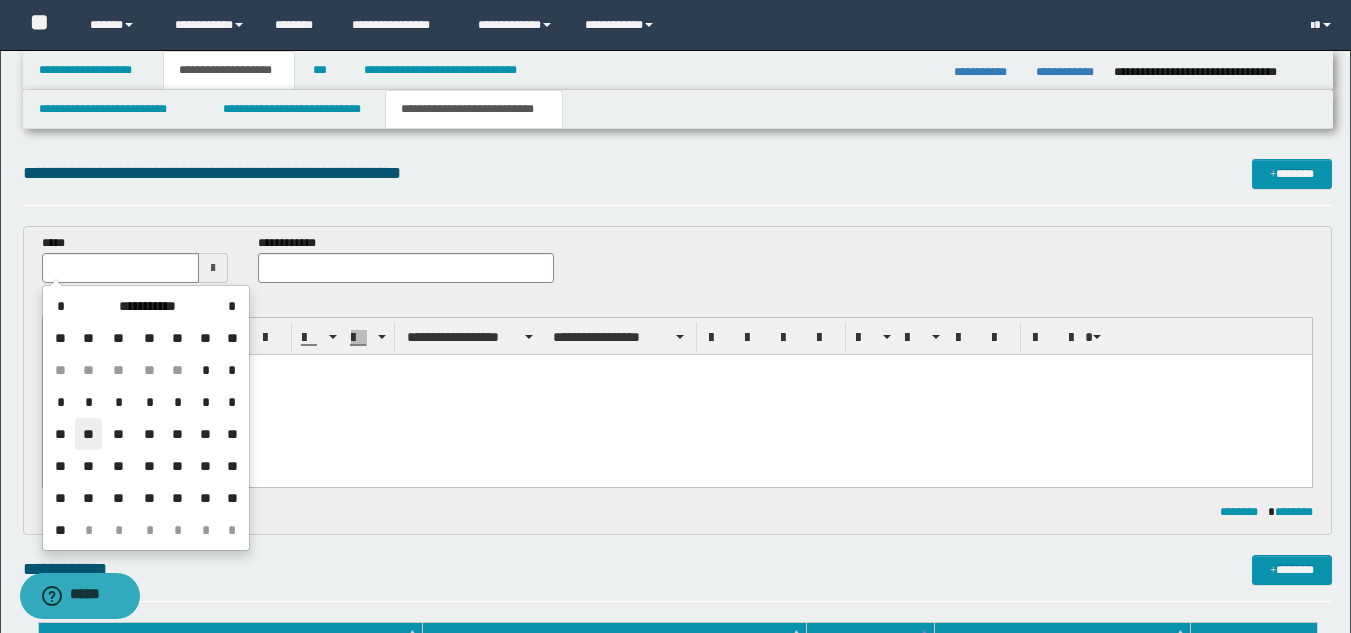 drag, startPoint x: 87, startPoint y: 431, endPoint x: 176, endPoint y: 21, distance: 419.54855 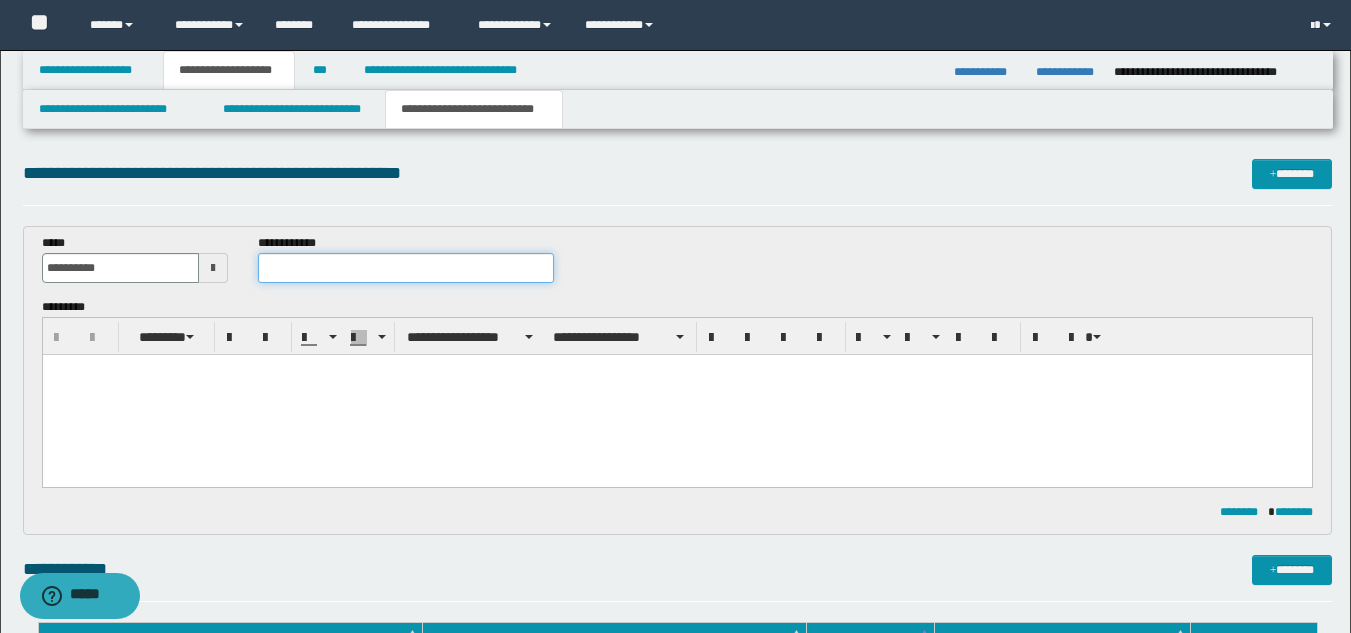 click at bounding box center (405, 268) 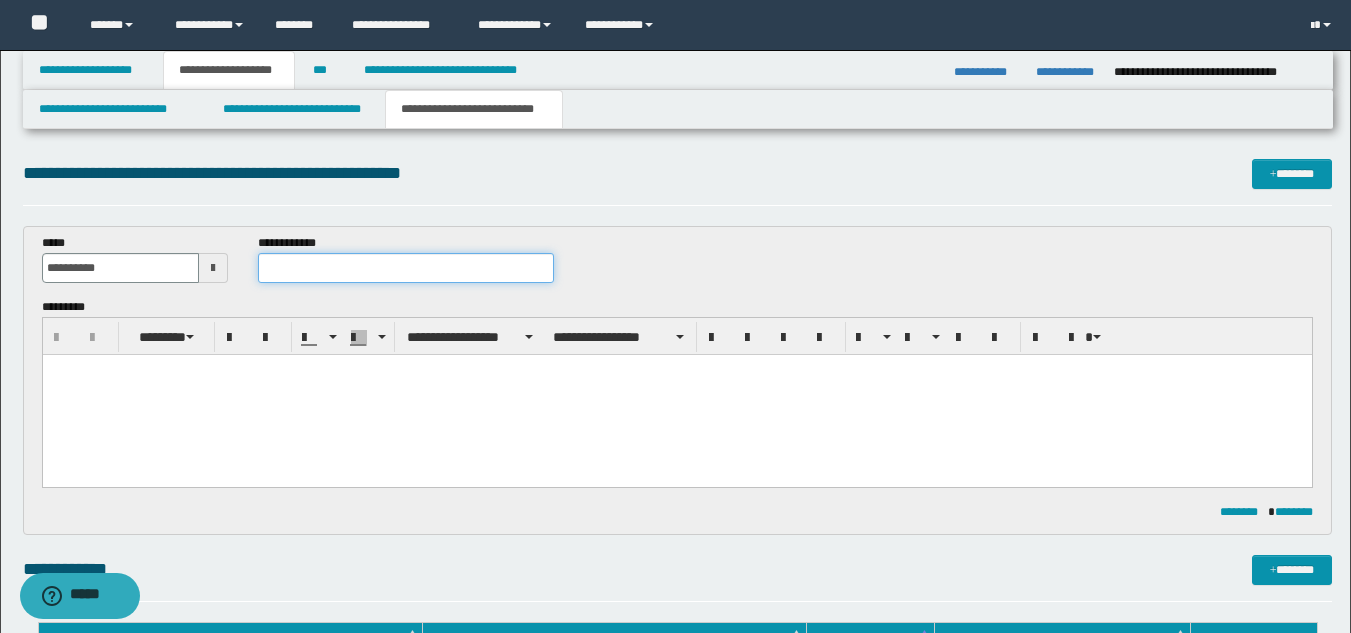 paste on "**********" 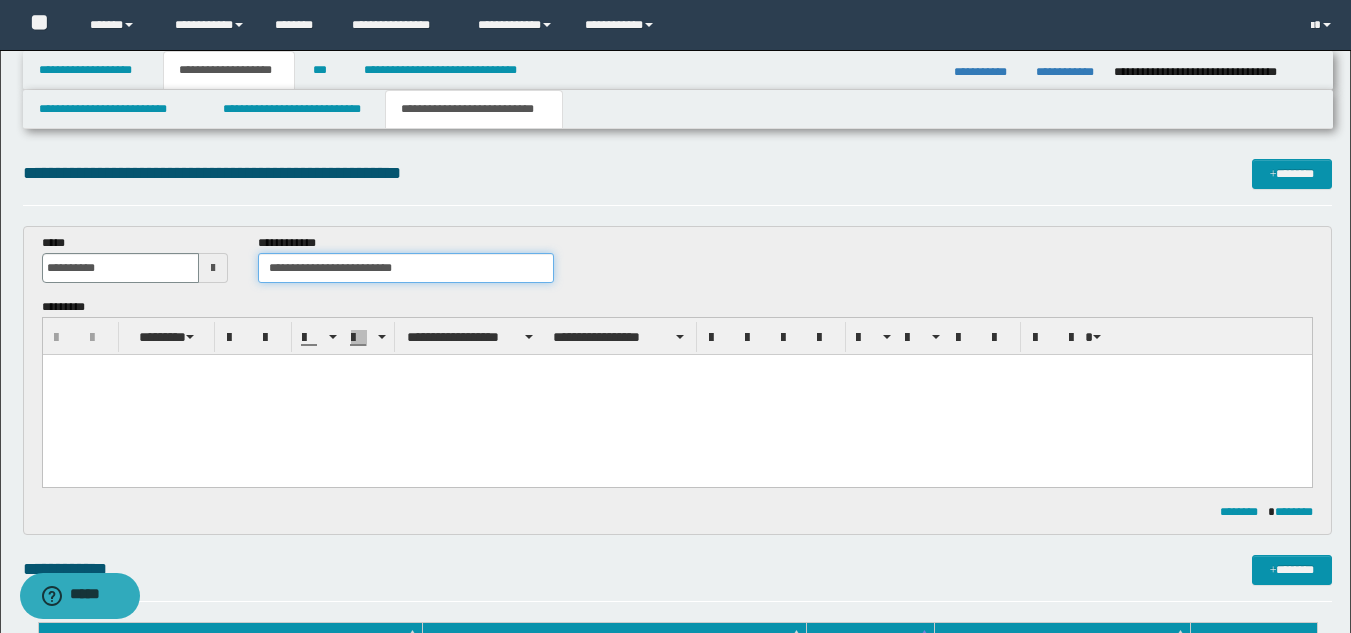 type on "**********" 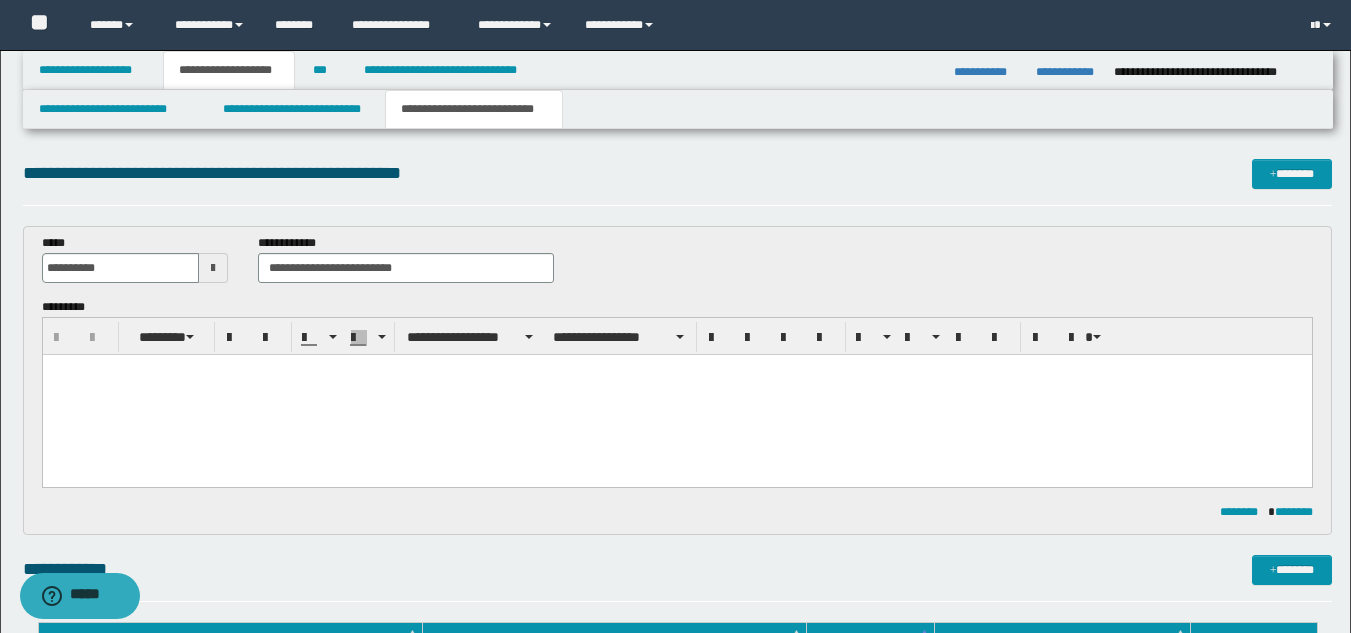 click at bounding box center [676, 395] 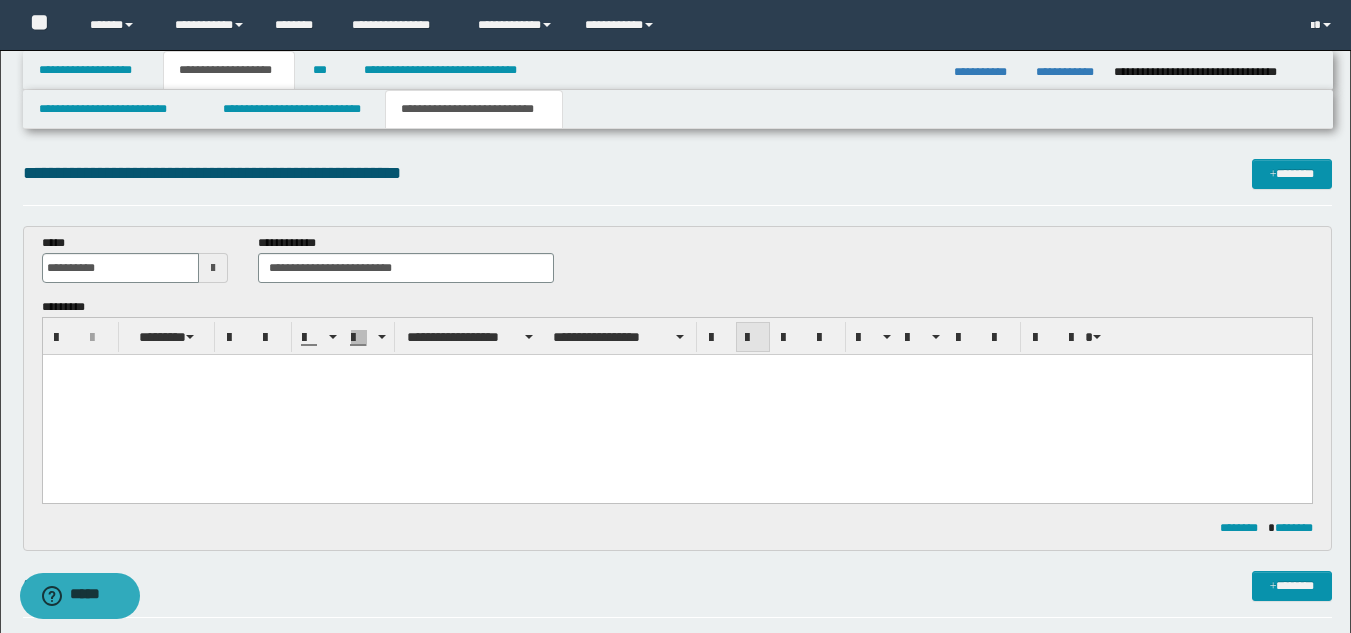 paste 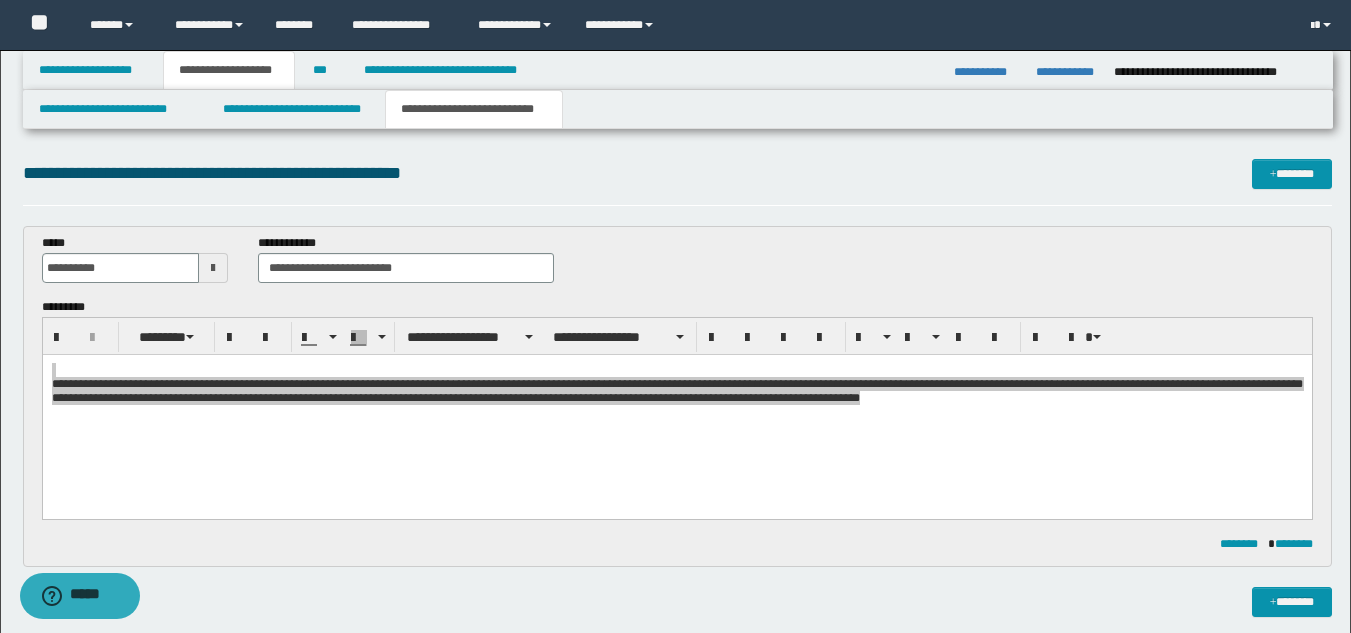 click on "**********" at bounding box center (677, 336) 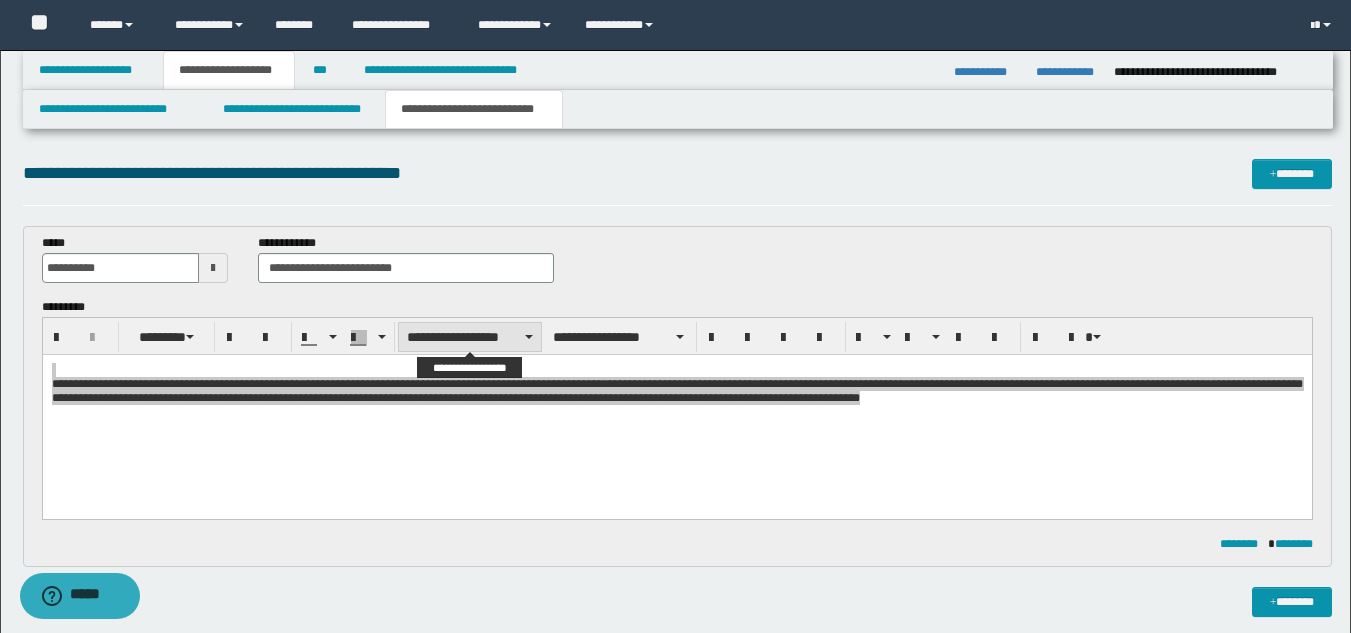 click on "**********" at bounding box center [470, 337] 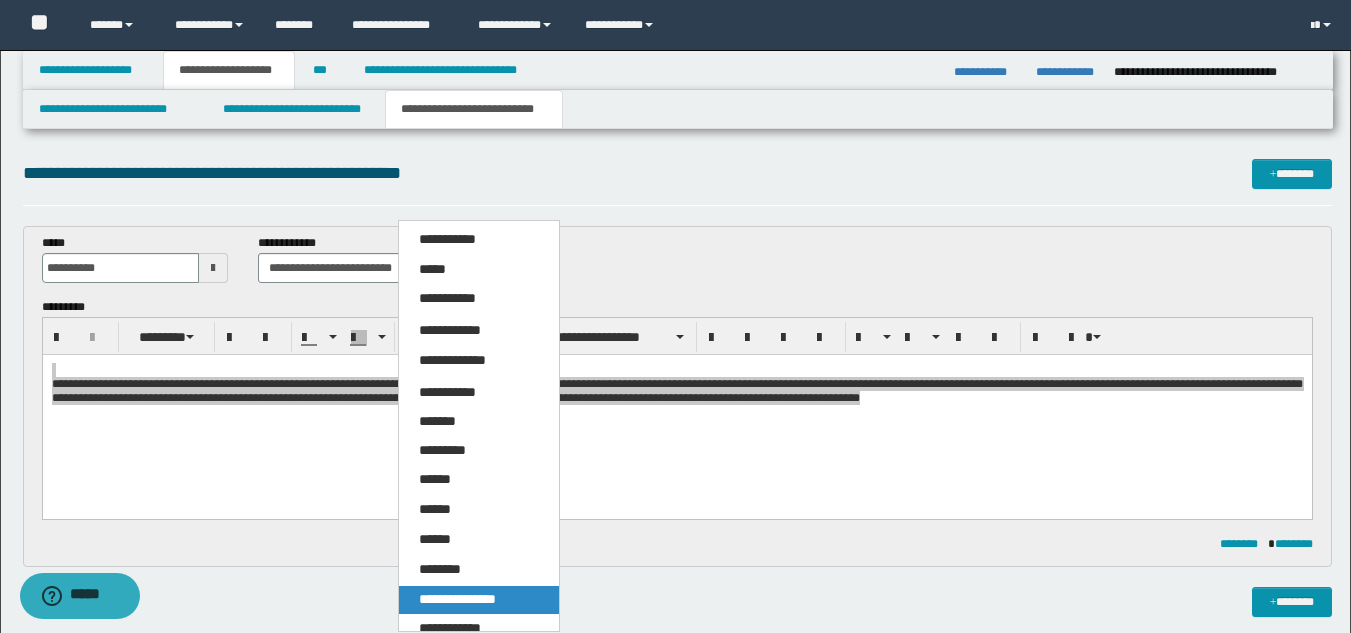 click on "**********" at bounding box center (457, 599) 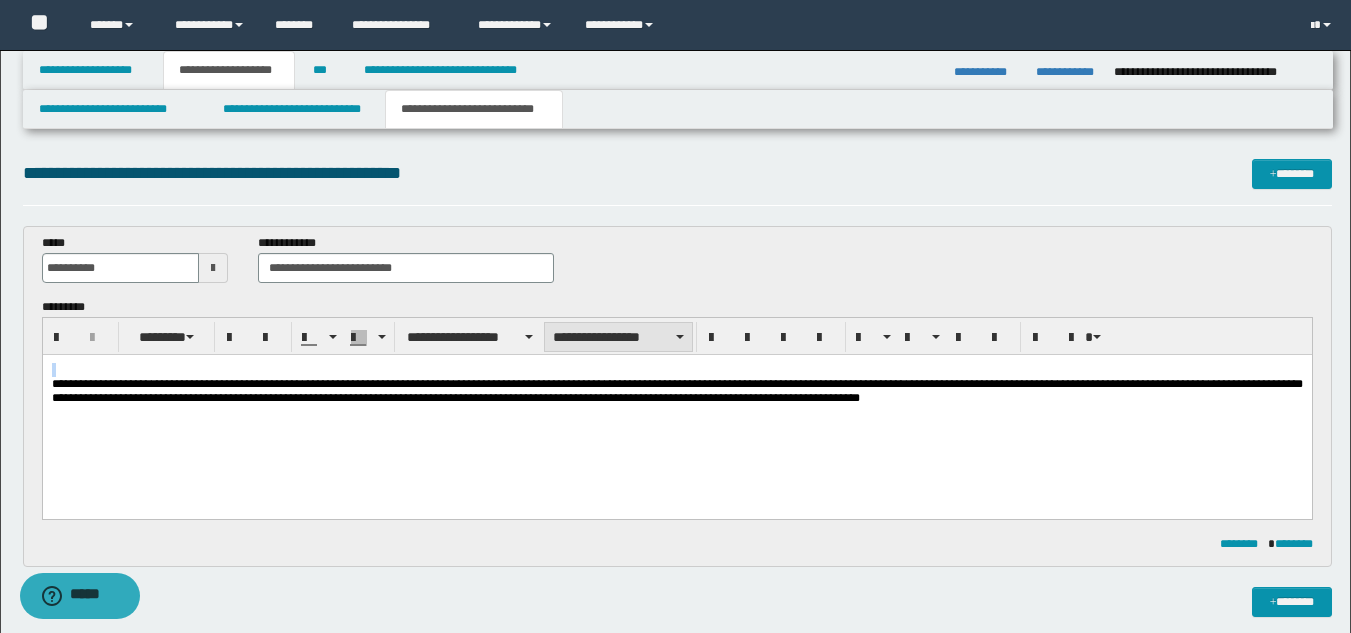click on "**********" at bounding box center [618, 337] 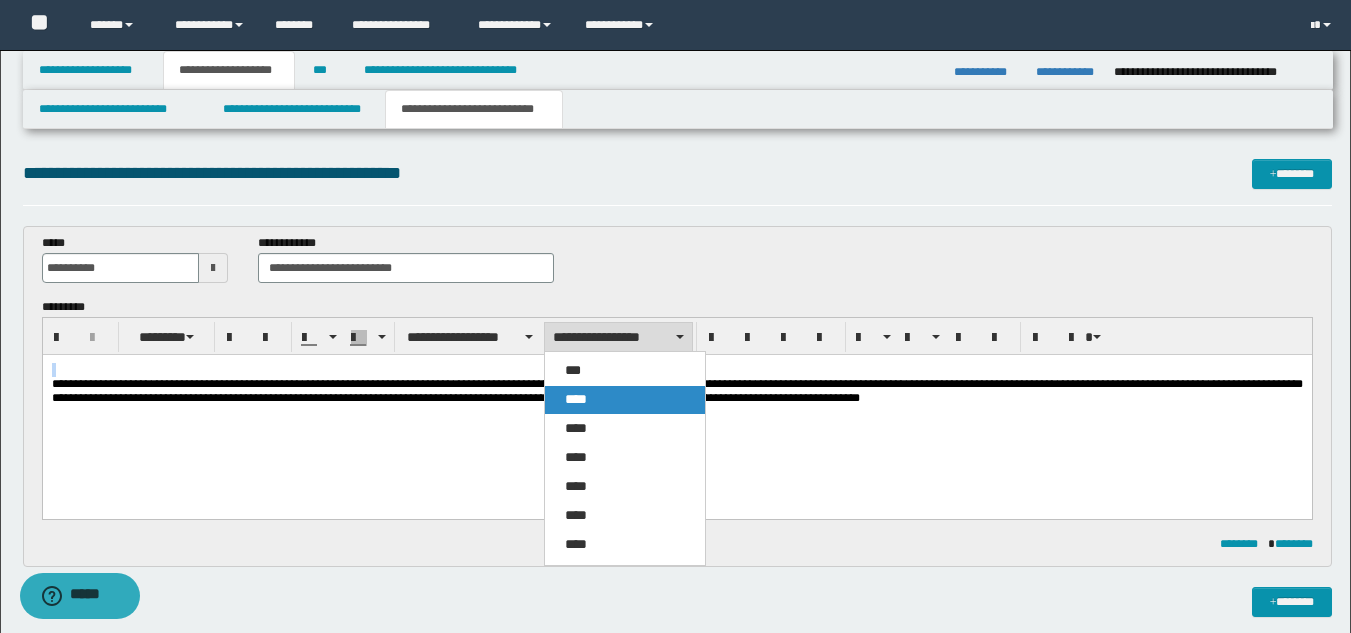 click on "****" at bounding box center [625, 400] 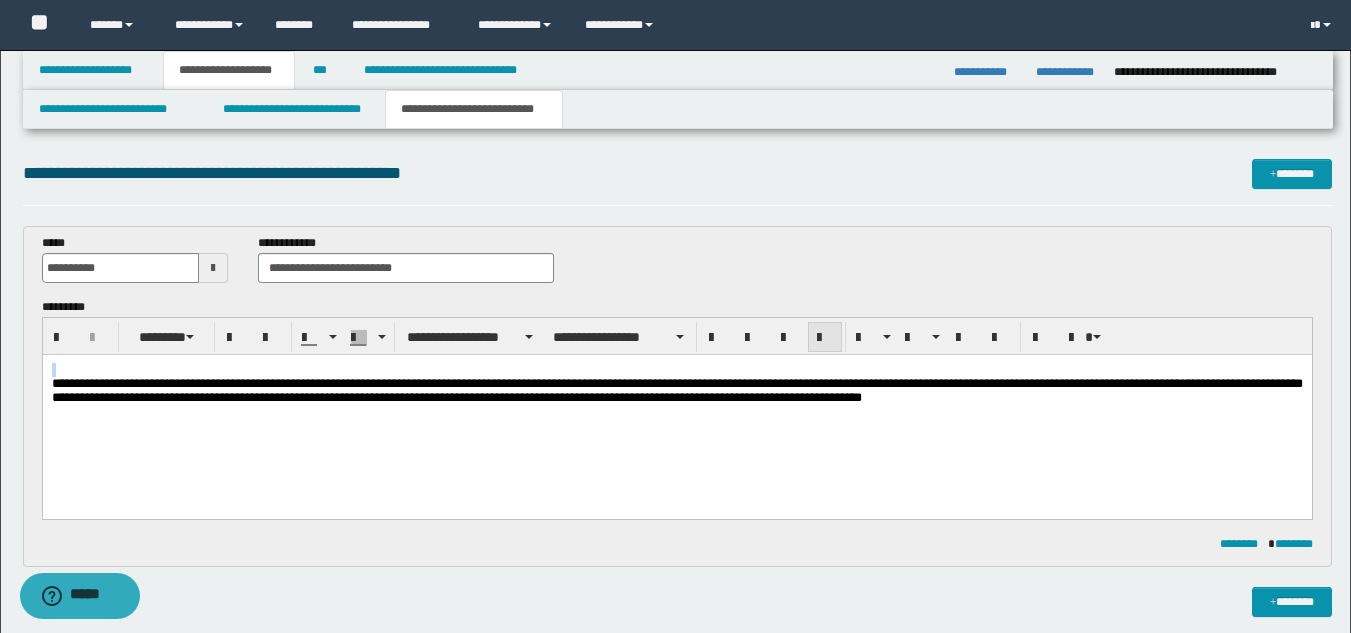 click at bounding box center [825, 338] 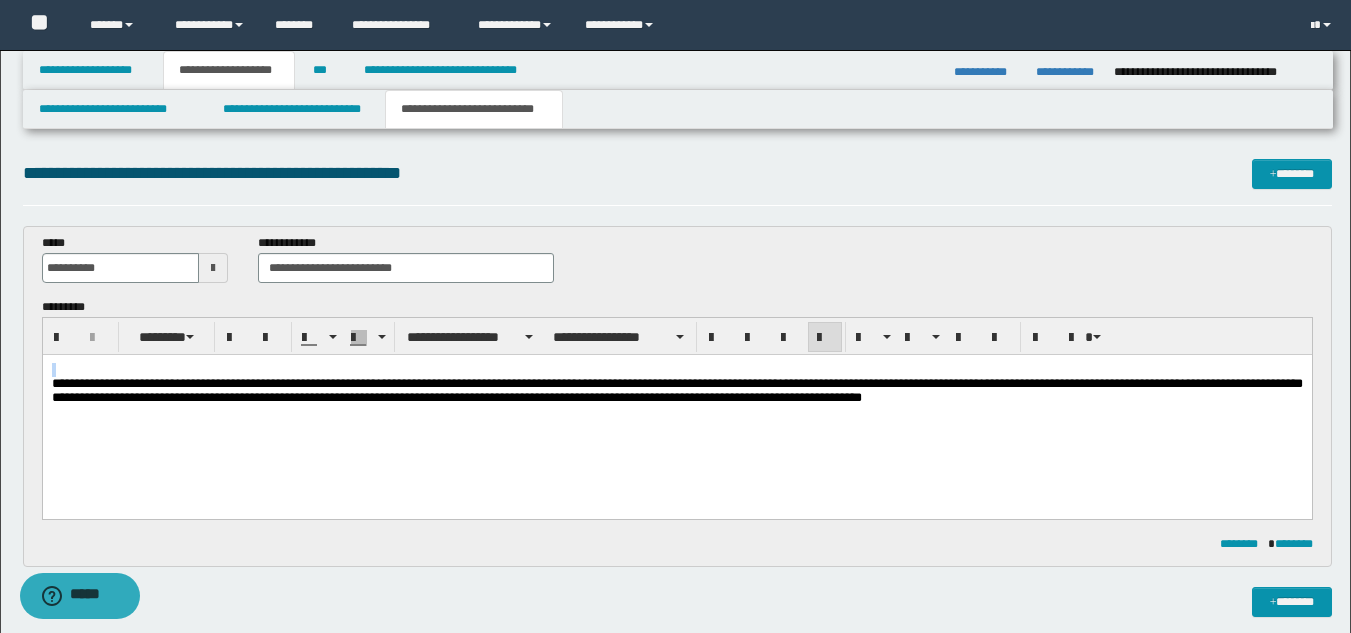 click on "**********" at bounding box center (676, 409) 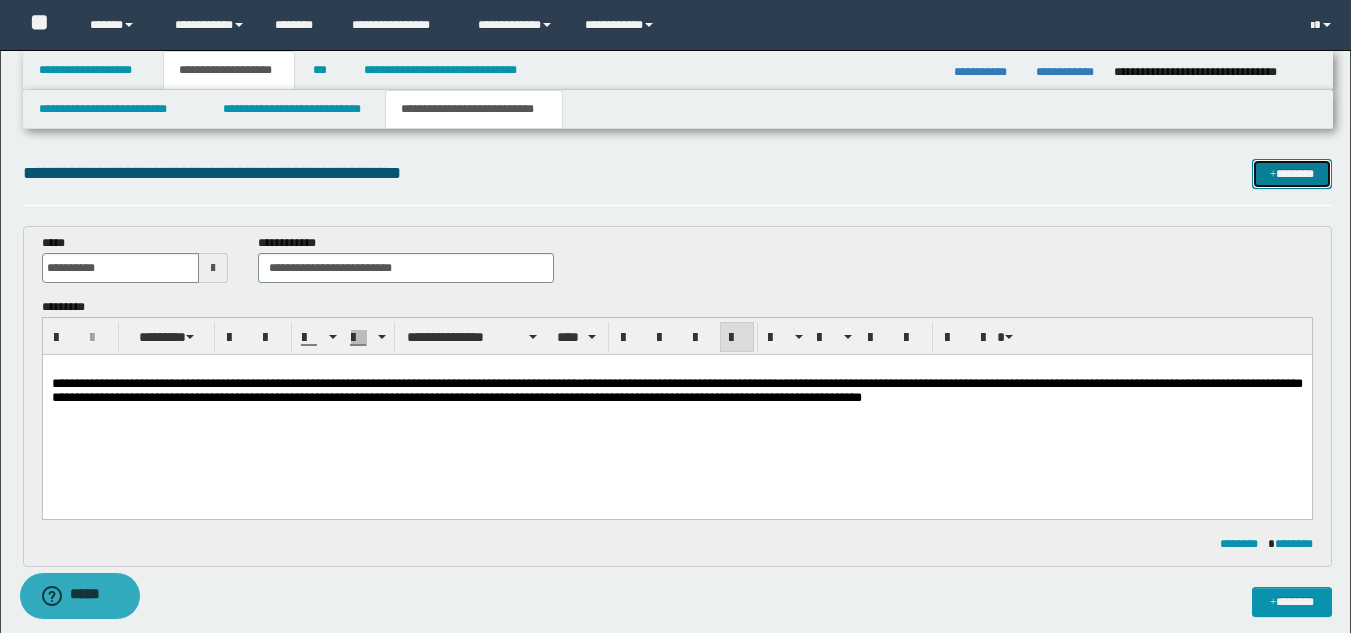 click at bounding box center [1273, 175] 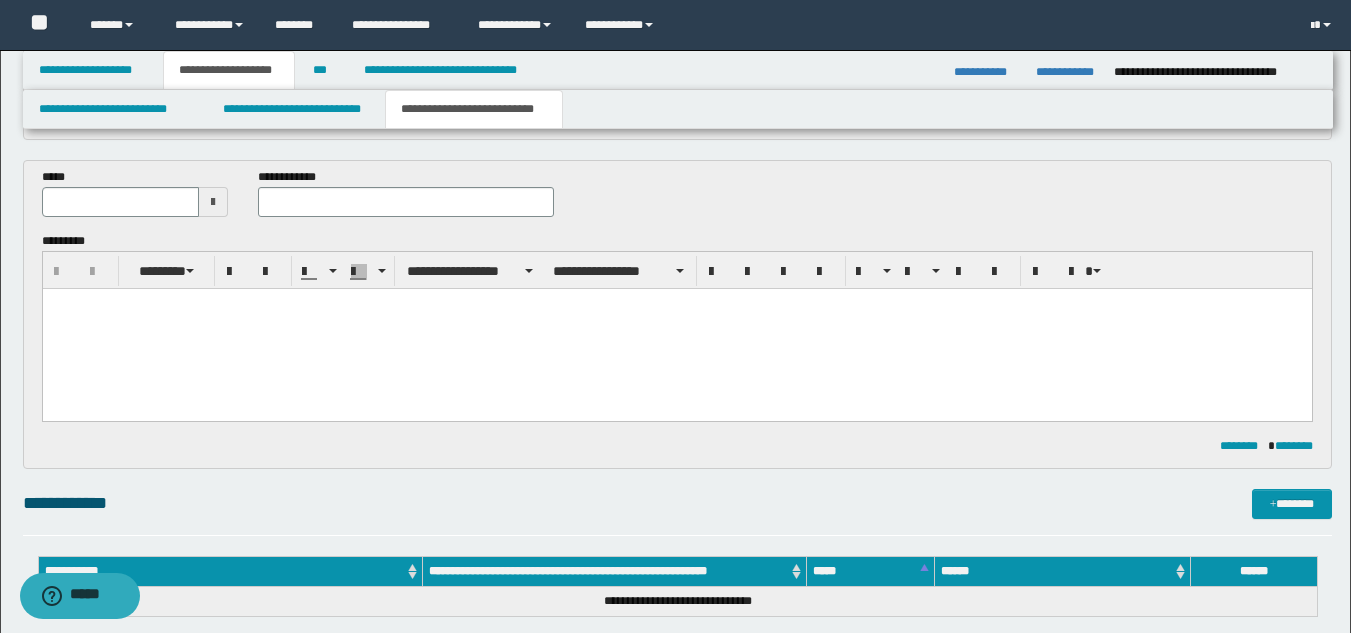 scroll, scrollTop: 314, scrollLeft: 0, axis: vertical 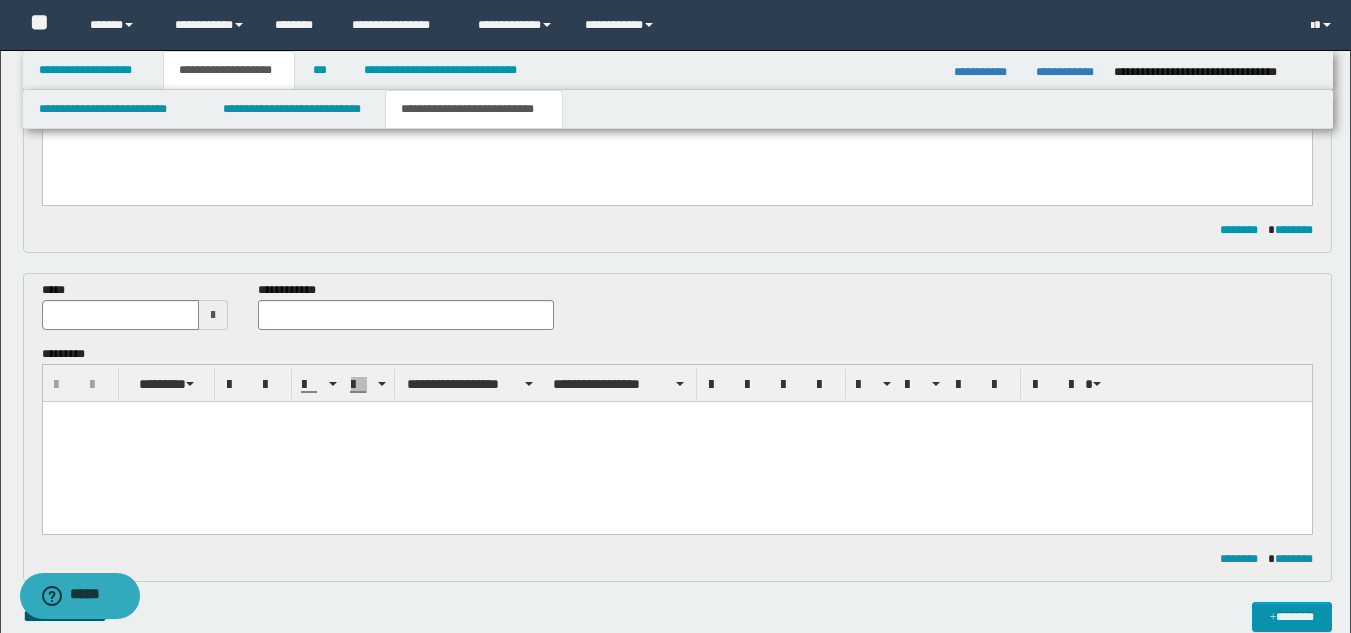 click at bounding box center (213, 315) 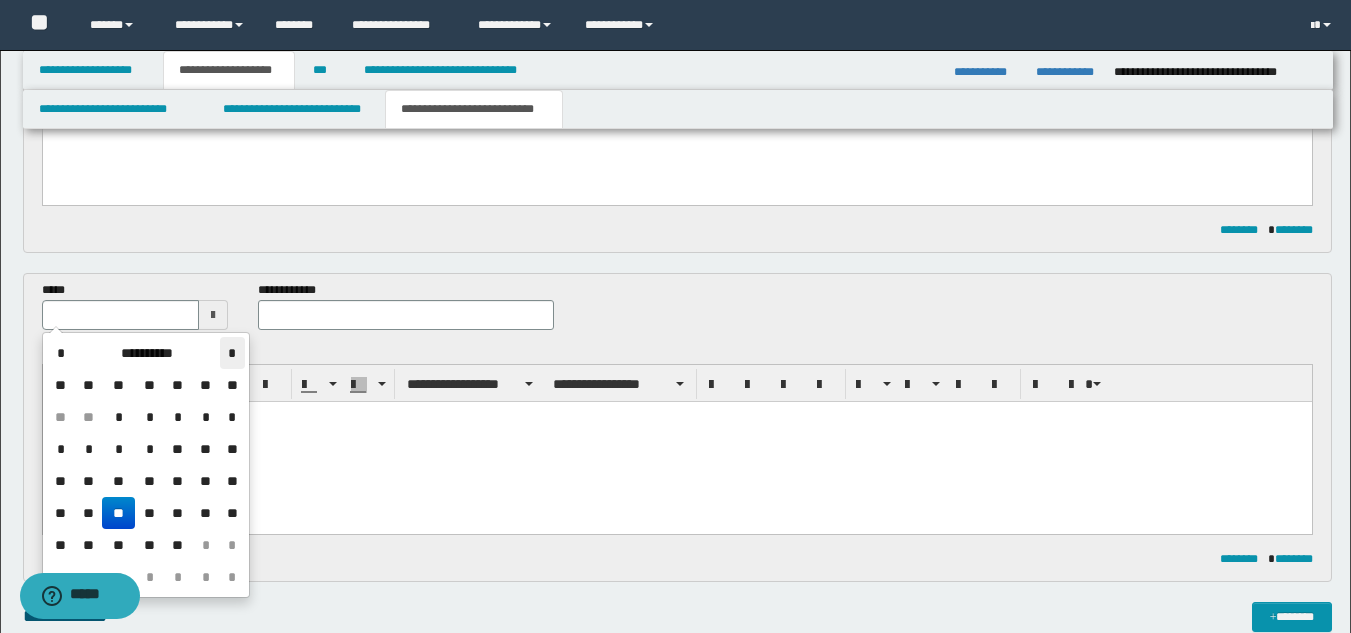click on "*" at bounding box center [232, 353] 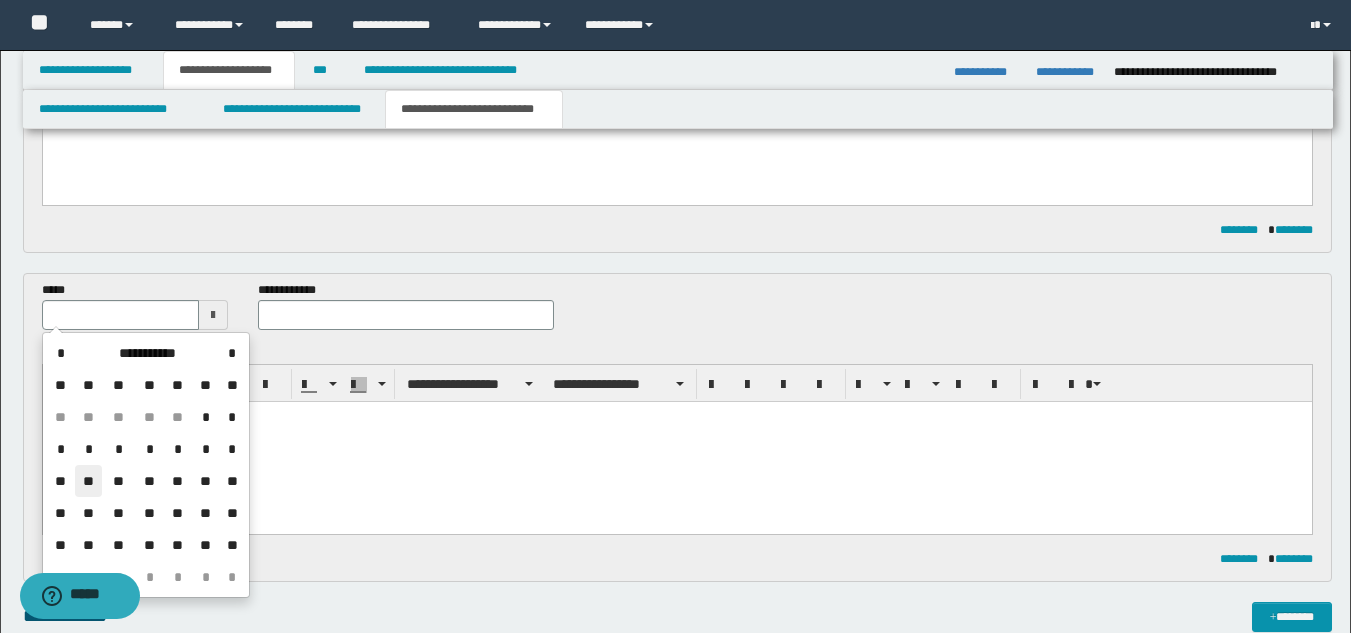 click on "**" at bounding box center (89, 481) 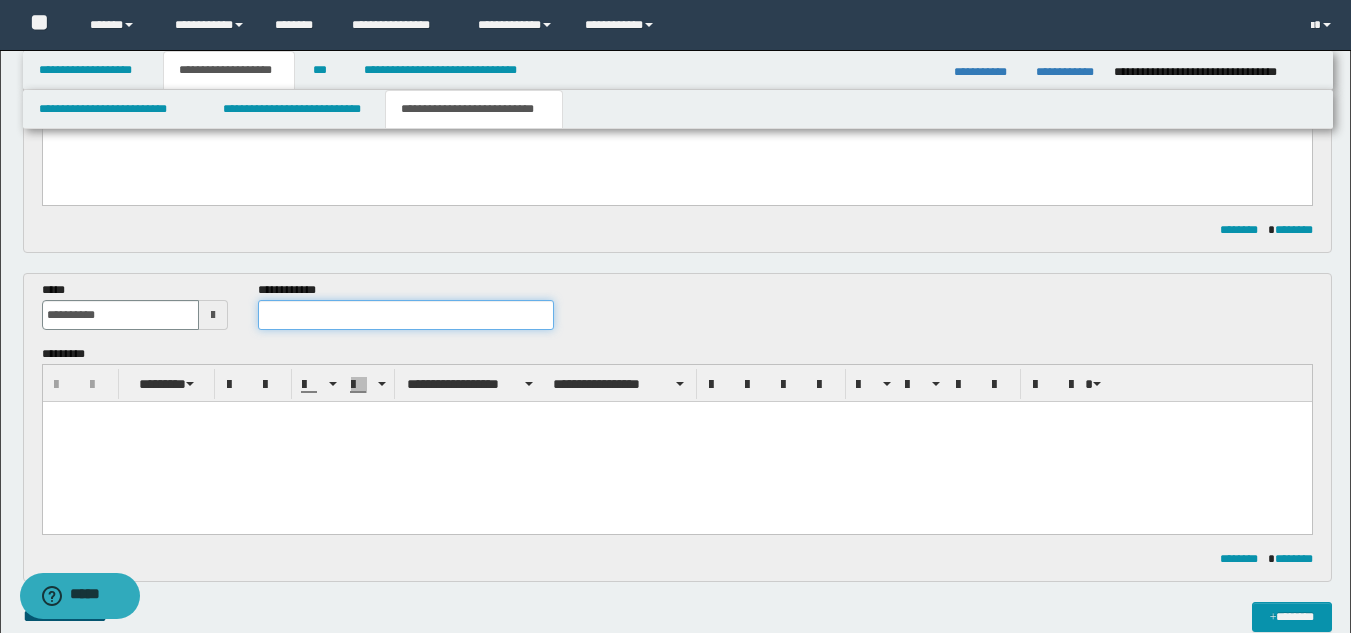 click at bounding box center [405, 315] 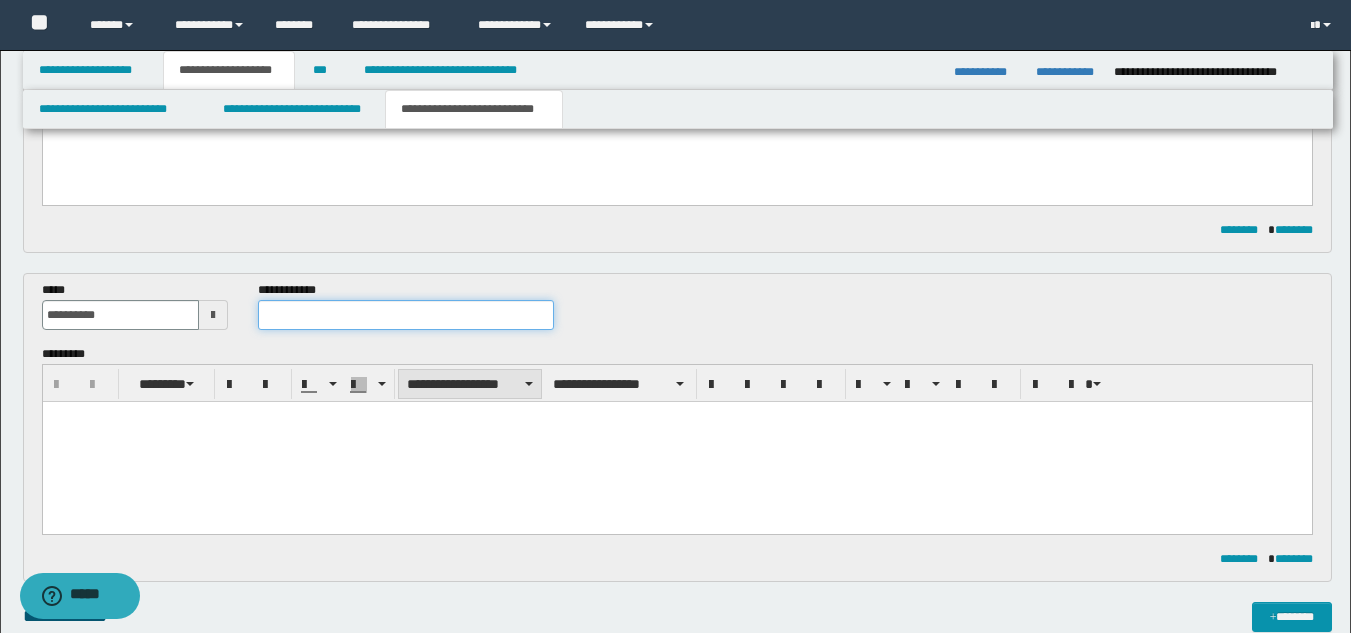 paste on "**********" 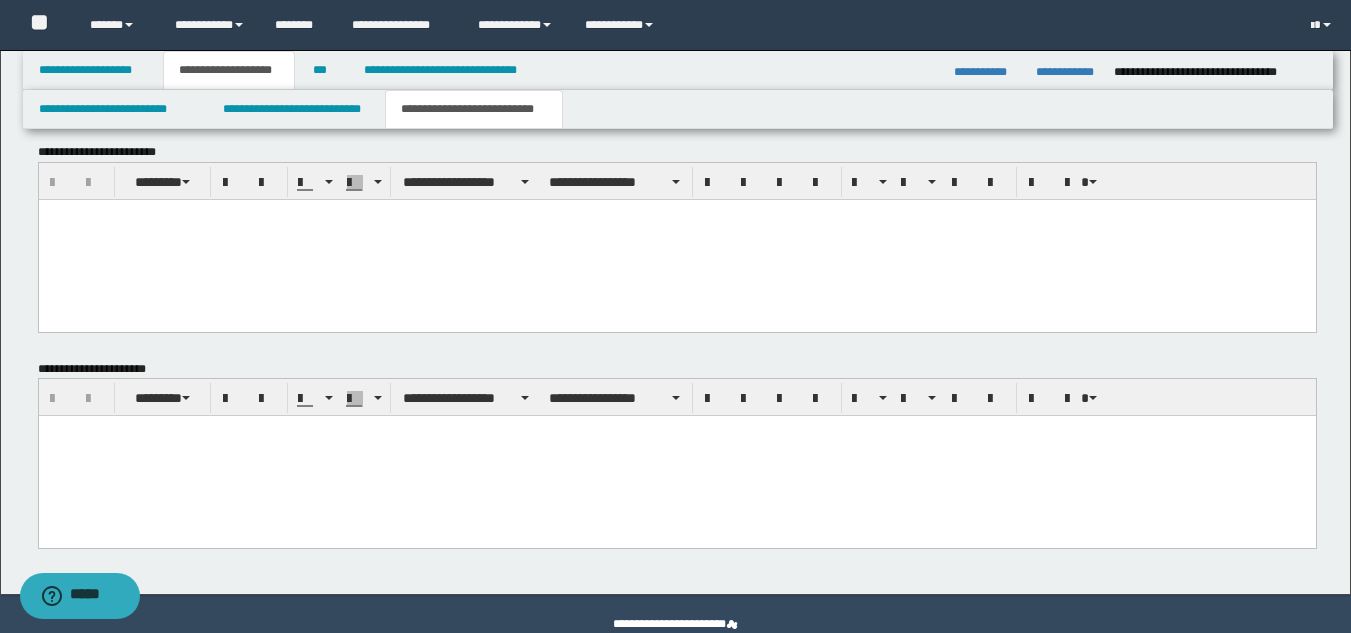 scroll, scrollTop: 1246, scrollLeft: 0, axis: vertical 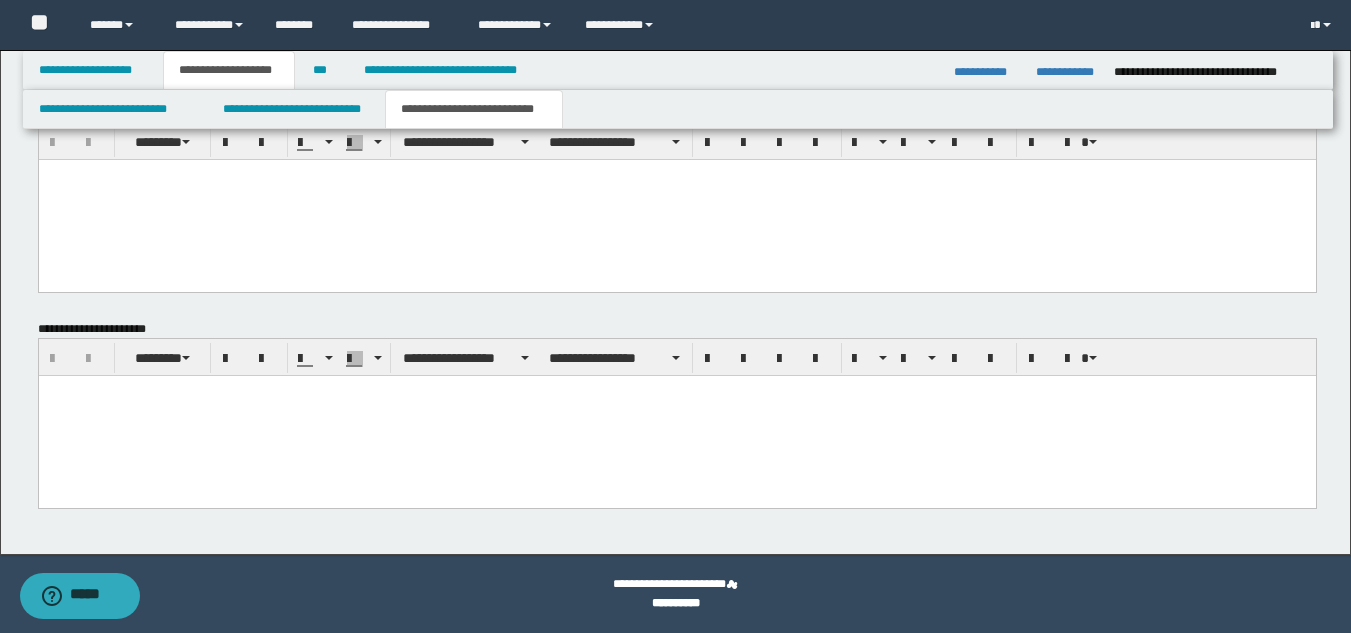 type on "**********" 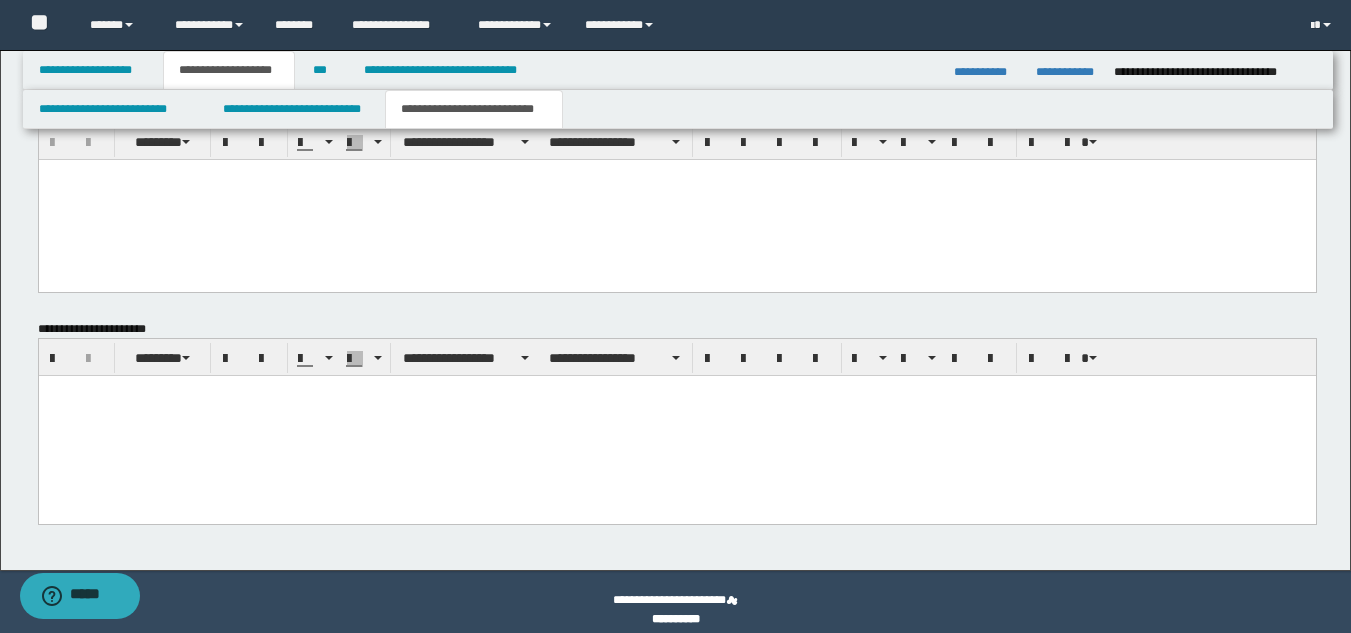 paste 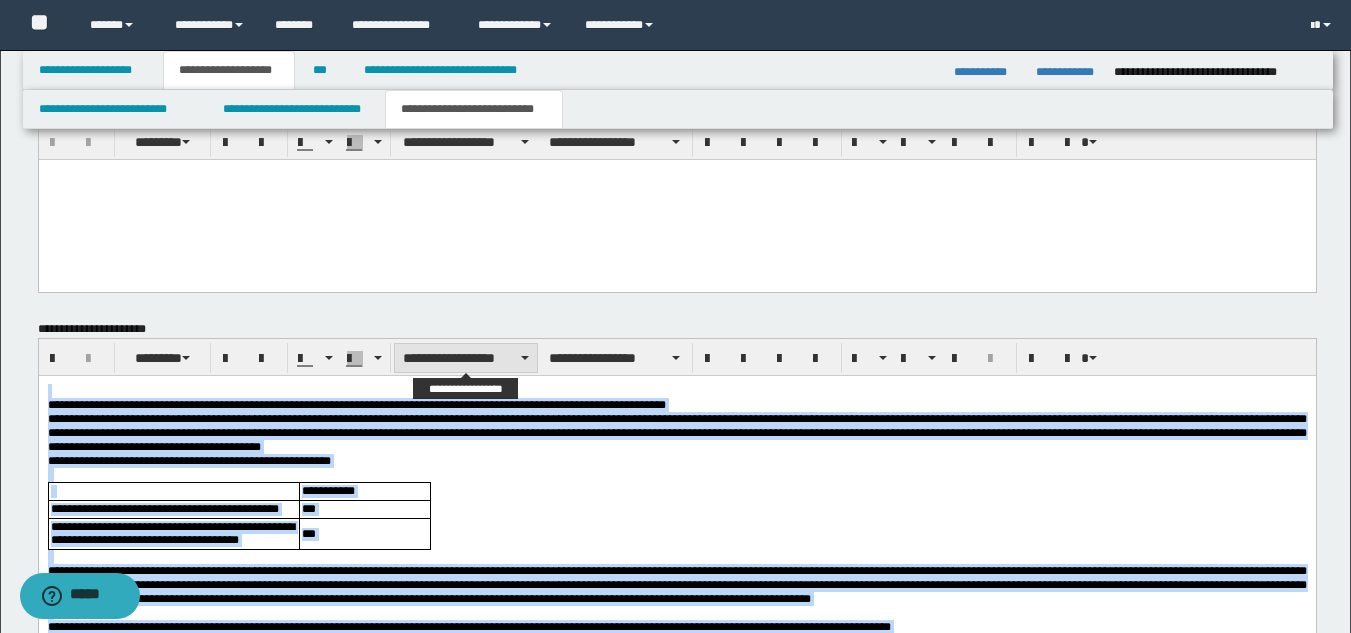 click on "**********" at bounding box center [466, 358] 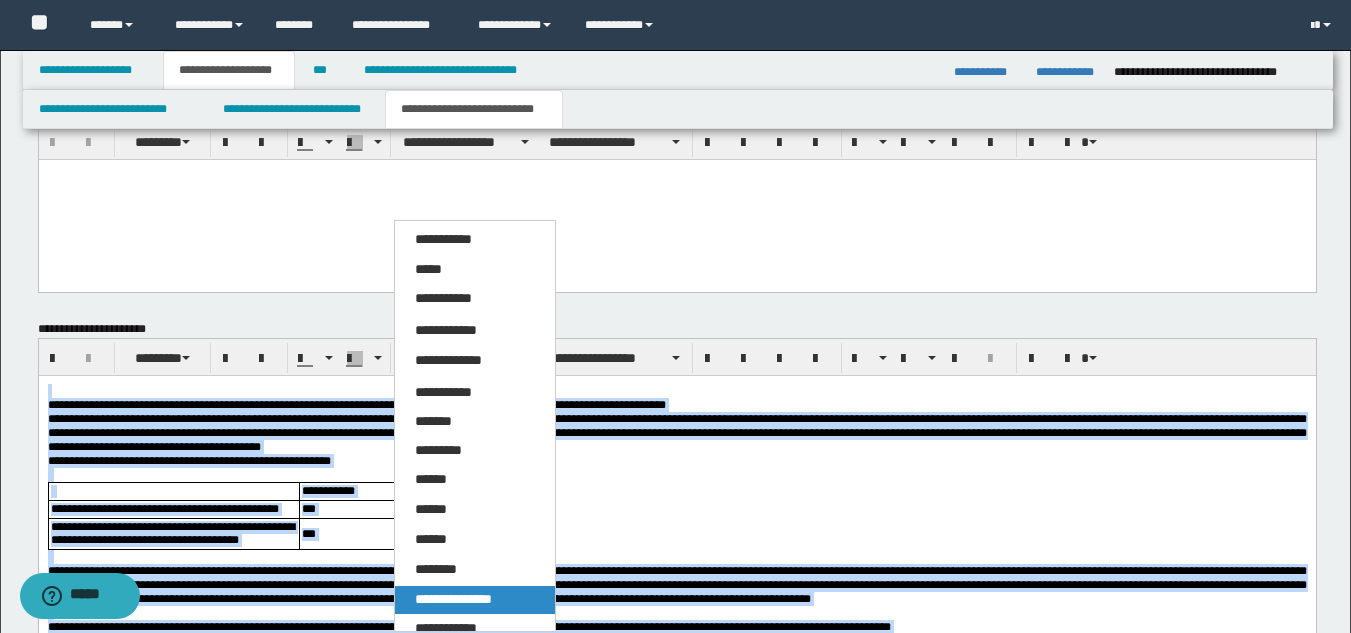 click on "**********" at bounding box center [453, 599] 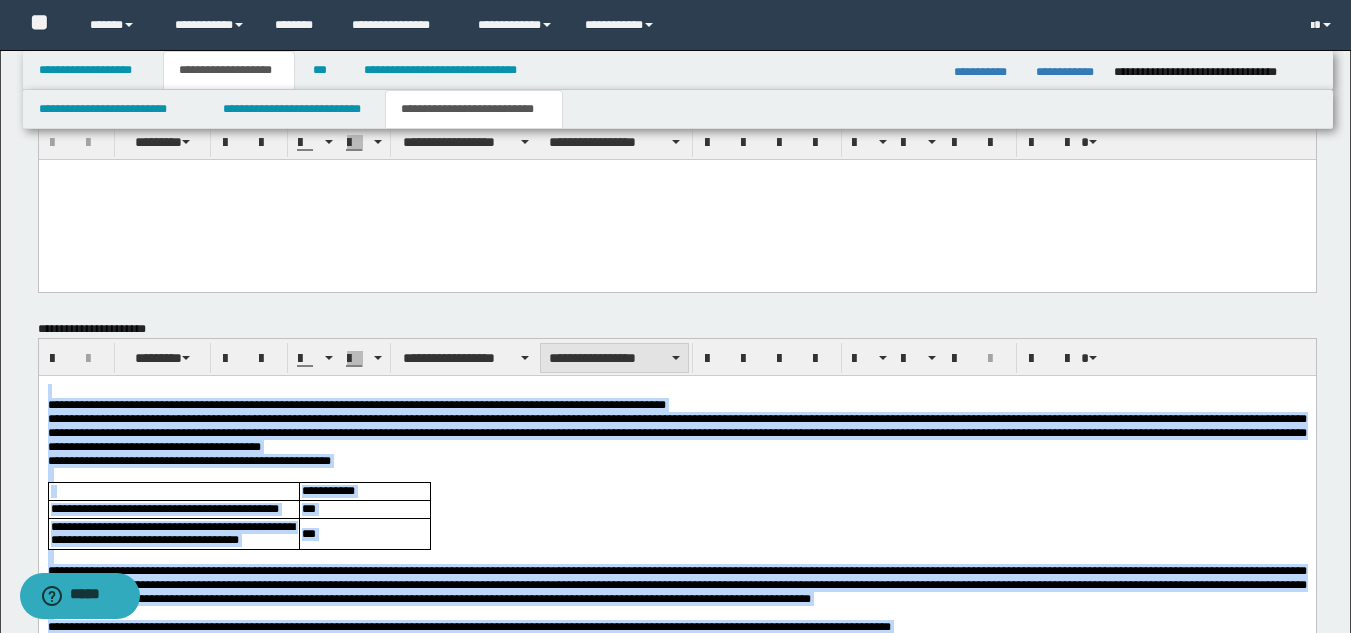 click on "**********" at bounding box center (614, 358) 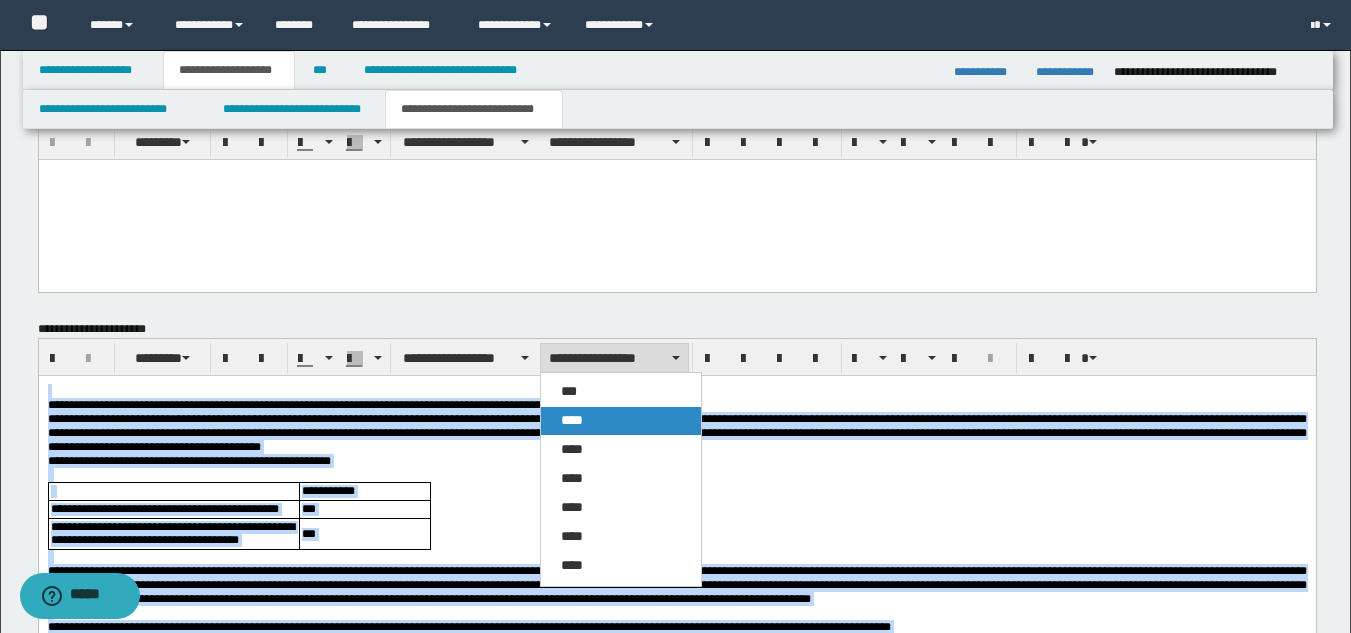 click on "****" at bounding box center (621, 421) 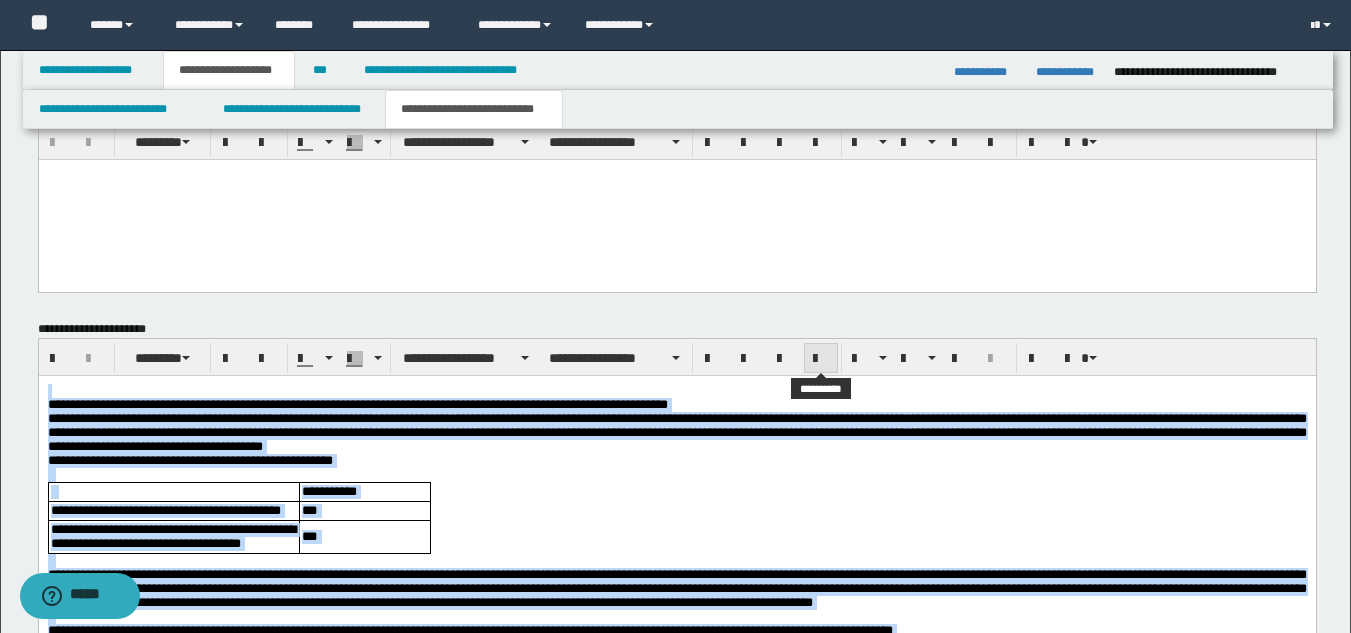 click at bounding box center [821, 359] 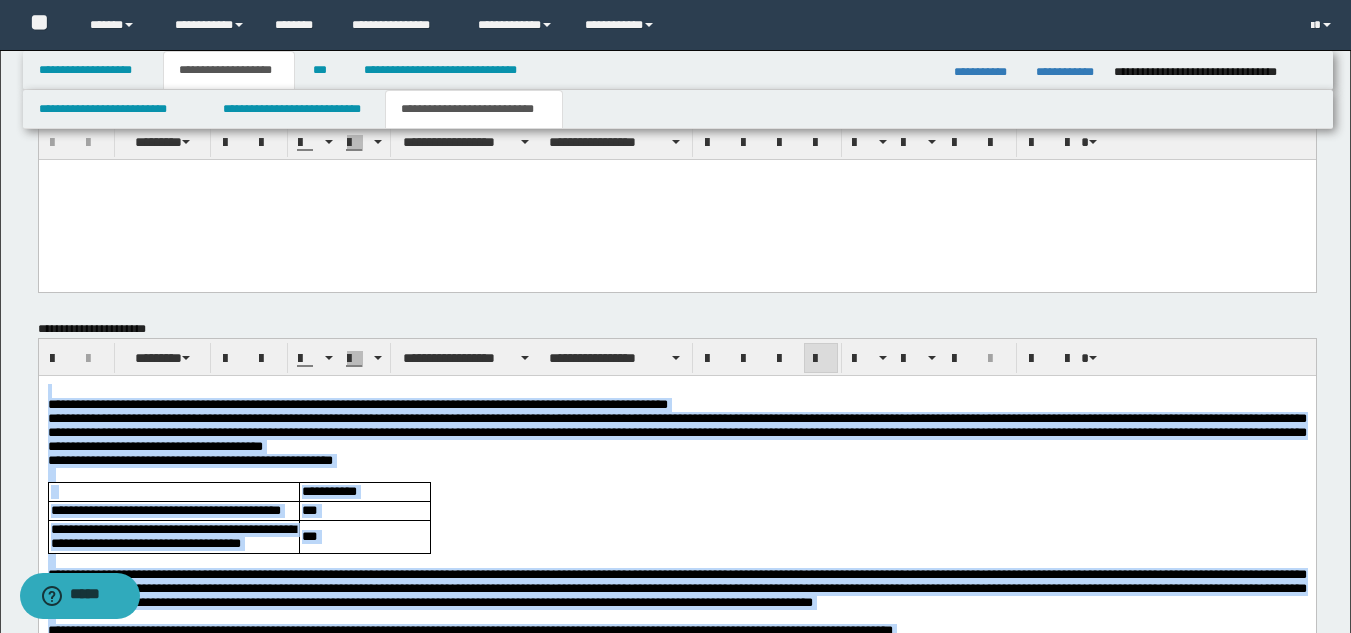 click on "**********" at bounding box center [676, 405] 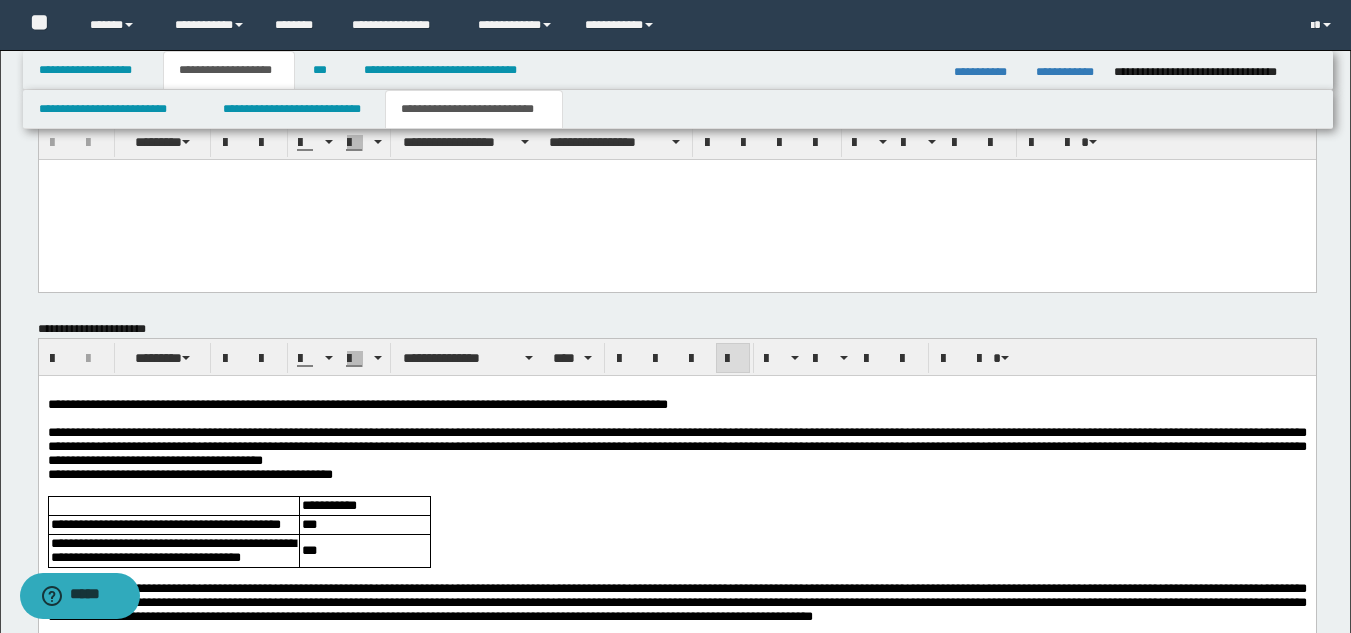 click on "**********" at bounding box center [676, 447] 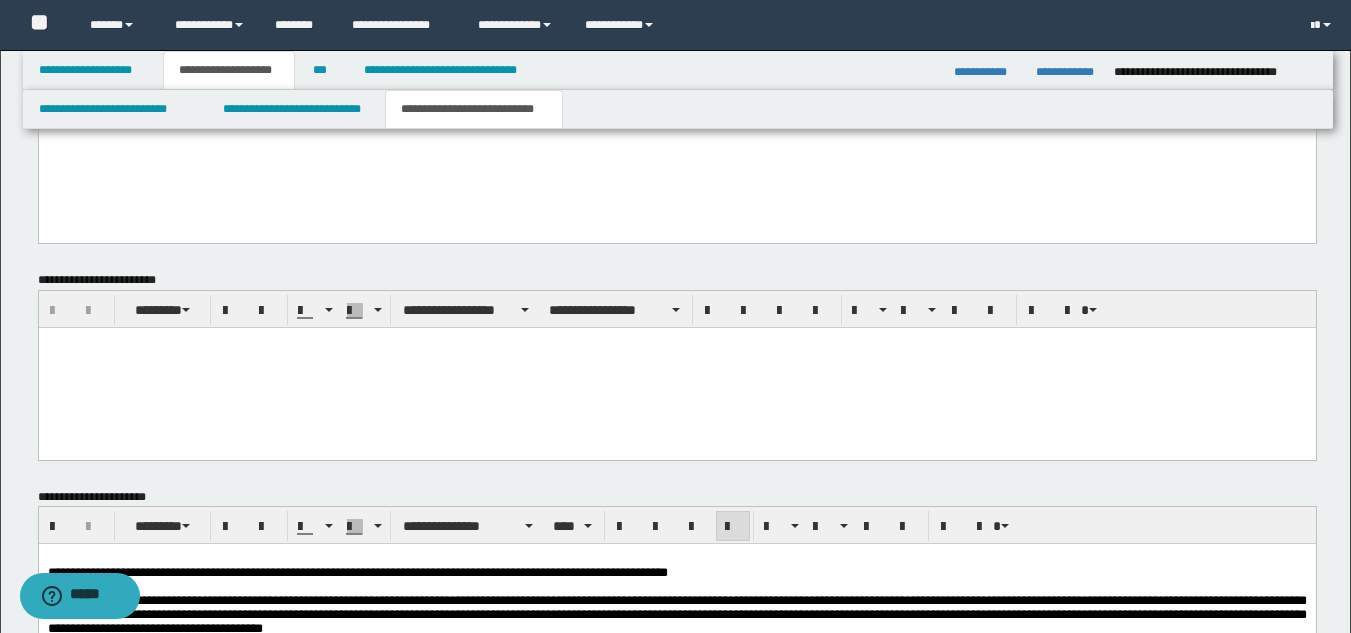 scroll, scrollTop: 846, scrollLeft: 0, axis: vertical 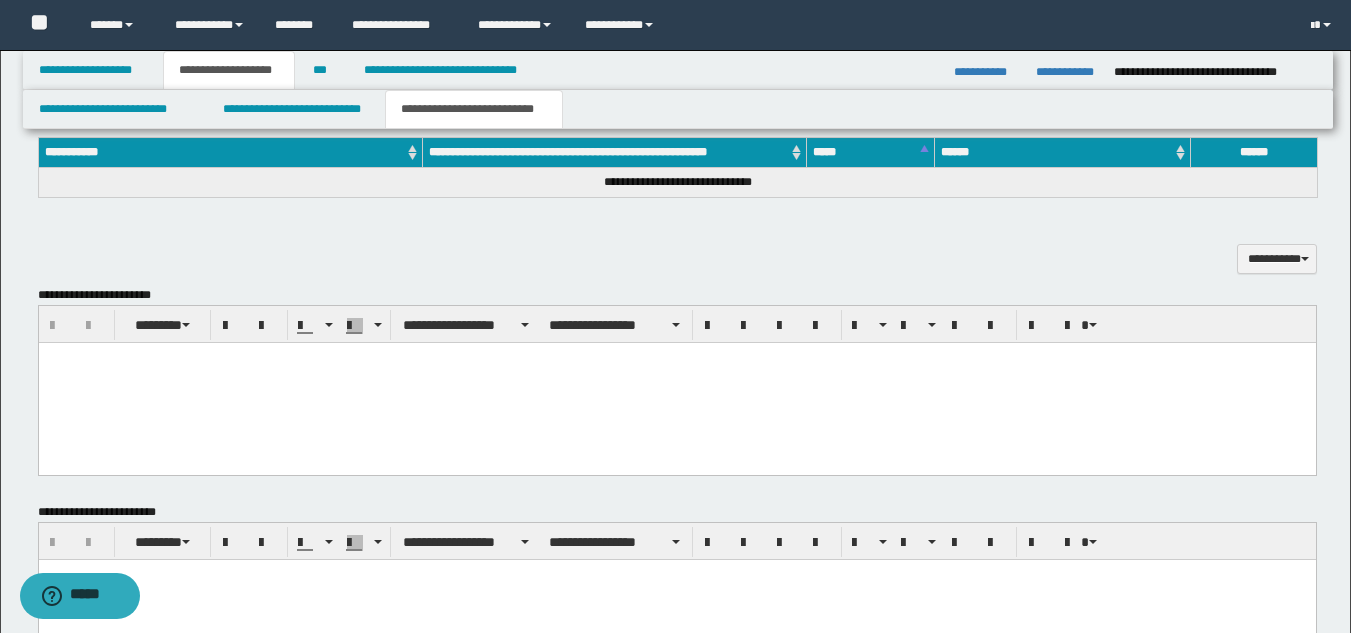 click at bounding box center (676, 382) 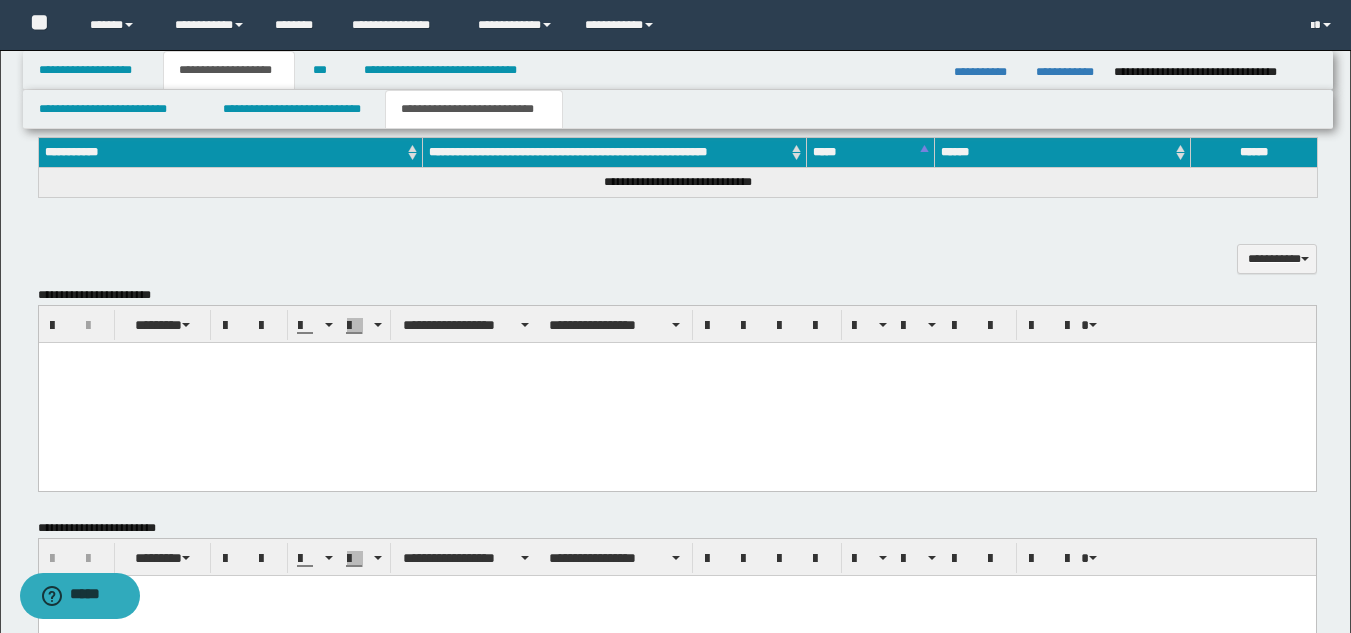 paste 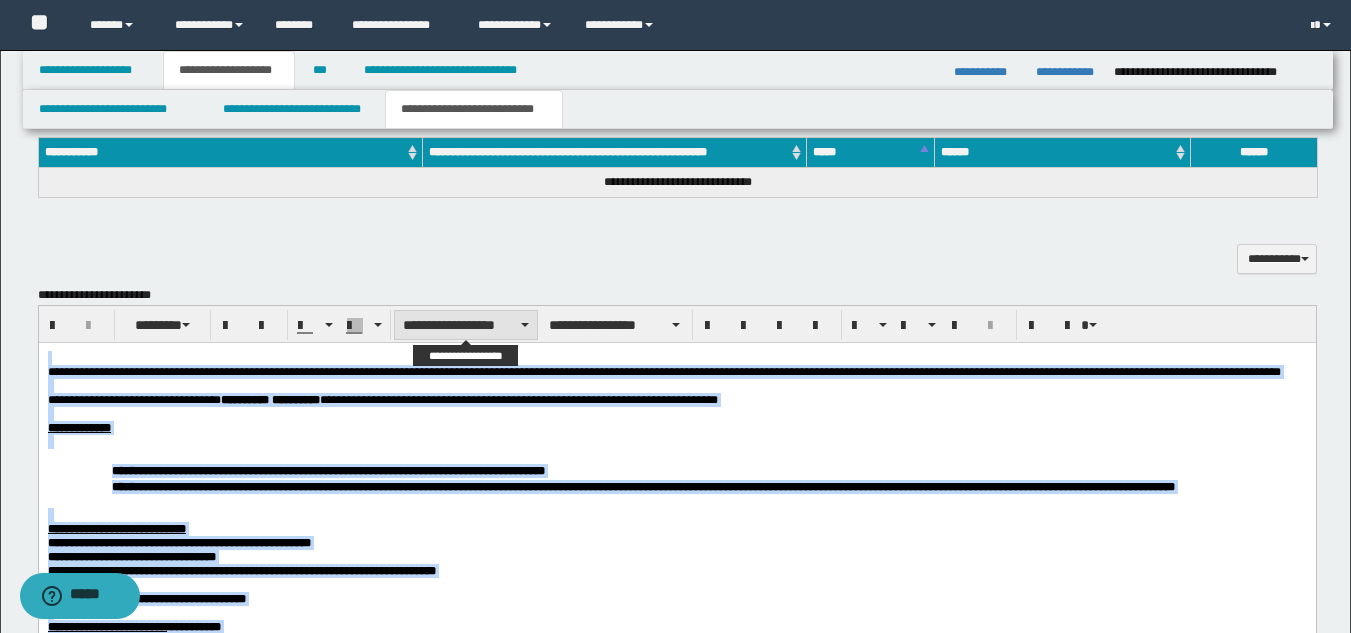 click on "**********" at bounding box center (466, 325) 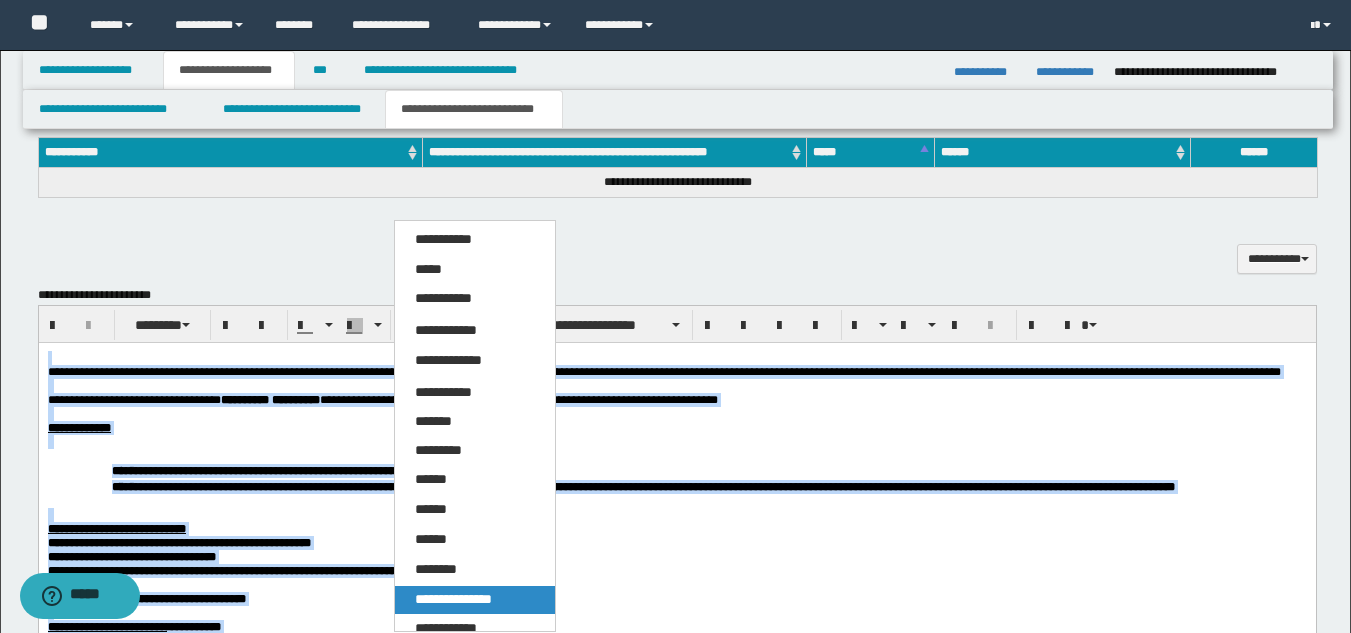 click on "**********" at bounding box center (453, 599) 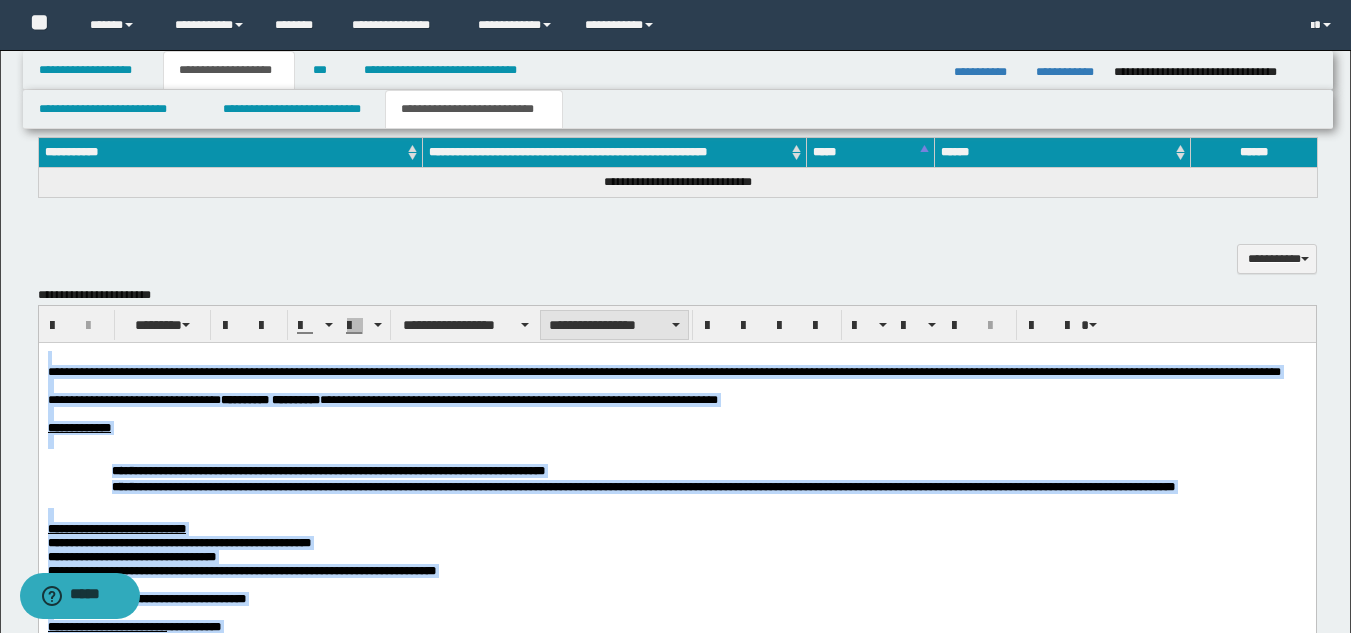 click on "**********" at bounding box center [614, 325] 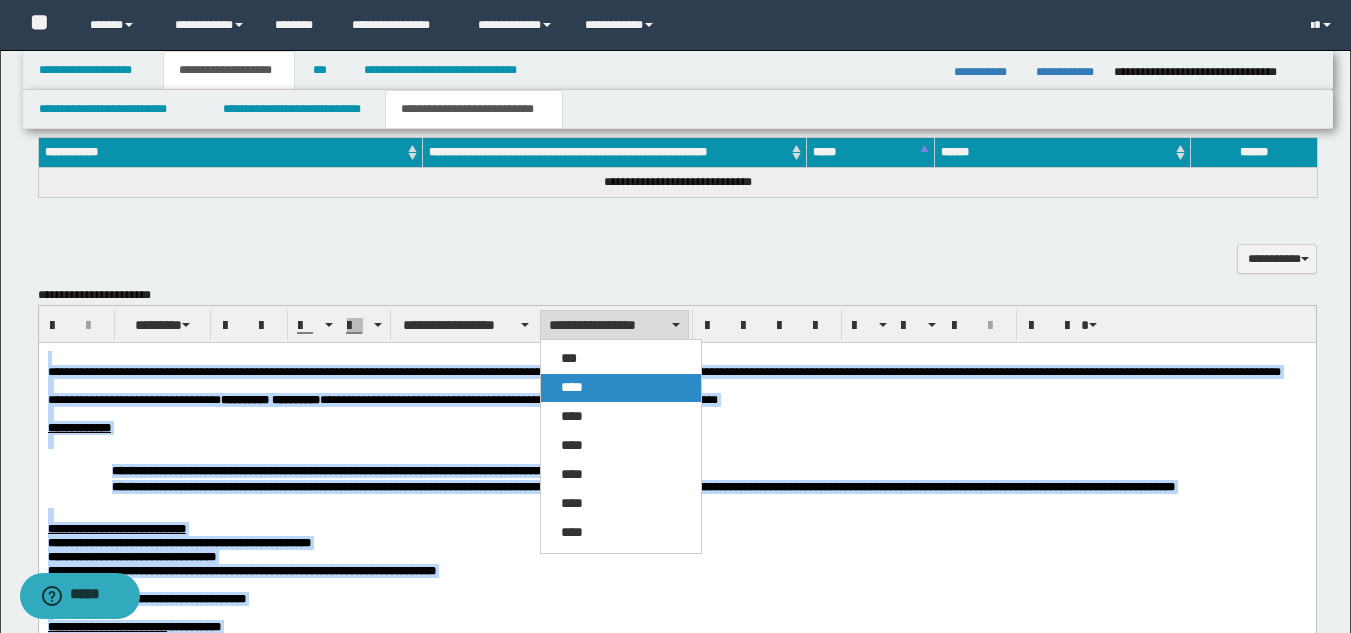 click on "****" at bounding box center (621, 388) 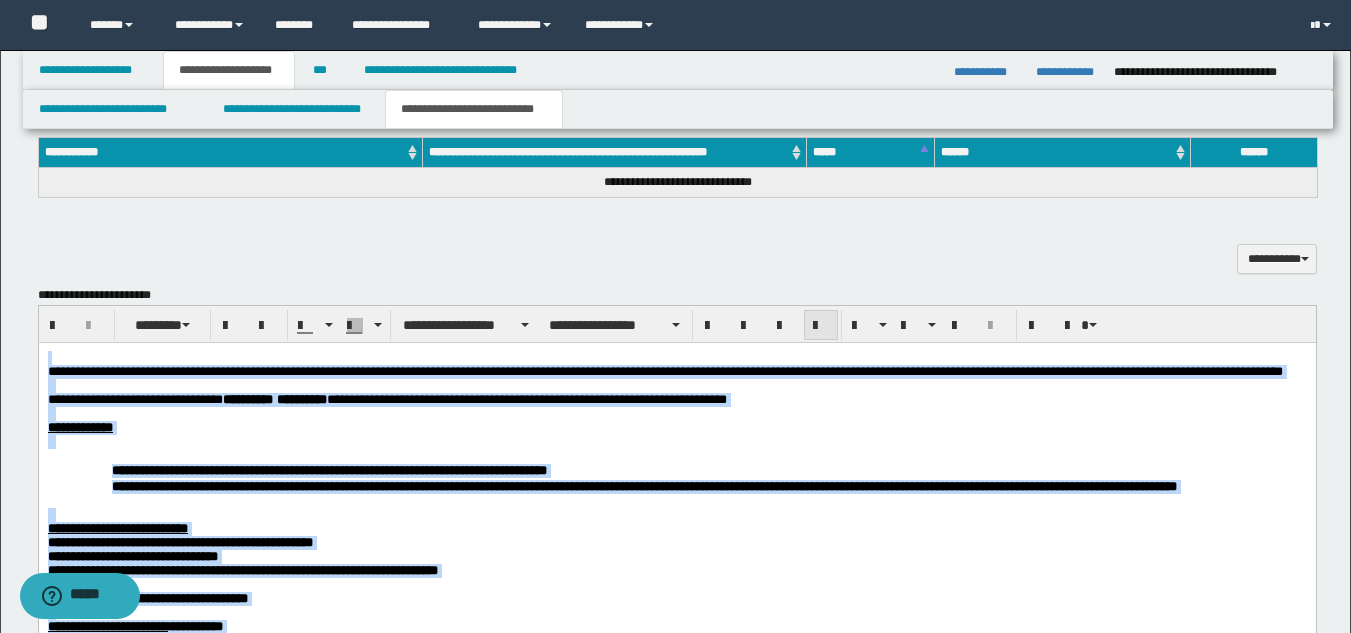 click at bounding box center (821, 326) 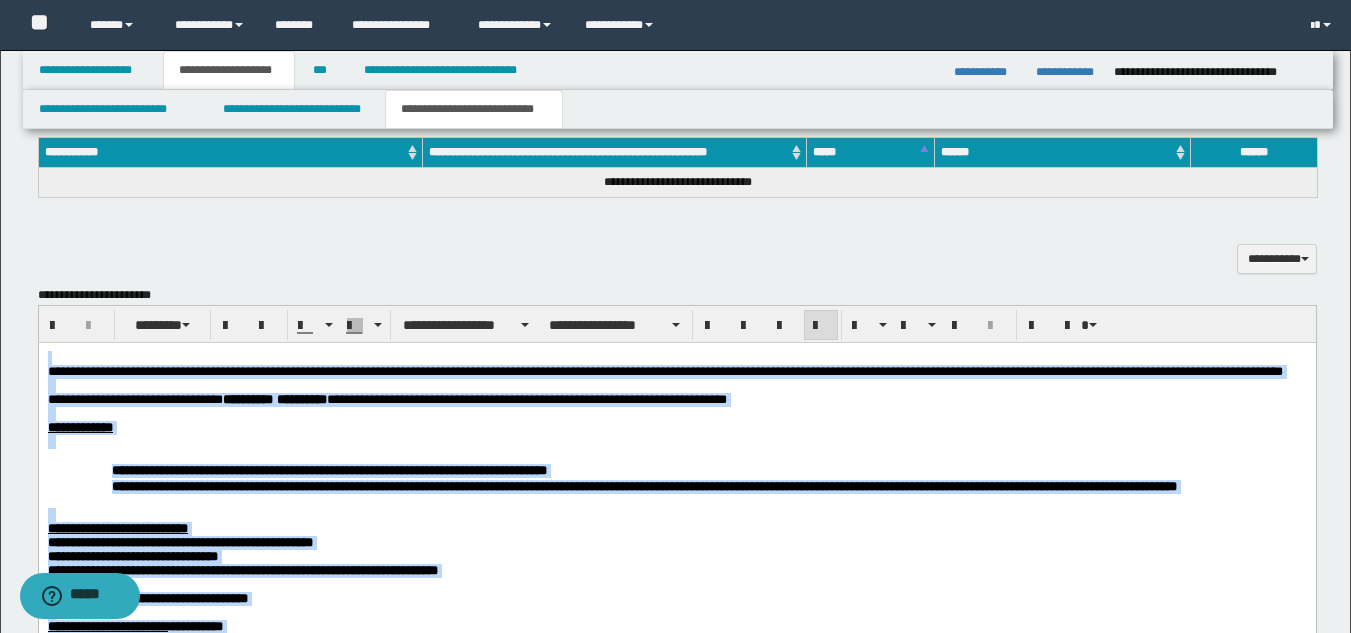 click at bounding box center [676, 441] 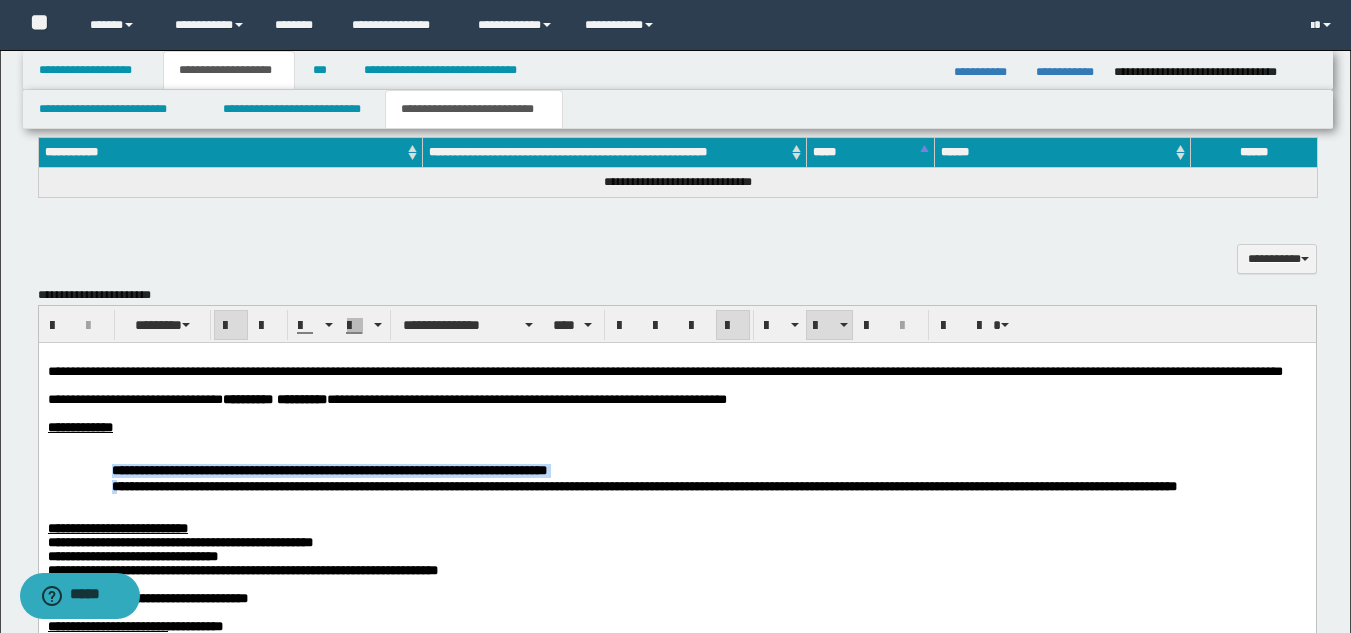 drag, startPoint x: 110, startPoint y: 482, endPoint x: 122, endPoint y: 513, distance: 33.24154 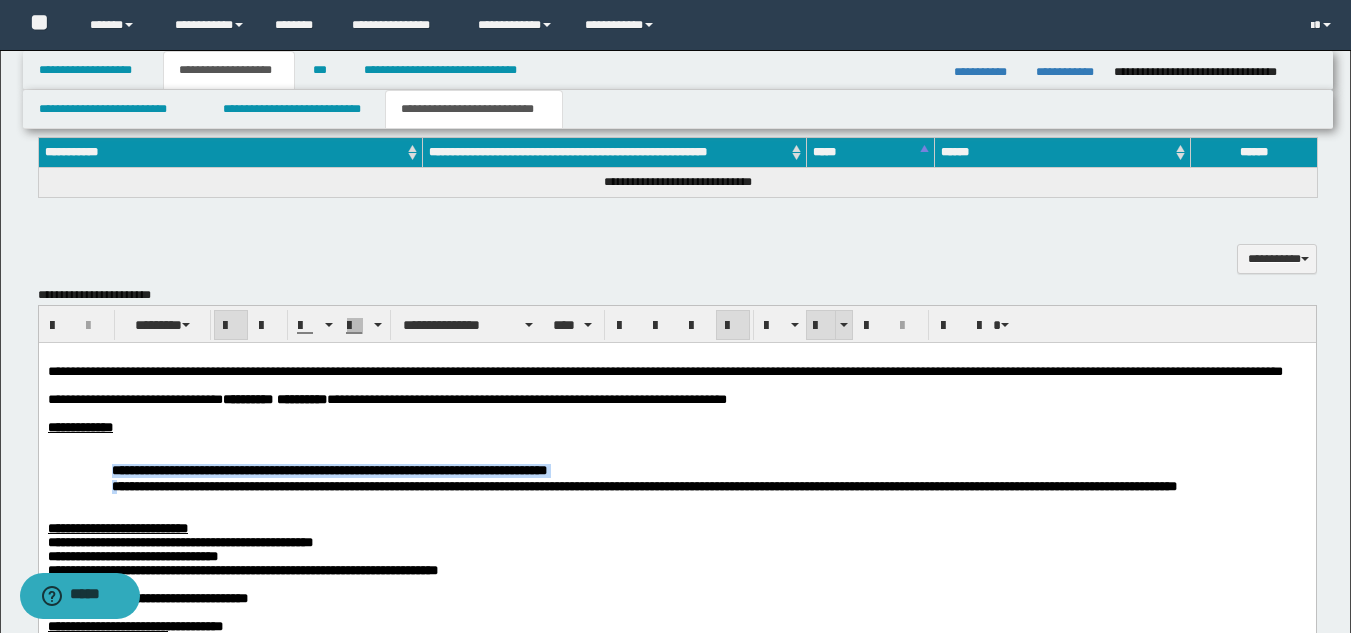 click at bounding box center [821, 326] 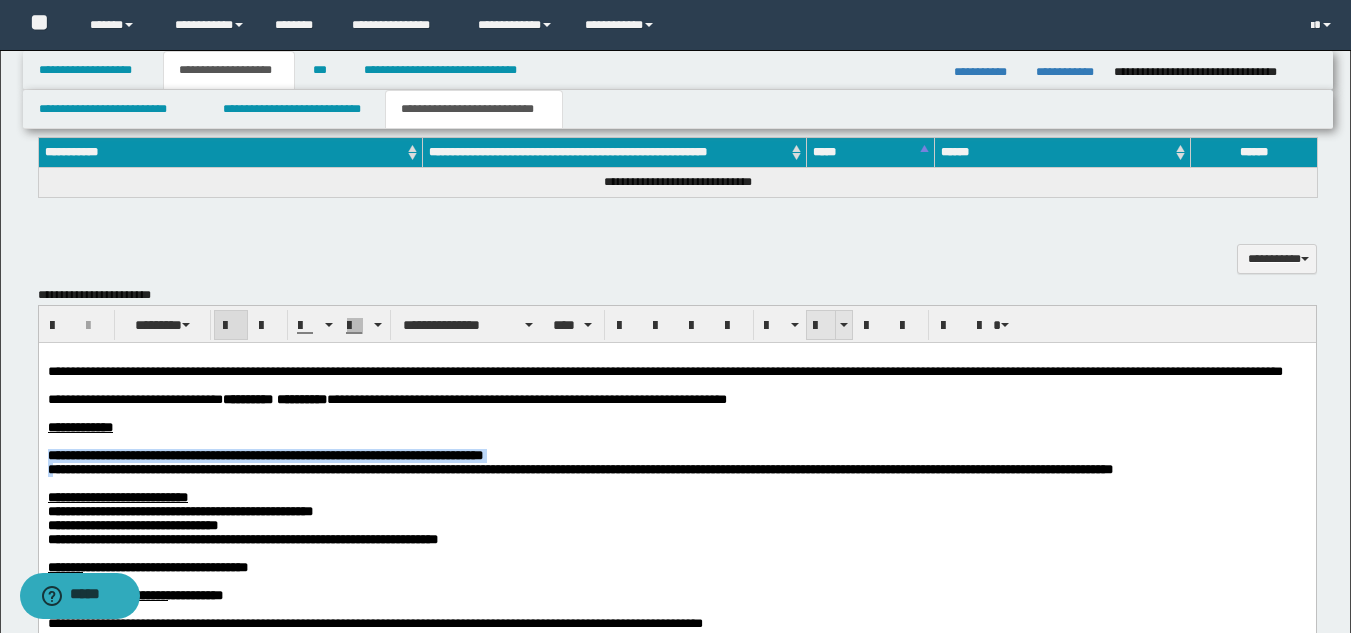 click at bounding box center (821, 326) 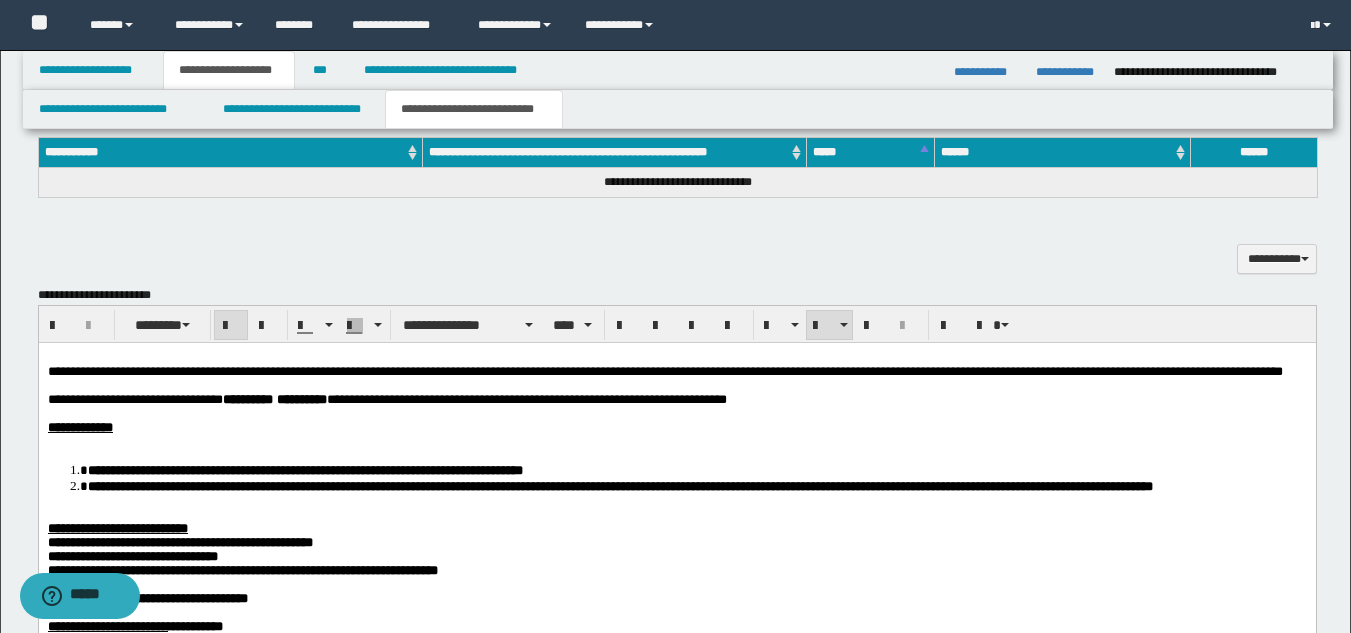 click on "**********" at bounding box center [676, 544] 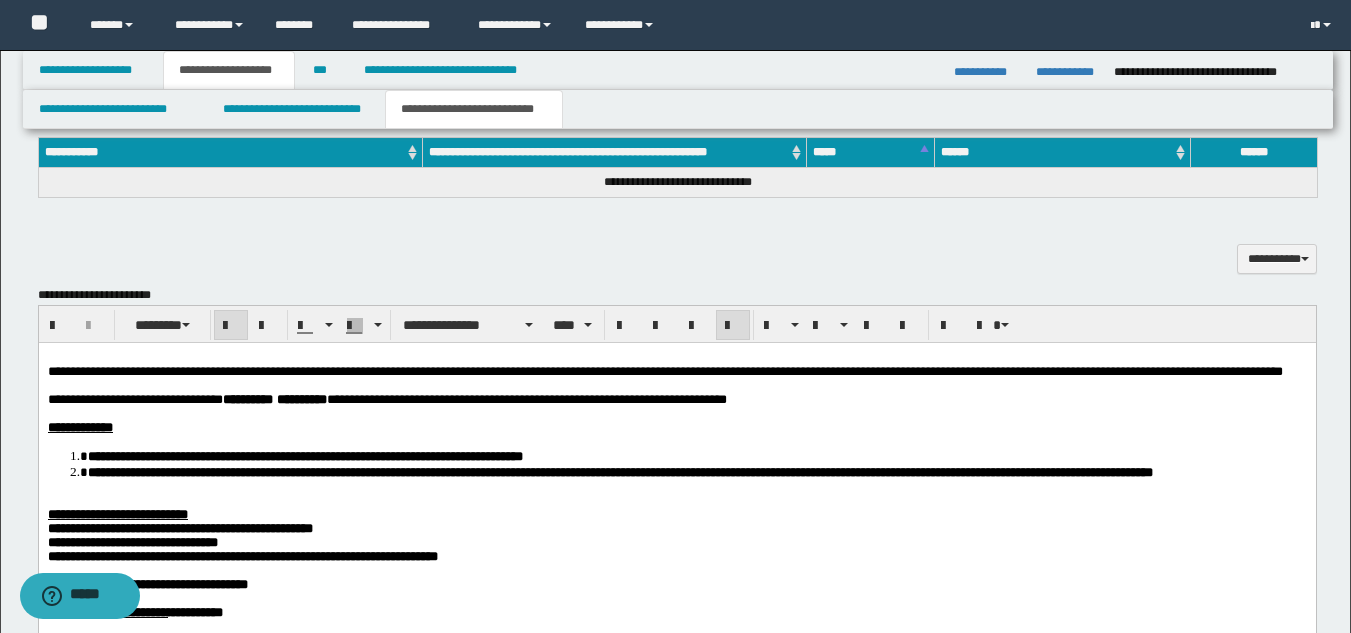 click at bounding box center [676, 500] 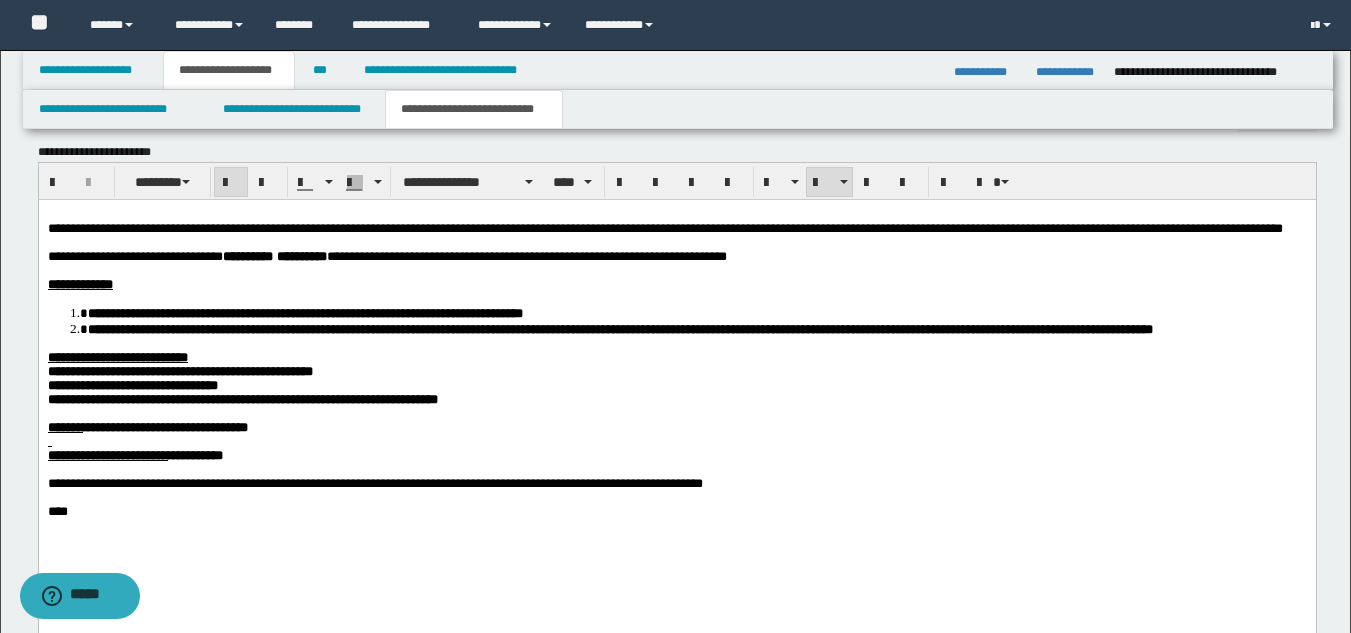 scroll, scrollTop: 1046, scrollLeft: 0, axis: vertical 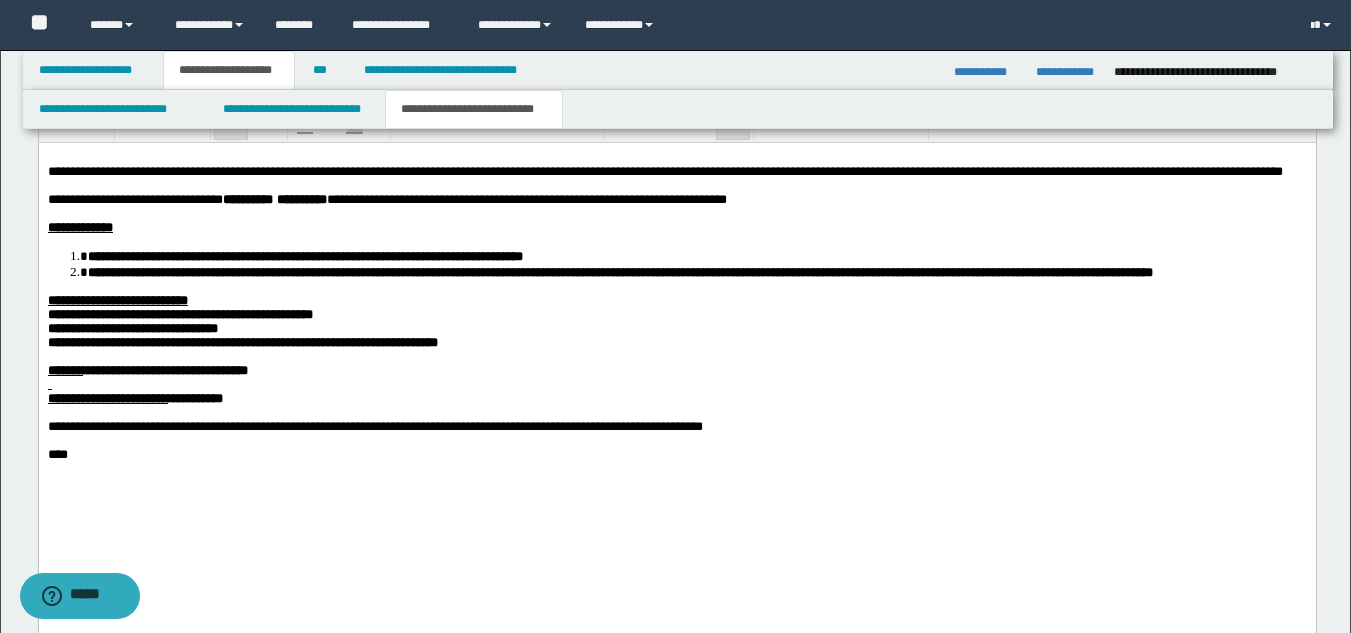 click on "**********" at bounding box center (179, 313) 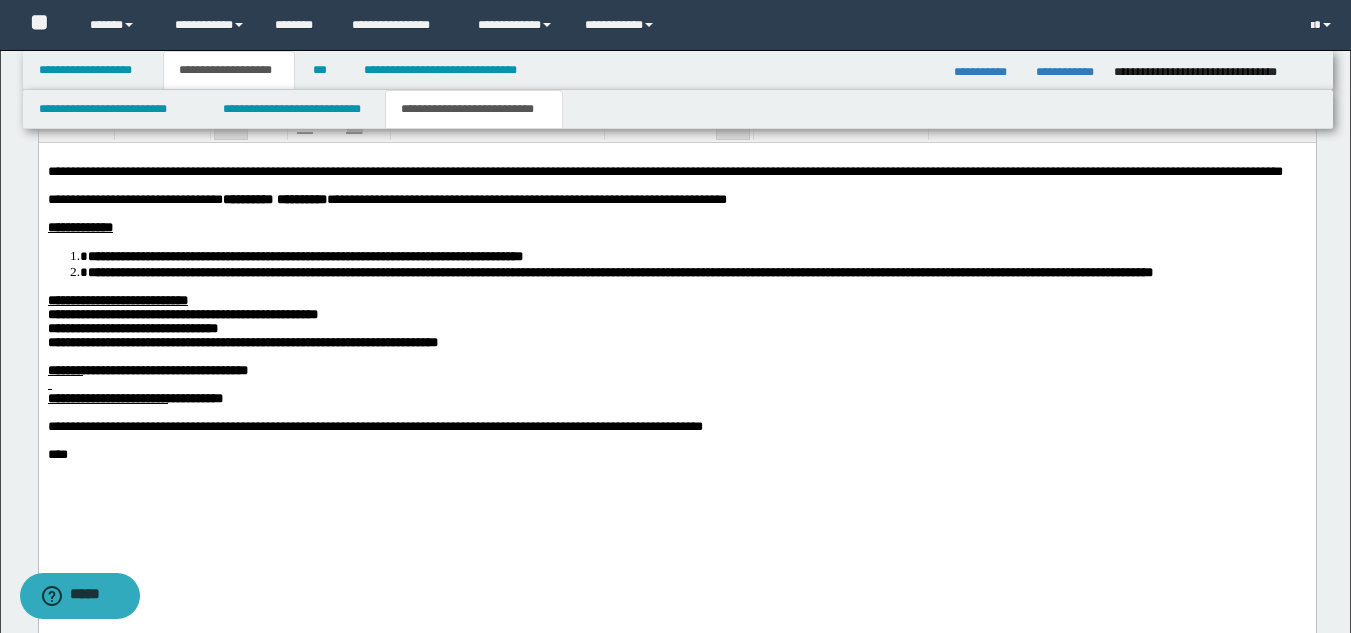 click on "**********" at bounding box center [107, 397] 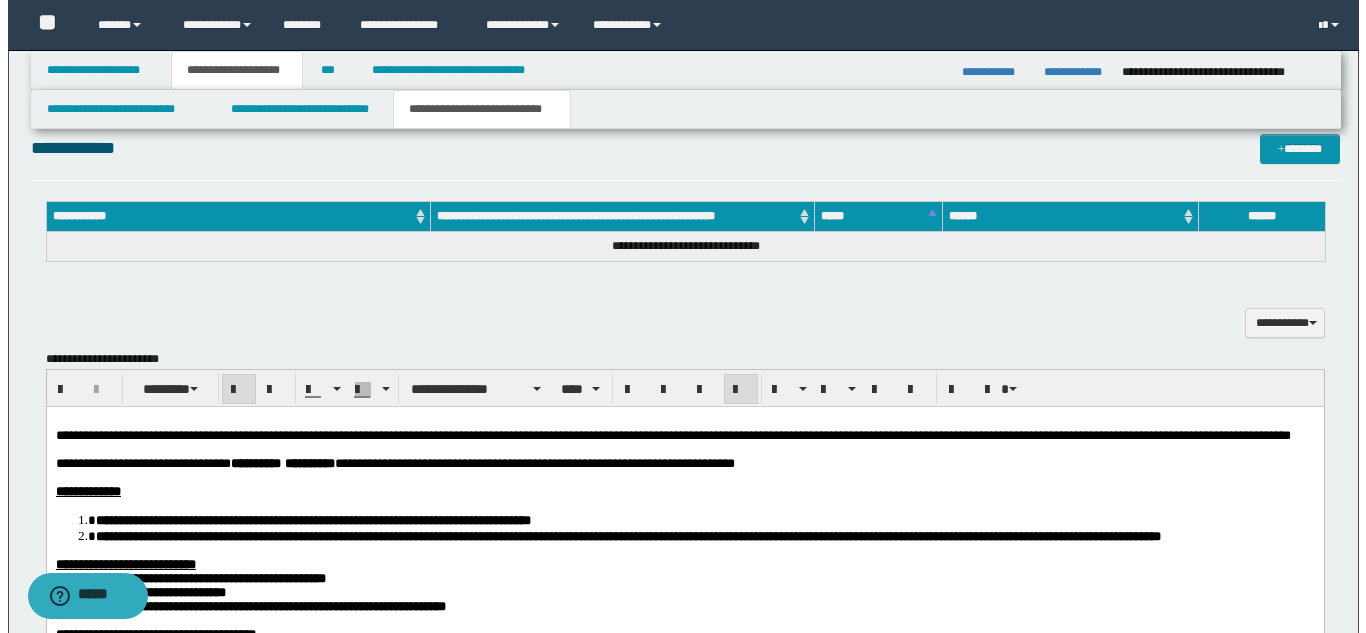 scroll, scrollTop: 746, scrollLeft: 0, axis: vertical 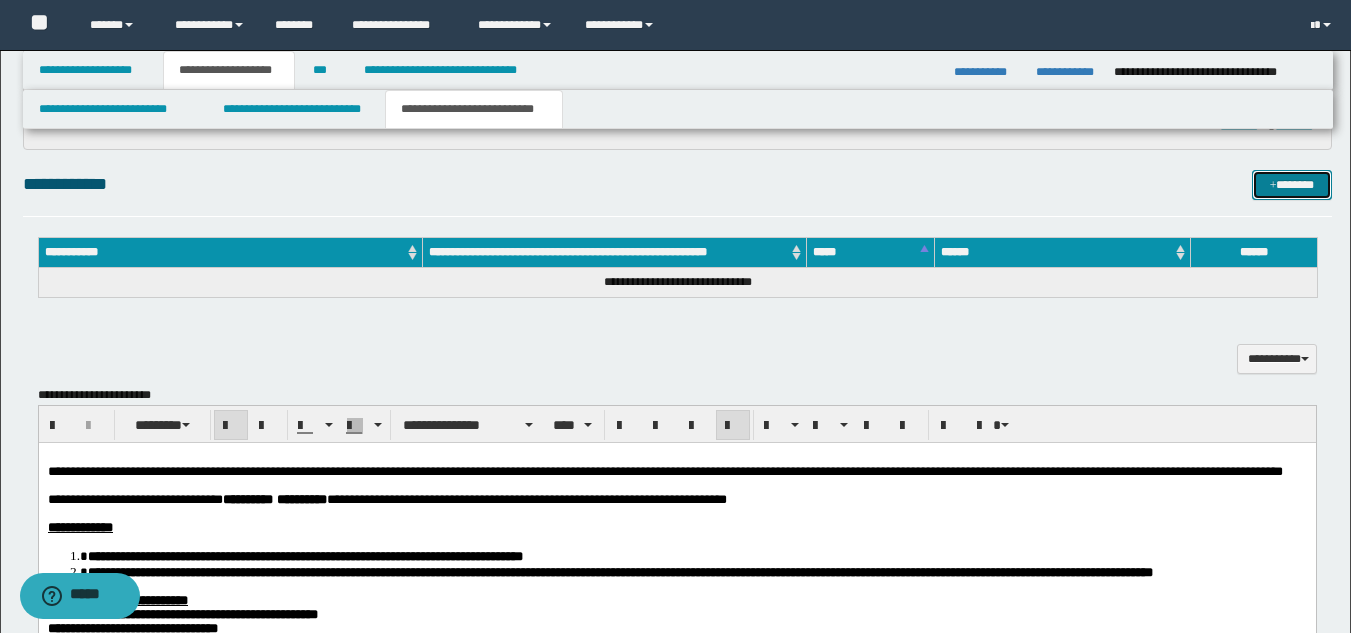 click on "*******" at bounding box center (1292, 185) 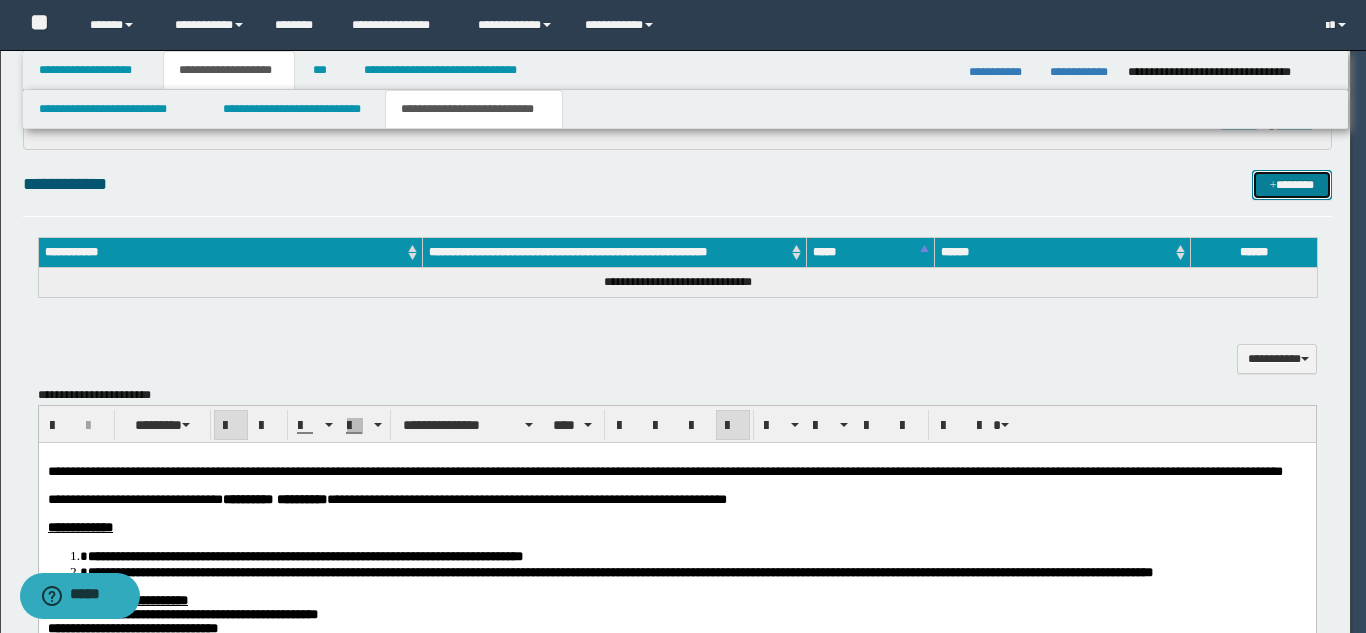type 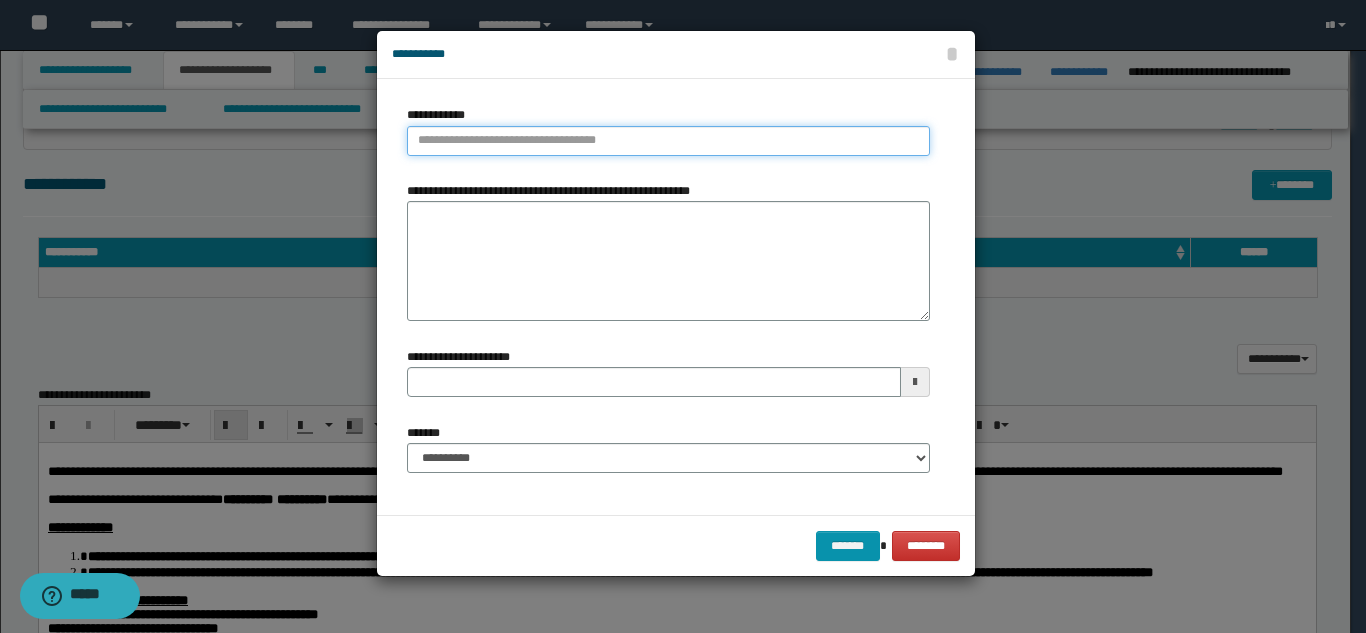 click on "**********" at bounding box center [668, 141] 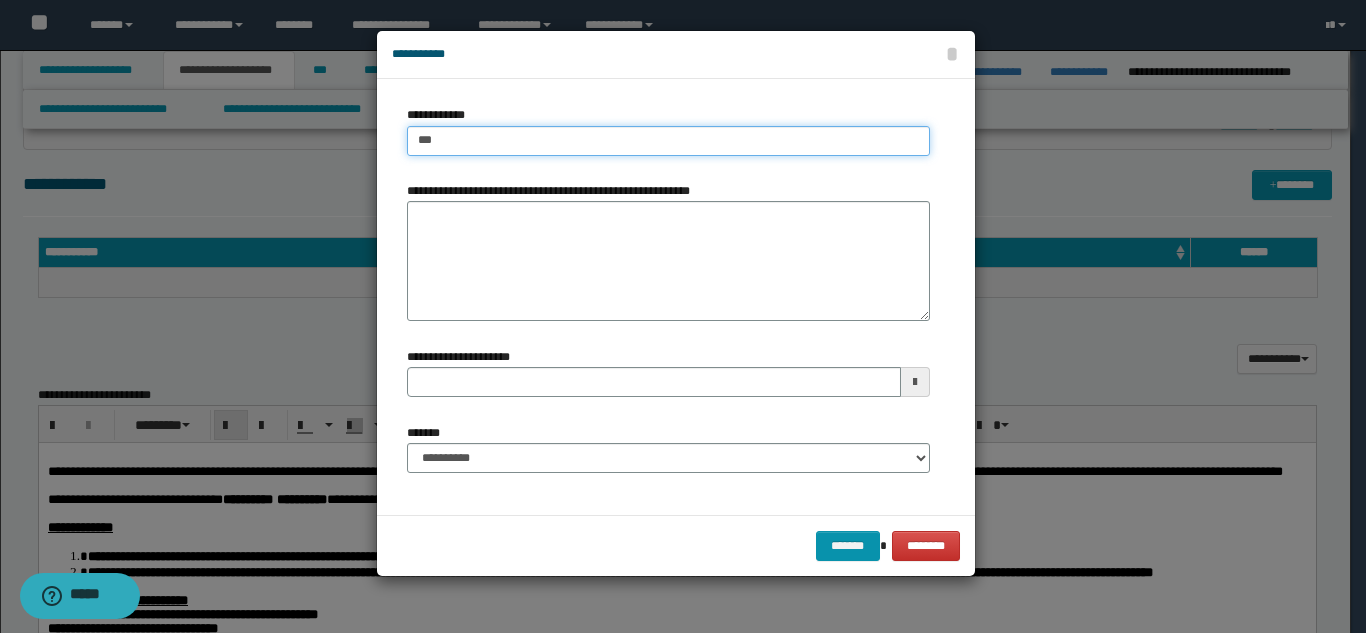 type on "****" 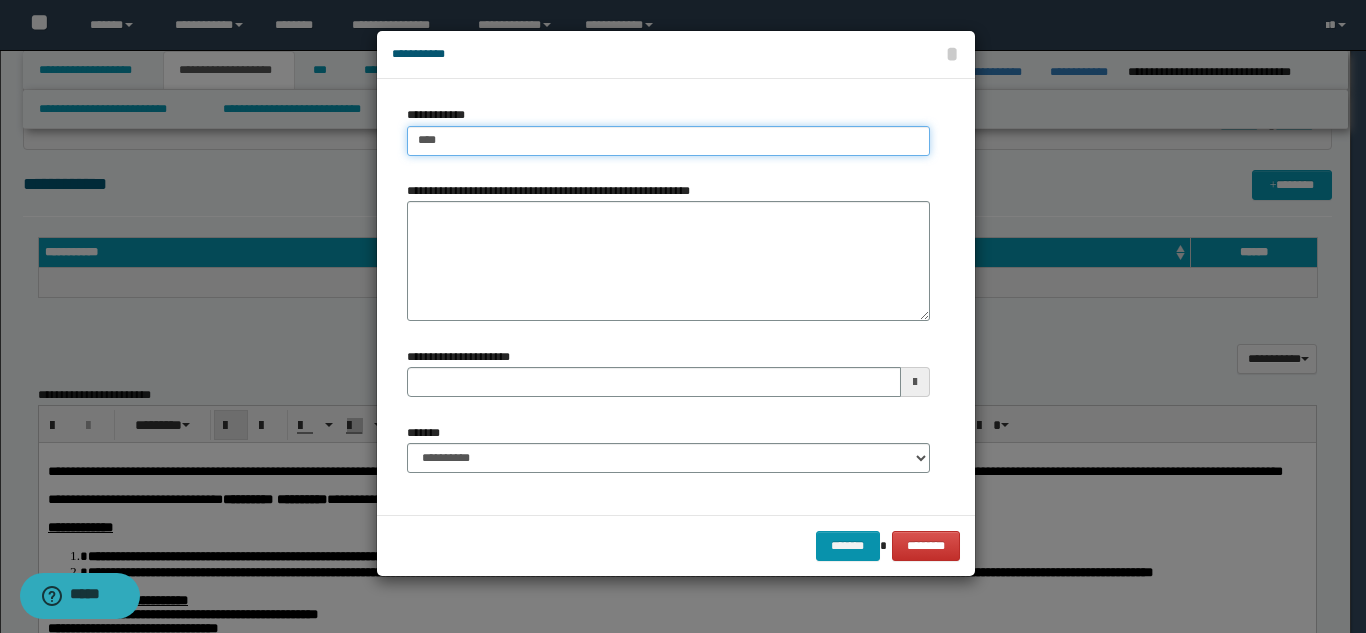 type on "****" 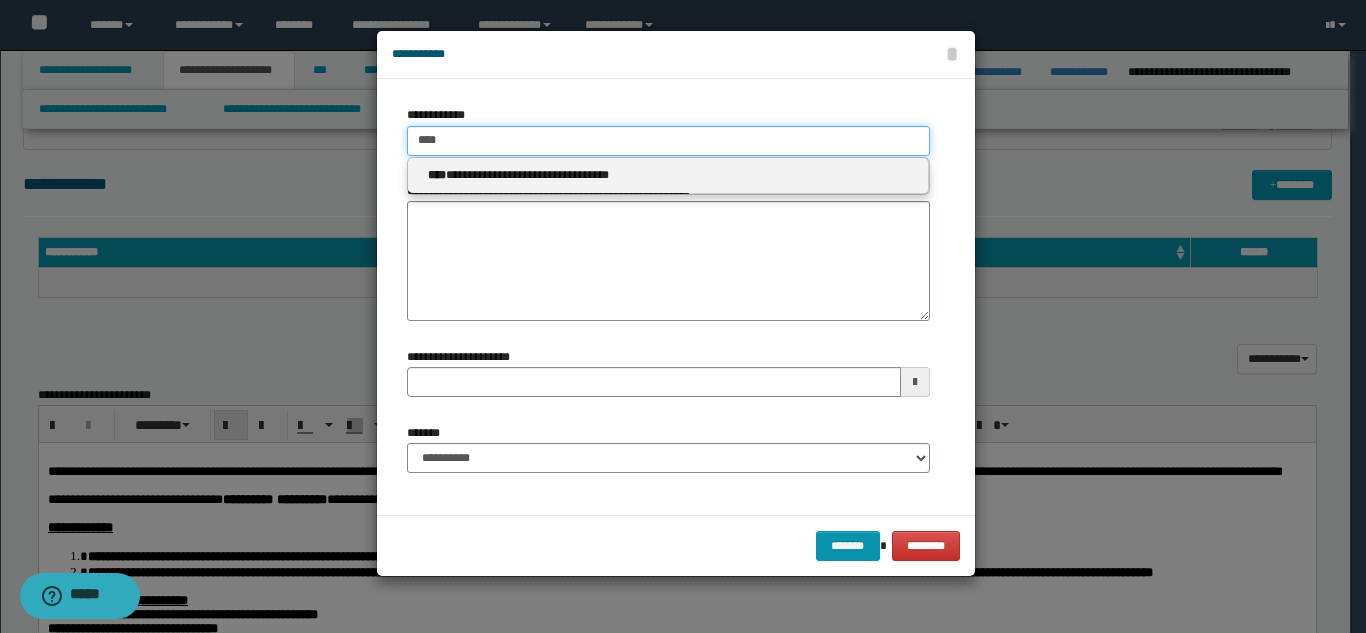 type on "****" 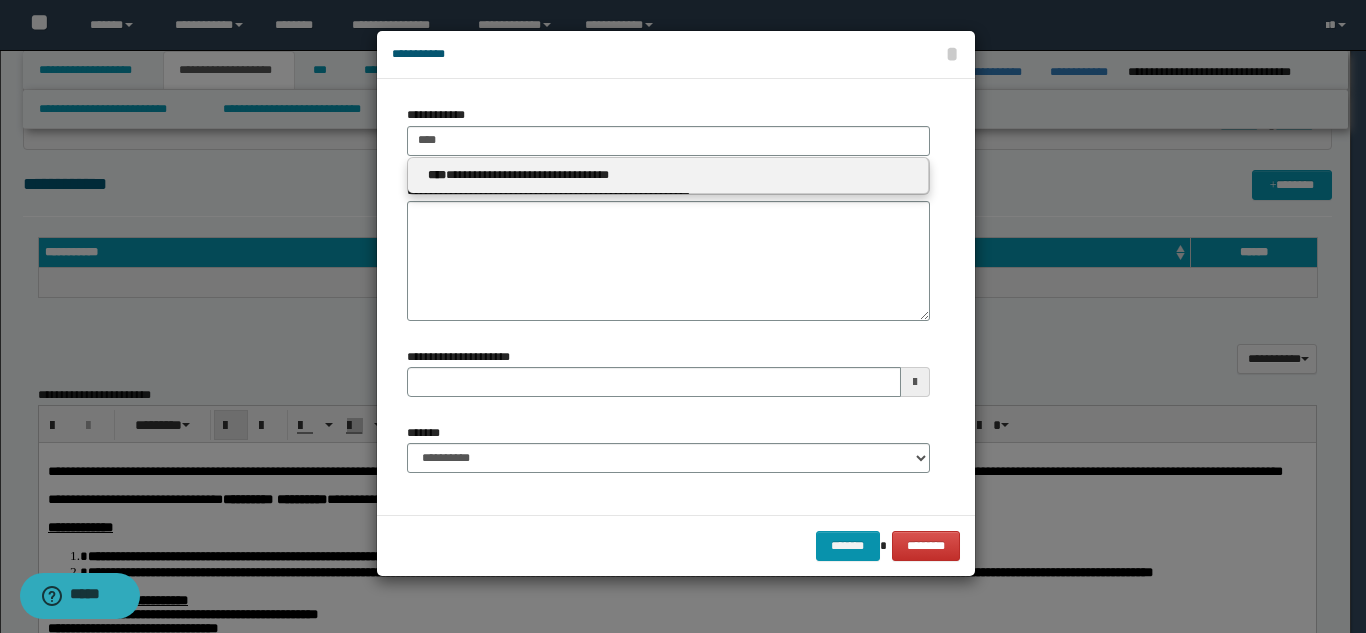 click on "**********" at bounding box center (668, 175) 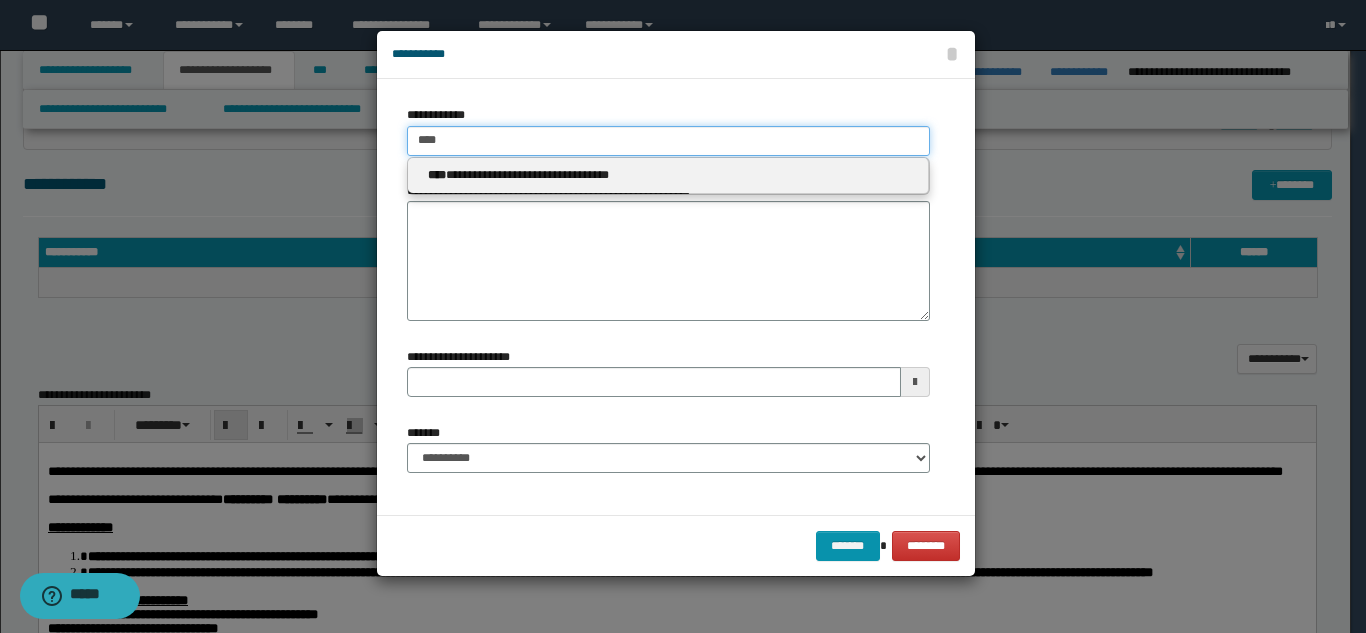type 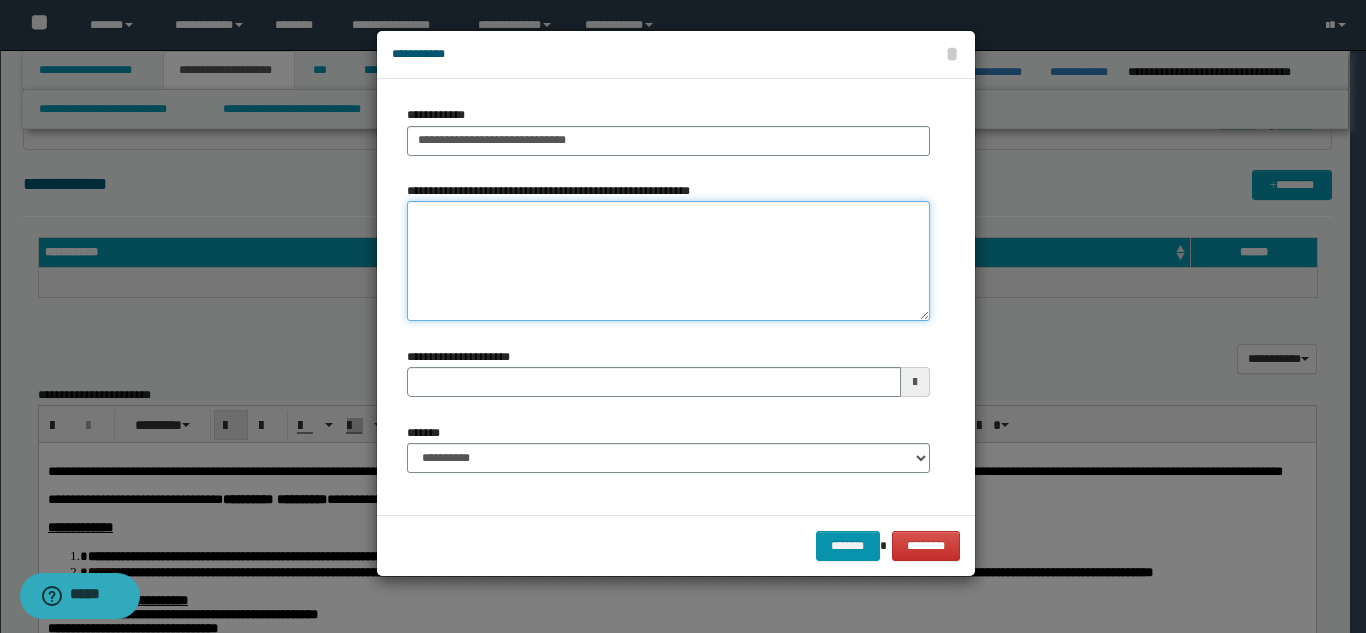 click on "**********" at bounding box center [668, 261] 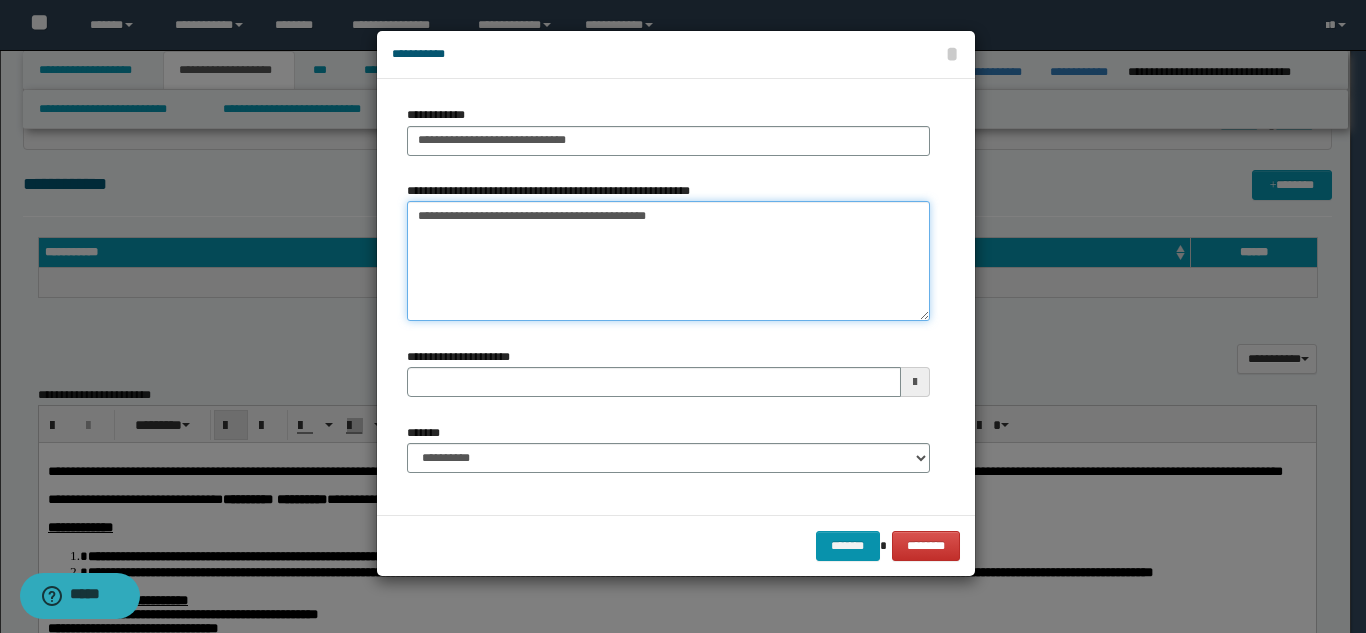 click on "**********" at bounding box center [668, 261] 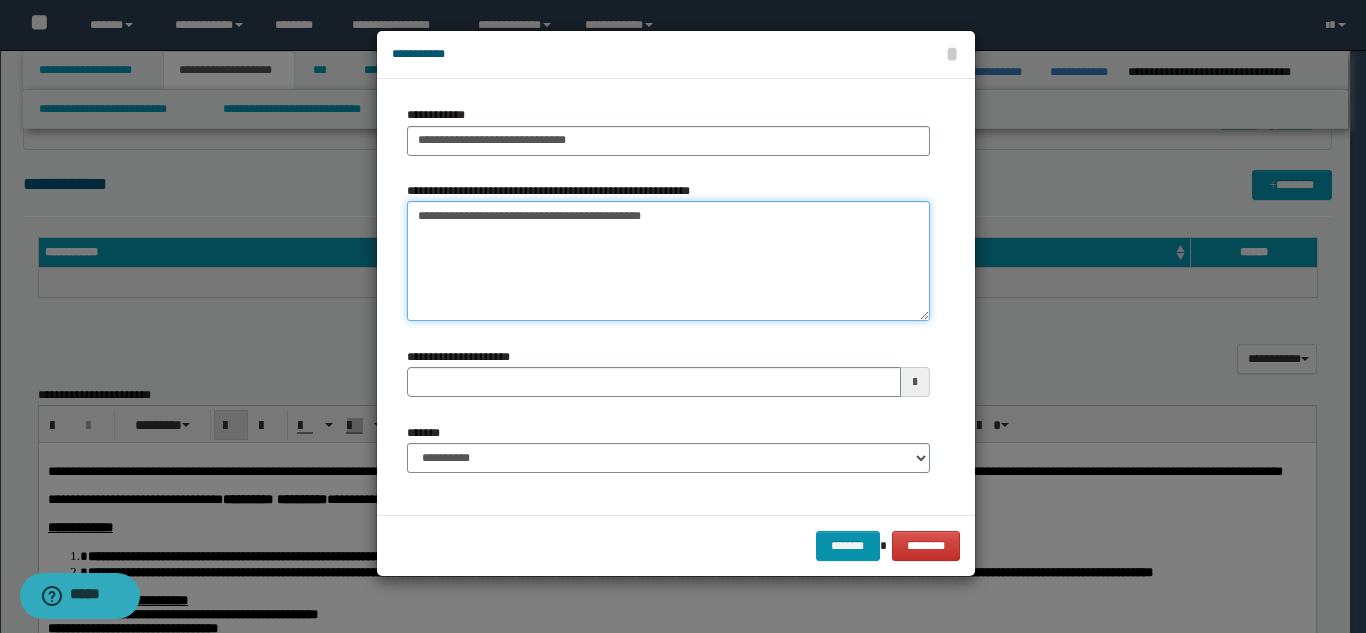 type on "**********" 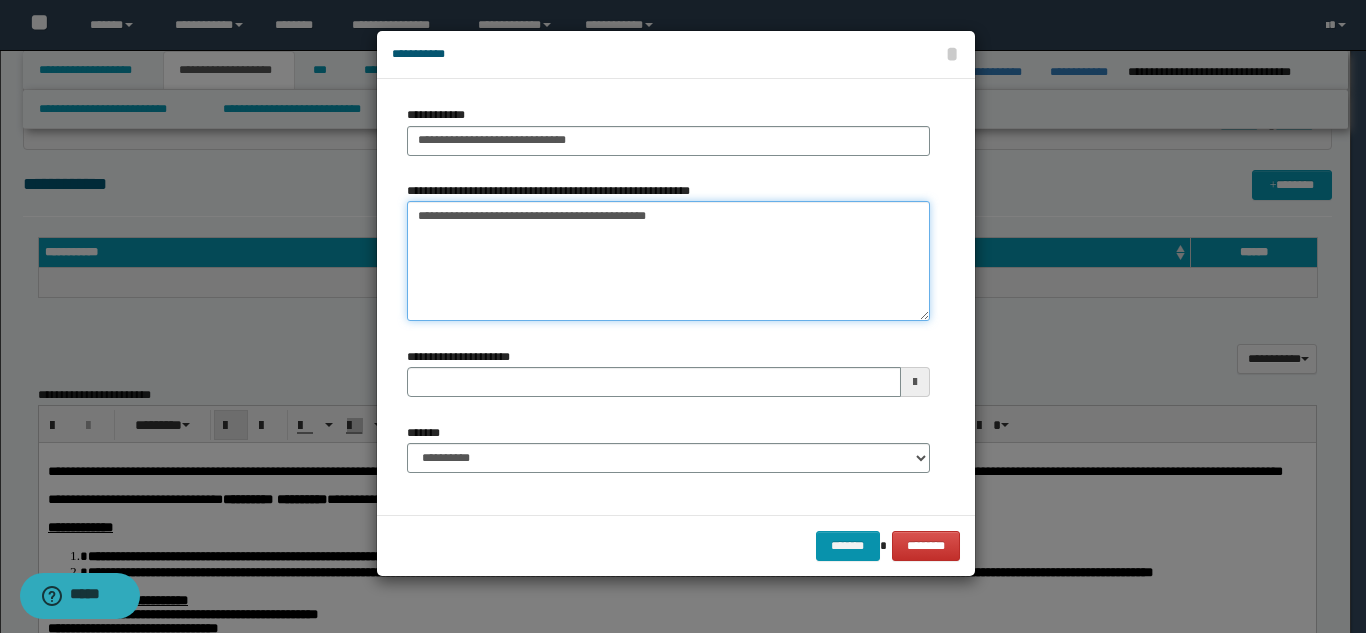 type 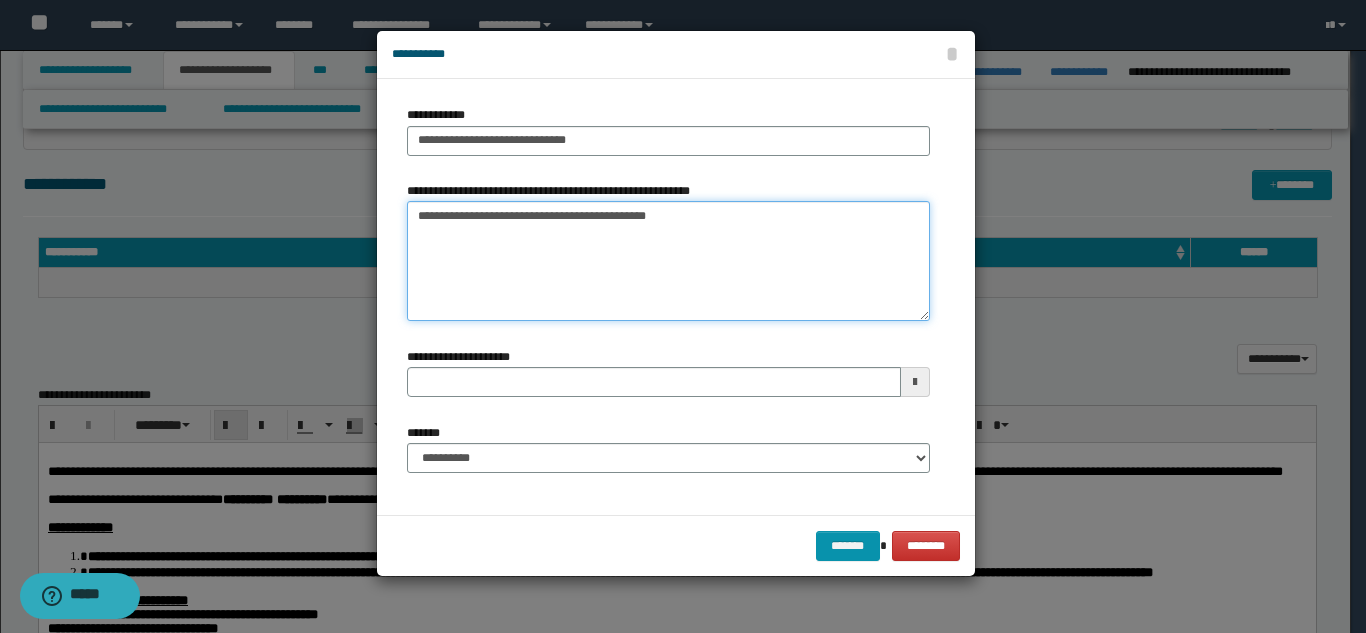 type on "**********" 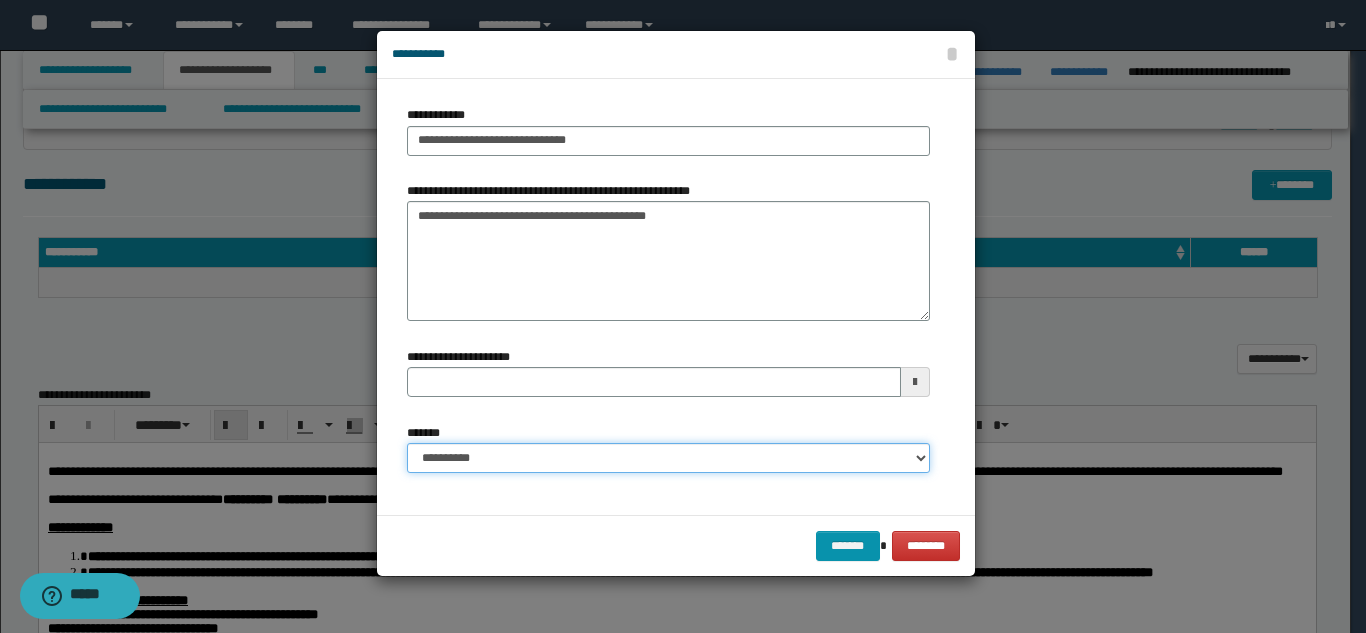 click on "**********" at bounding box center (668, 458) 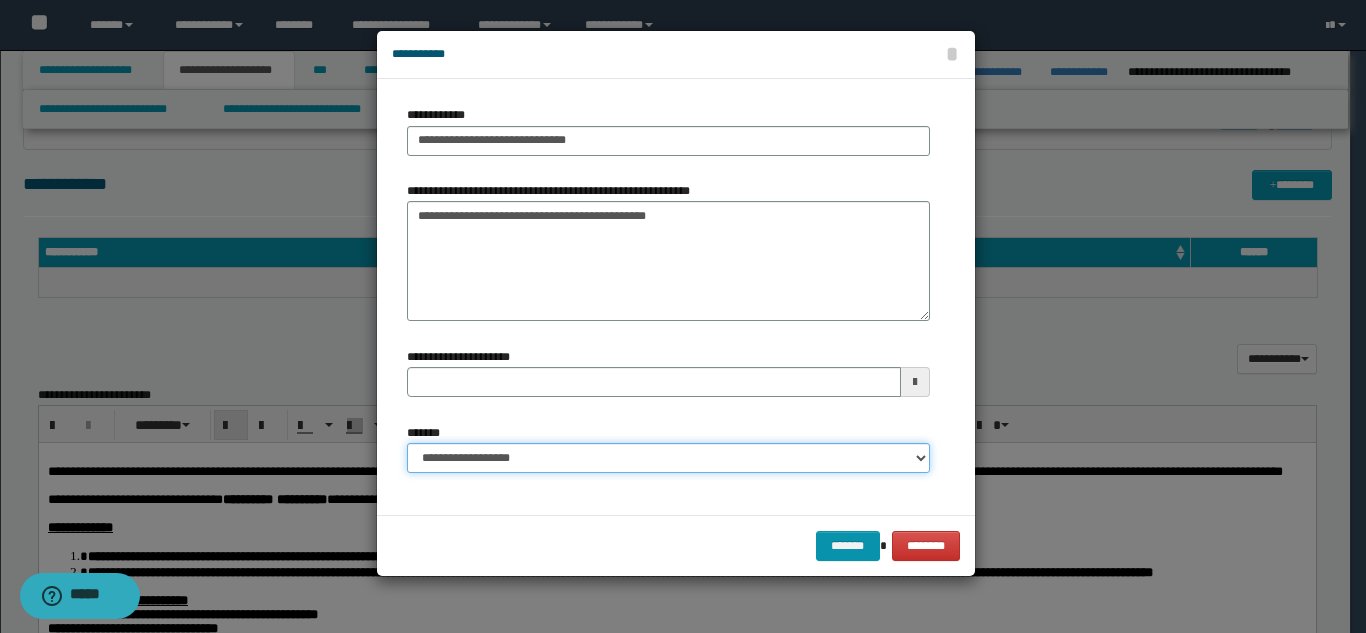 type 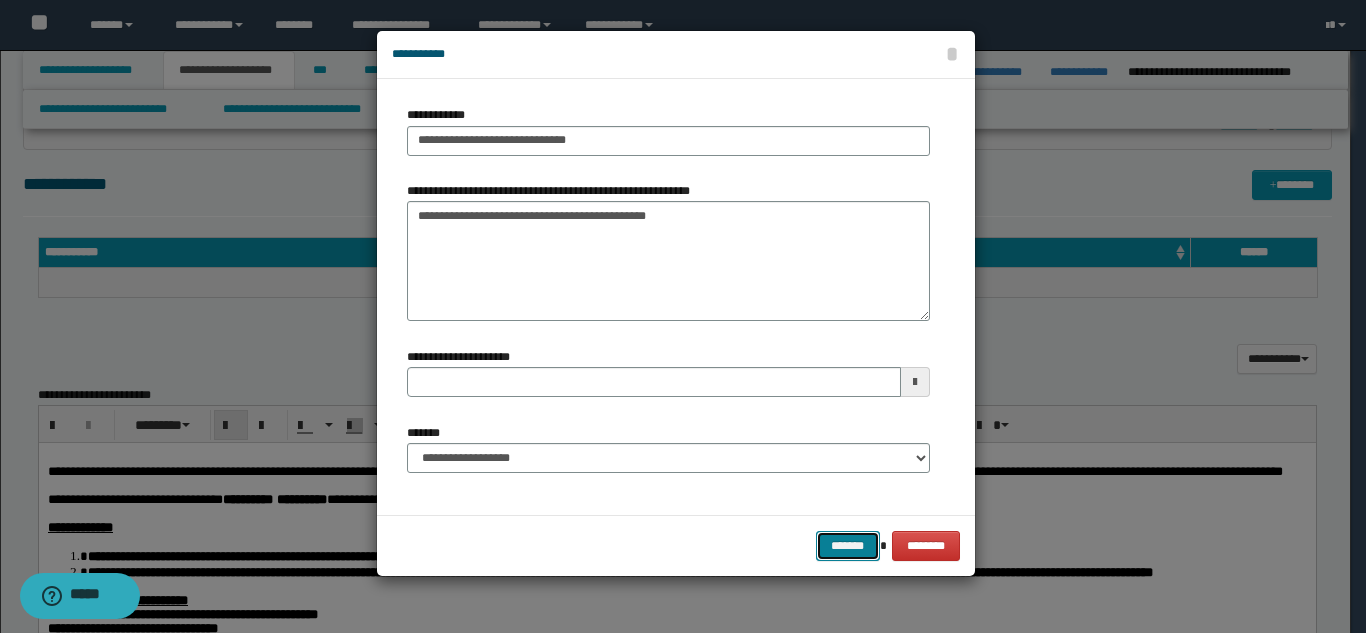 click on "*******" at bounding box center (848, 546) 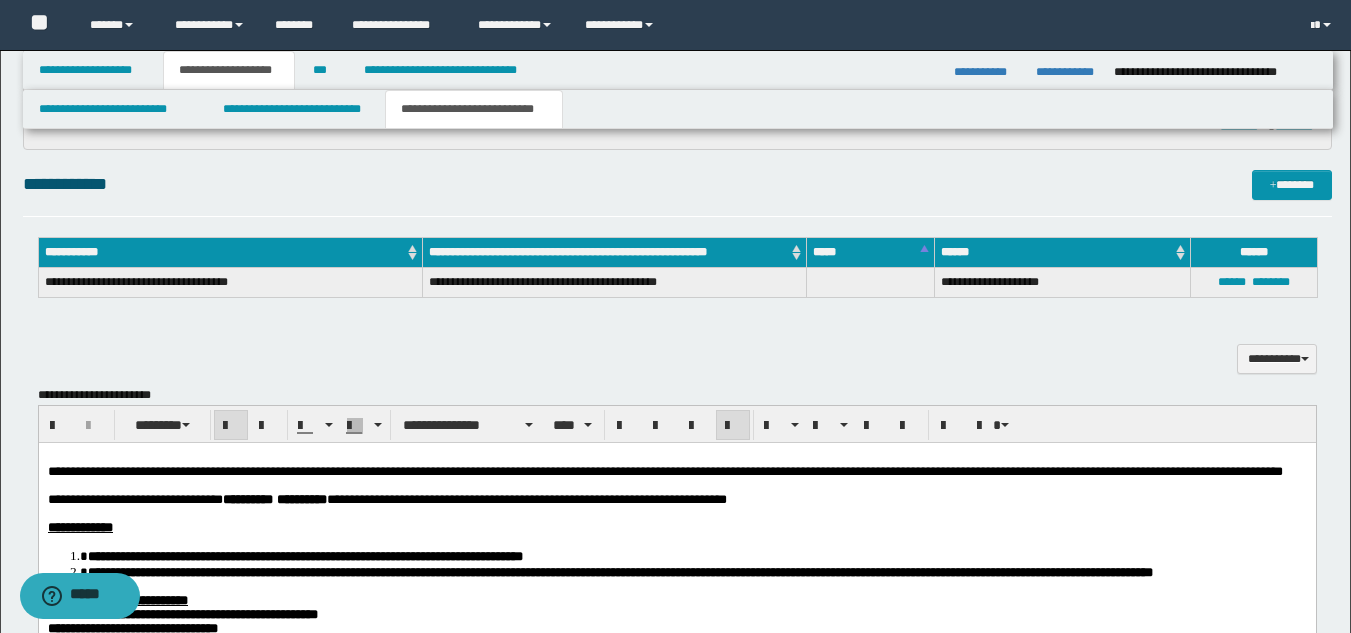 click on "**********" at bounding box center (677, 193) 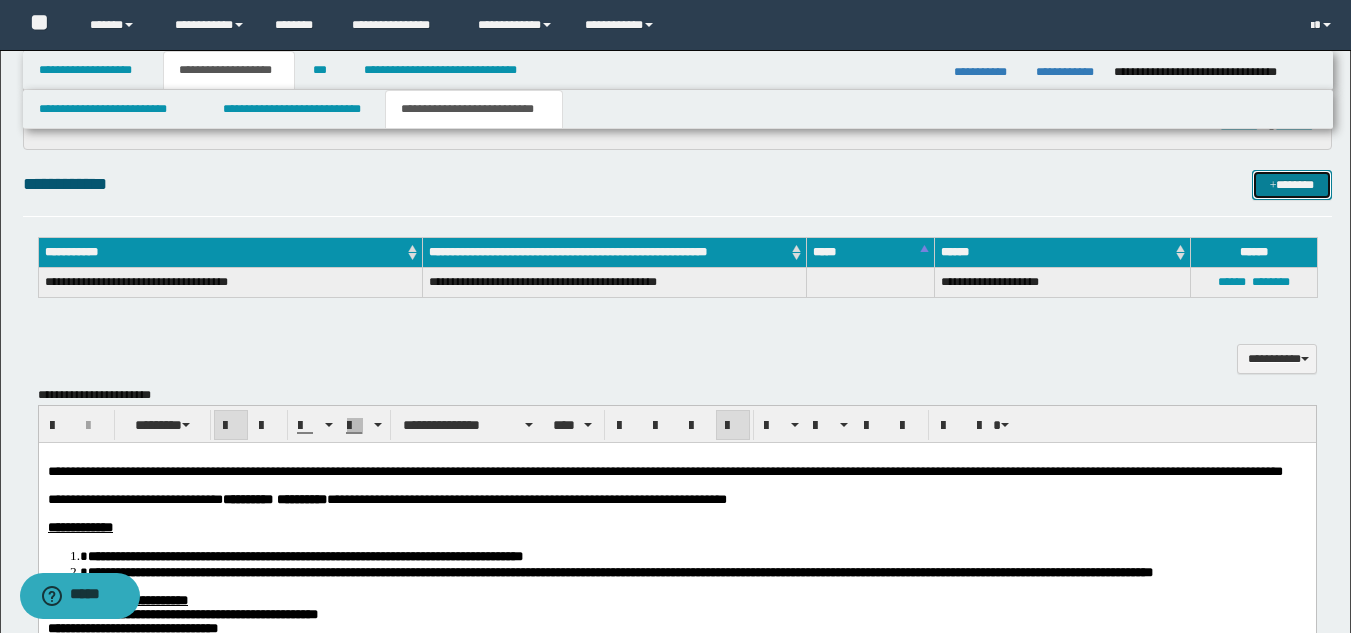 click on "*******" at bounding box center [1292, 185] 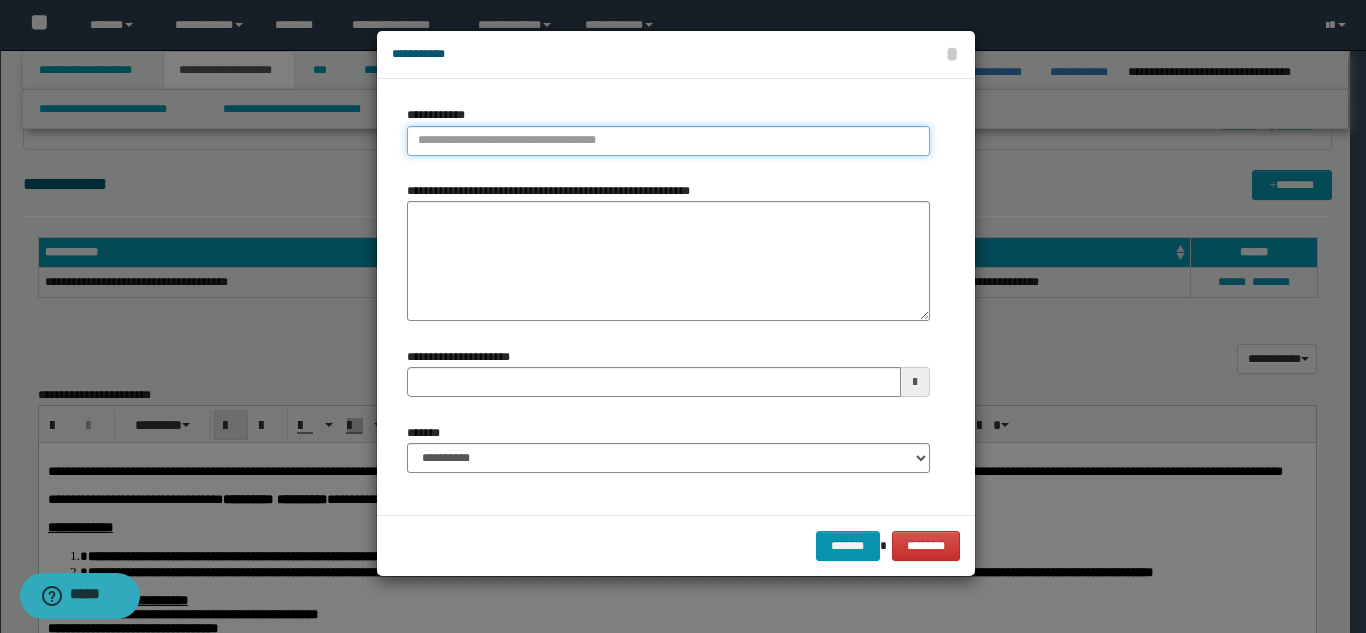 type on "**********" 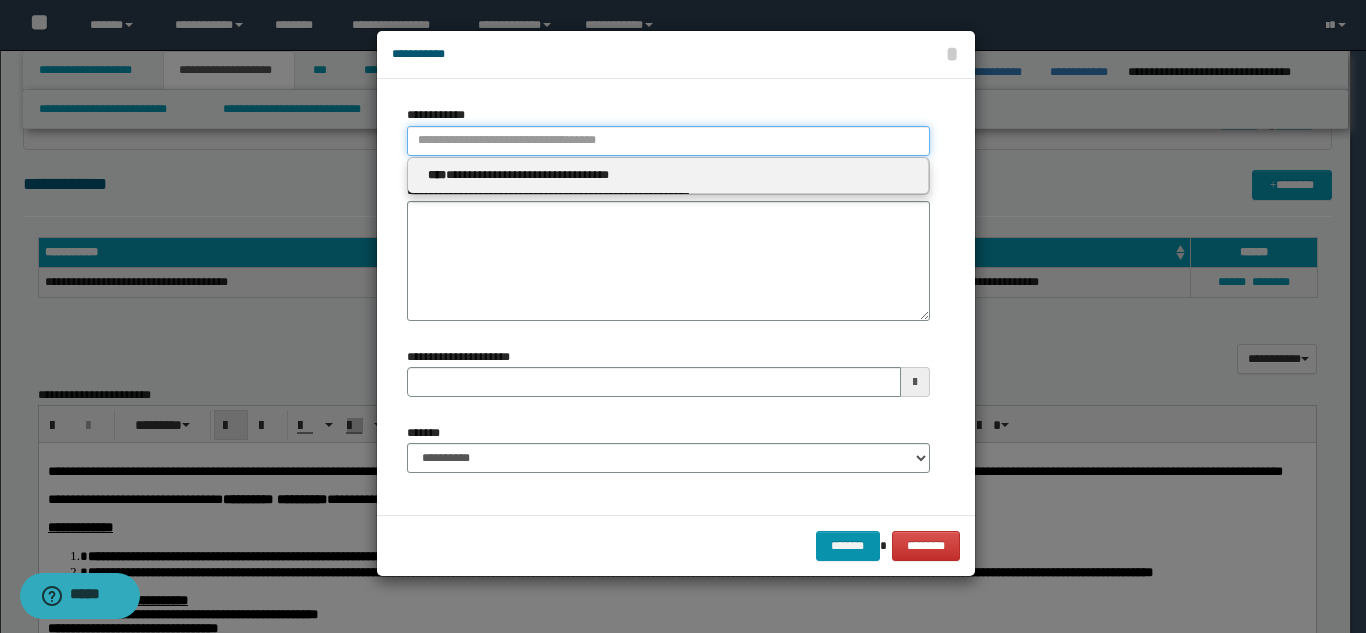 click on "**********" at bounding box center (668, 141) 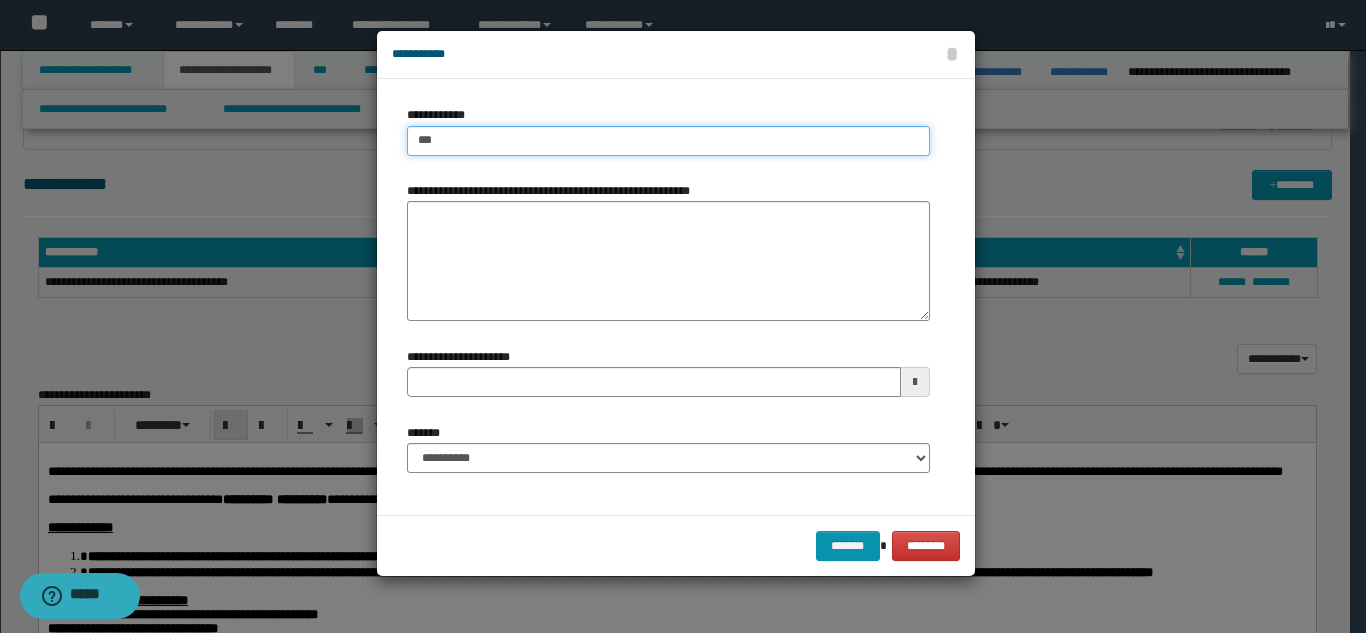 type on "****" 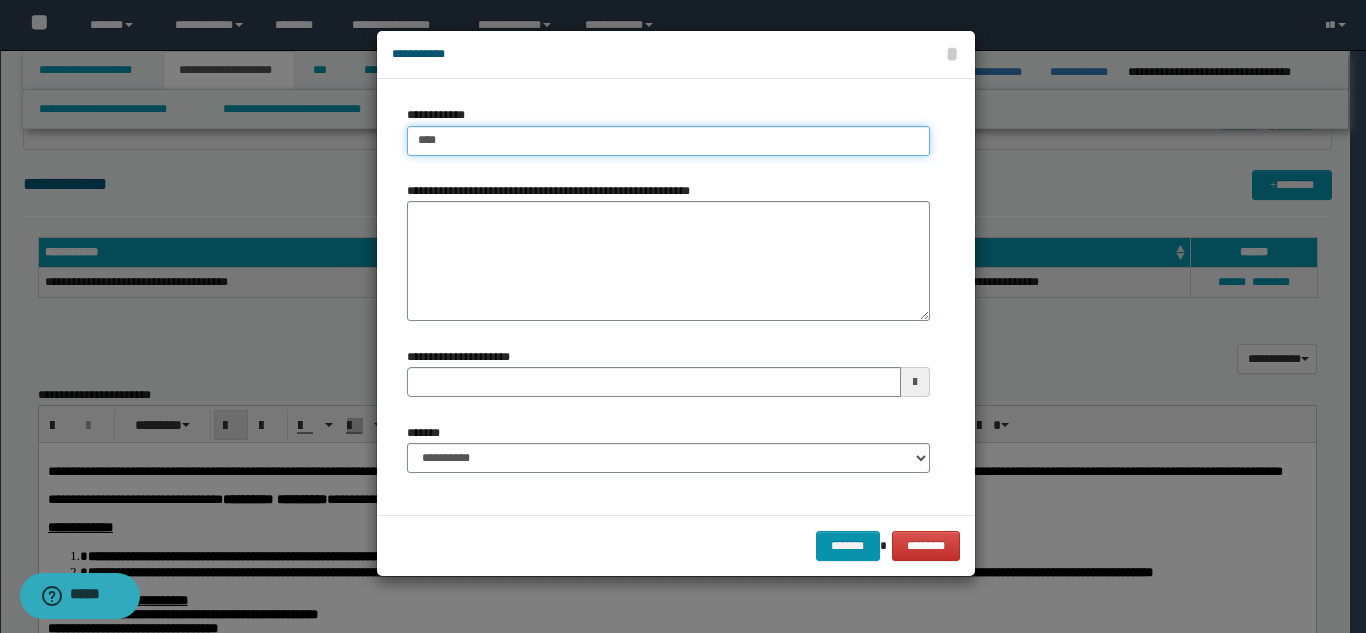 type on "****" 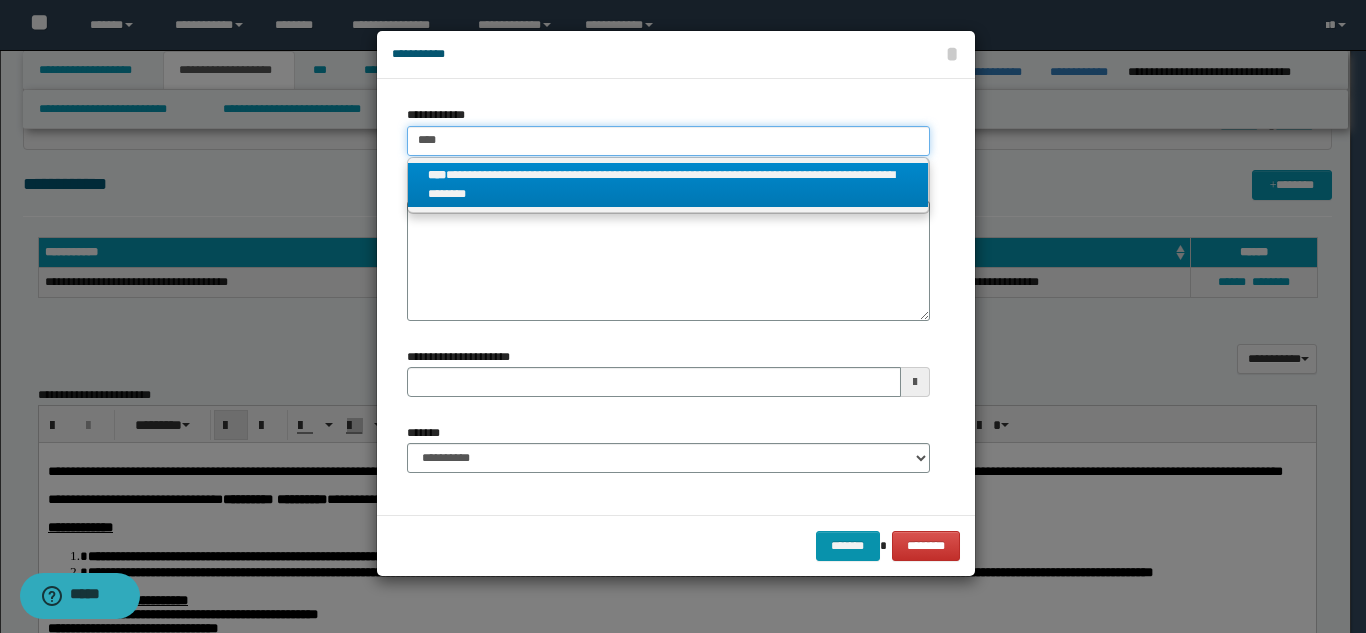 type on "****" 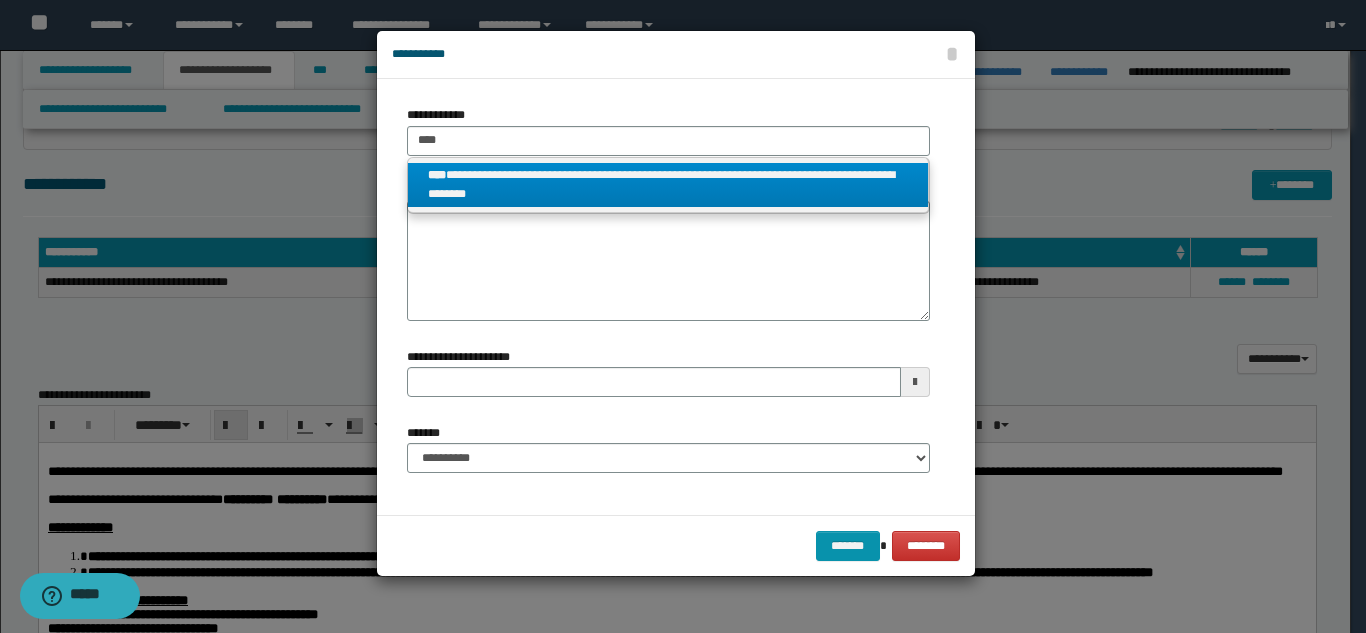click on "**********" at bounding box center (668, 185) 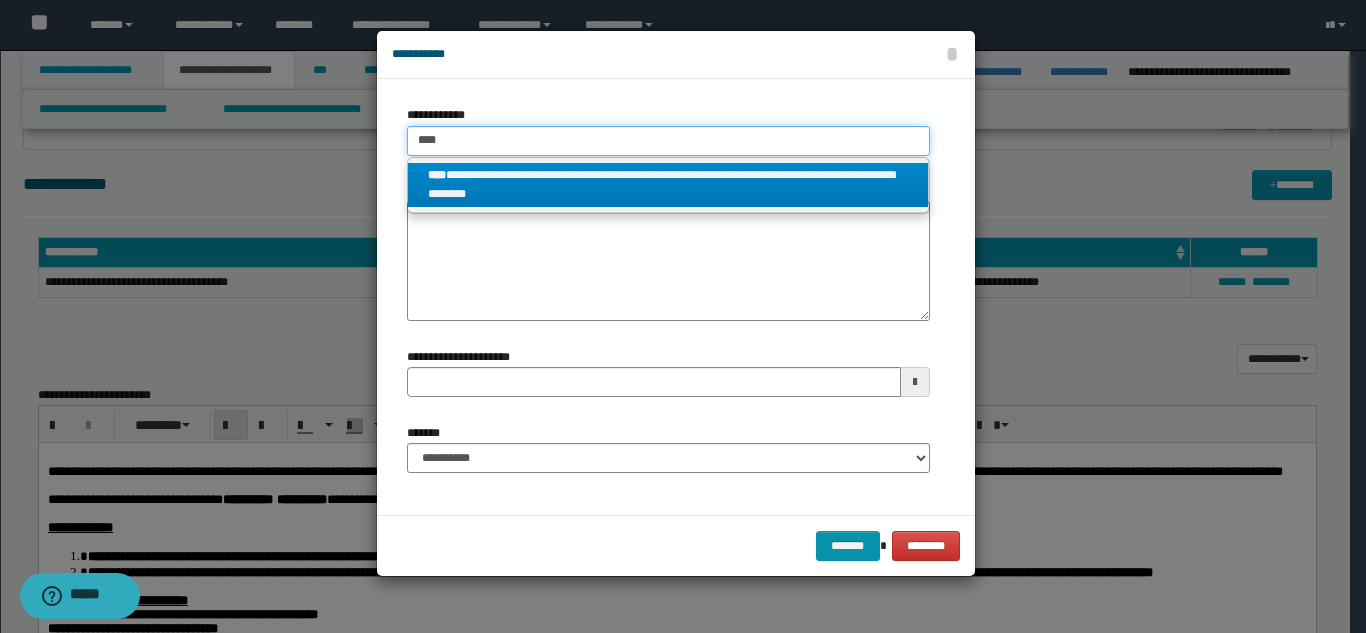 type 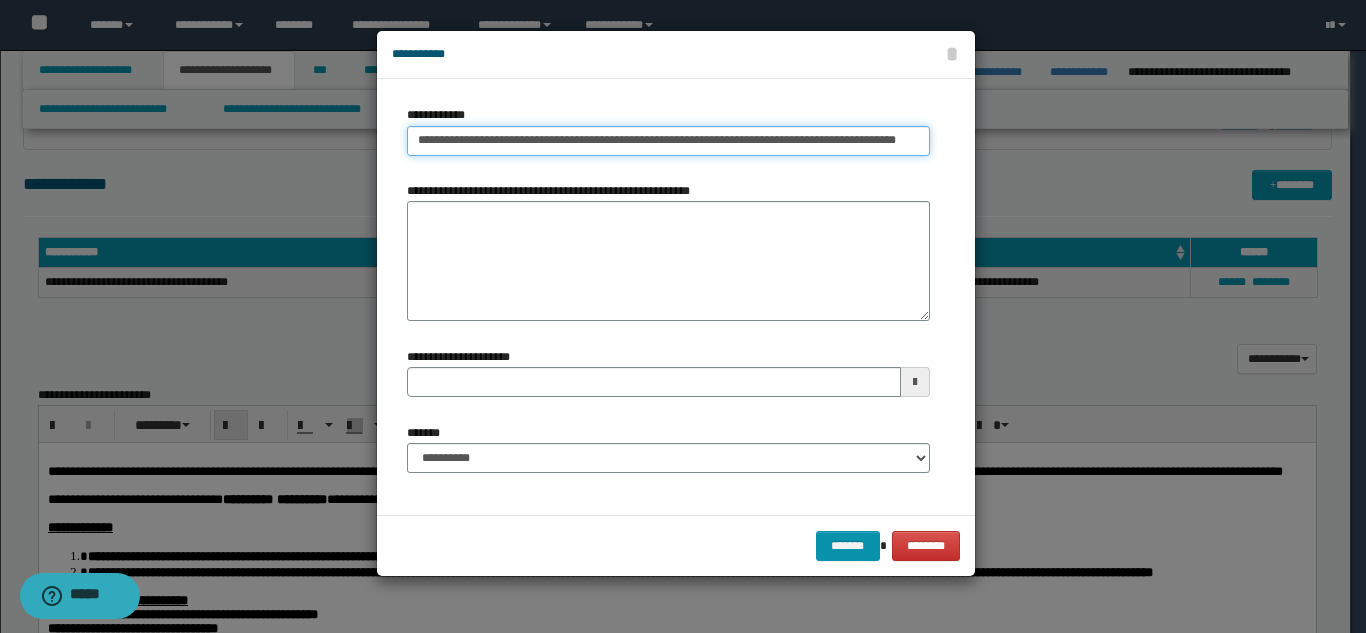 scroll, scrollTop: 0, scrollLeft: 11, axis: horizontal 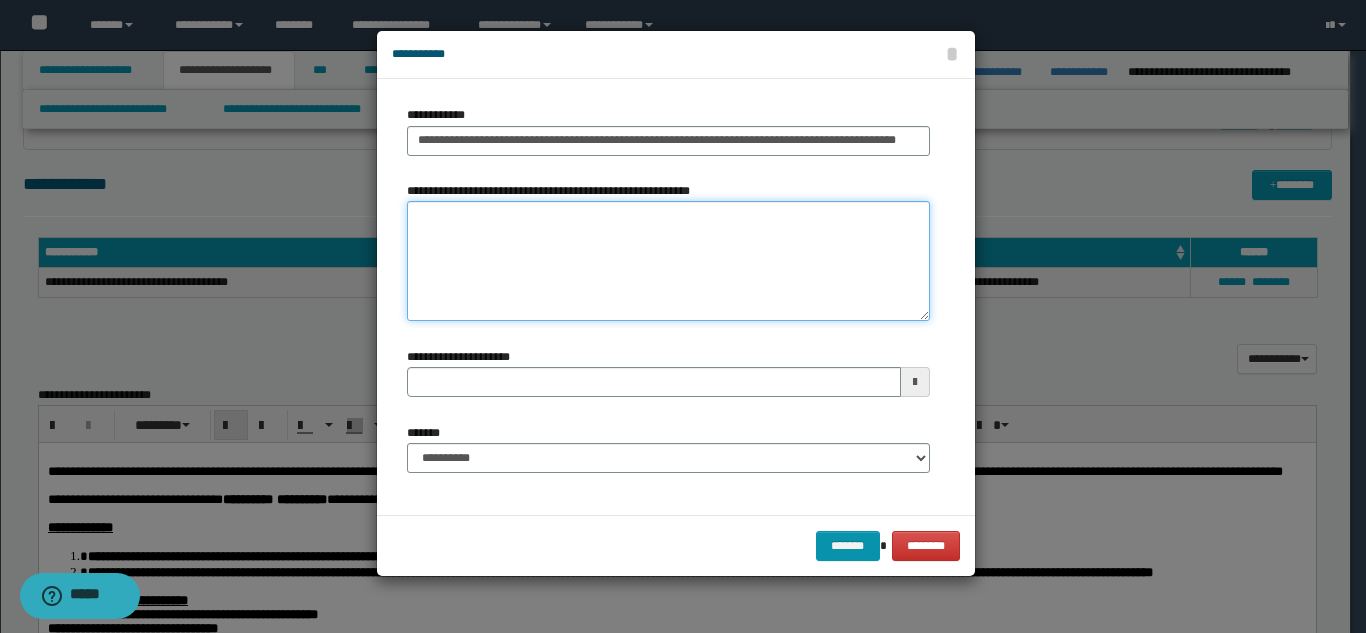 click on "**********" at bounding box center [668, 261] 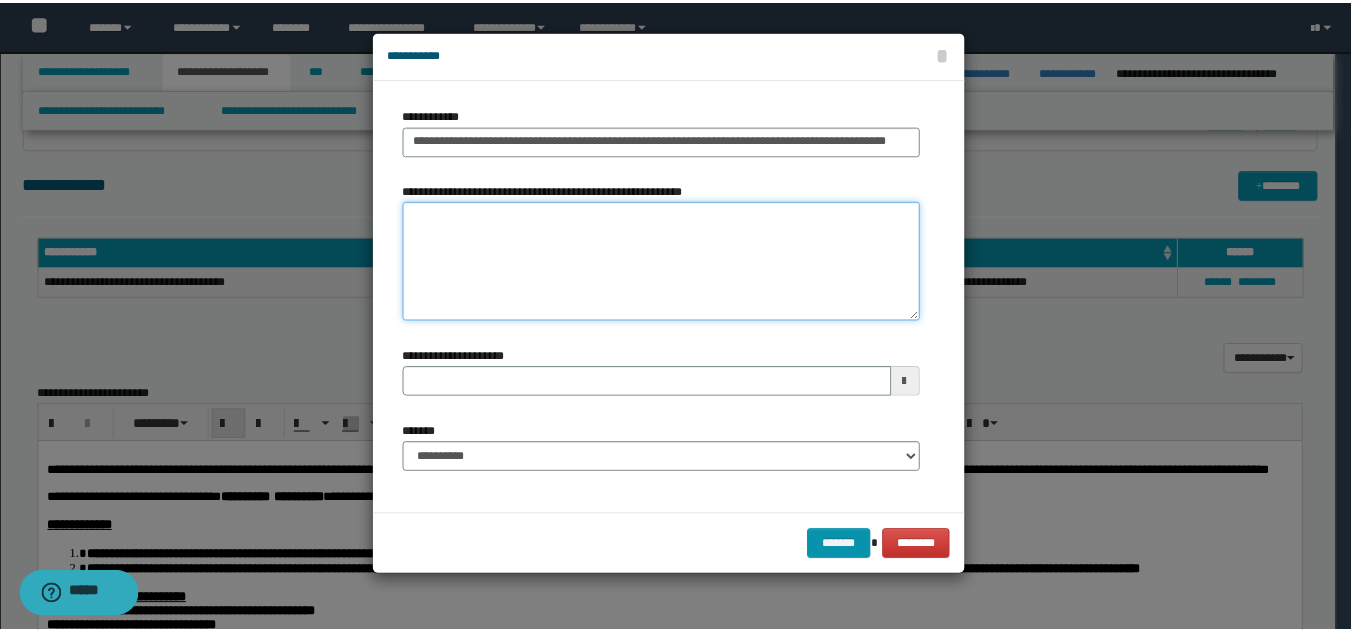 scroll, scrollTop: 0, scrollLeft: 0, axis: both 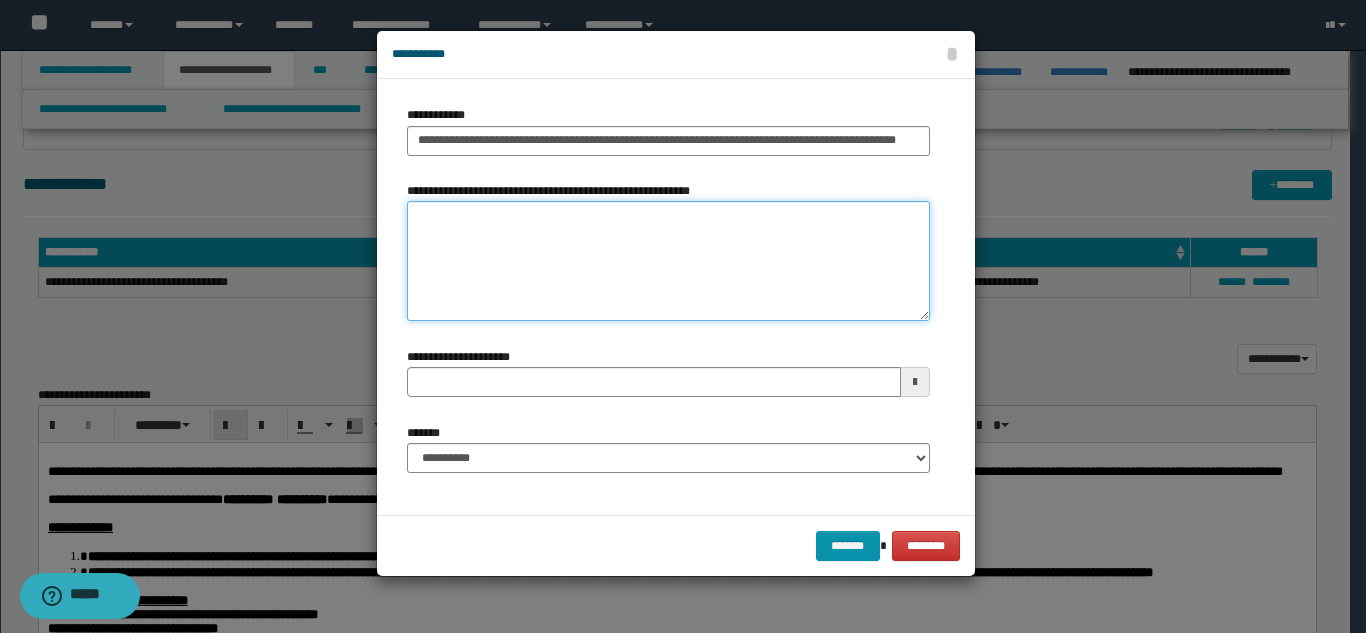 paste on "**********" 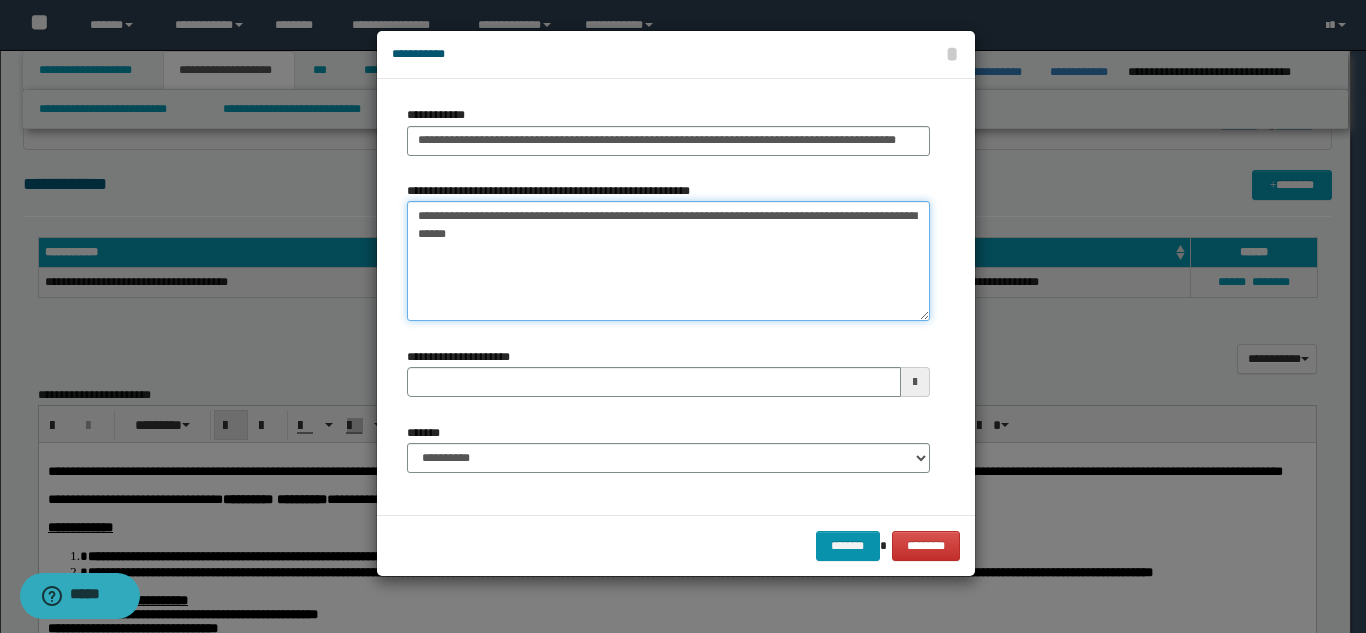 click on "**********" at bounding box center (668, 261) 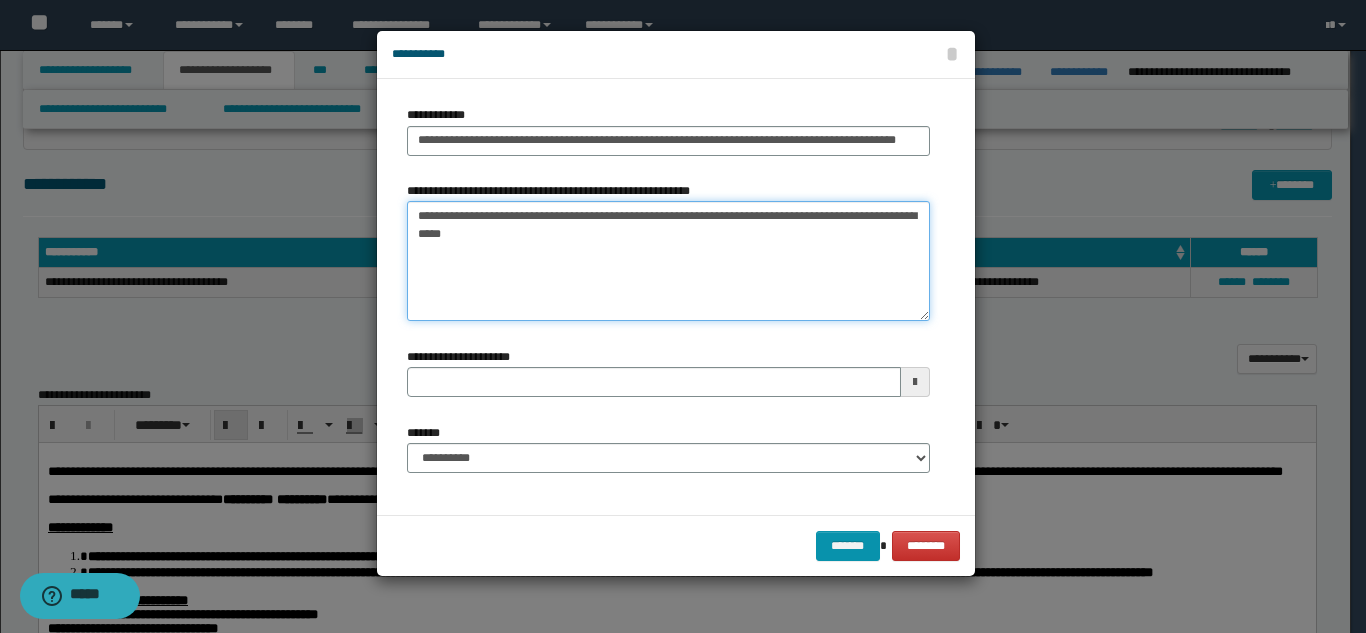 type on "**********" 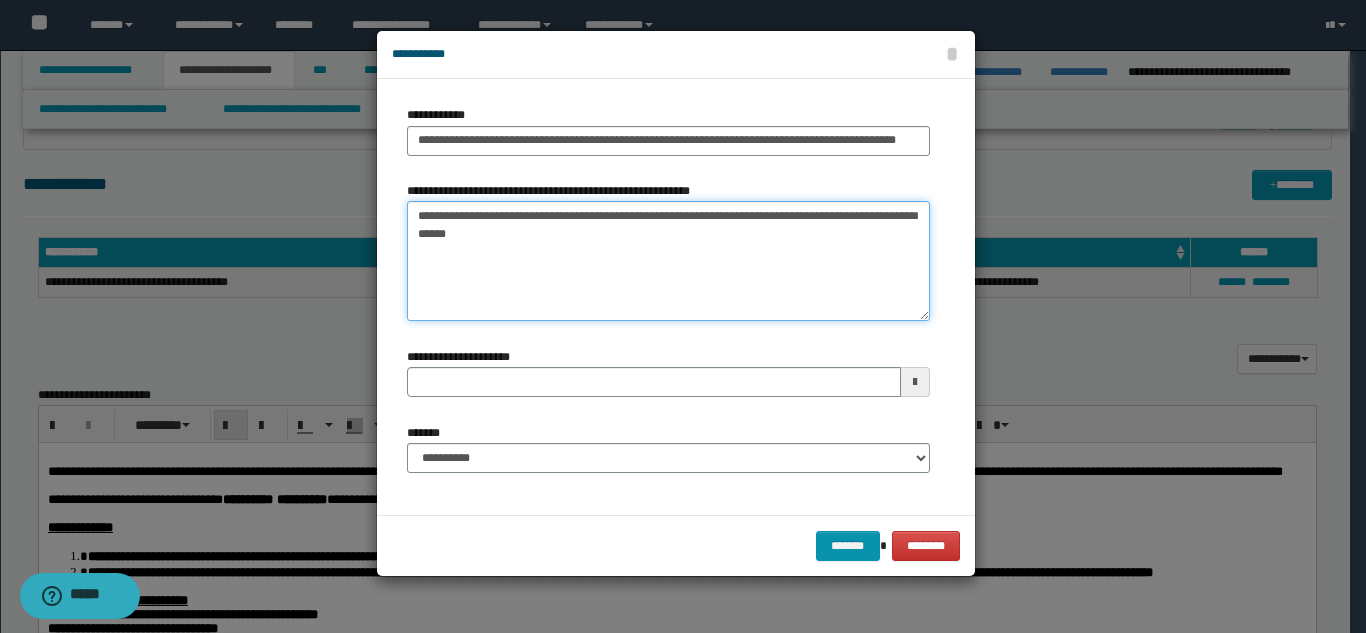 type 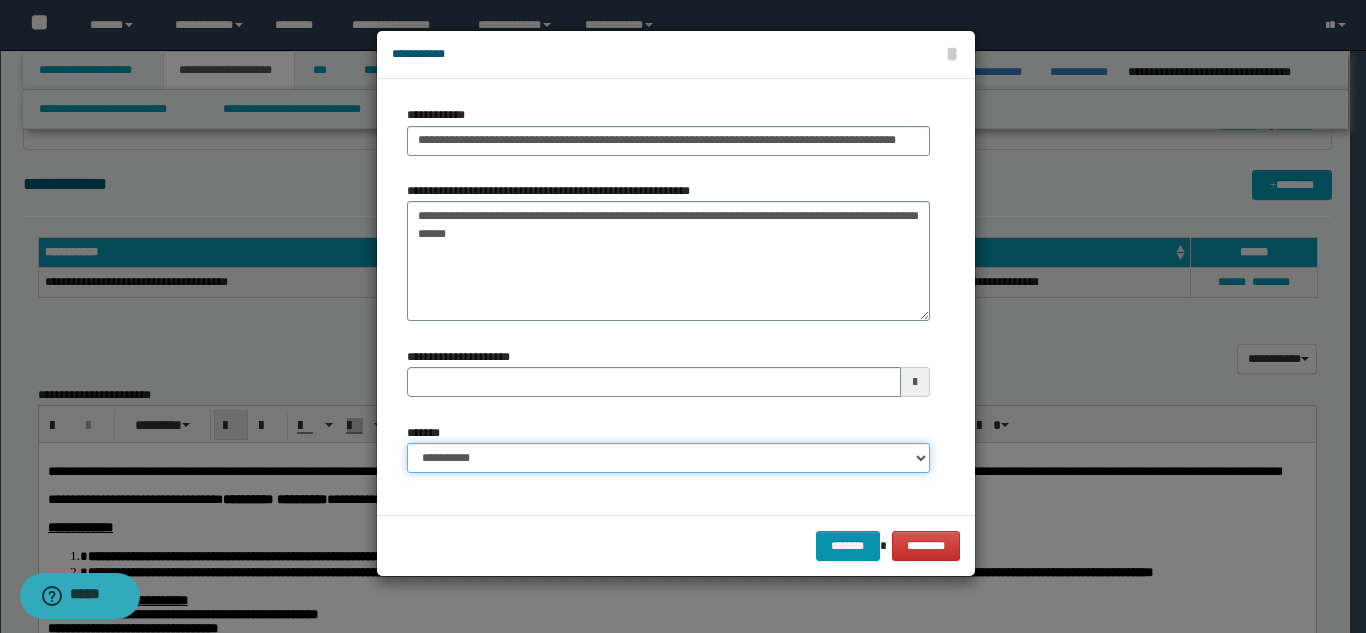 click on "**********" at bounding box center [668, 458] 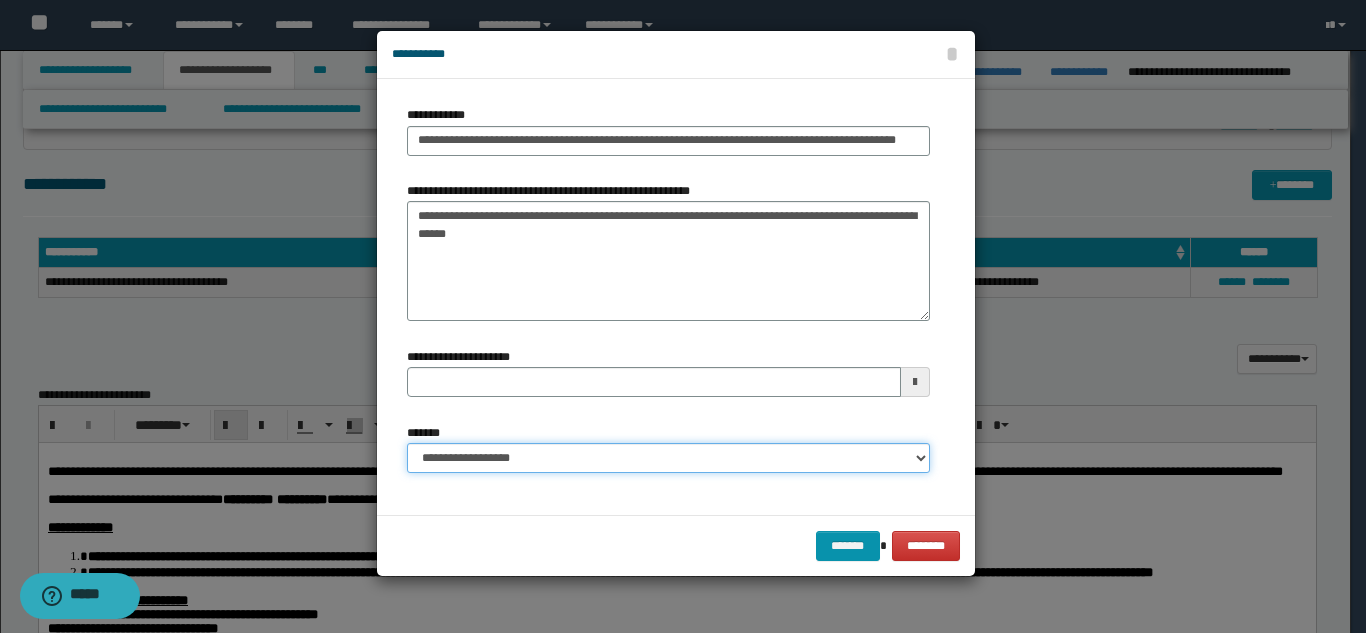 click on "**********" at bounding box center (668, 458) 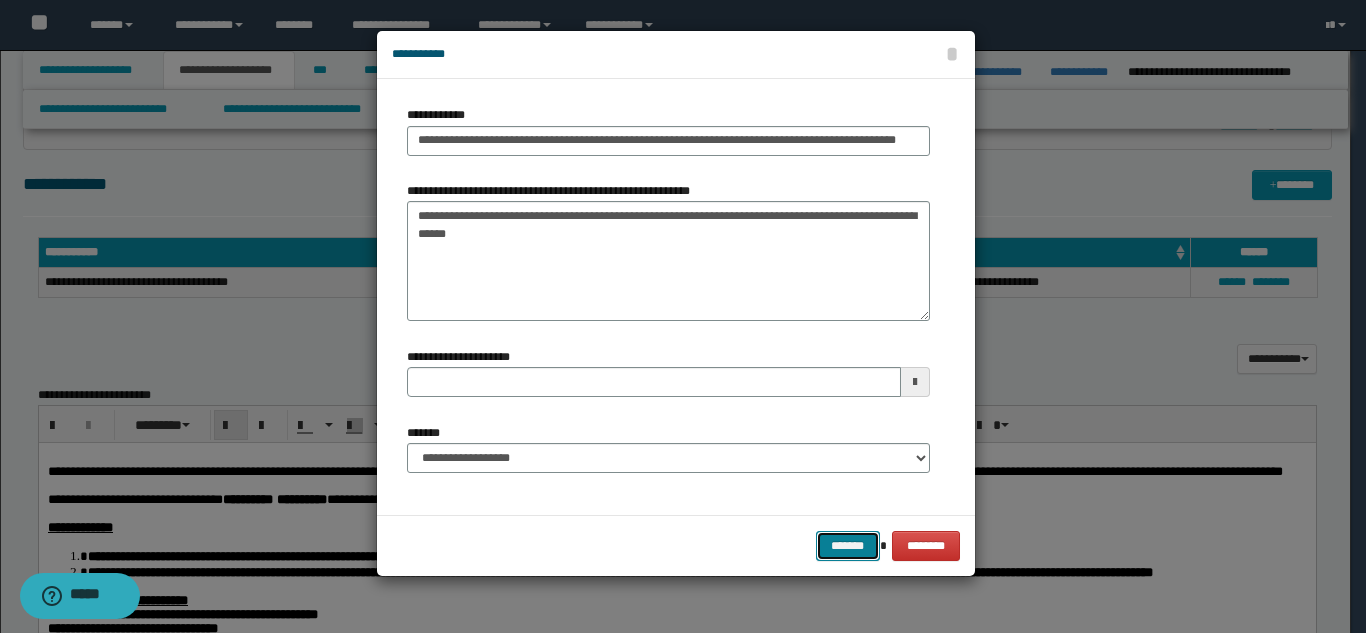 click on "*******" at bounding box center [848, 546] 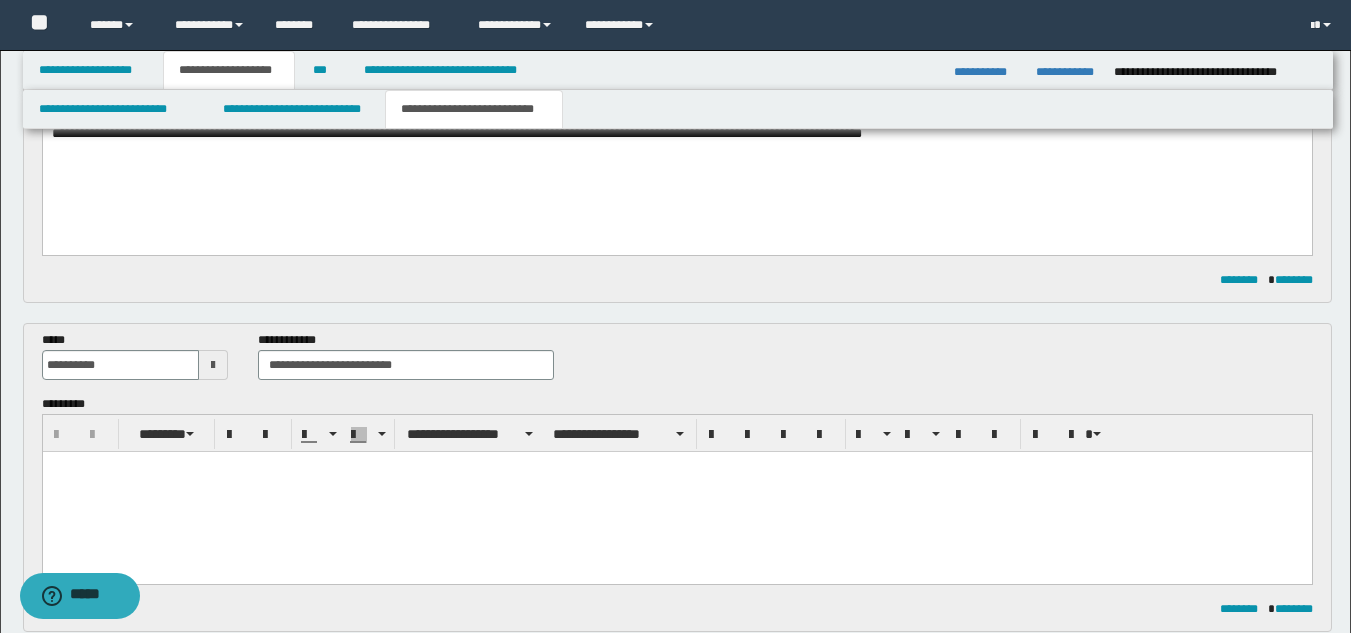 scroll, scrollTop: 246, scrollLeft: 0, axis: vertical 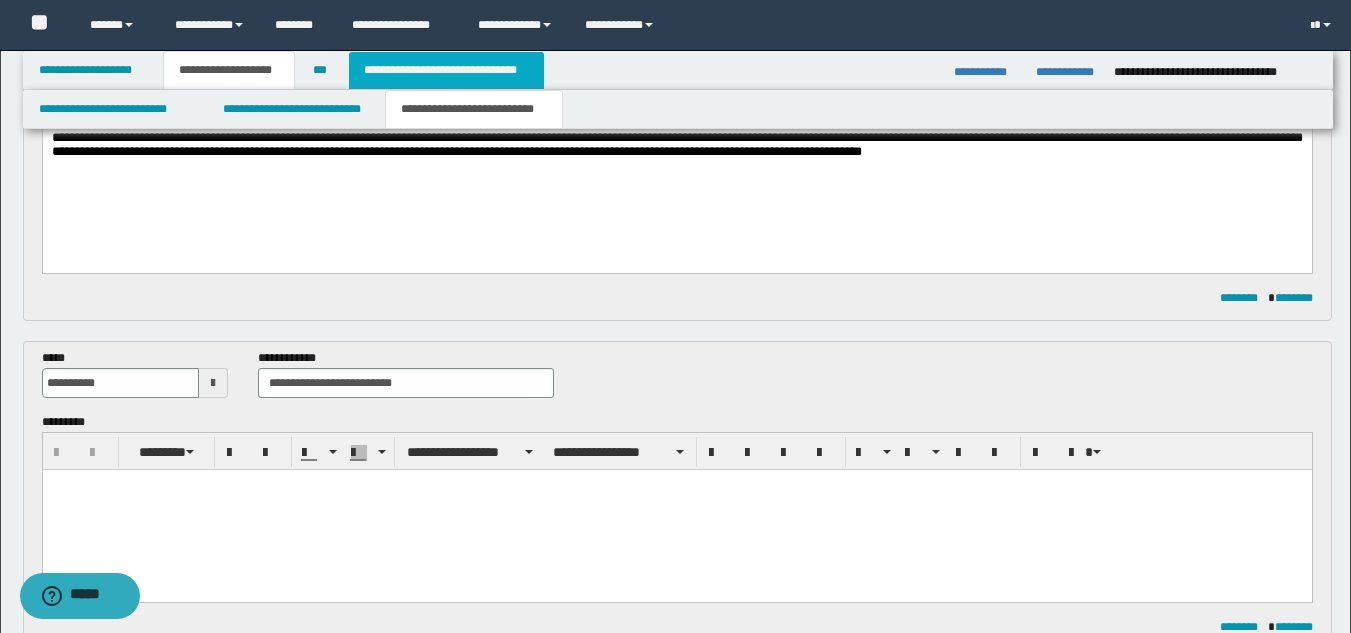 click on "**********" at bounding box center [446, 70] 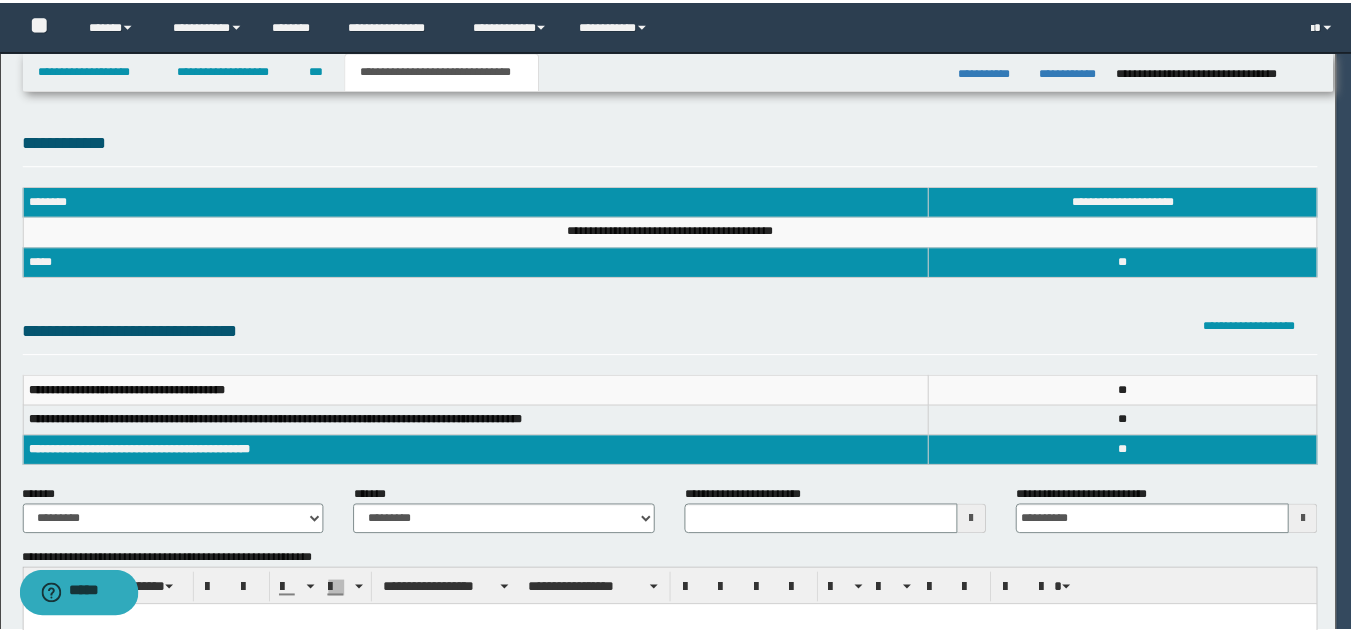 scroll, scrollTop: 0, scrollLeft: 0, axis: both 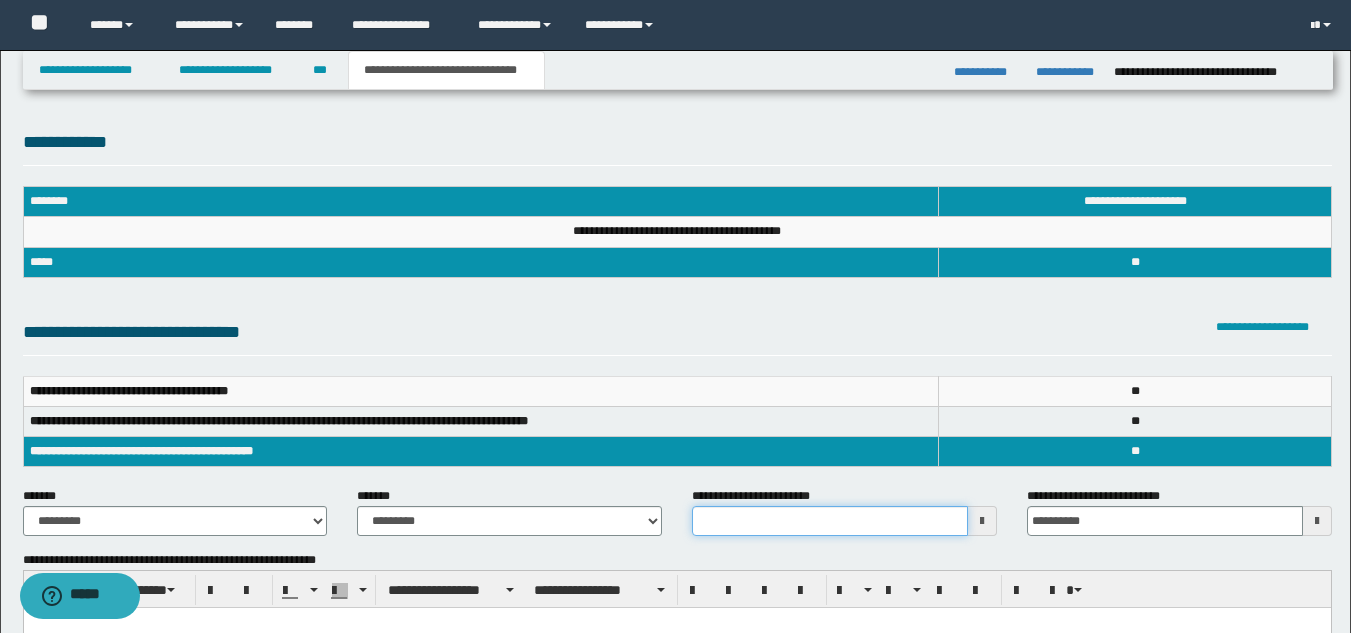 click on "**********" at bounding box center (830, 521) 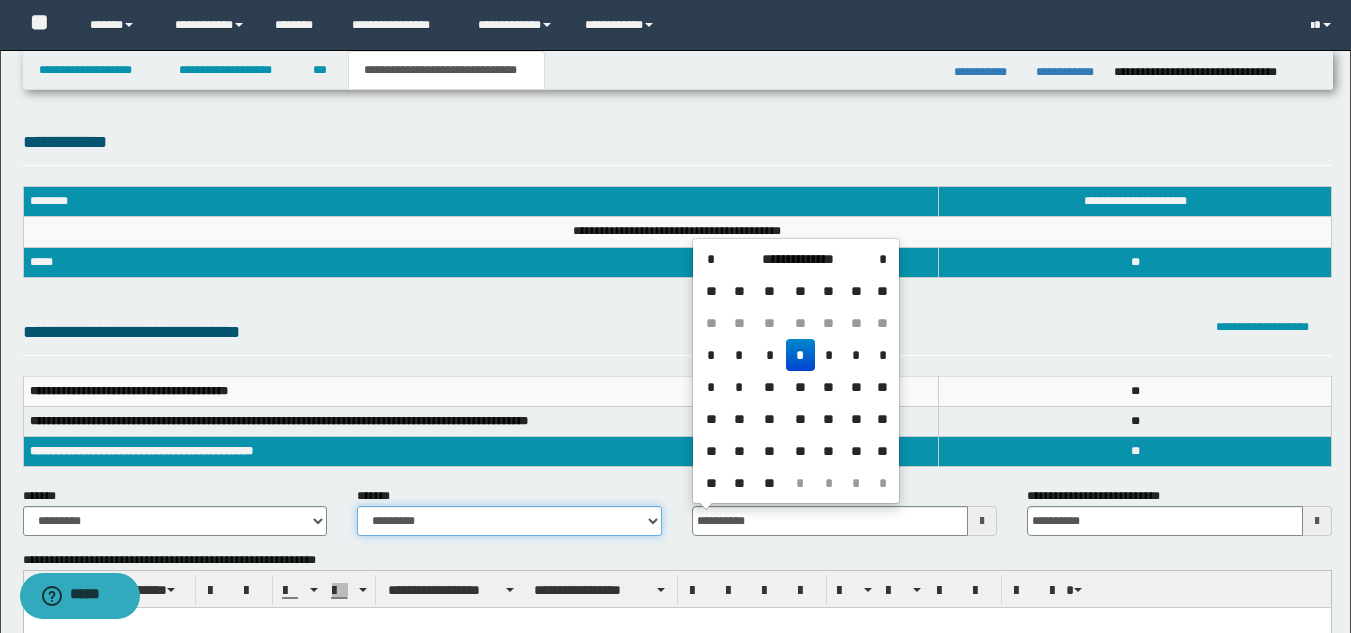 type on "**********" 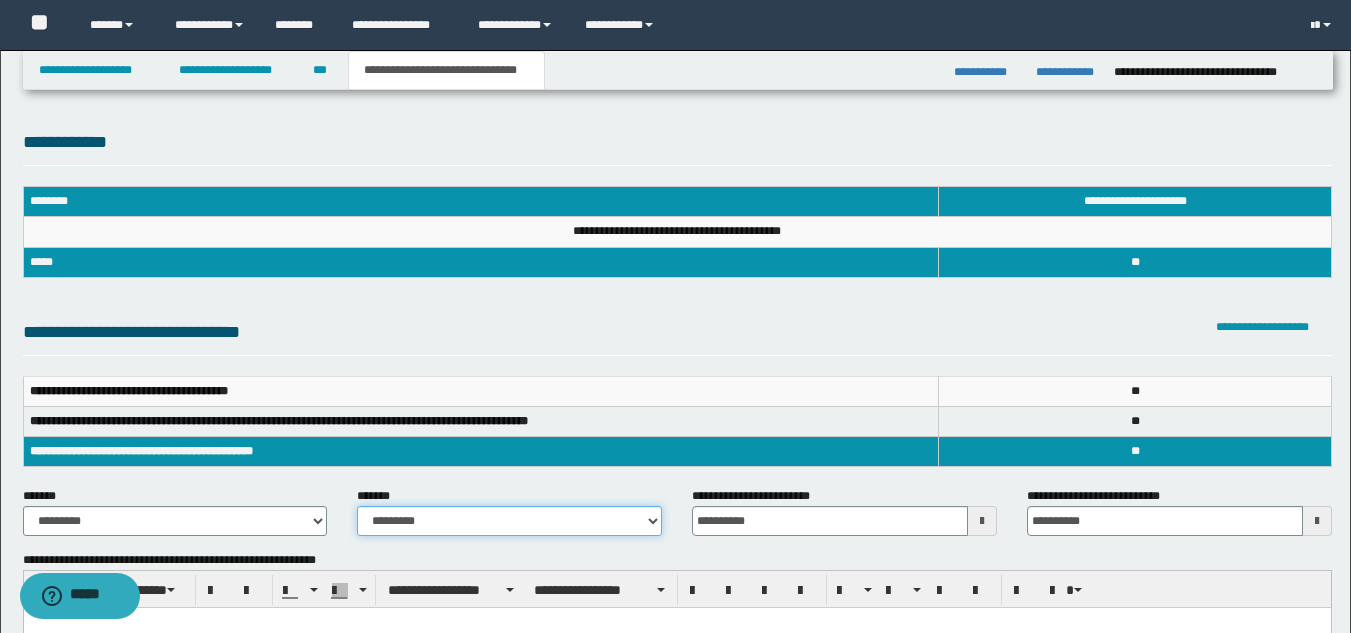 select on "*" 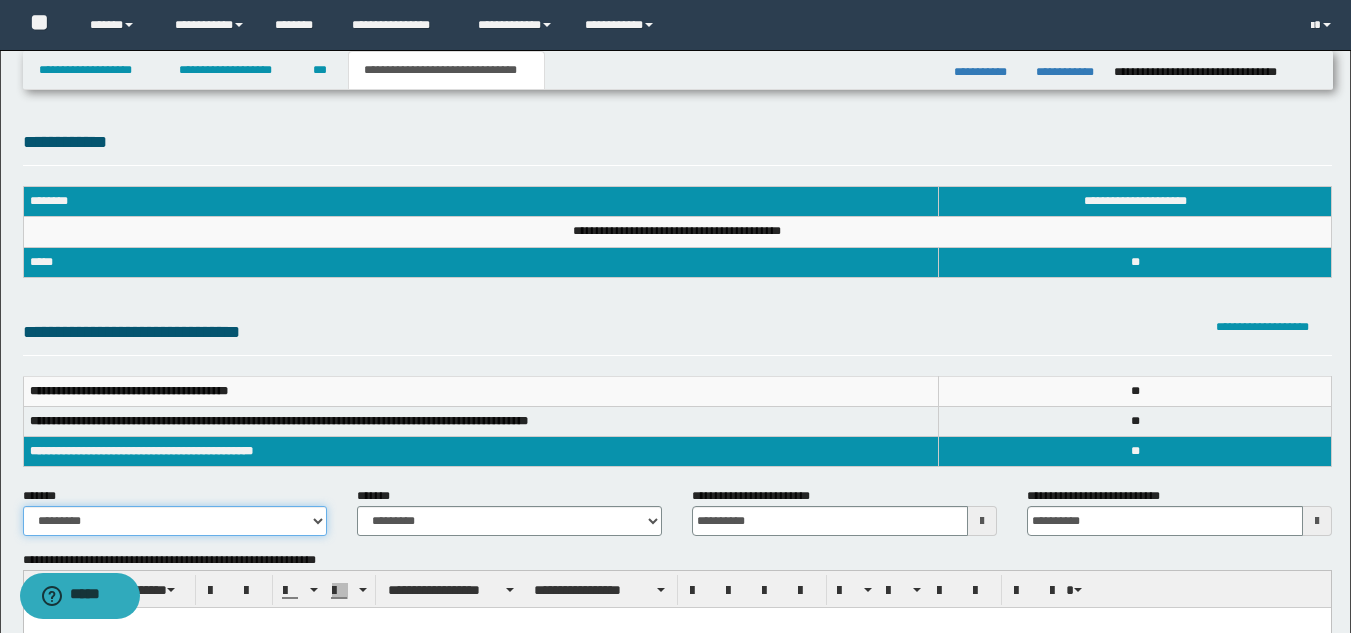 click on "**********" at bounding box center [175, 521] 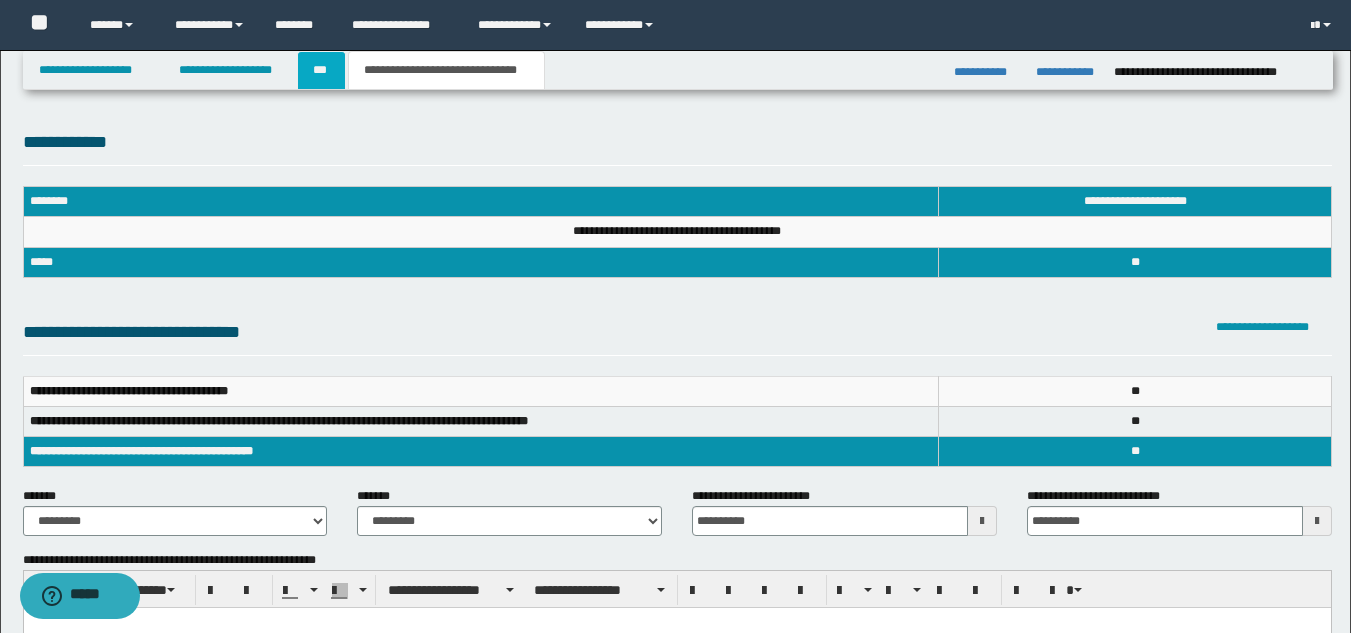 click on "***" at bounding box center [321, 70] 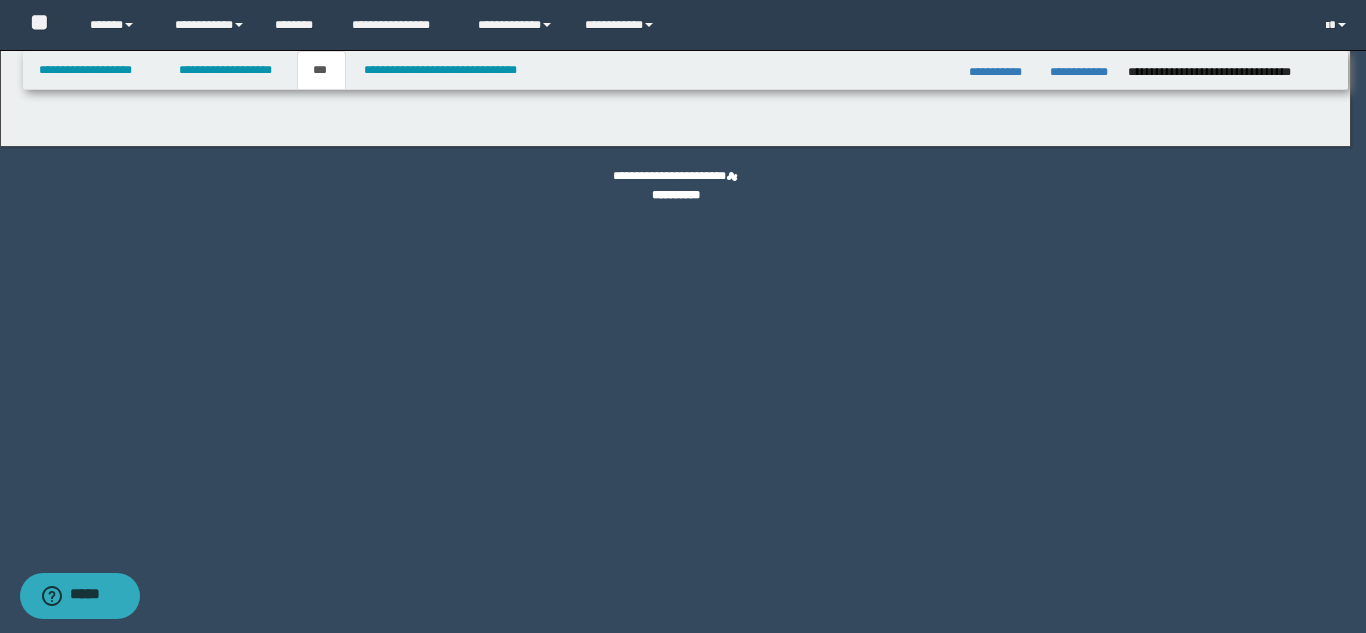 select on "***" 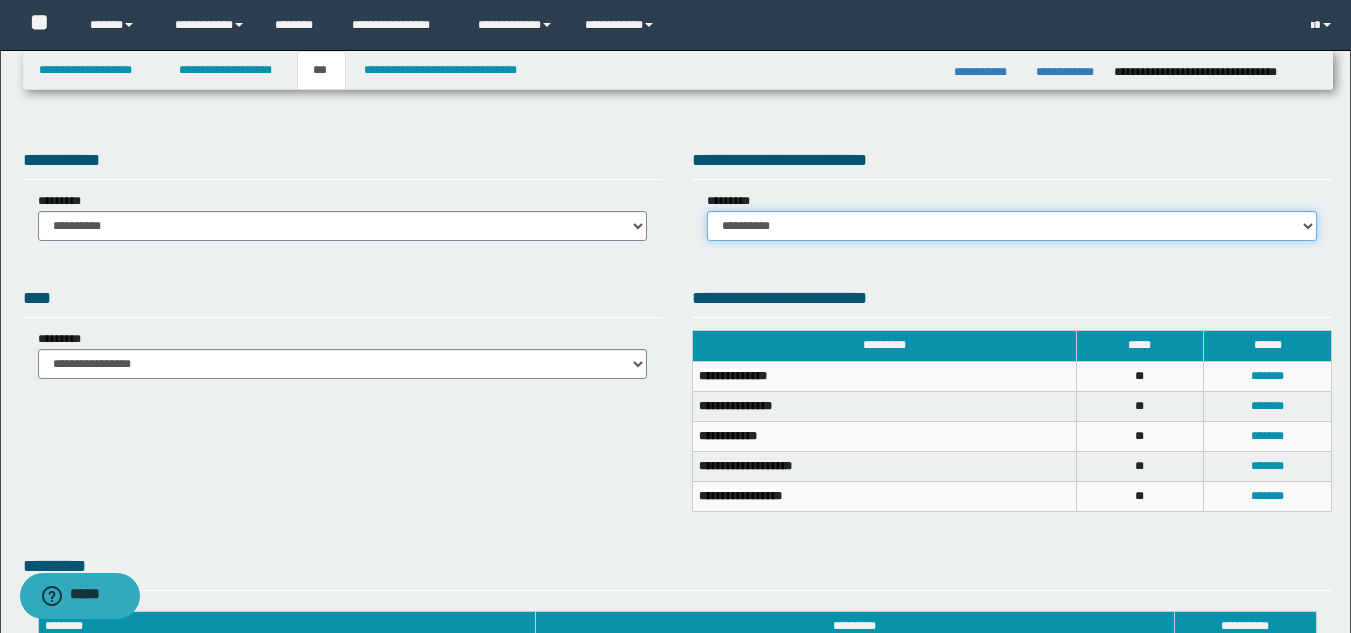 click on "**********" at bounding box center [1012, 226] 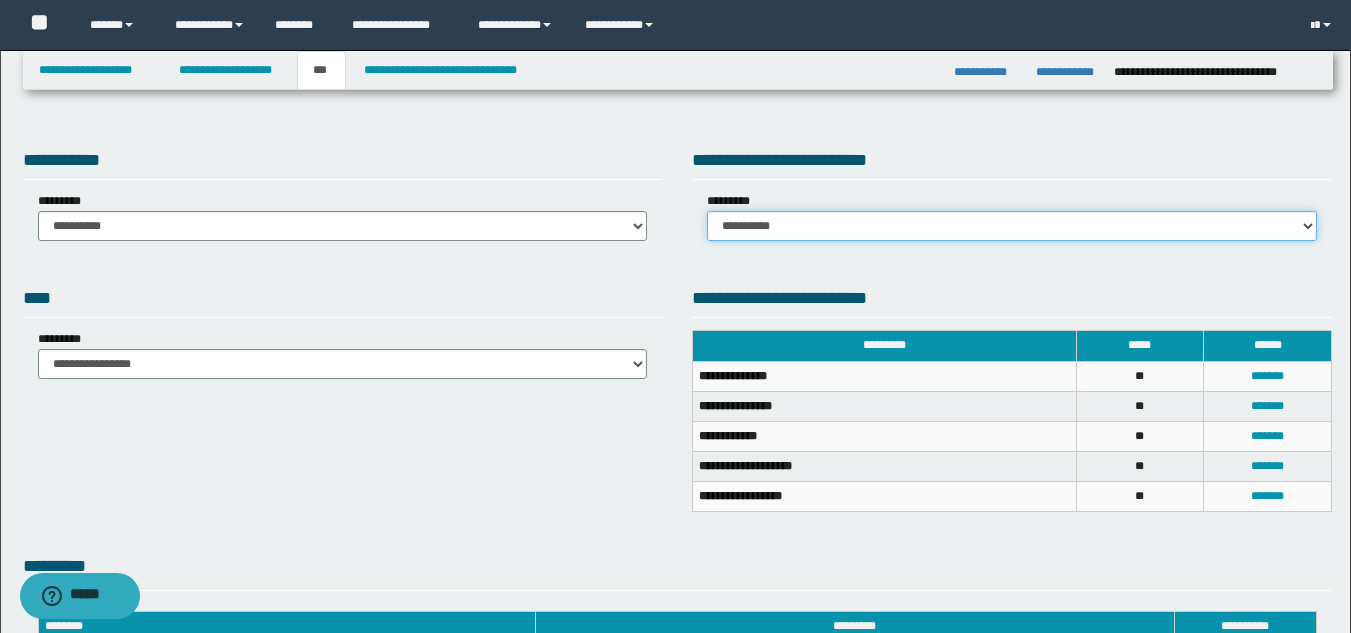 select on "*" 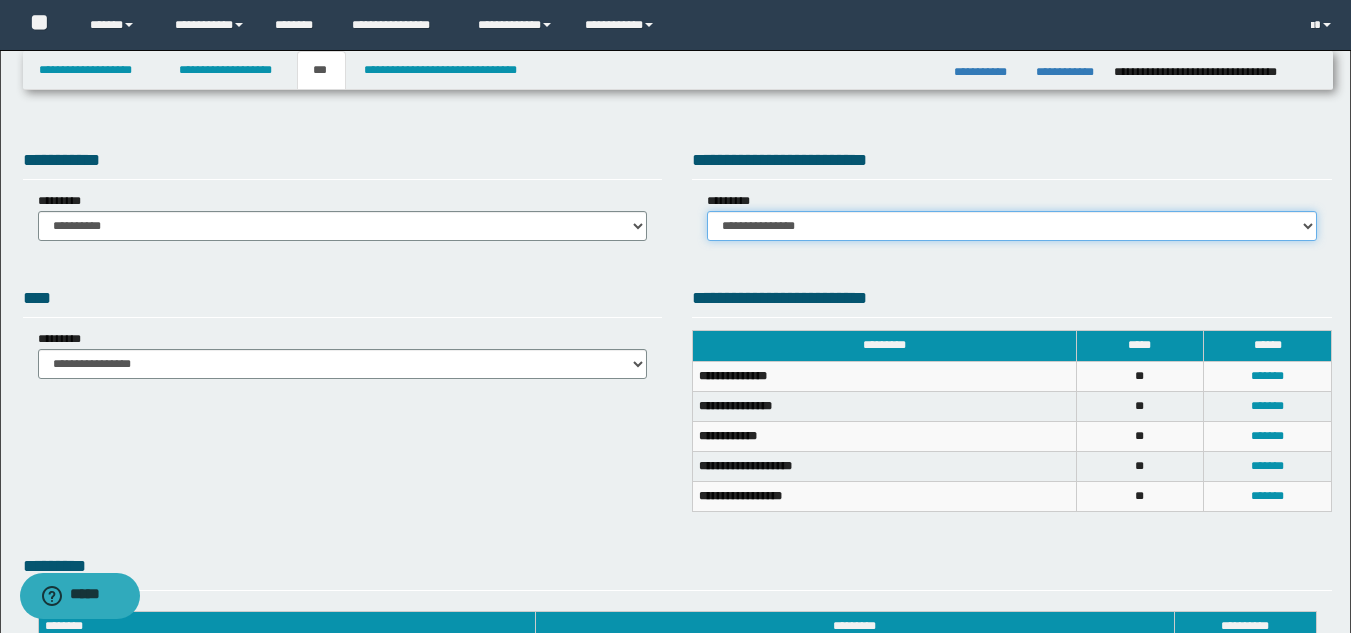 click on "**********" at bounding box center [1012, 226] 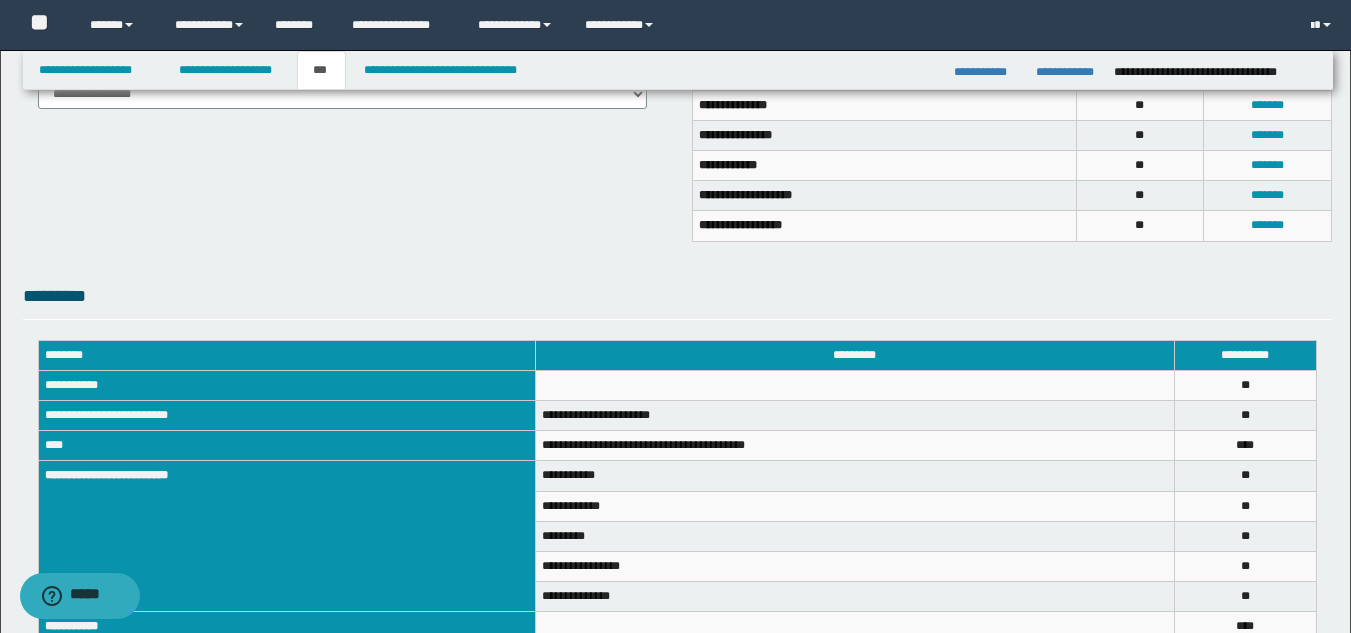 scroll, scrollTop: 400, scrollLeft: 0, axis: vertical 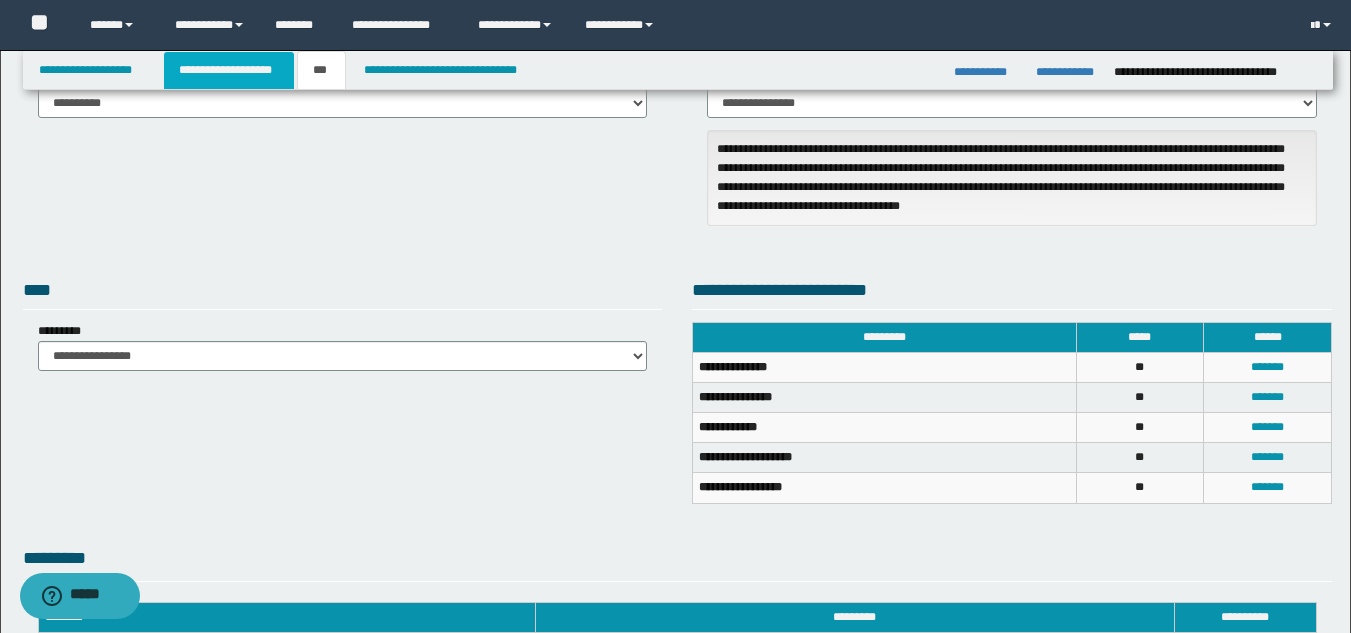 click on "**********" at bounding box center (229, 70) 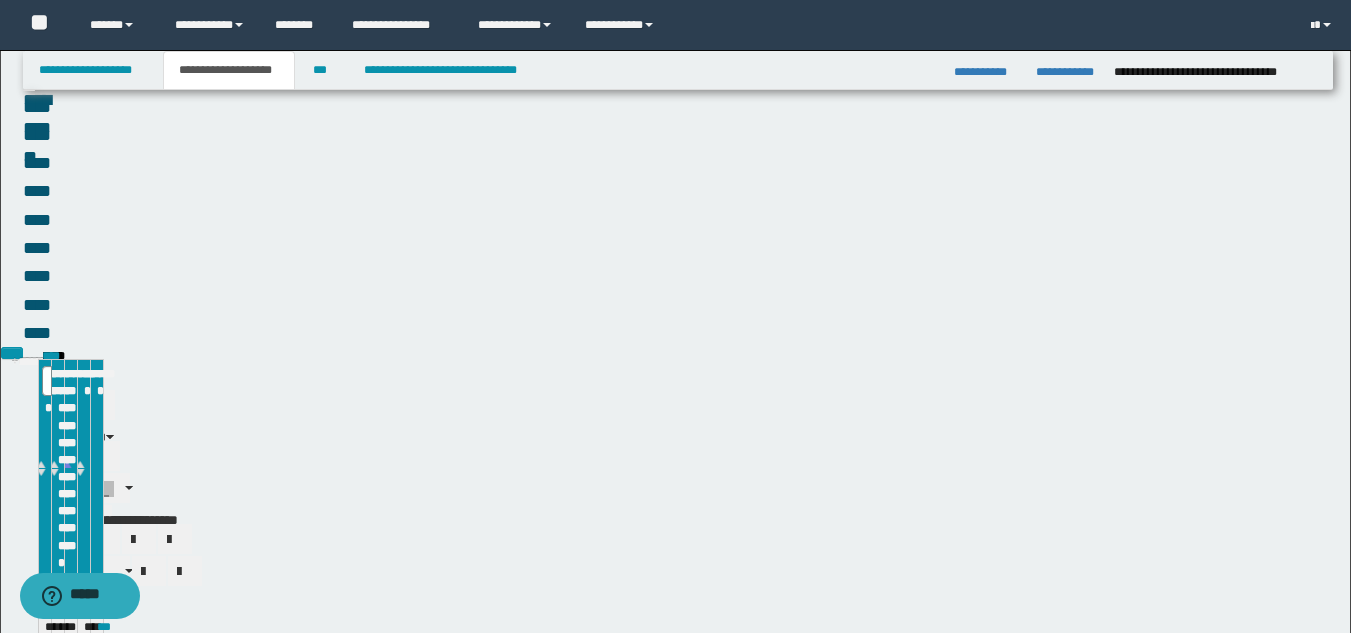scroll, scrollTop: 154, scrollLeft: 0, axis: vertical 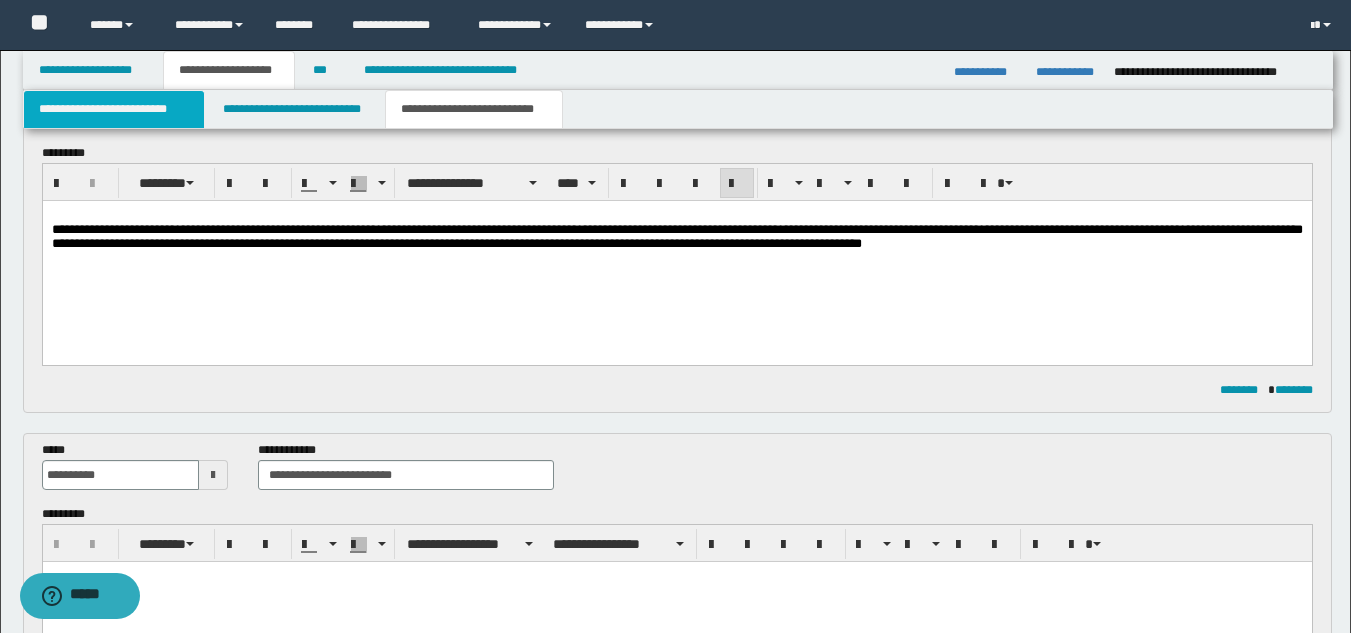 click on "**********" at bounding box center [114, 109] 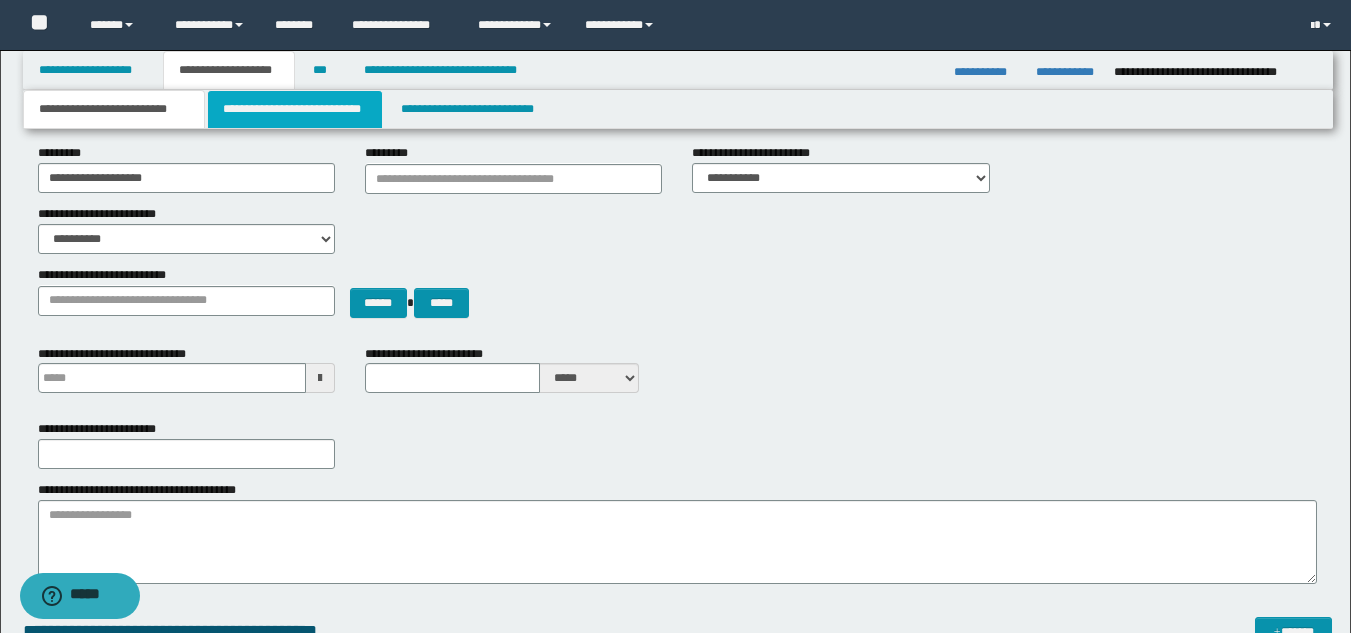 click on "**********" at bounding box center (295, 109) 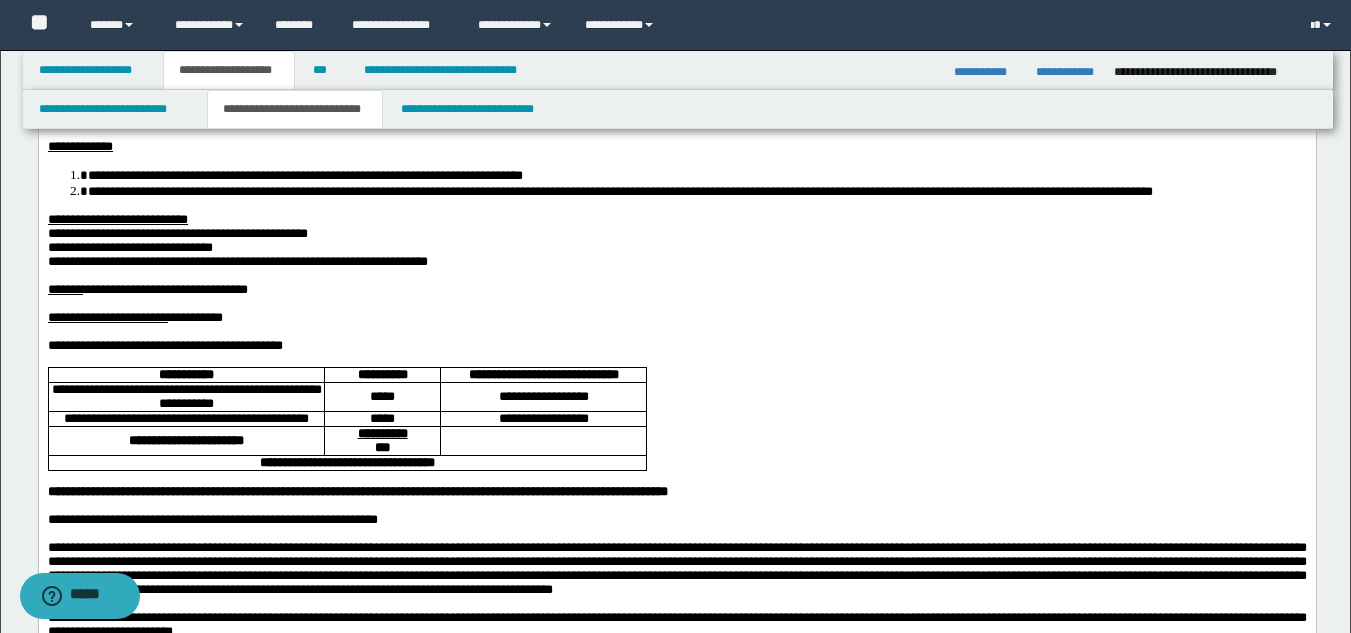 scroll, scrollTop: 0, scrollLeft: 0, axis: both 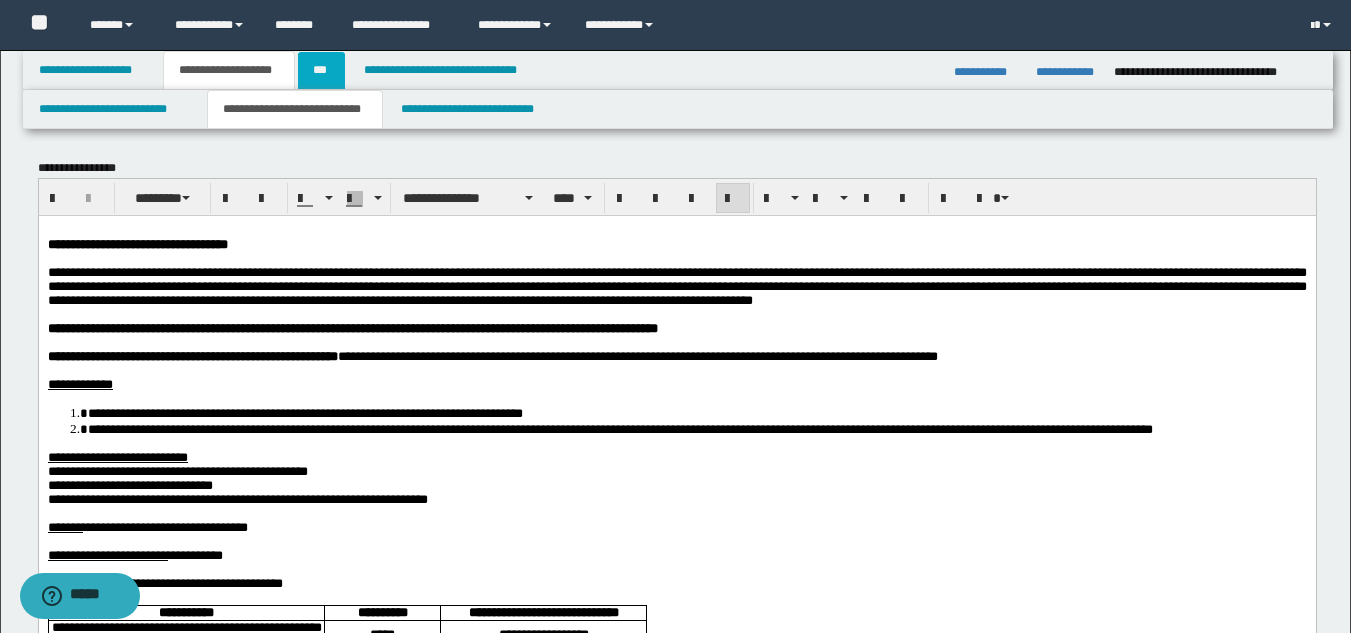 click on "***" at bounding box center (321, 70) 